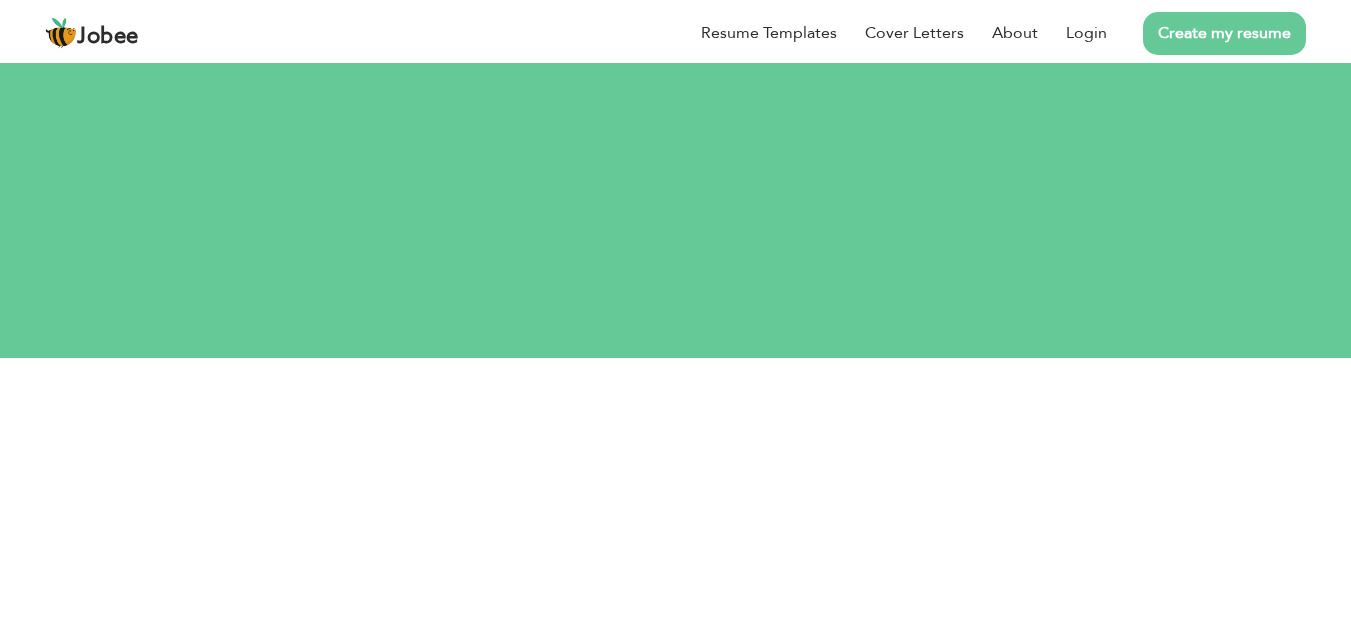 scroll, scrollTop: 0, scrollLeft: 0, axis: both 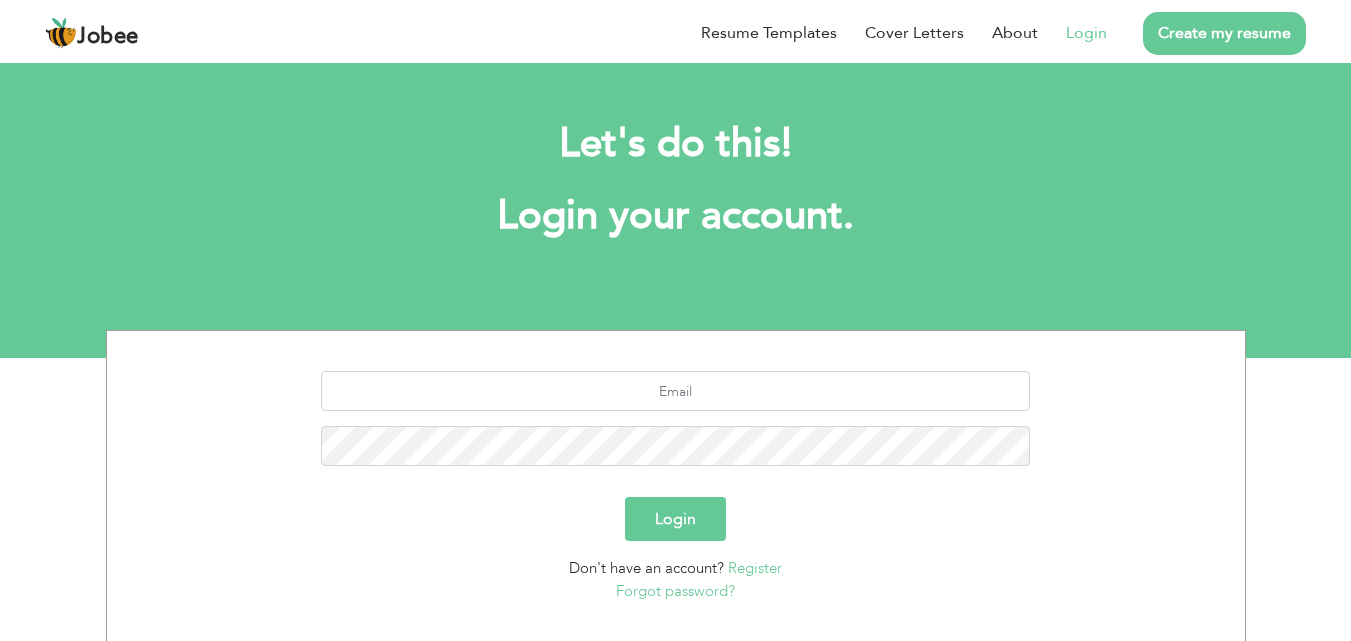 click on "Login" at bounding box center (1086, 33) 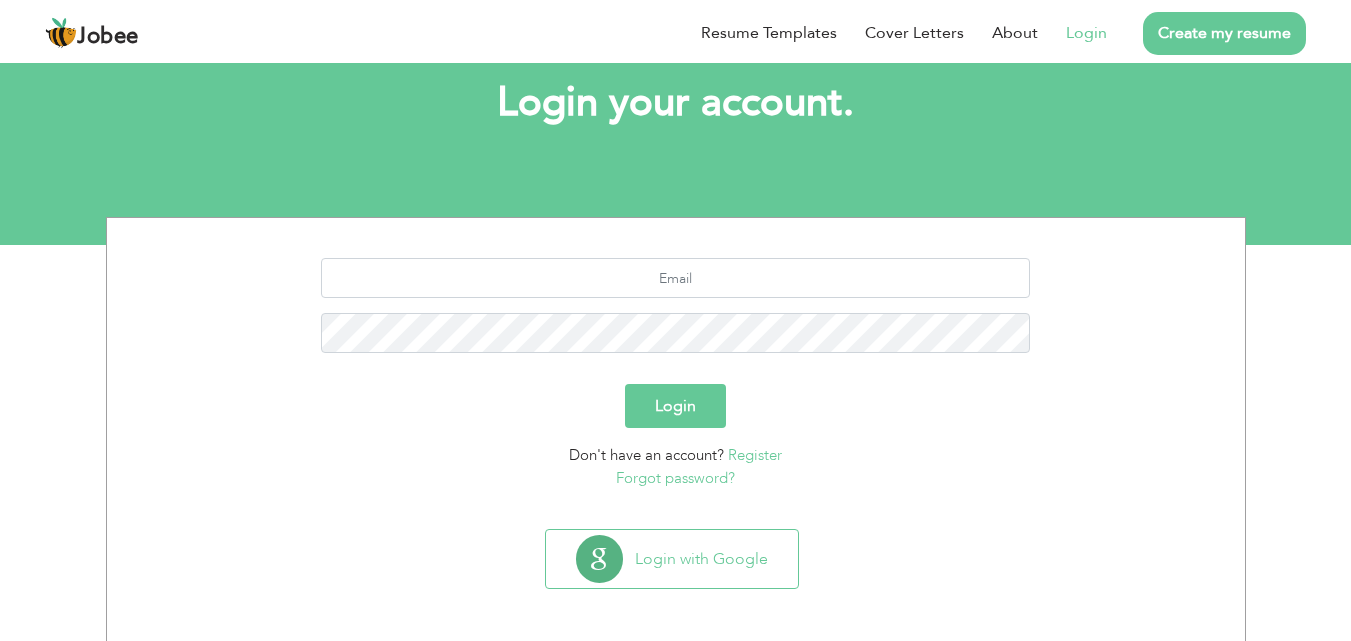 scroll, scrollTop: 118, scrollLeft: 0, axis: vertical 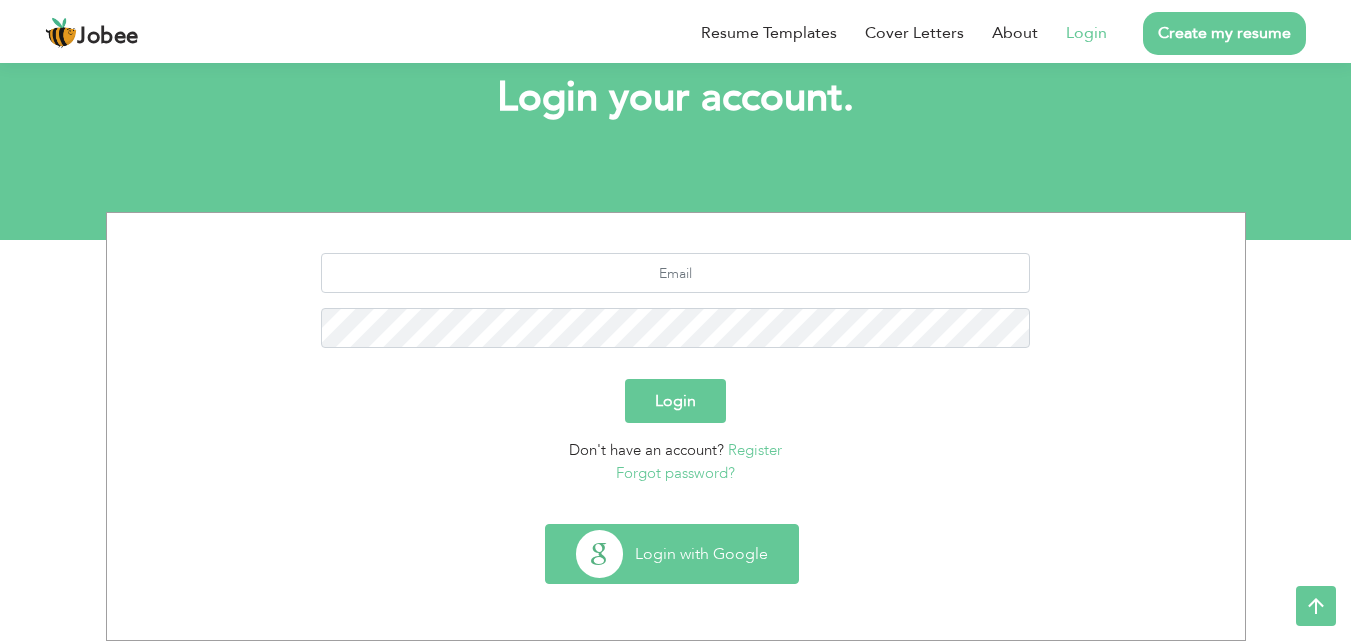 click on "Login with Google" at bounding box center [672, 554] 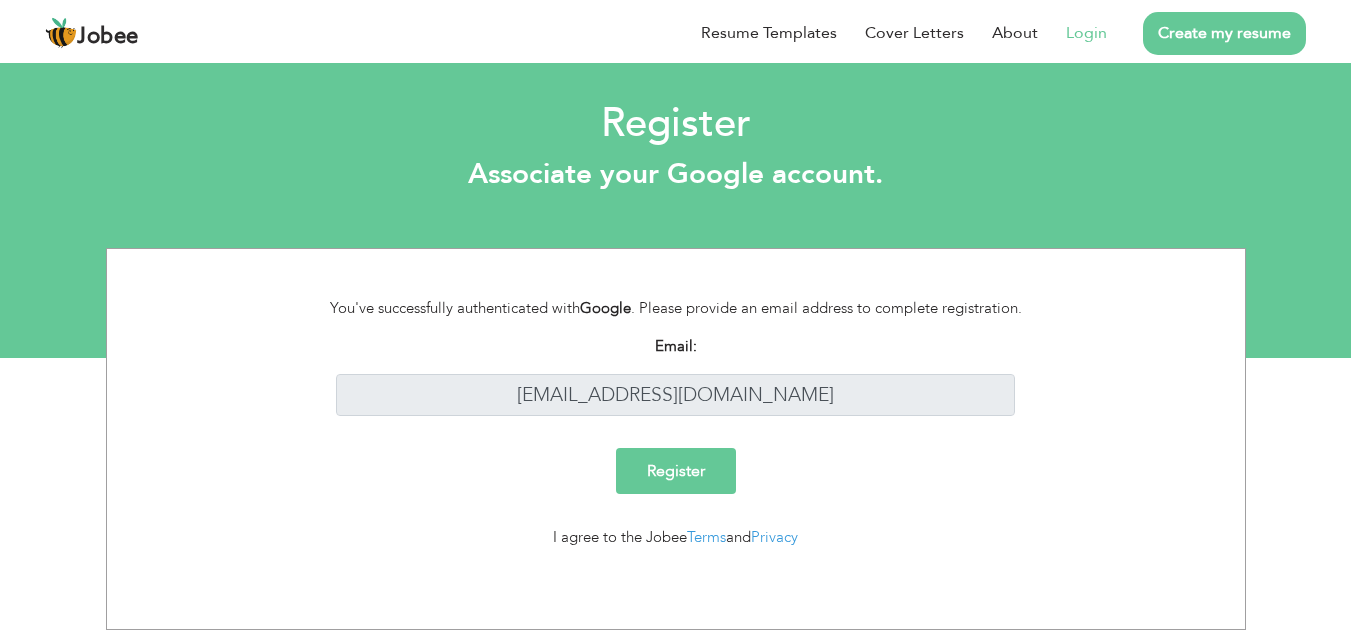 scroll, scrollTop: 0, scrollLeft: 0, axis: both 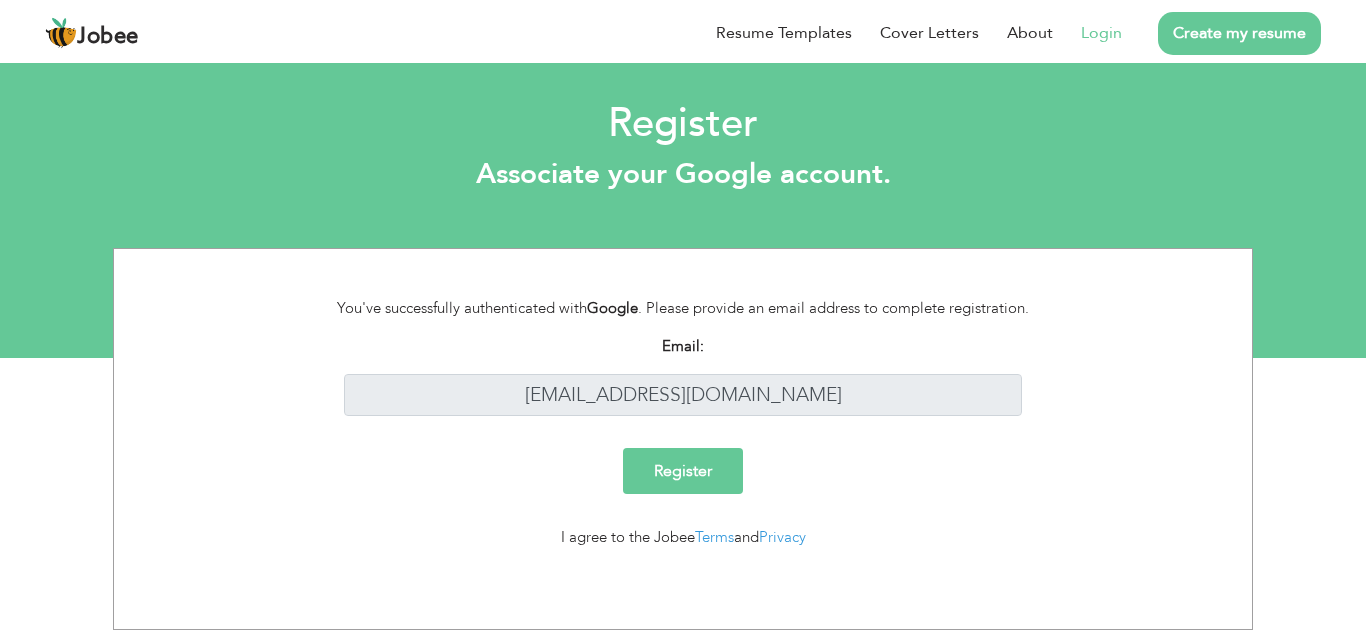 click on "Register" at bounding box center (683, 471) 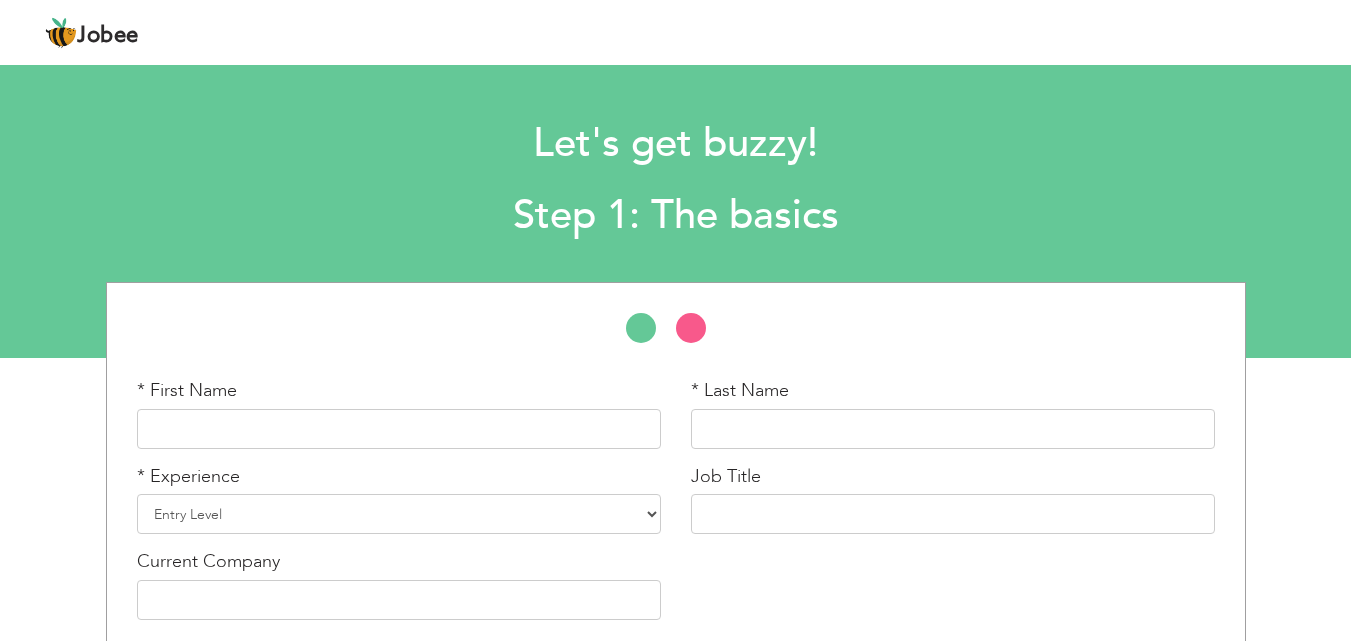 scroll, scrollTop: 0, scrollLeft: 0, axis: both 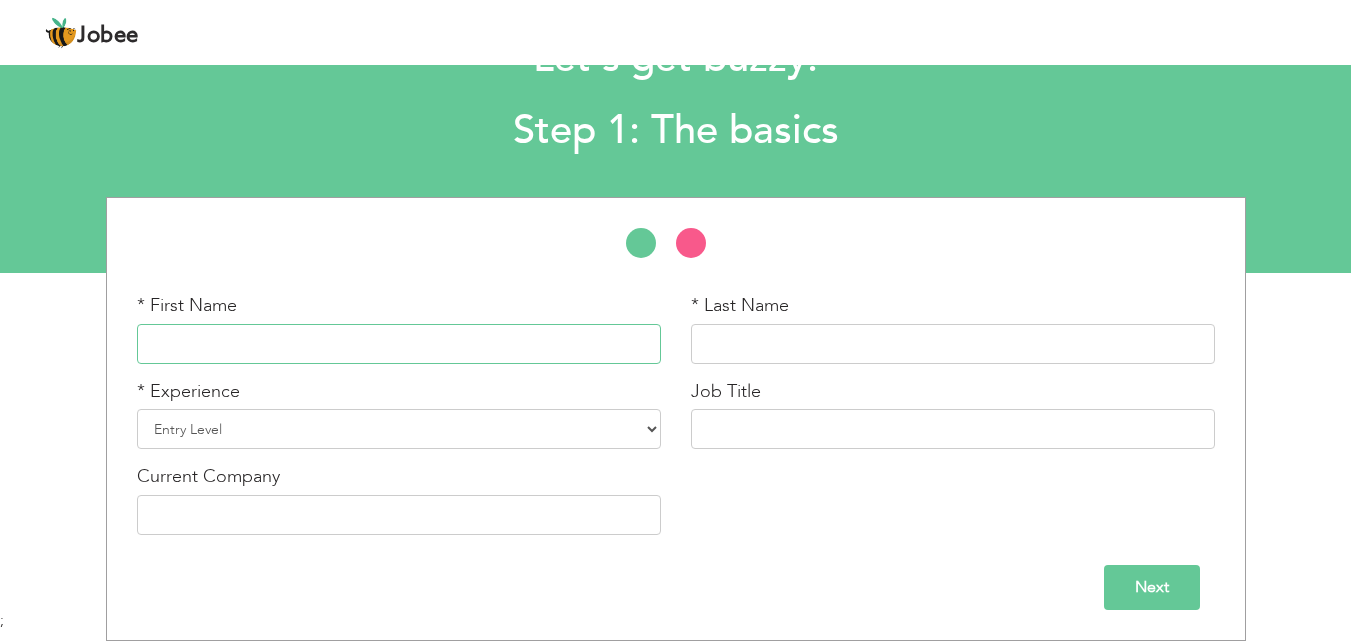 click at bounding box center [399, 344] 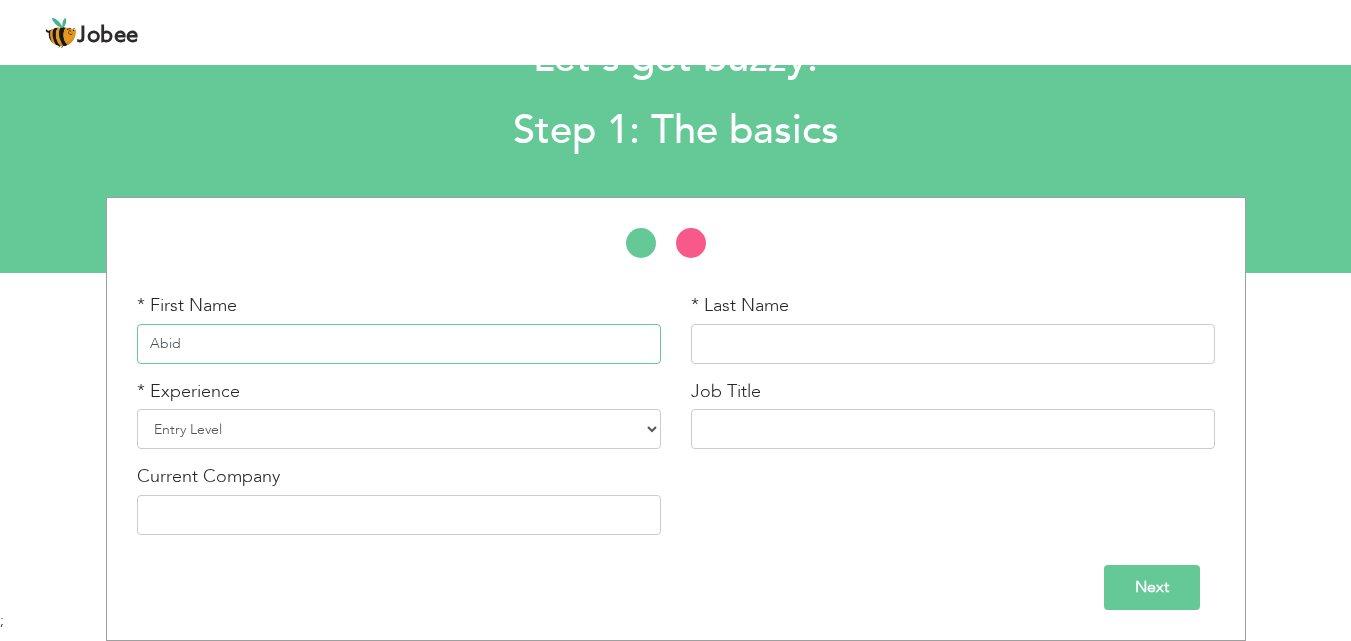 type on "Abid" 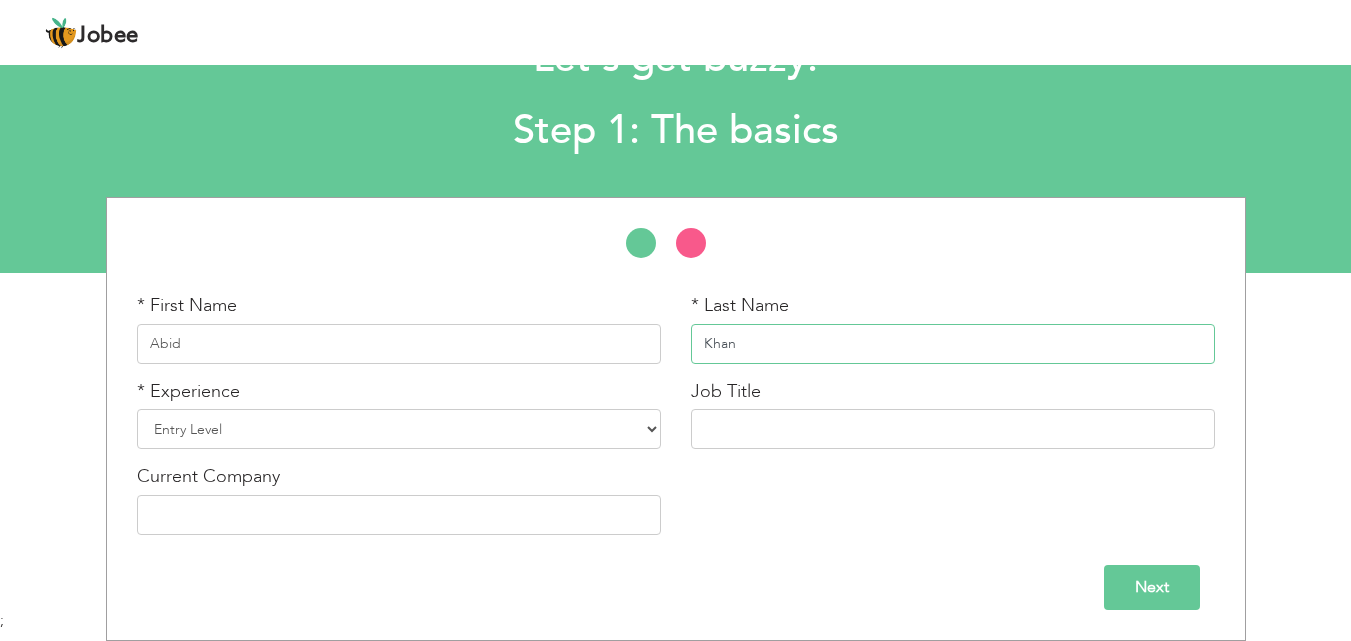 type on "Khan" 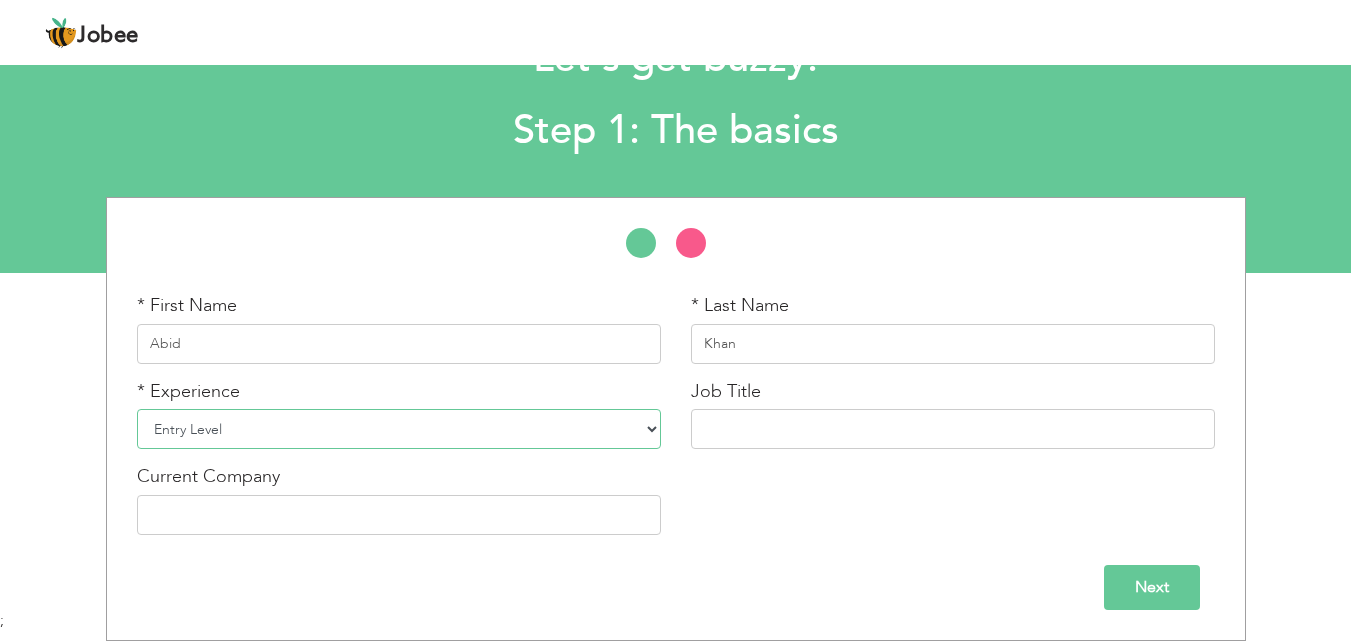 click on "Entry Level
Less than 1 Year
1 Year
2 Years
3 Years
4 Years
5 Years
6 Years
7 Years
8 Years
9 Years
10 Years
11 Years
12 Years
13 Years
14 Years
15 Years
16 Years
17 Years
18 Years
19 Years
20 Years
21 Years
22 Years
23 Years
24 Years
25 Years
26 Years
27 Years
28 Years
29 Years
30 Years
31 Years
32 Years
33 Years
34 Years
35 Years
More than 35 Years" at bounding box center (399, 429) 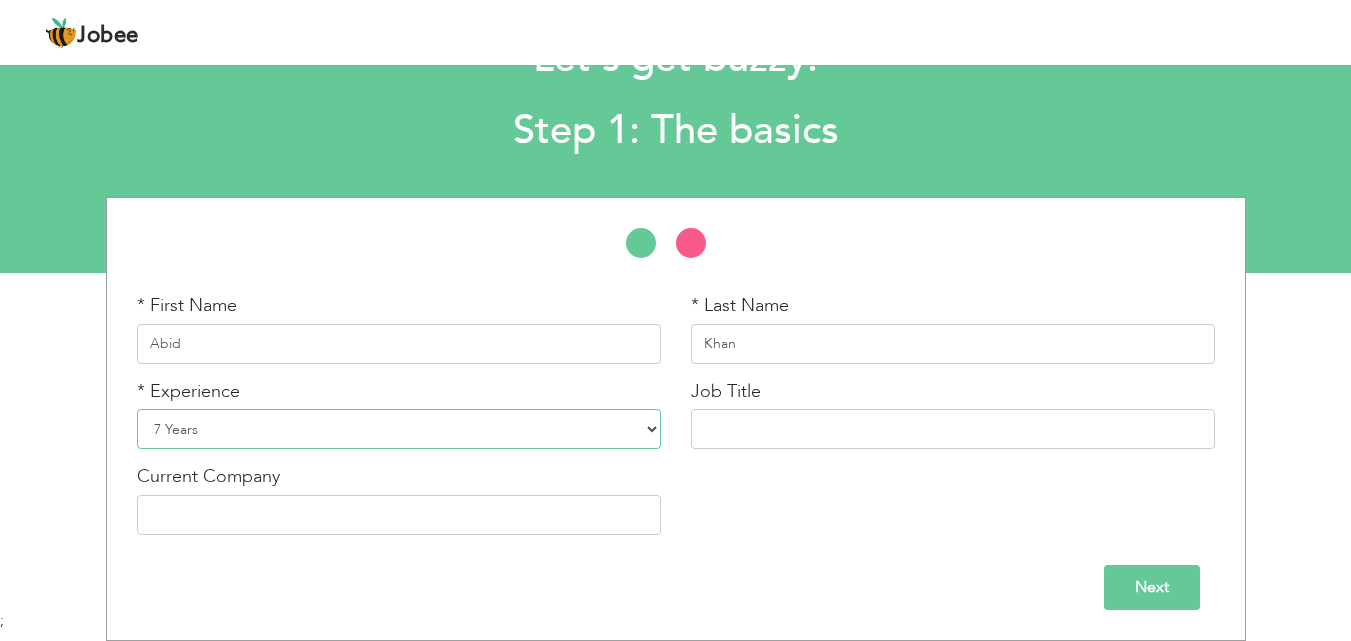 click on "Entry Level
Less than 1 Year
1 Year
2 Years
3 Years
4 Years
5 Years
6 Years
7 Years
8 Years
9 Years
10 Years
11 Years
12 Years
13 Years
14 Years
15 Years
16 Years
17 Years
18 Years
19 Years
20 Years
21 Years
22 Years
23 Years
24 Years
25 Years
26 Years
27 Years
28 Years
29 Years
30 Years
31 Years
32 Years
33 Years
34 Years
35 Years
More than 35 Years" at bounding box center [399, 429] 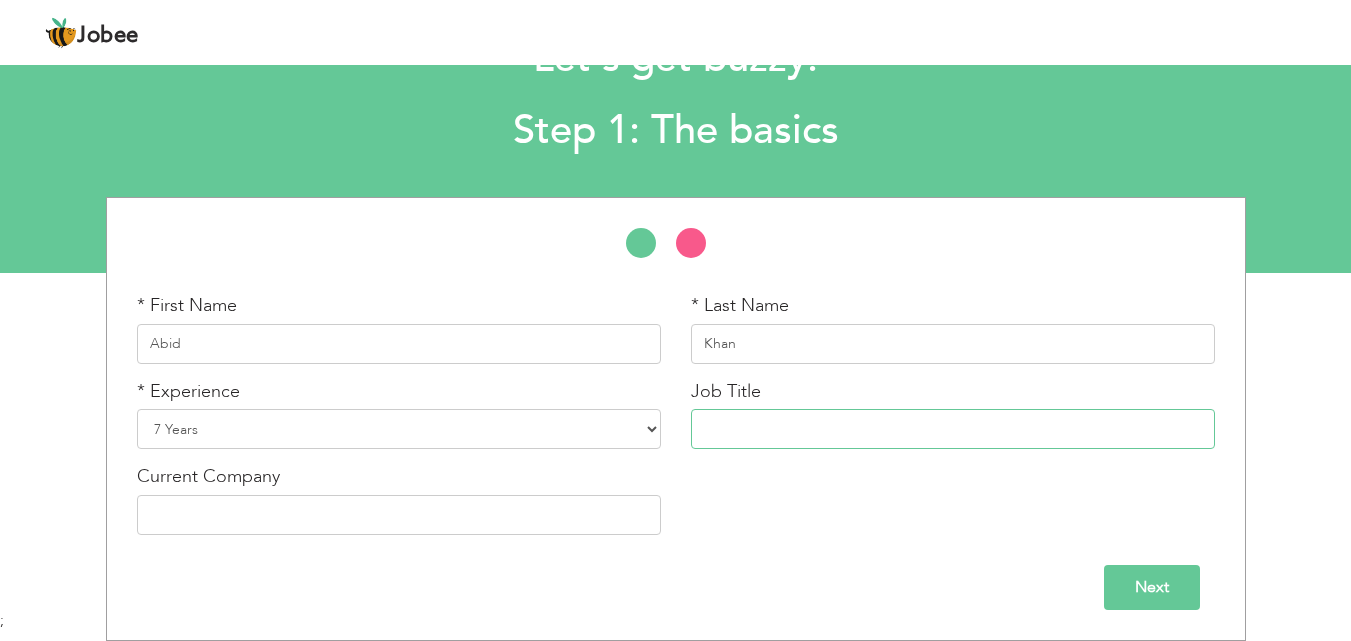 click at bounding box center [953, 429] 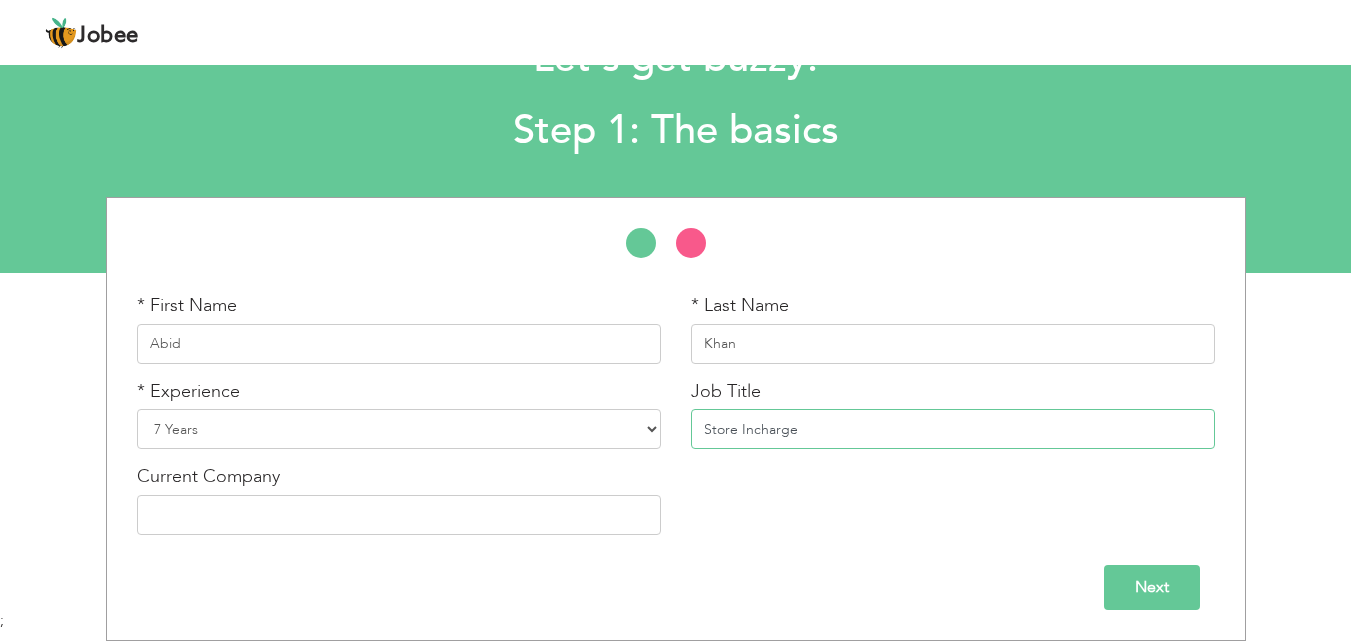 type on "Store Incharge" 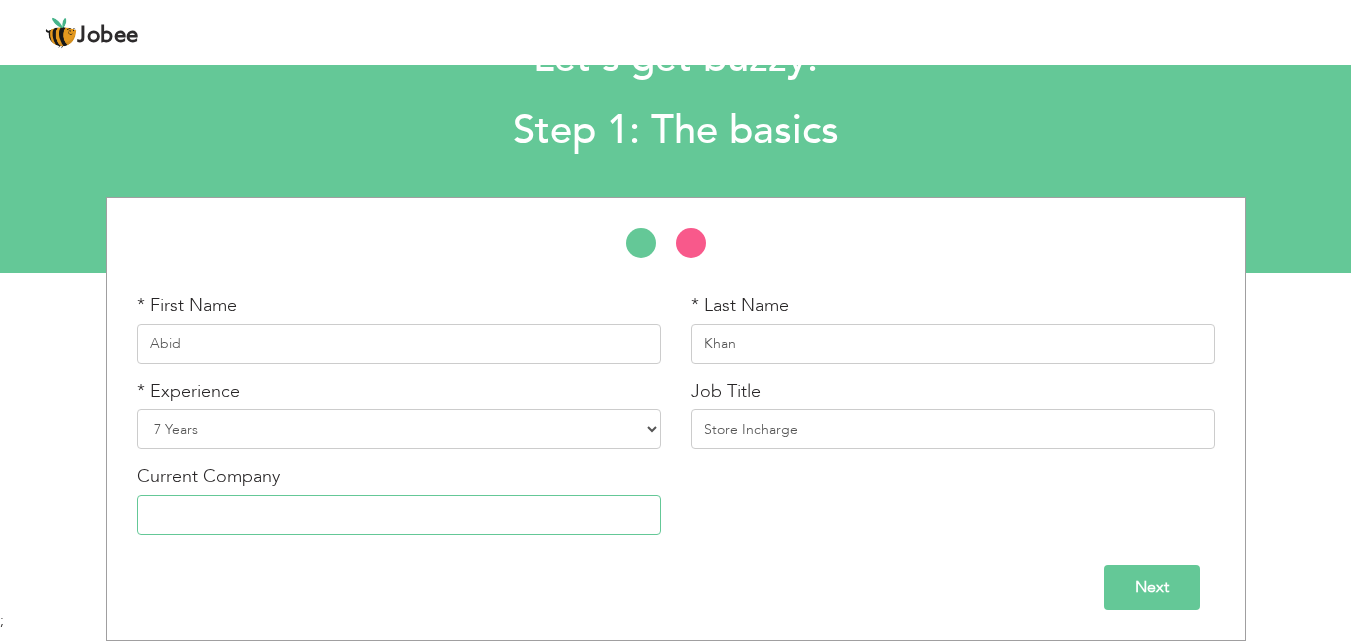 click at bounding box center (399, 515) 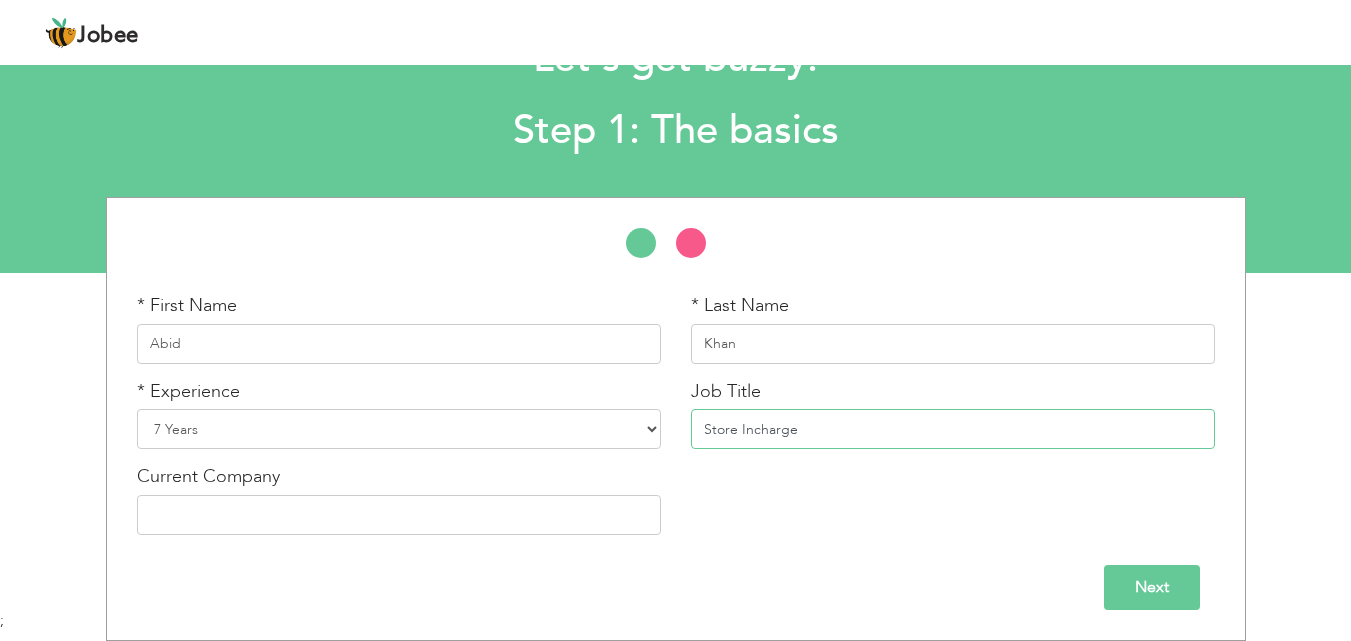 drag, startPoint x: 810, startPoint y: 432, endPoint x: 643, endPoint y: 422, distance: 167.29913 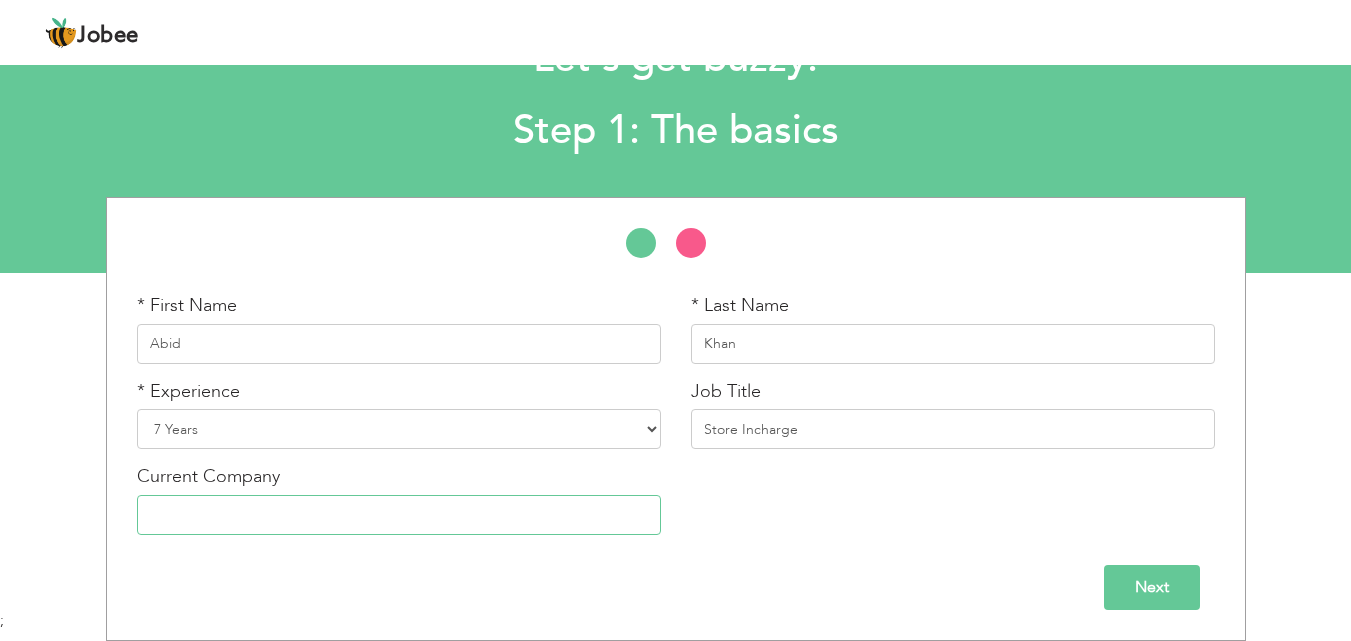 click at bounding box center [399, 515] 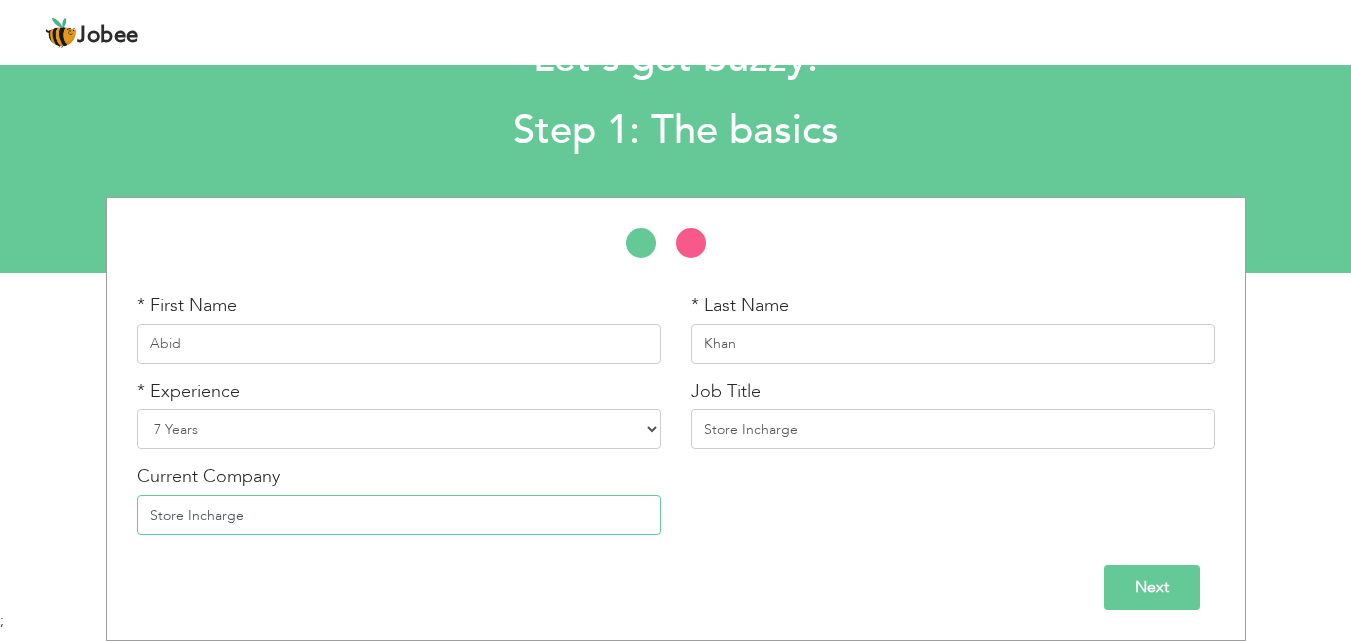 type on "Store Incharge" 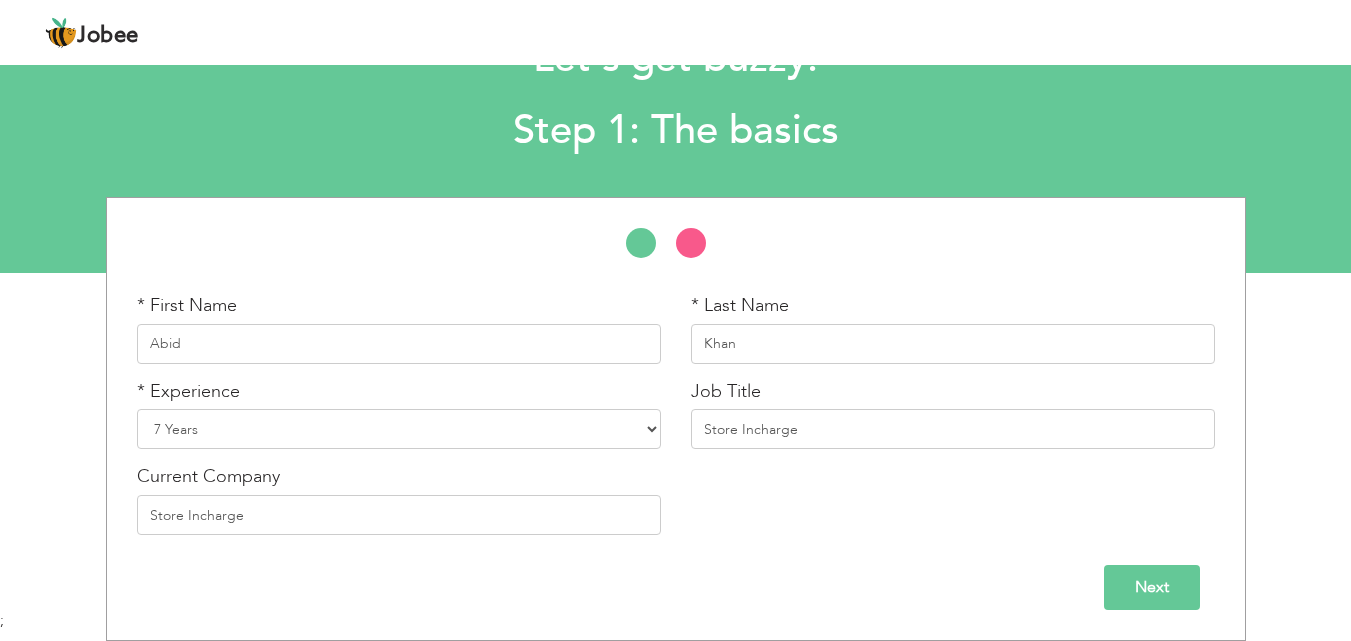 click on "Next" at bounding box center [1152, 587] 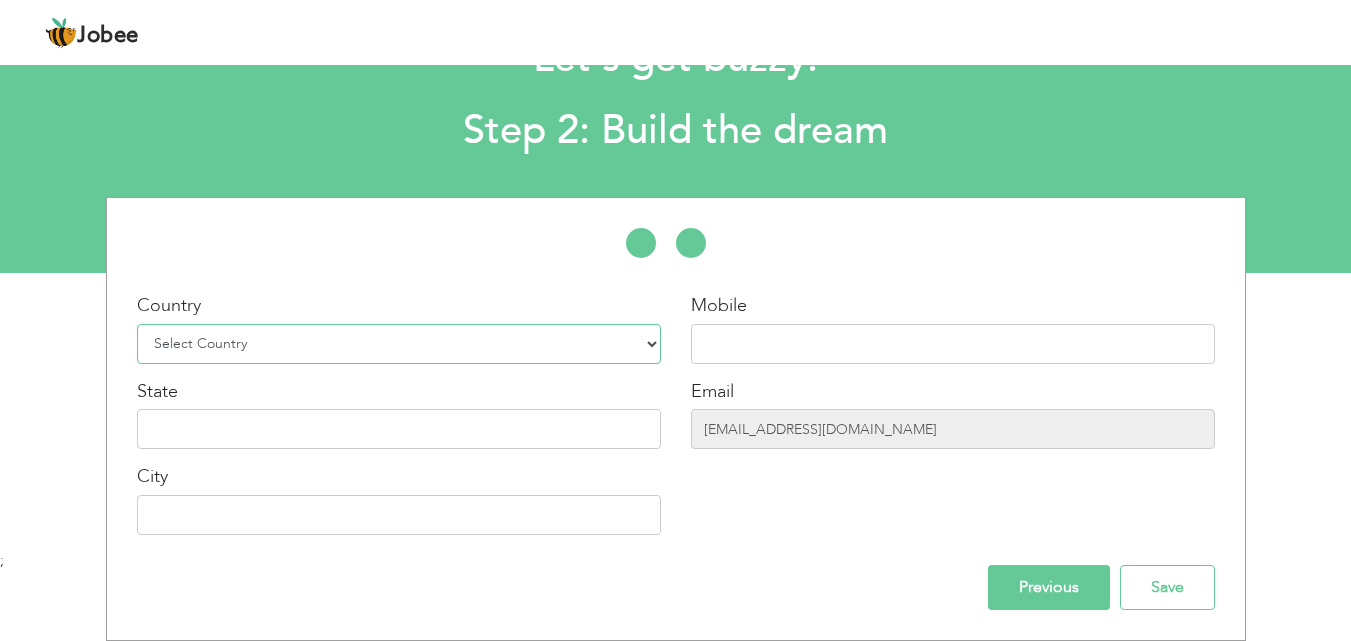 click on "Select Country
Afghanistan
Albania
Algeria
American Samoa
Andorra
Angola
Anguilla
Antarctica
Antigua and Barbuda
Argentina
Armenia
Aruba
Australia
Austria
Azerbaijan
Bahamas
Bahrain
Bangladesh
Barbados
Belarus
Belgium
Belize
Benin
Bermuda
Bhutan
Bolivia
Bosnia-Herzegovina
Botswana
Bouvet Island
Brazil
British Indian Ocean Territory
Brunei Darussalam
Bulgaria
Burkina Faso
Burundi
Cambodia
Cameroon
Canada
Cape Verde
Cayman Islands
Central African Republic
Chad
Chile
China
Christmas Island
Cocos (Keeling) Islands
Colombia
Comoros
Congo
Congo, Dem. Republic
Cook Islands
Costa Rica
Croatia
Cuba
Cyprus
Czech Rep
Denmark
Djibouti
Dominica
Dominican Republic
Ecuador
Egypt
El Salvador
Equatorial Guinea
Eritrea
Estonia
Ethiopia
European Union
Falkland Islands (Malvinas)
Faroe Islands
Fiji
Finland
France
French Guiana
French Southern Territories
Gabon
Gambia
Georgia" at bounding box center [399, 344] 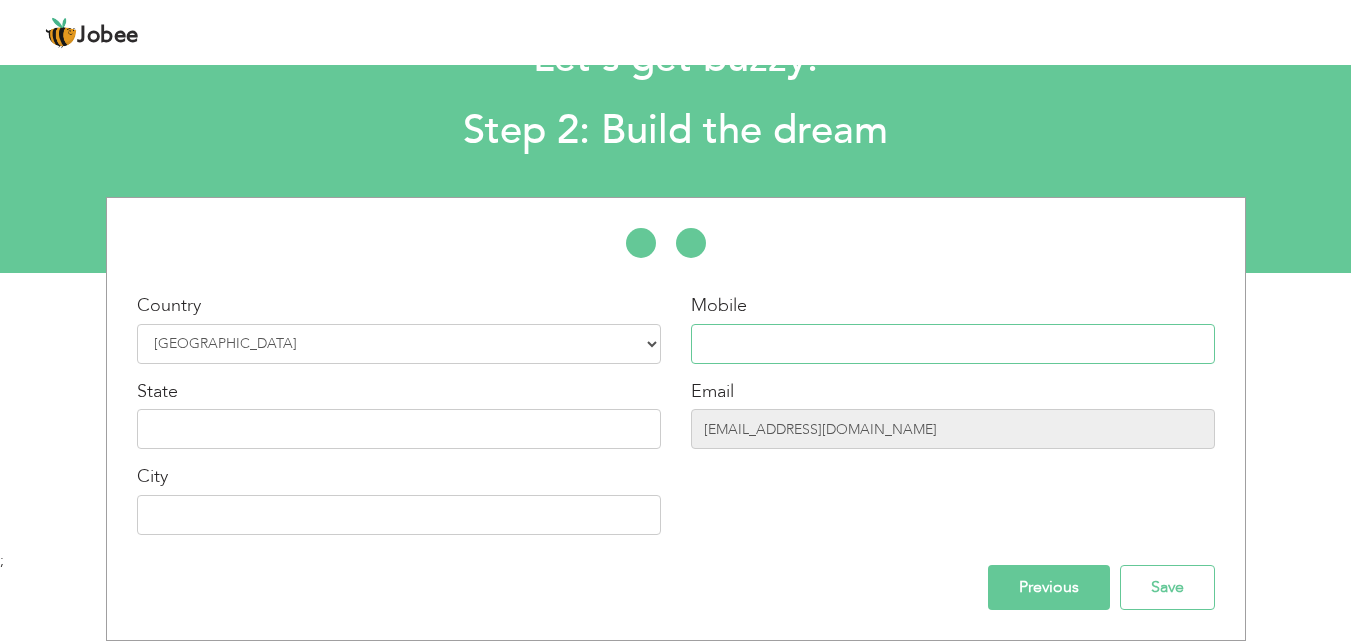 click at bounding box center [953, 344] 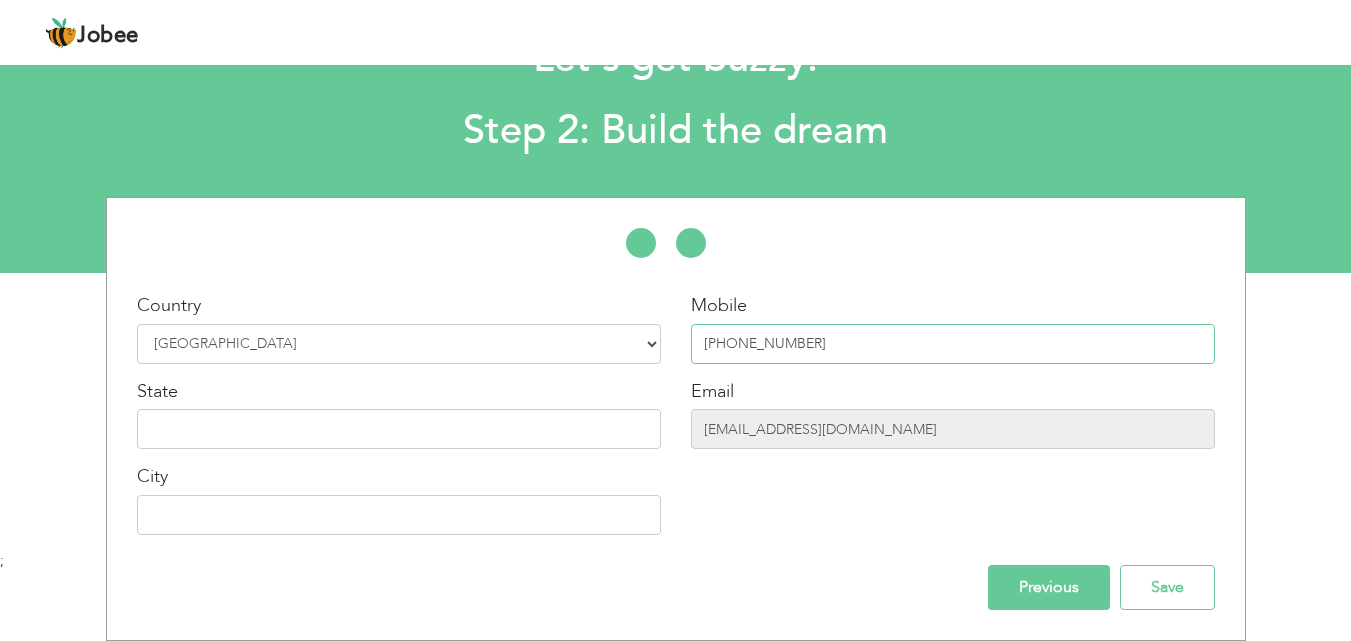 type on "[PHONE_NUMBER]" 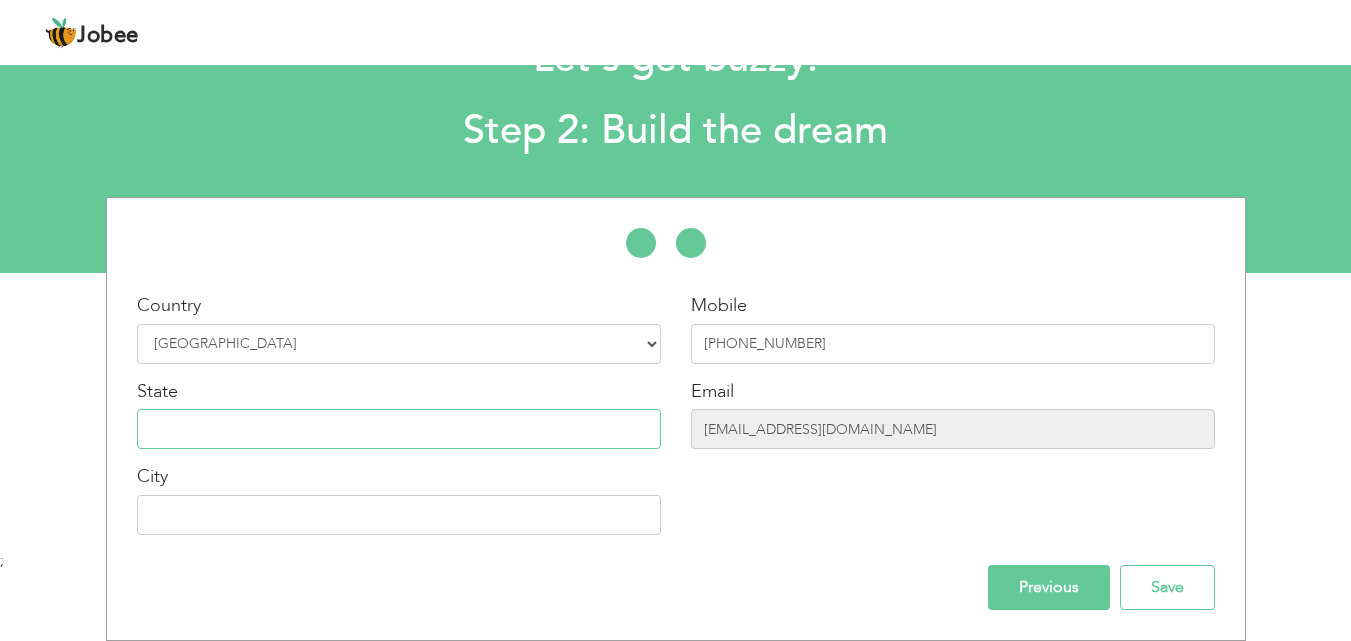 click at bounding box center (399, 429) 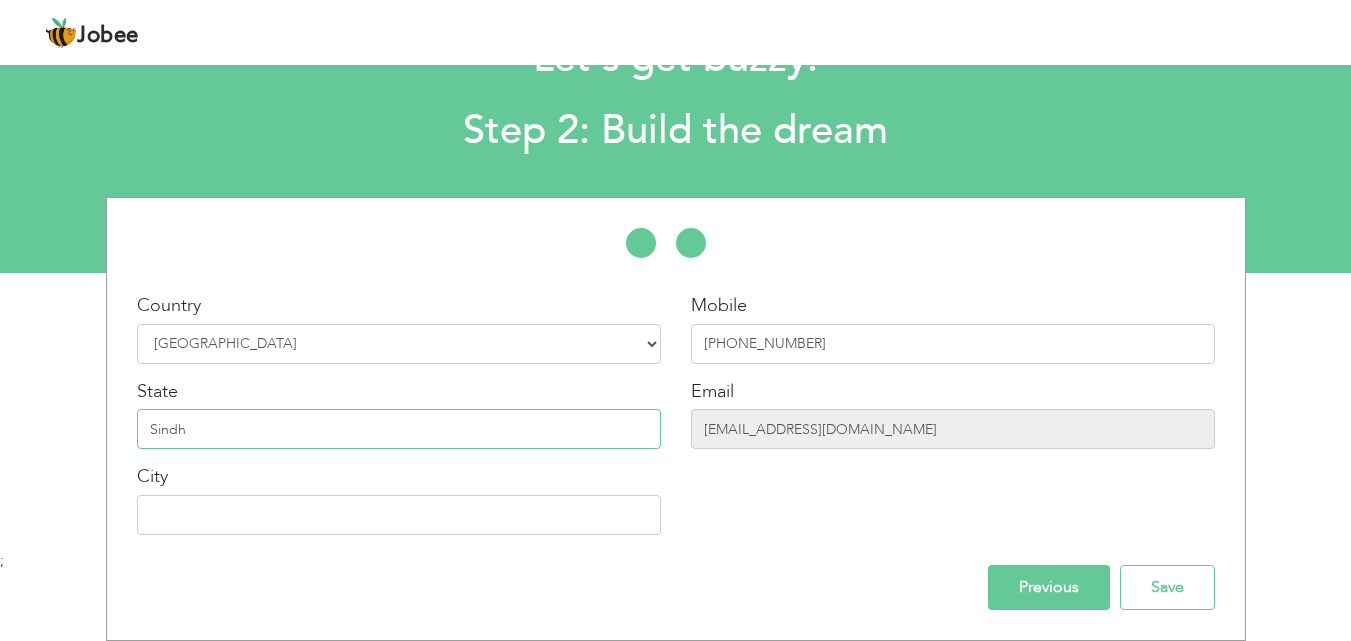 type on "Sindh" 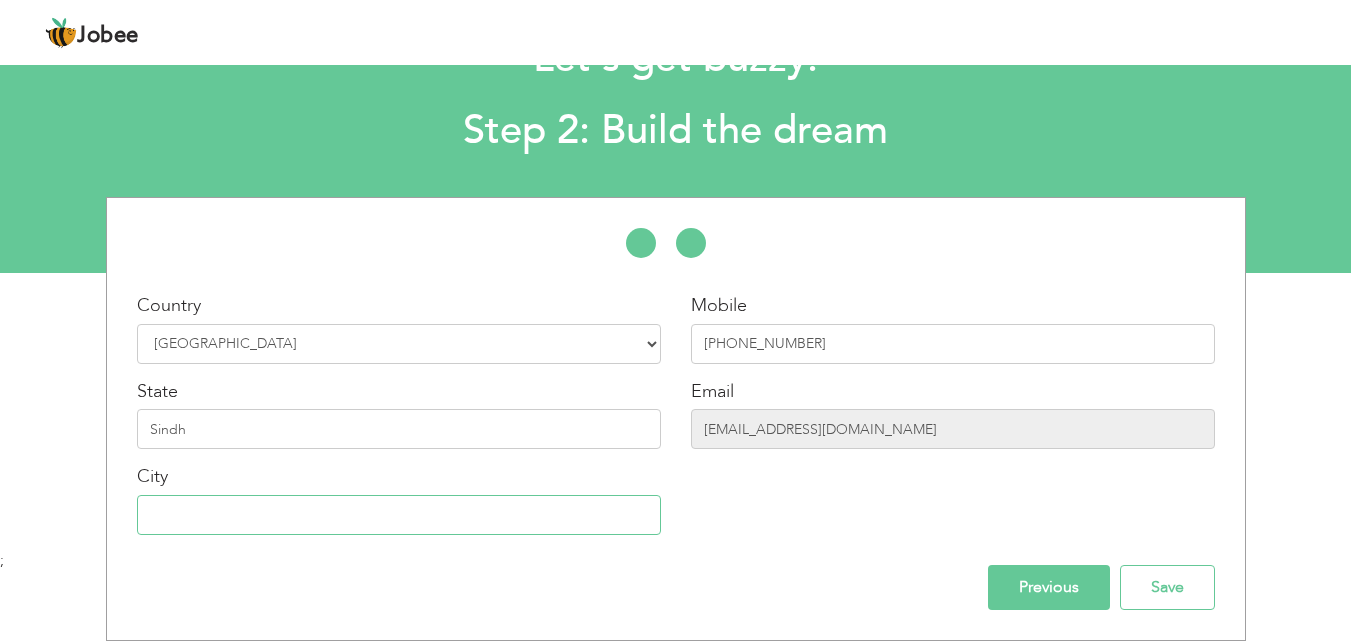 click at bounding box center [399, 515] 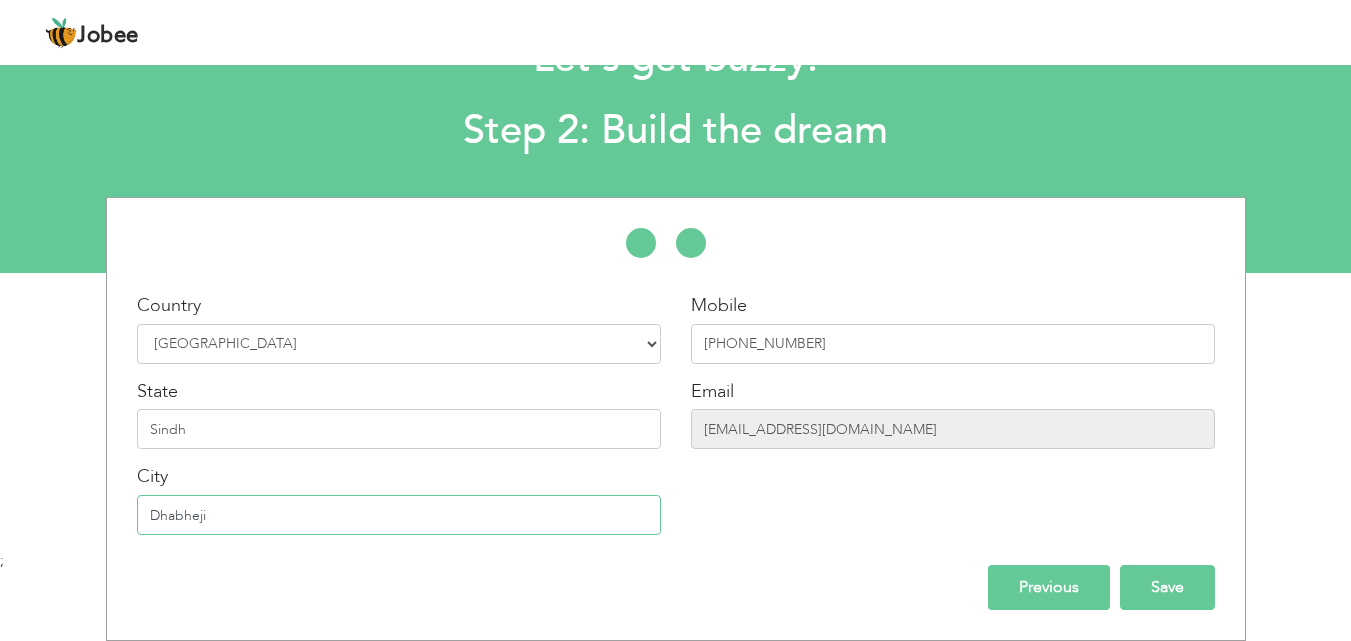 type on "Dhabheji" 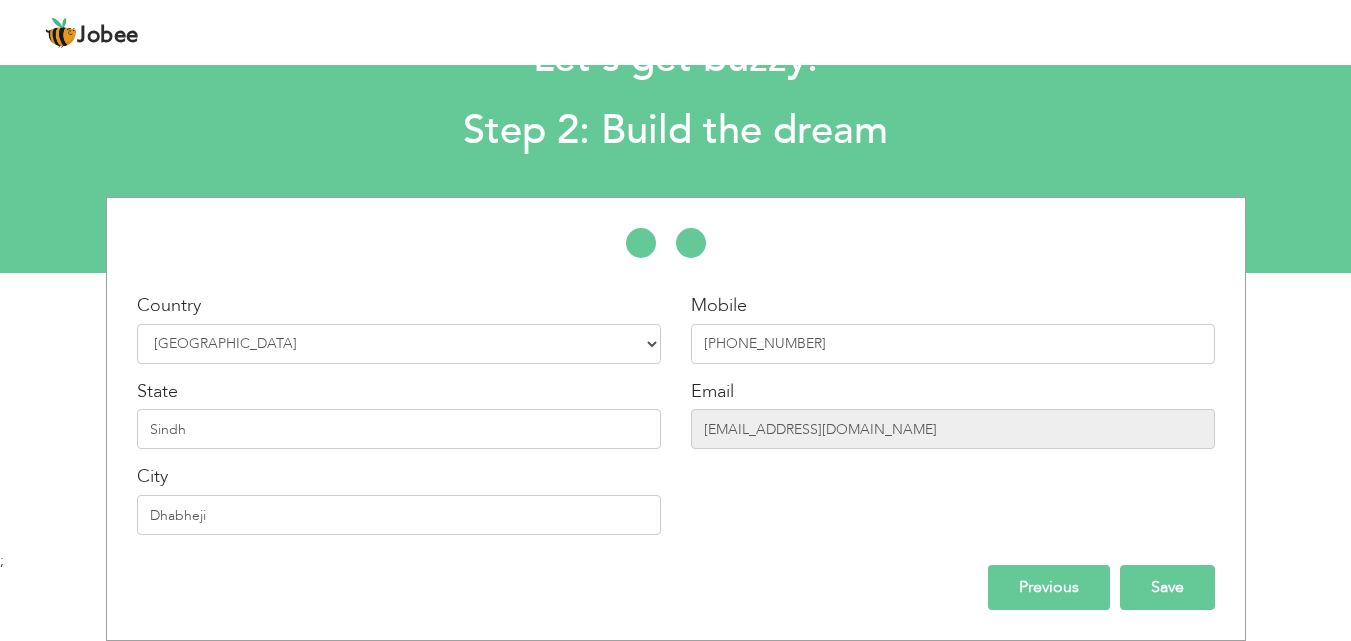click on "Save" at bounding box center (1167, 587) 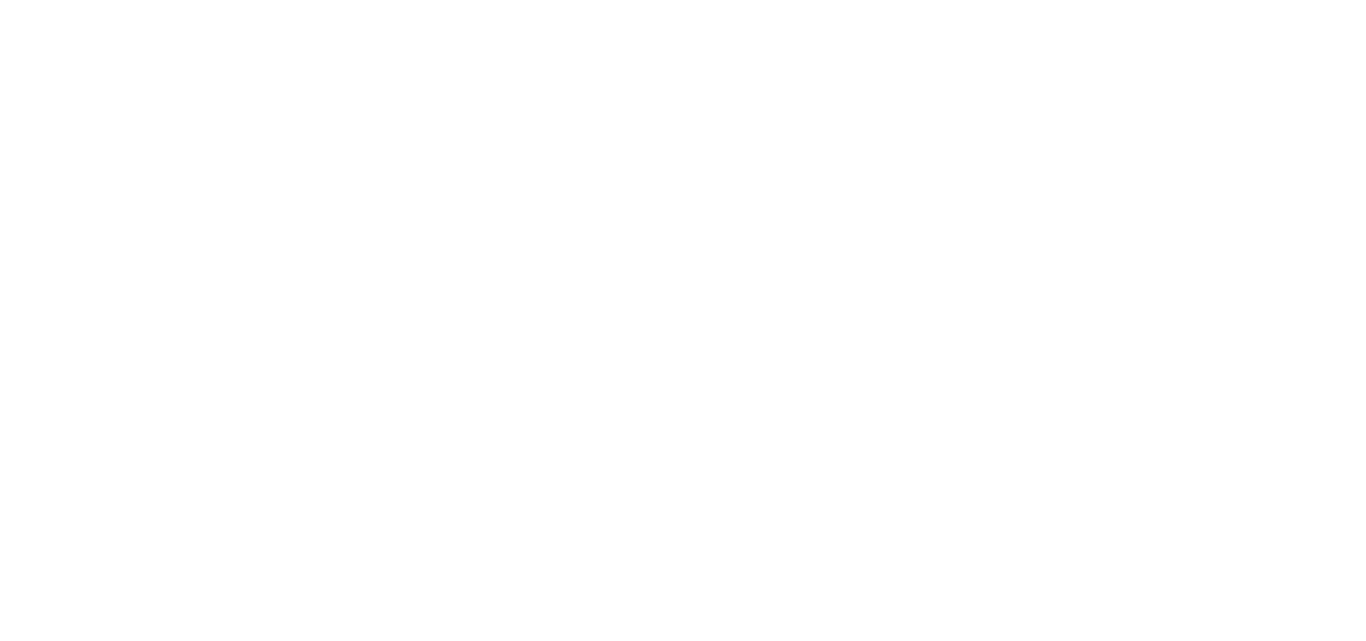 scroll, scrollTop: 0, scrollLeft: 0, axis: both 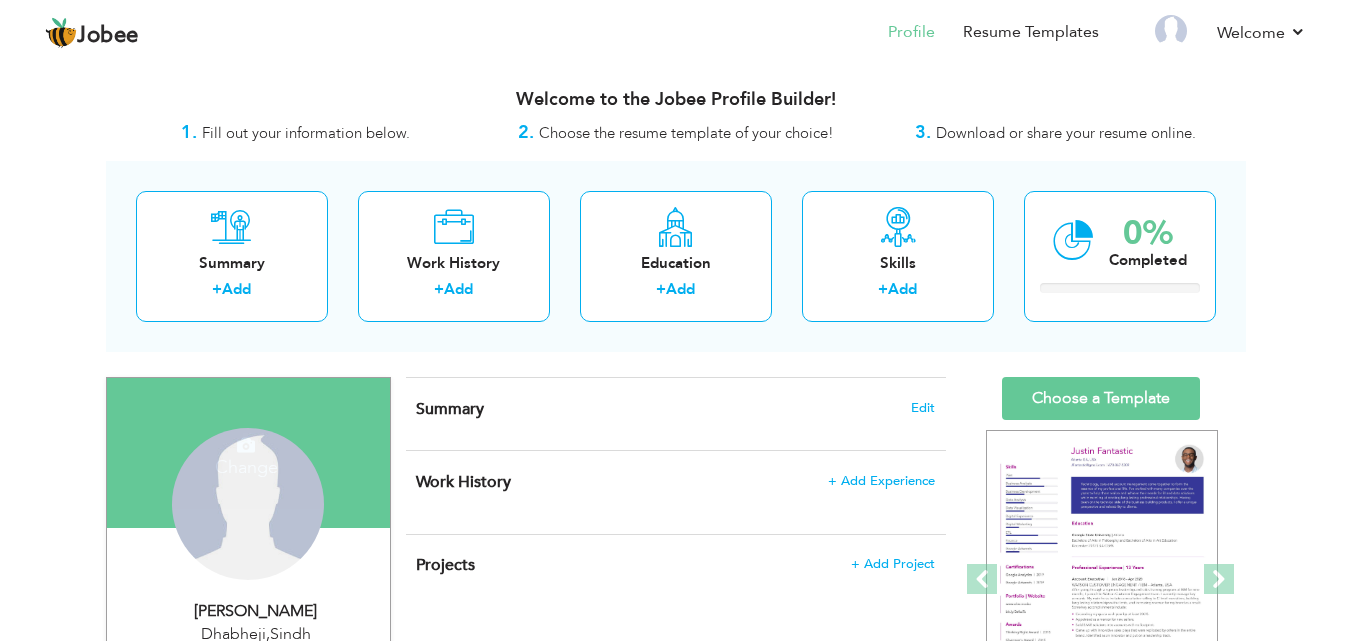 click on "Change
Remove" at bounding box center [248, 514] 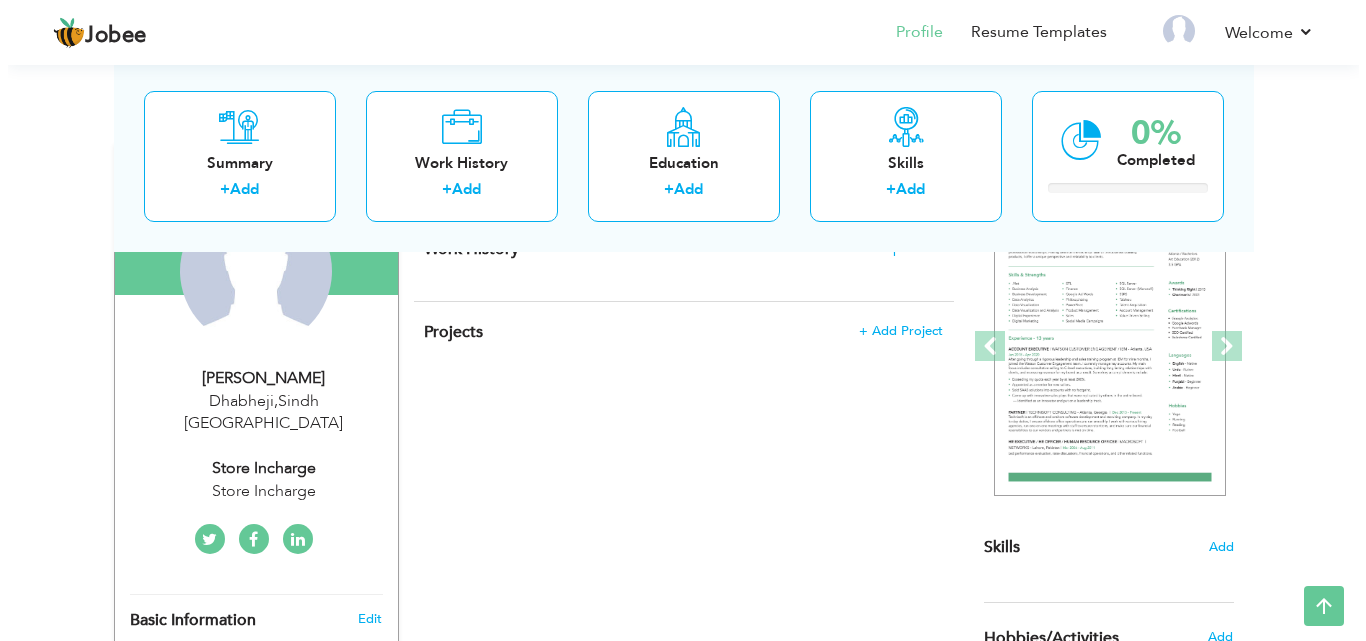 scroll, scrollTop: 200, scrollLeft: 0, axis: vertical 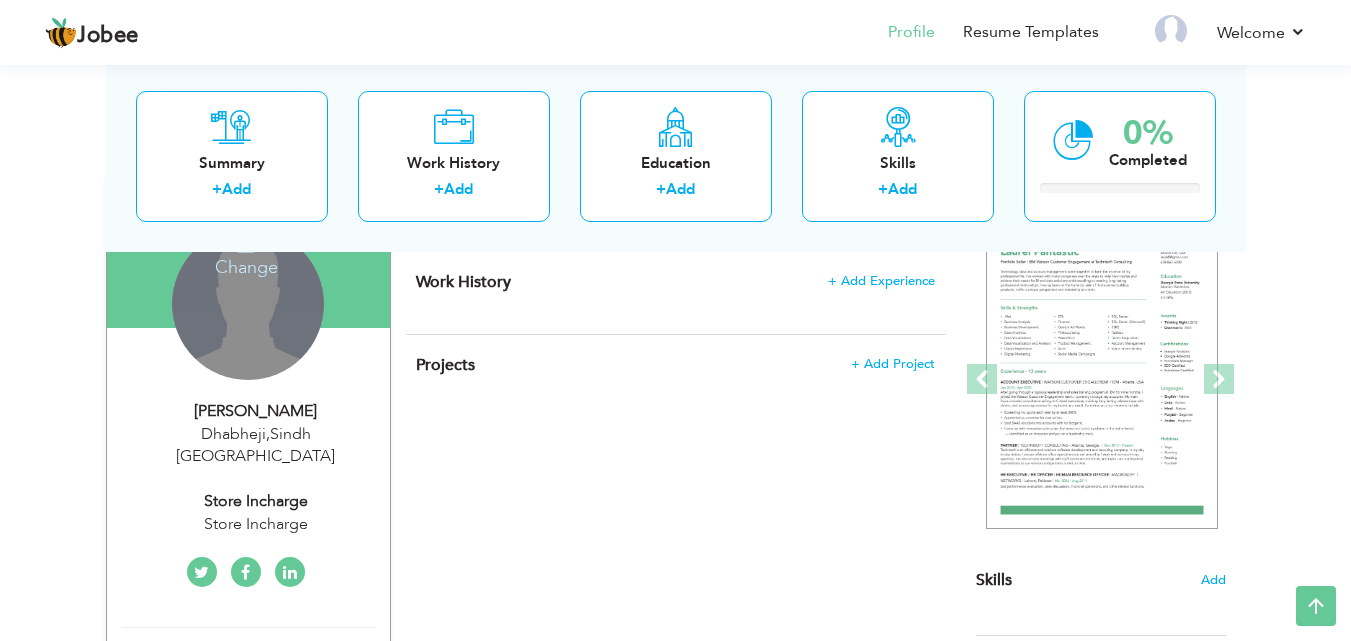 click on "Change
Remove" at bounding box center [248, 304] 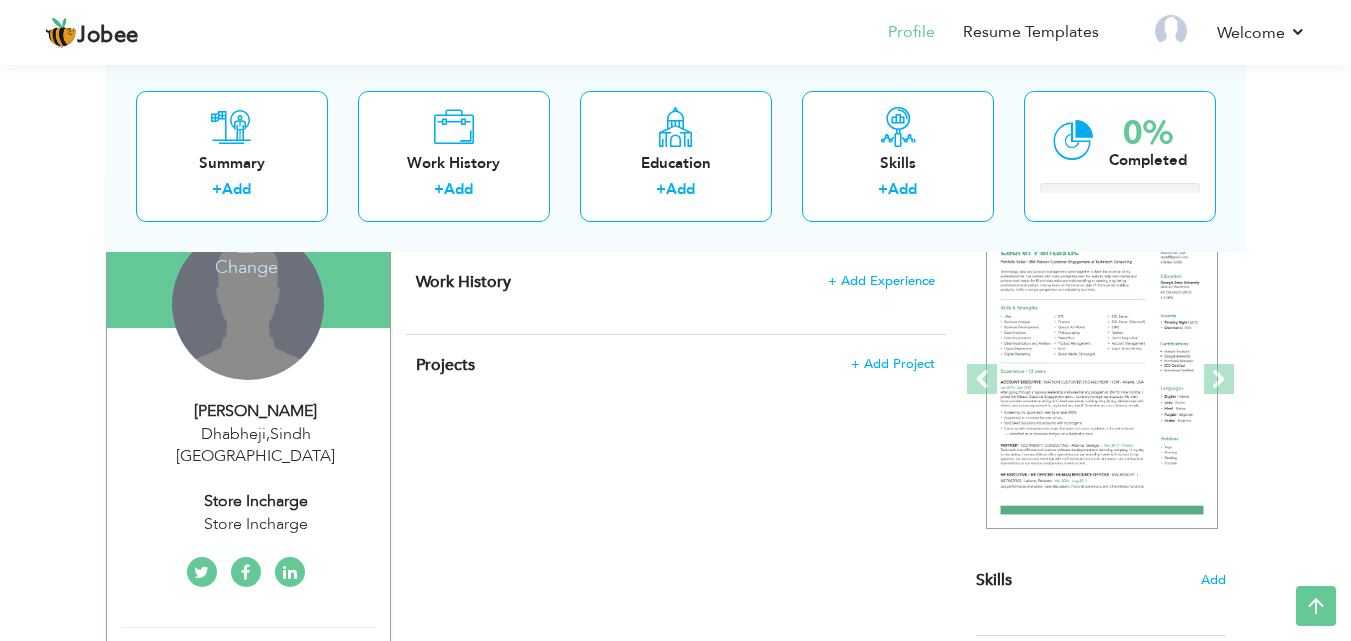 click on "Change" at bounding box center (246, 254) 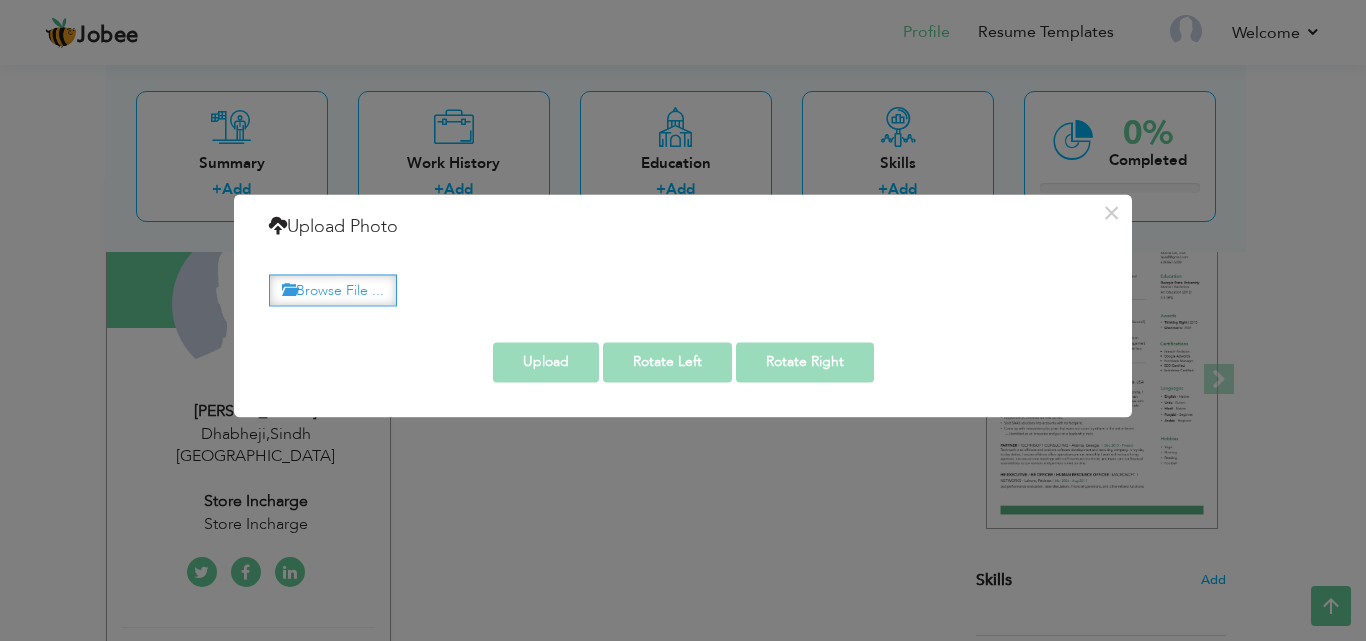 click on "Browse File ..." at bounding box center [333, 290] 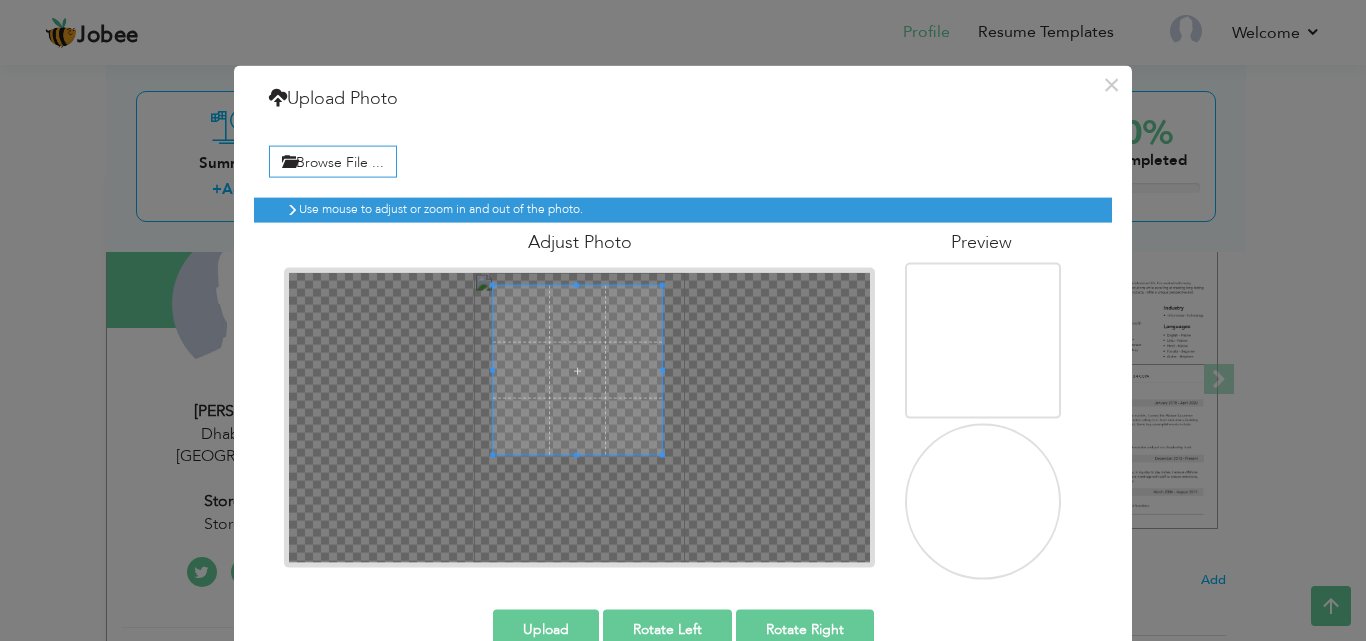 click at bounding box center [577, 370] 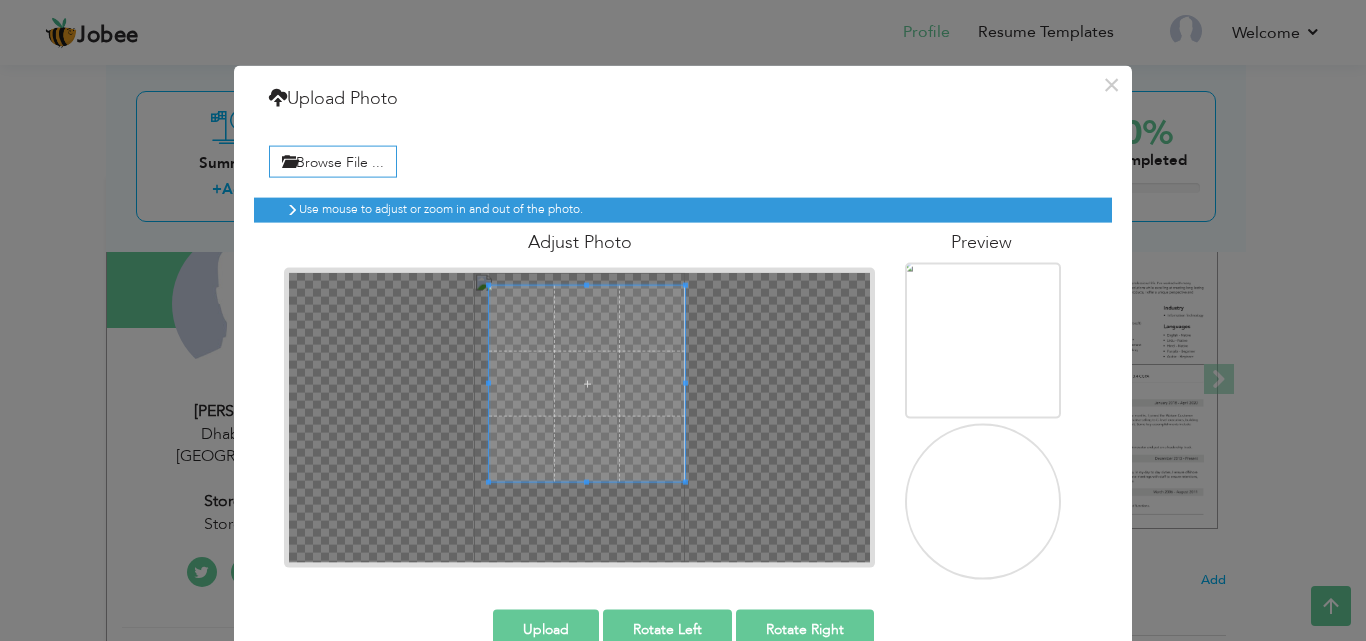 click at bounding box center [579, 417] 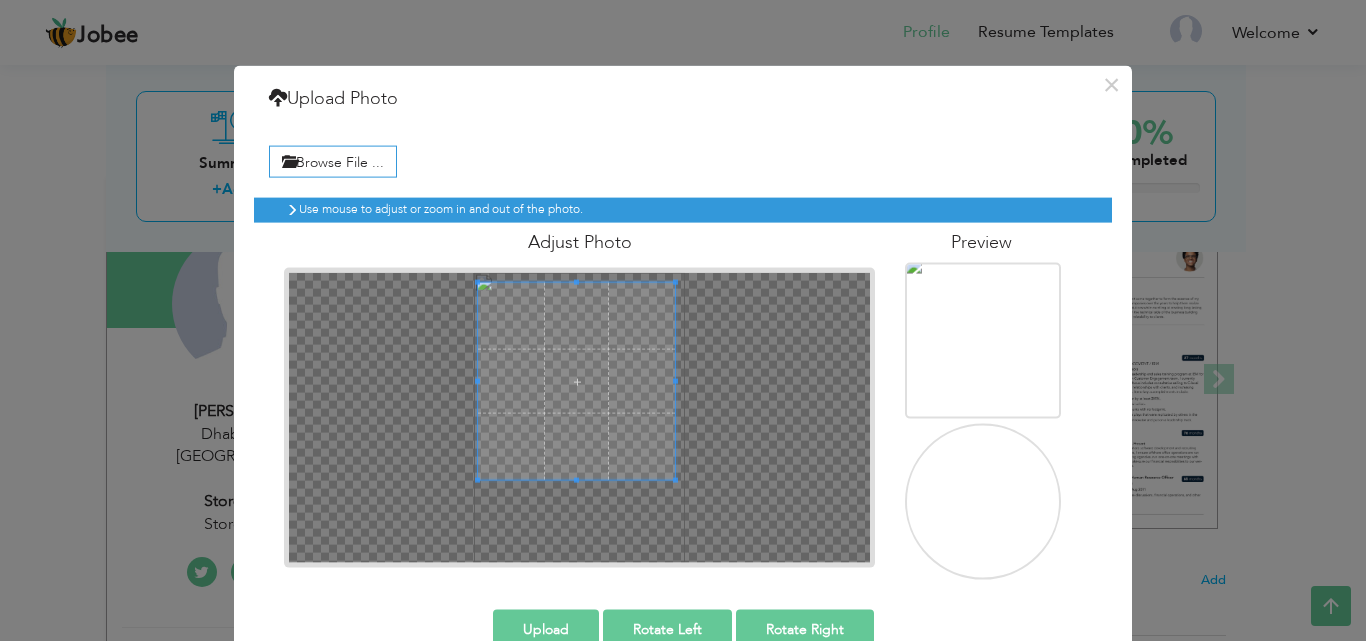 click at bounding box center (576, 381) 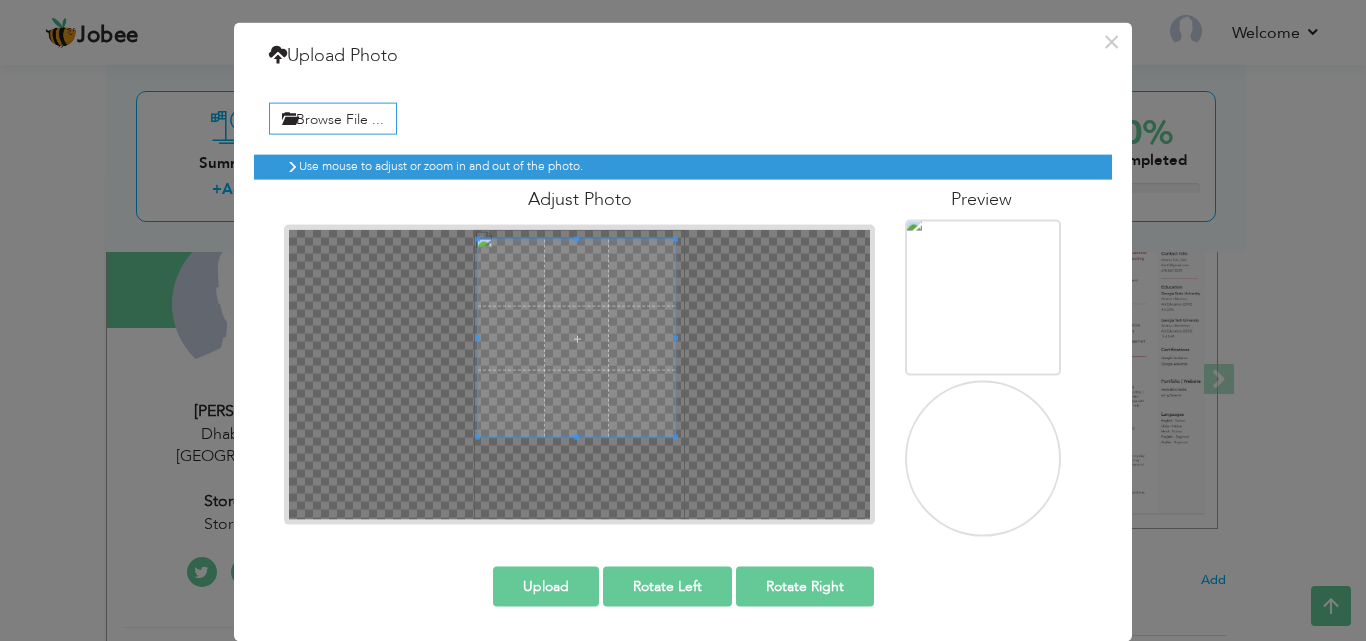 click at bounding box center [987, 488] 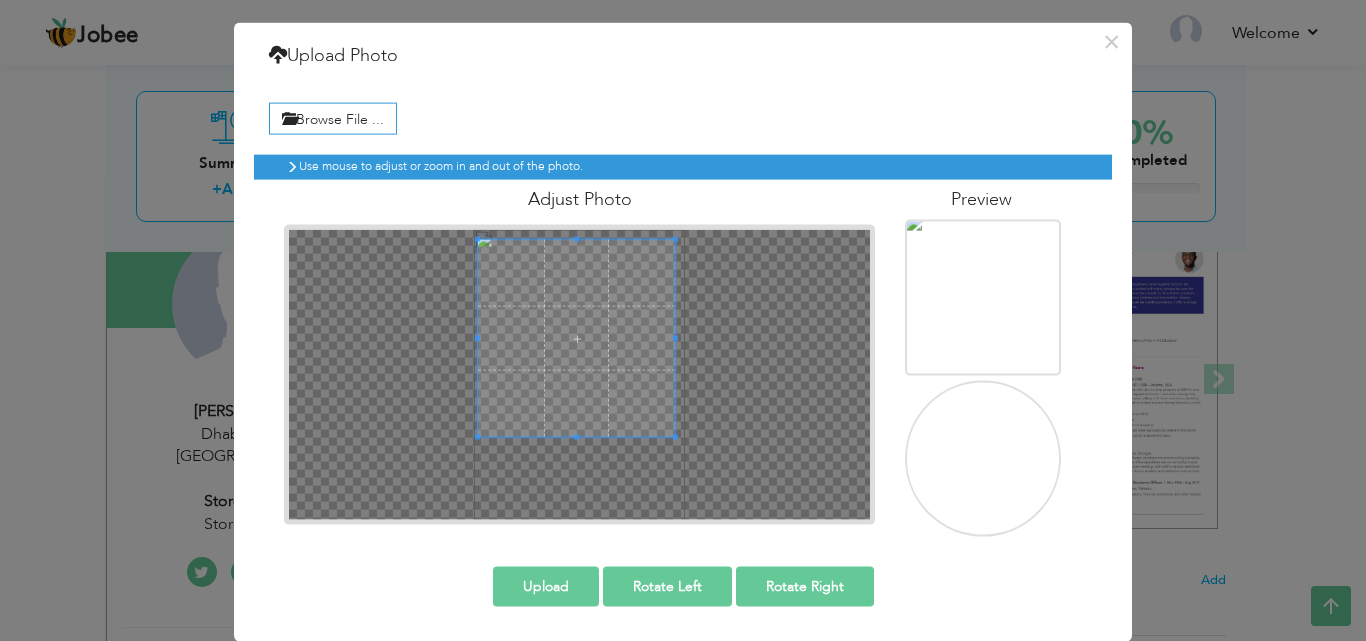 click on "Upload" at bounding box center (546, 586) 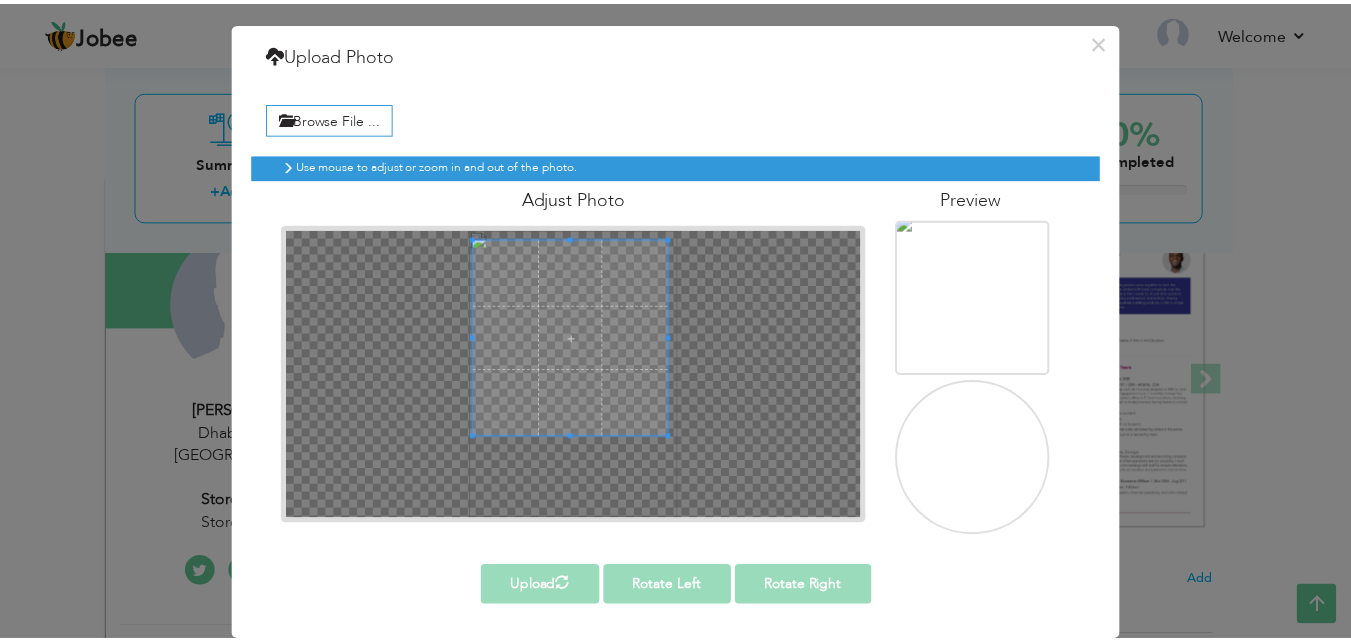 scroll, scrollTop: 0, scrollLeft: 0, axis: both 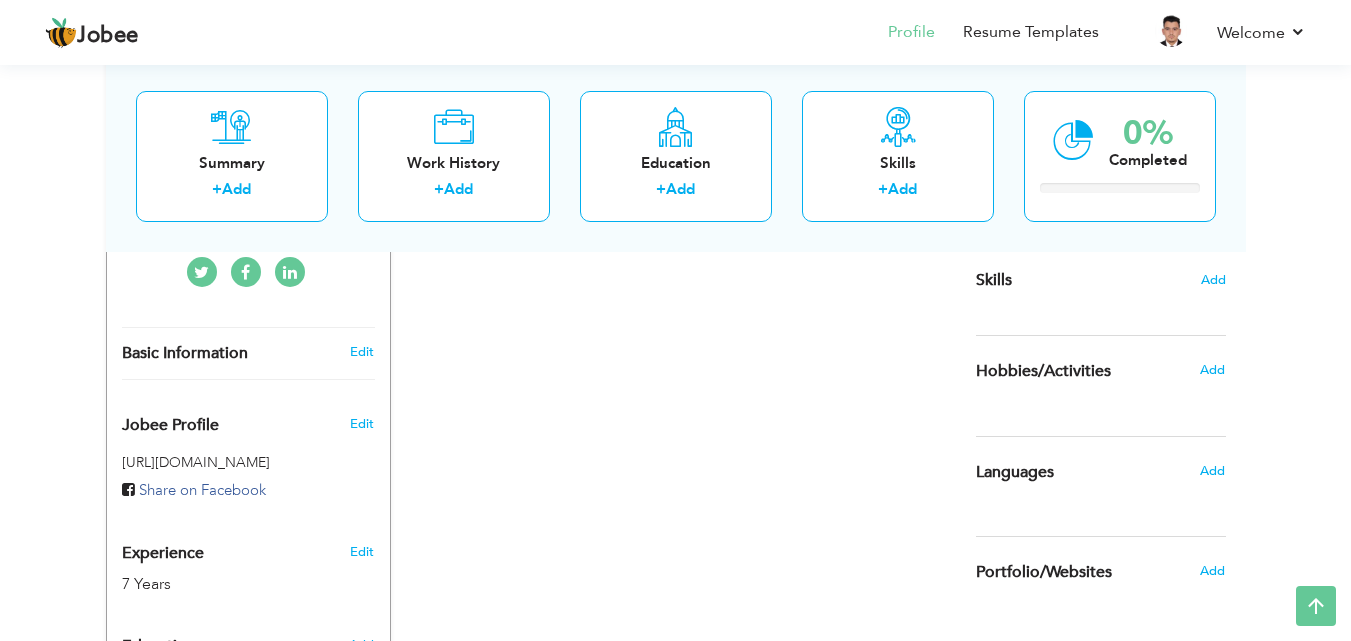 click on "Basic Information
Edit" at bounding box center (248, 353) 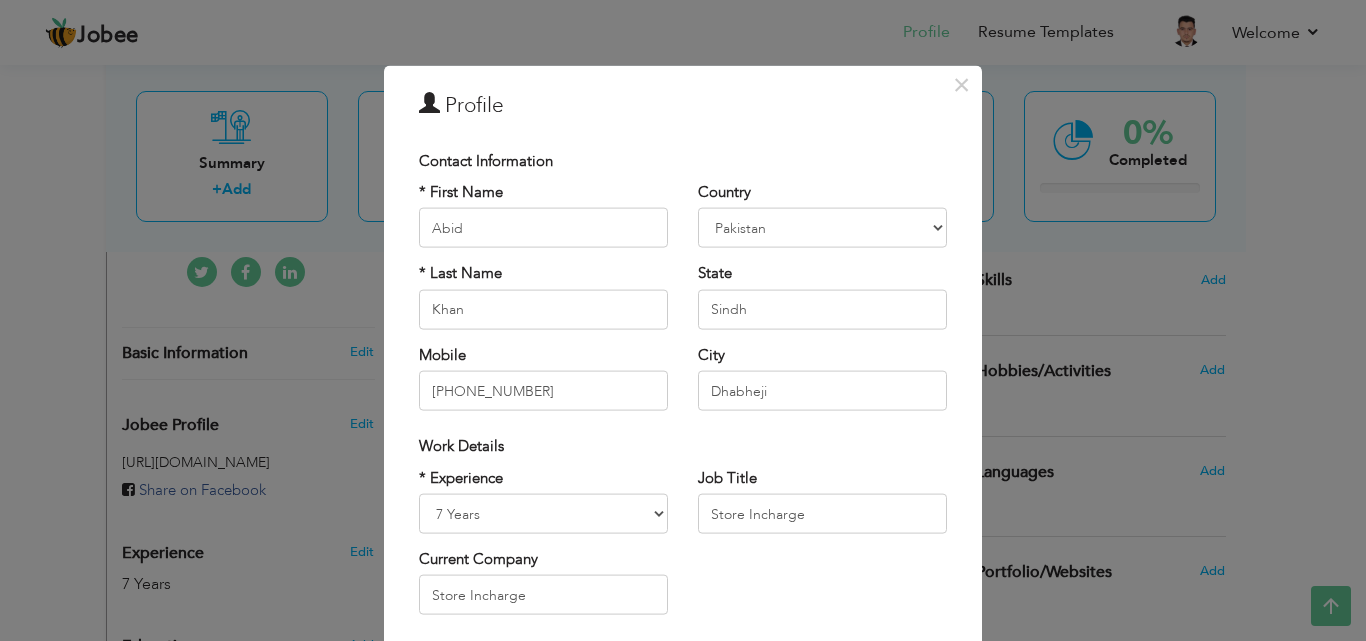 click on "×
Profile
Contact Information
* First Name
Abid
* Last Name
Khan Chad" at bounding box center (683, 320) 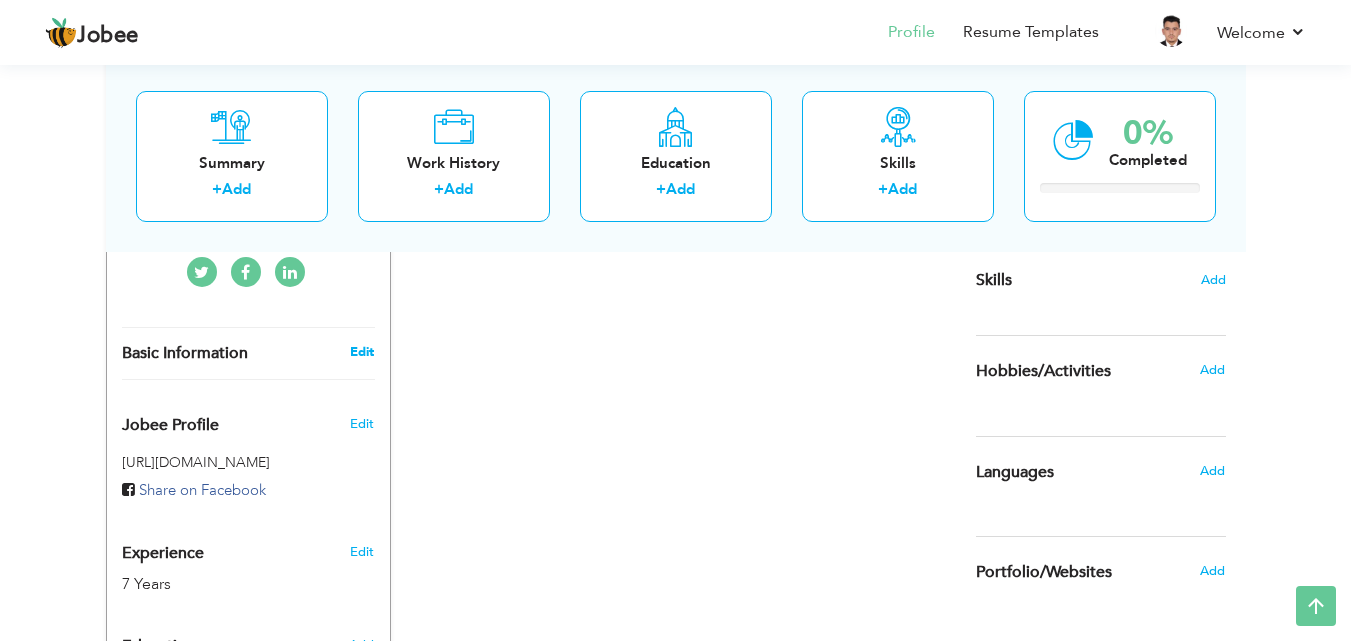 click on "Edit" at bounding box center [362, 352] 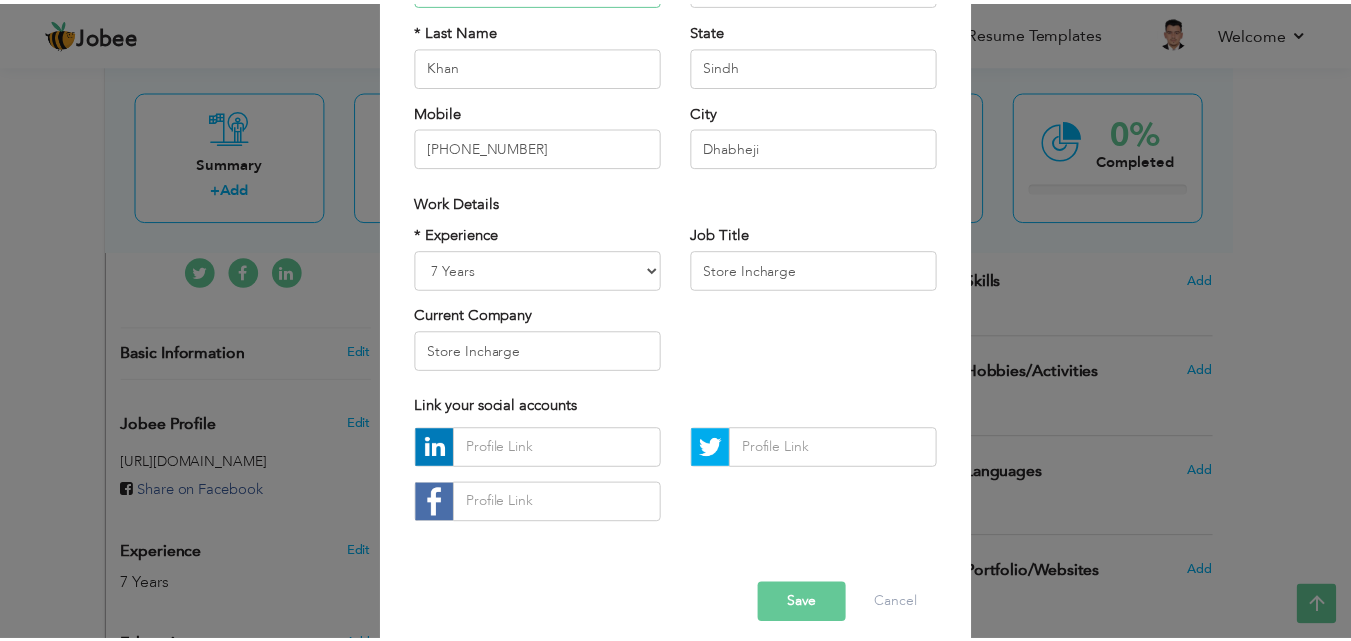 scroll, scrollTop: 261, scrollLeft: 0, axis: vertical 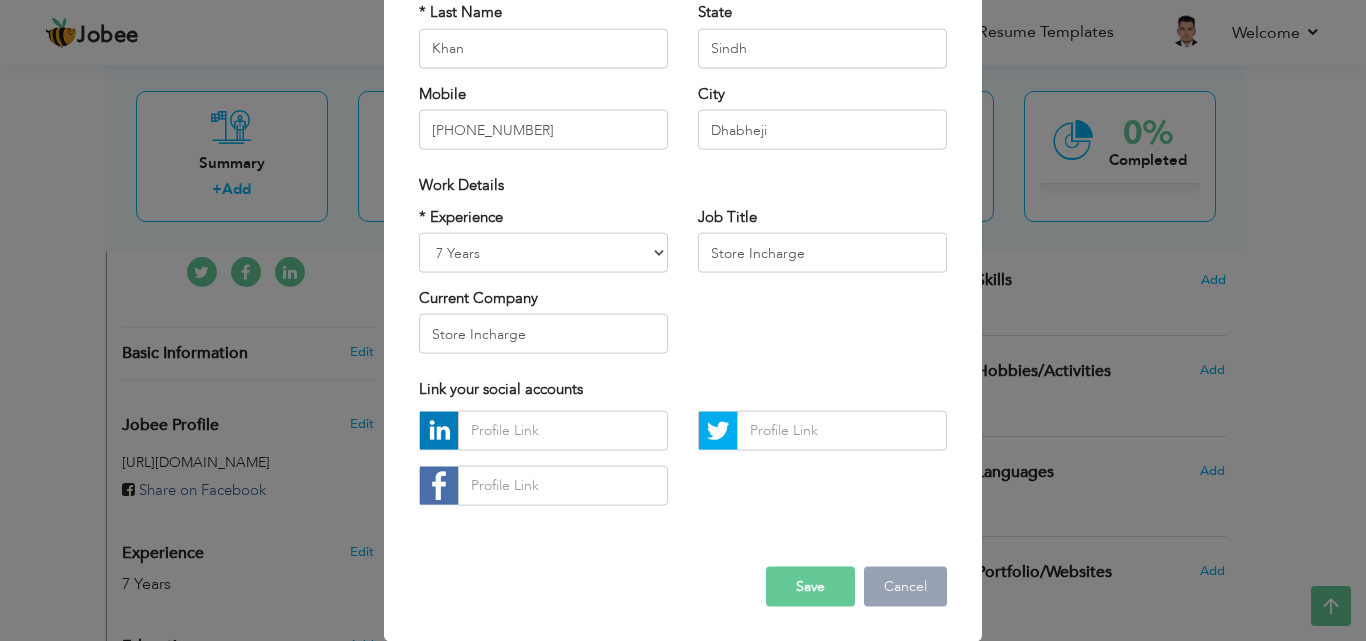 click on "Cancel" at bounding box center [905, 586] 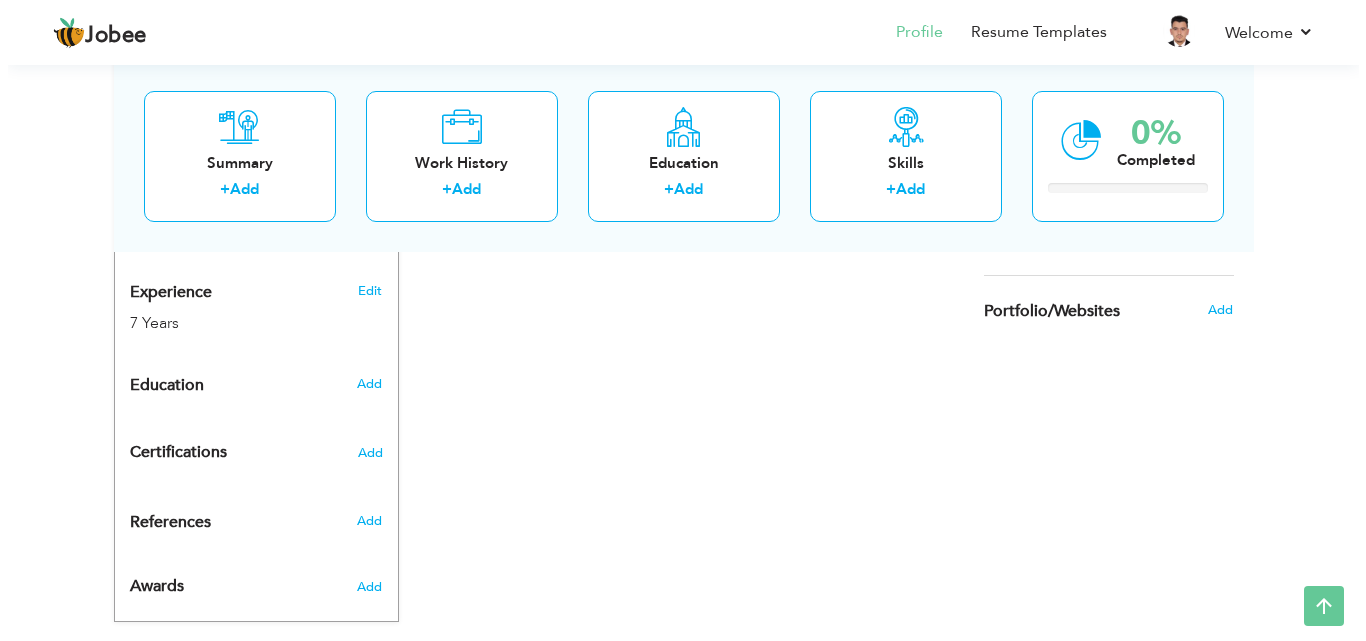 scroll, scrollTop: 772, scrollLeft: 0, axis: vertical 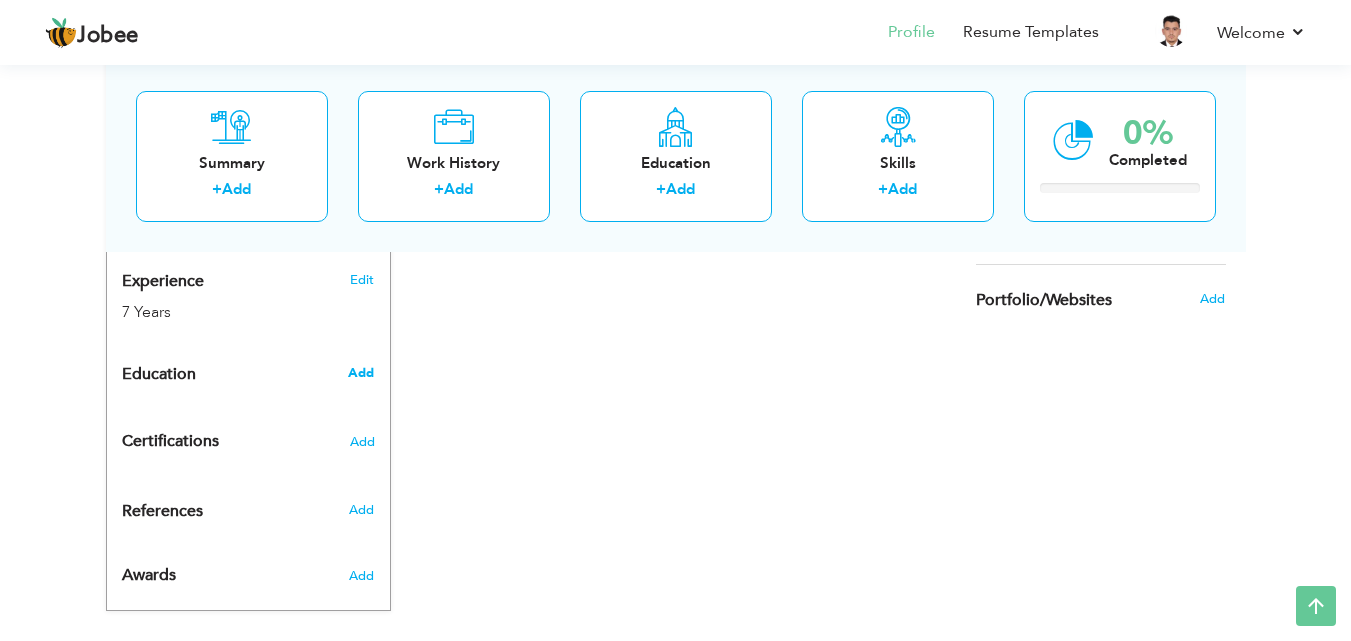 click on "Add" at bounding box center (361, 373) 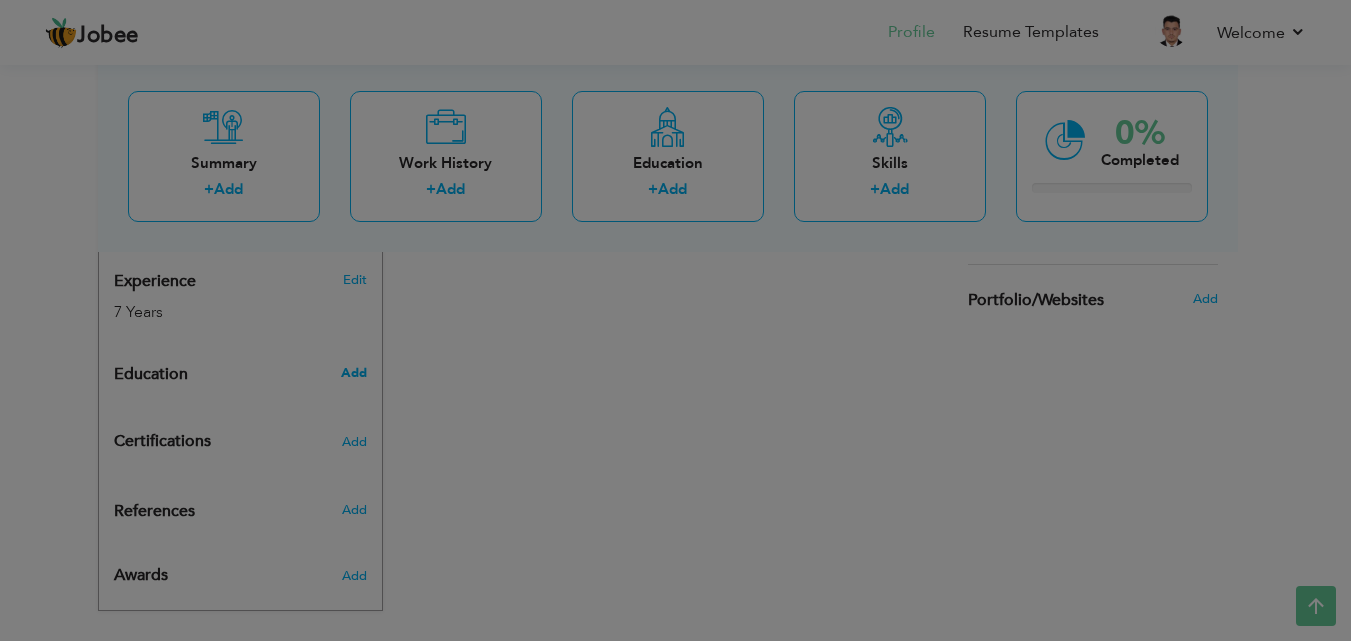 radio on "true" 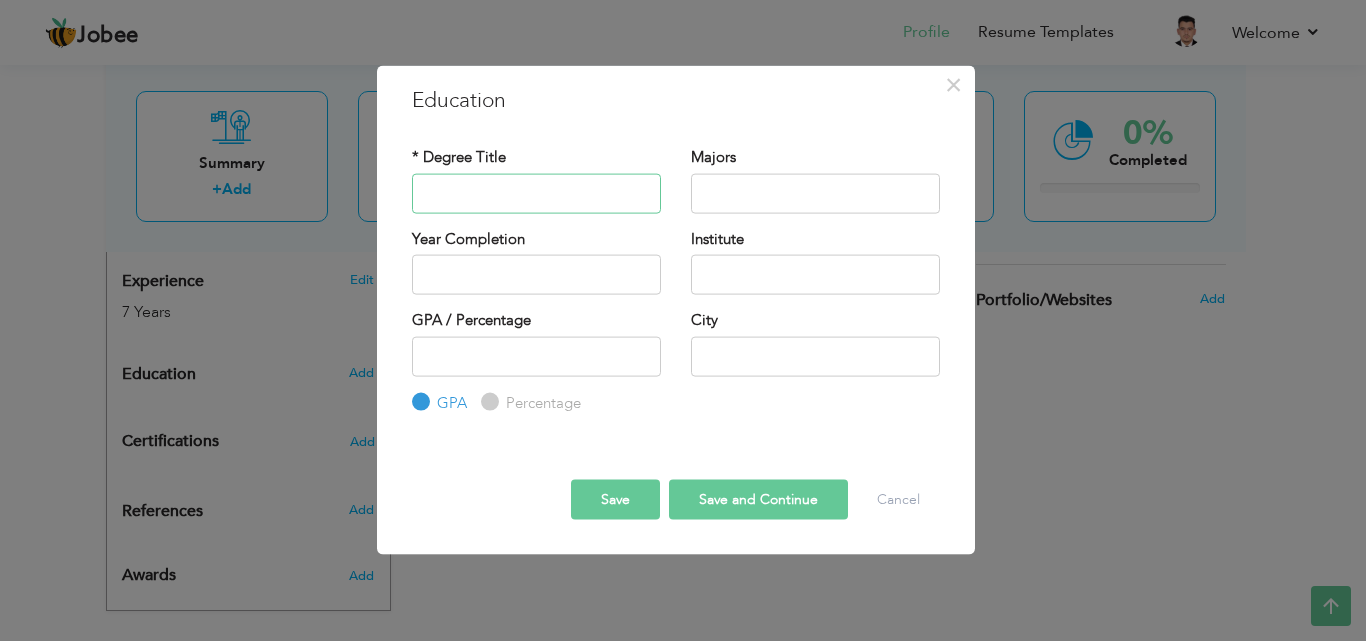 click at bounding box center [536, 193] 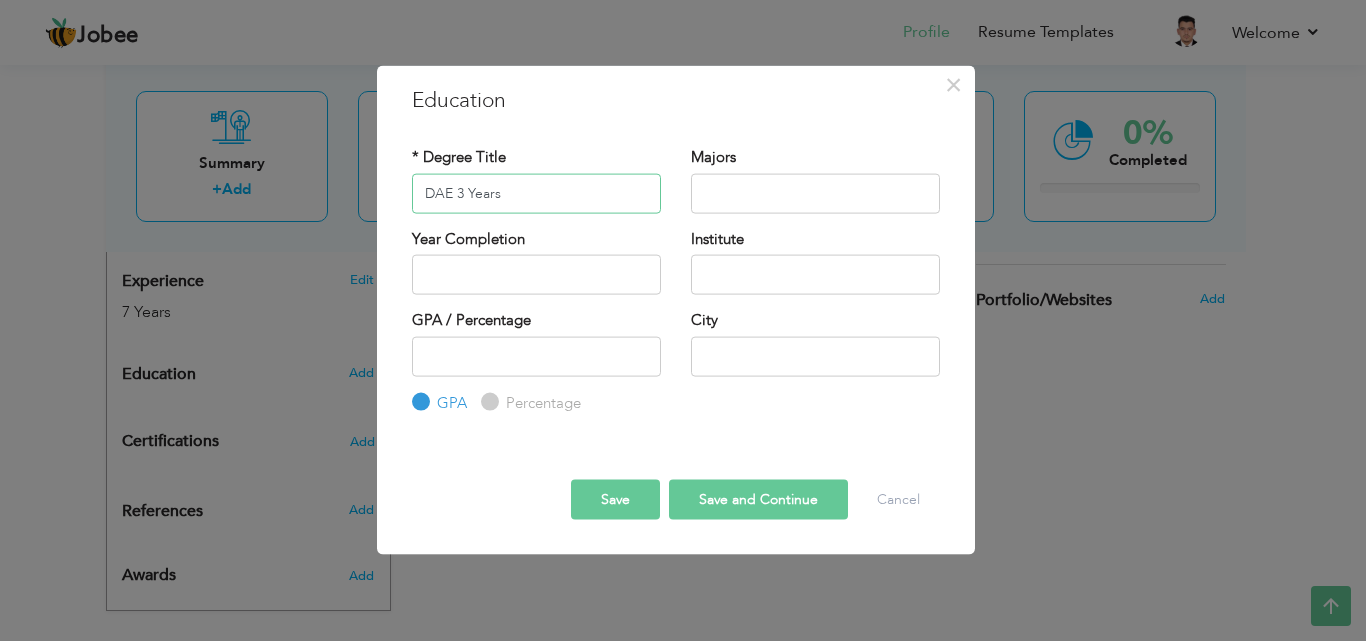 drag, startPoint x: 511, startPoint y: 194, endPoint x: 458, endPoint y: 191, distance: 53.08484 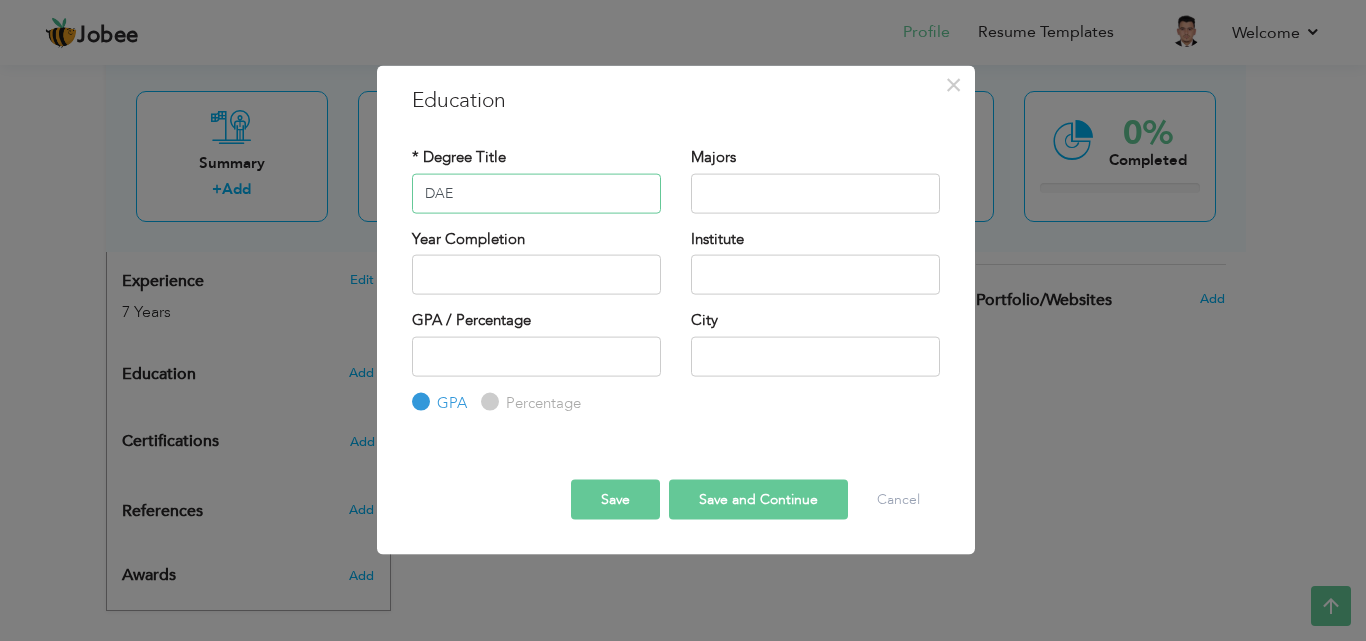 drag, startPoint x: 478, startPoint y: 196, endPoint x: 330, endPoint y: 192, distance: 148.05405 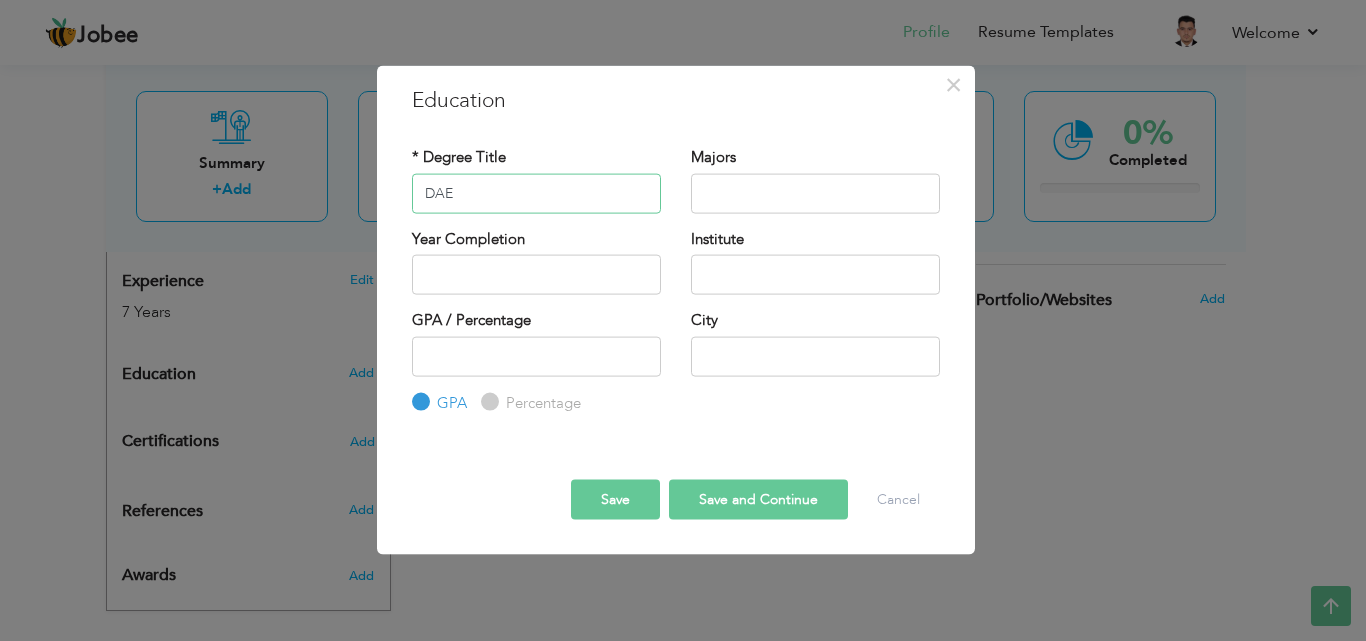 paste on "iploma of Associate Engineer" 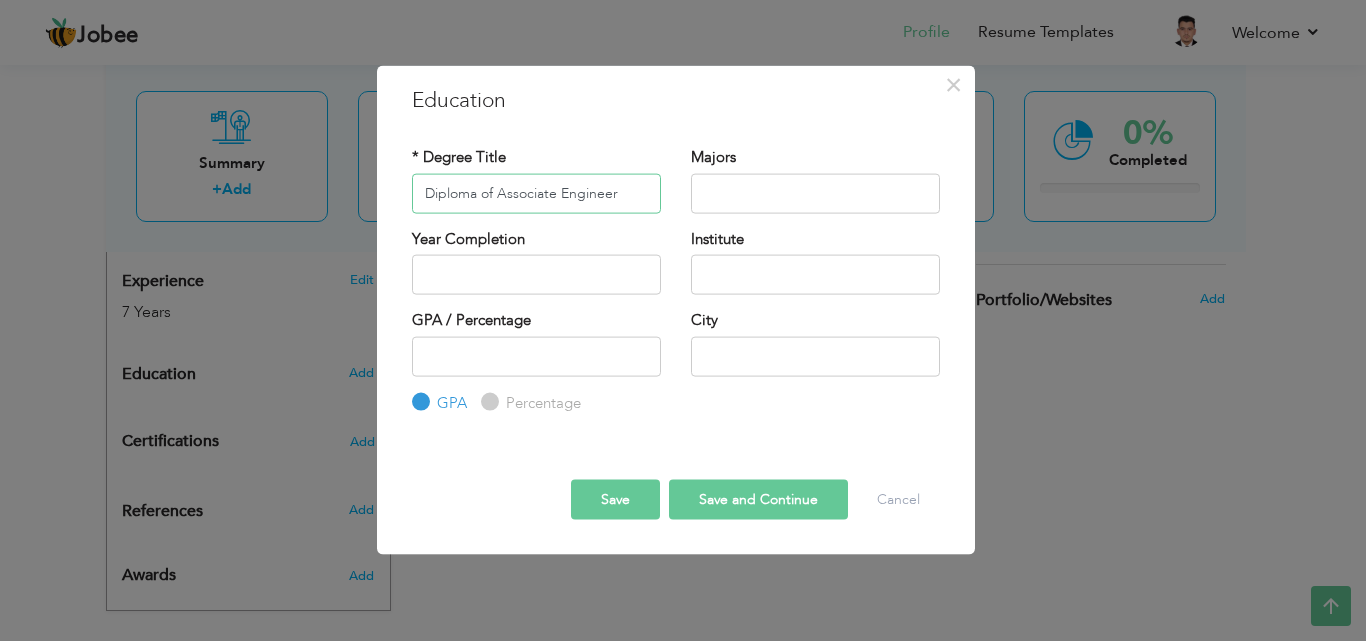 type on "Diploma of Associate Engineer" 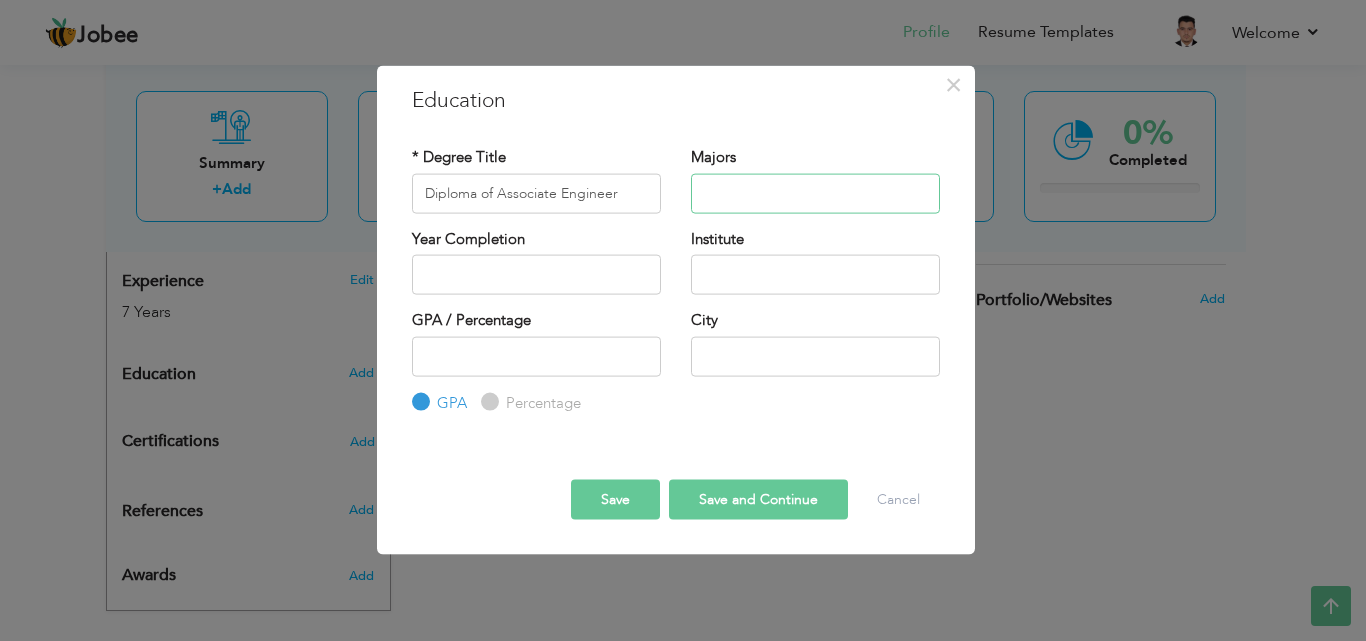 click at bounding box center [815, 193] 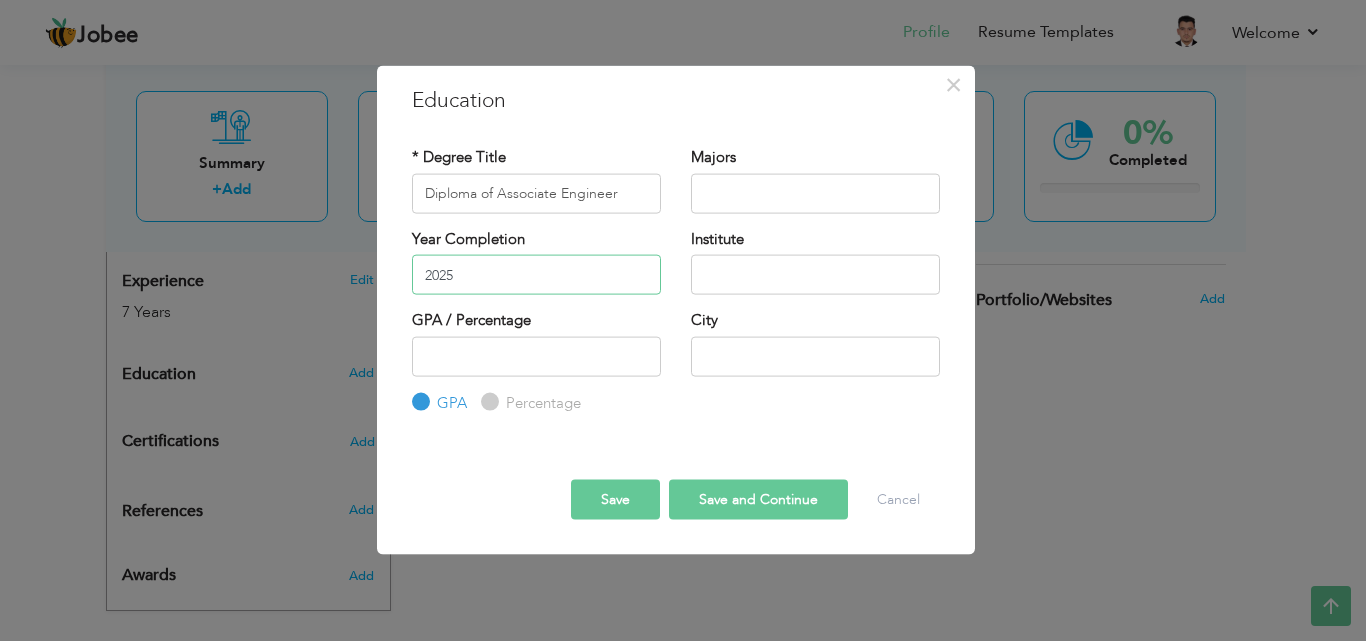 click on "2025" at bounding box center [536, 275] 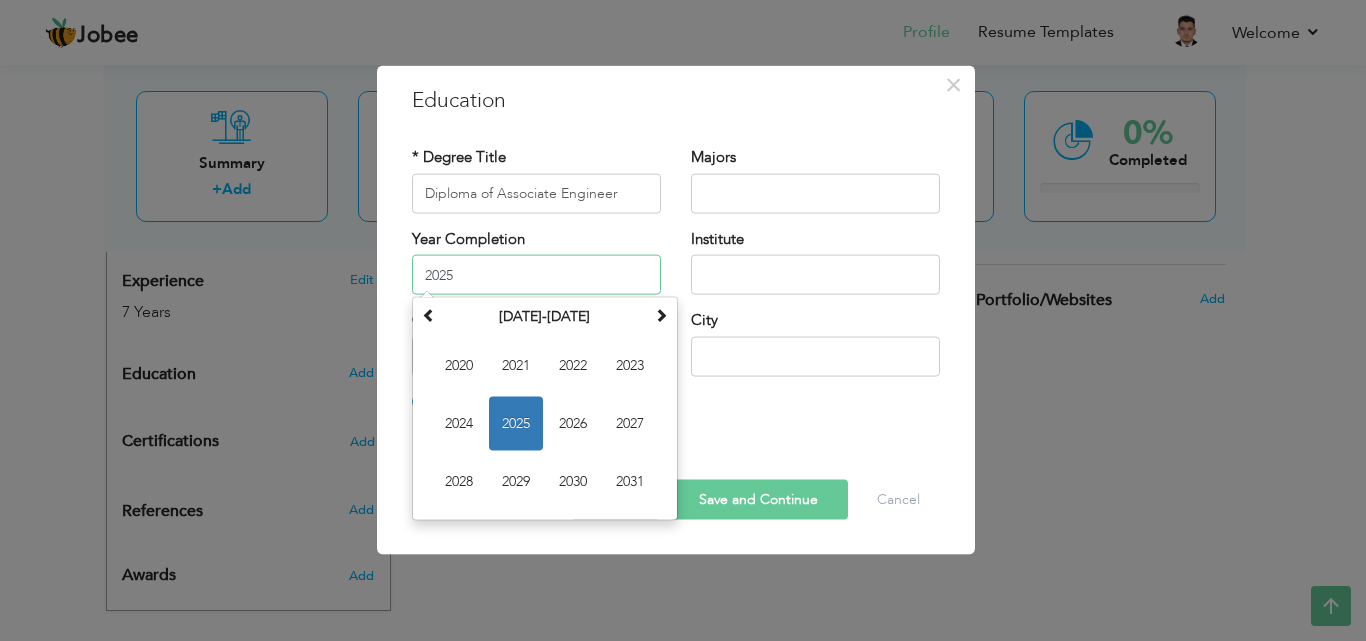 drag, startPoint x: 575, startPoint y: 279, endPoint x: 371, endPoint y: 257, distance: 205.18285 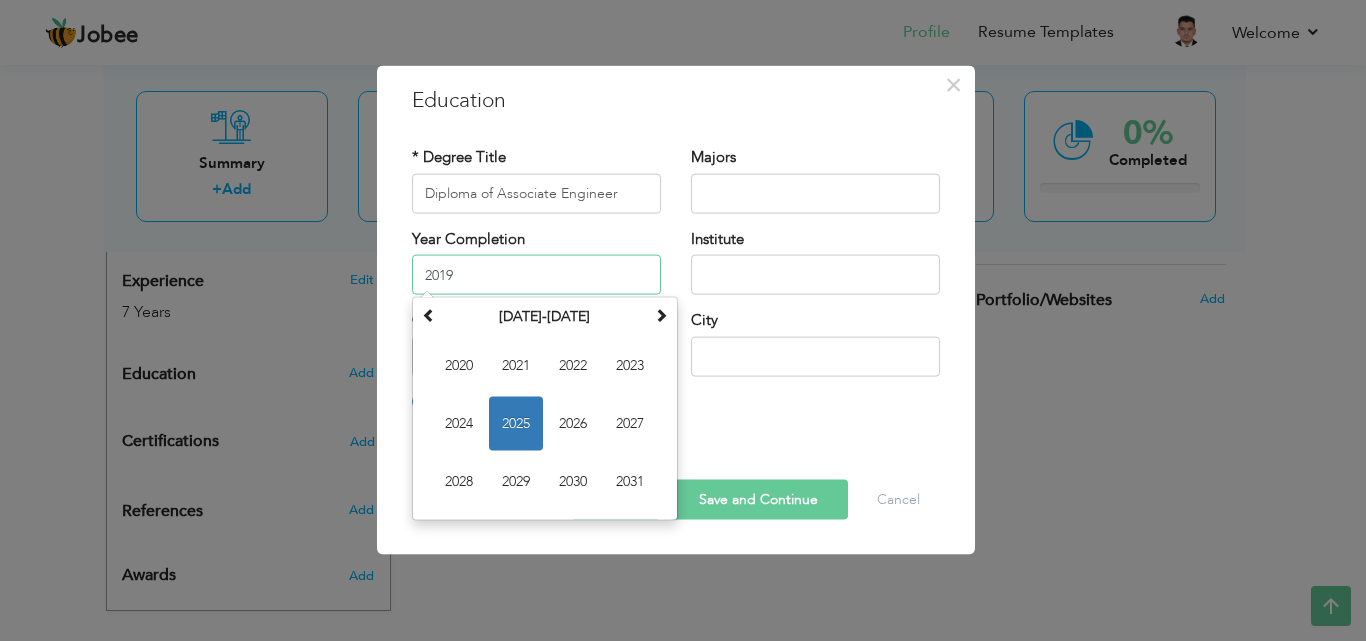 type on "2019" 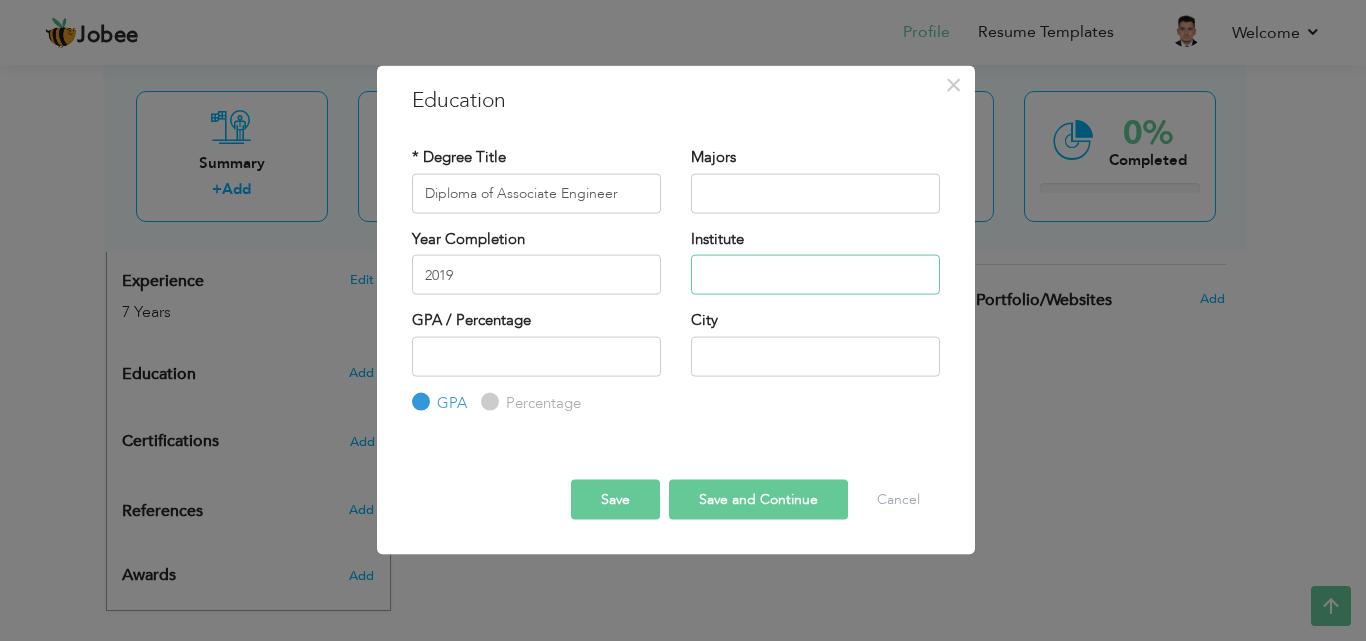 paste on "Pakistan Steel Institute Of Technology" 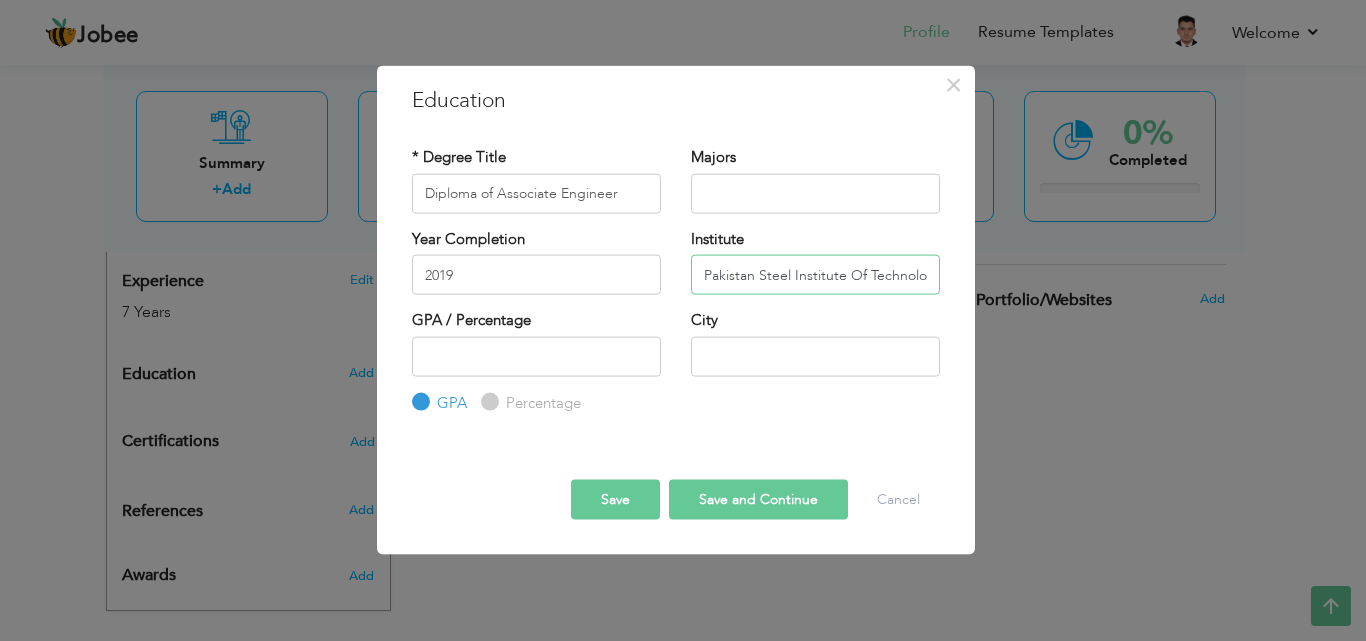 scroll, scrollTop: 0, scrollLeft: 15, axis: horizontal 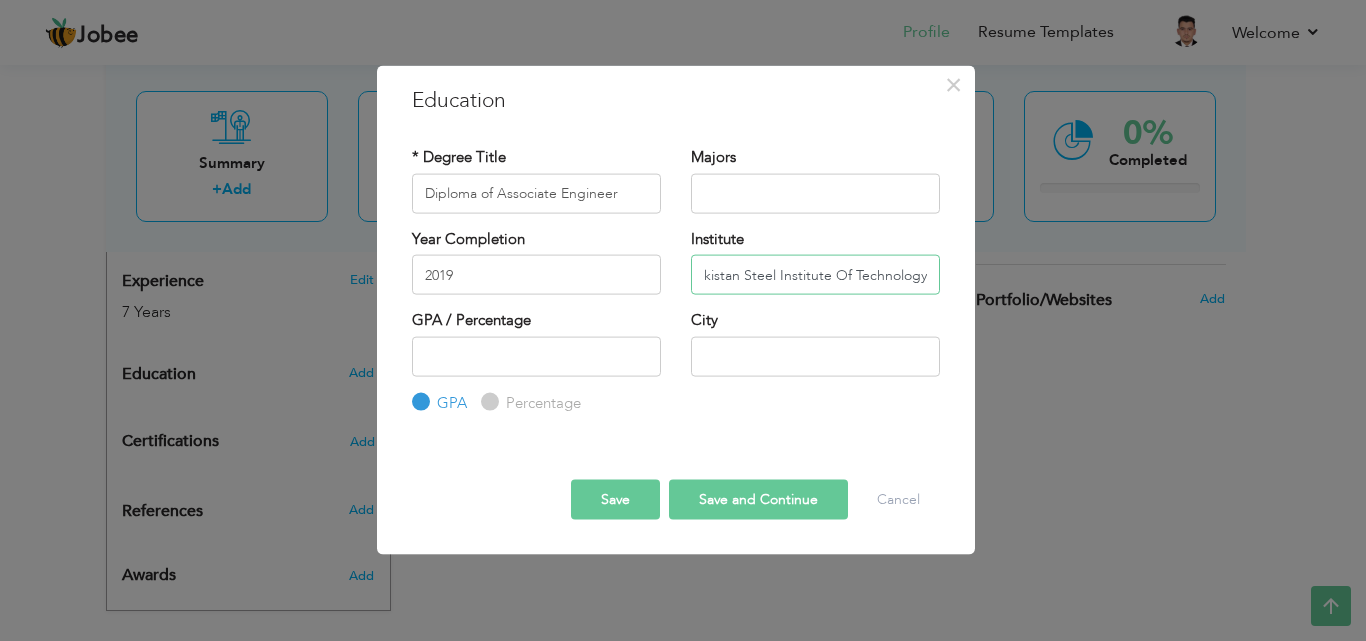 click on "Pakistan Steel Institute Of Technology" at bounding box center [815, 275] 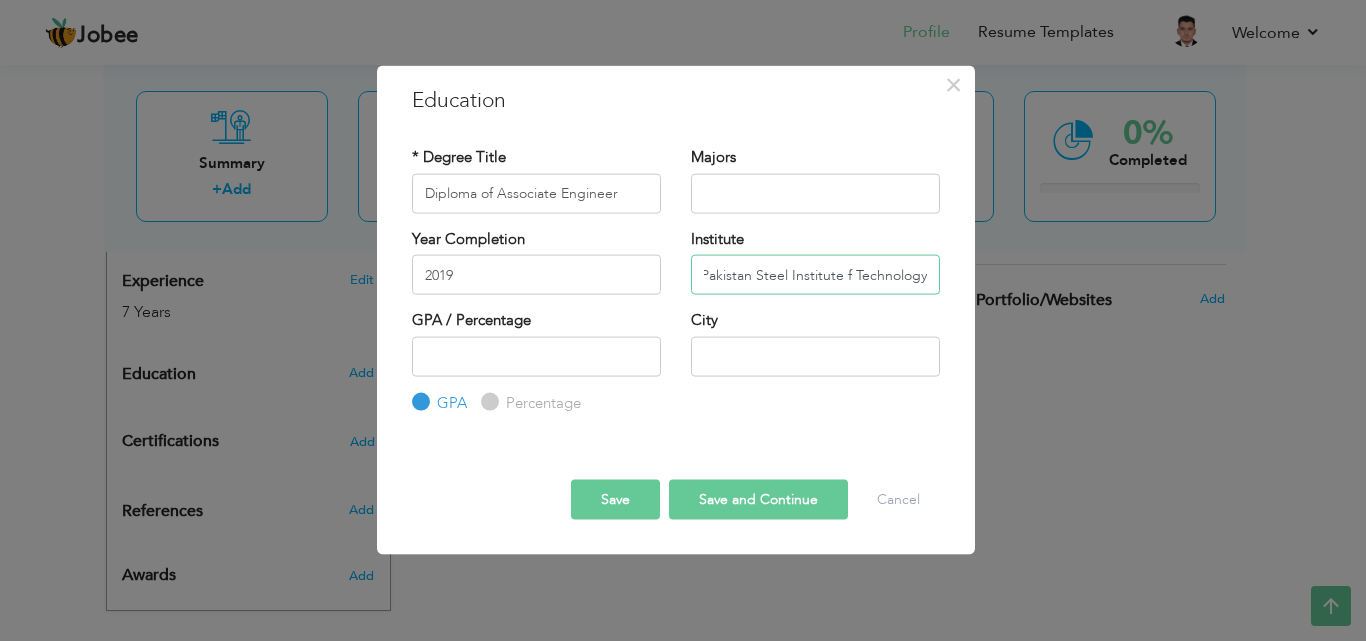 scroll, scrollTop: 0, scrollLeft: 4, axis: horizontal 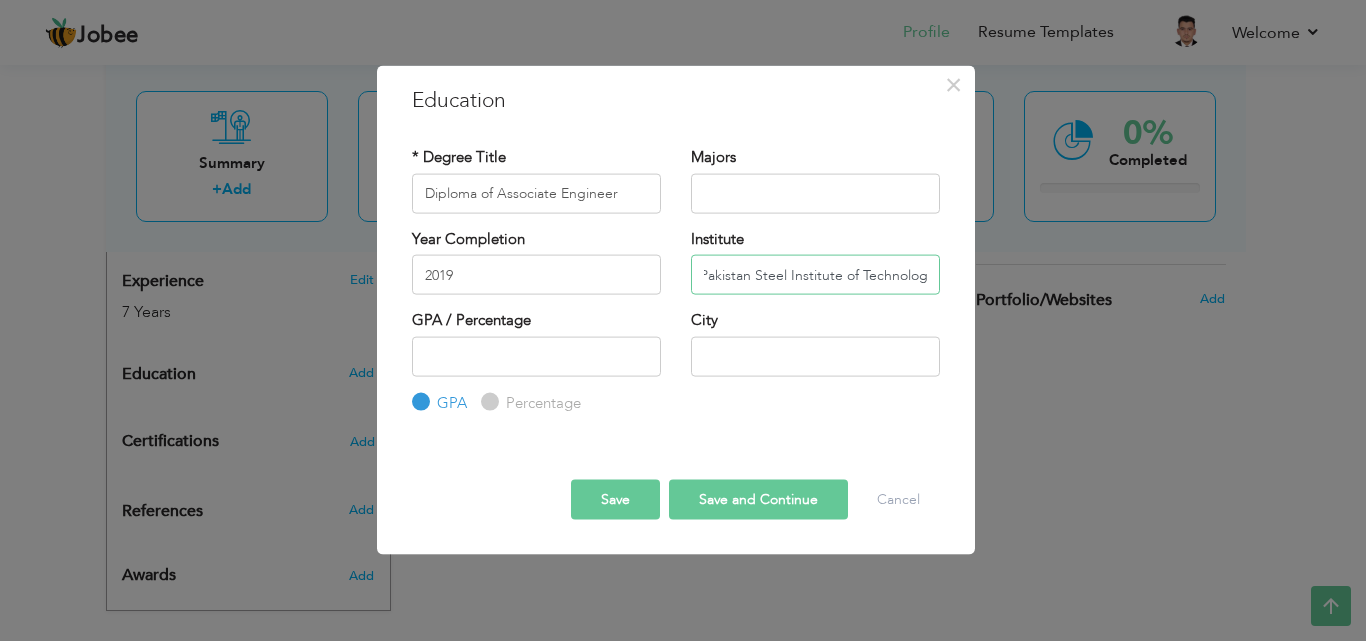 type on "Pakistan Steel Institute of Technology" 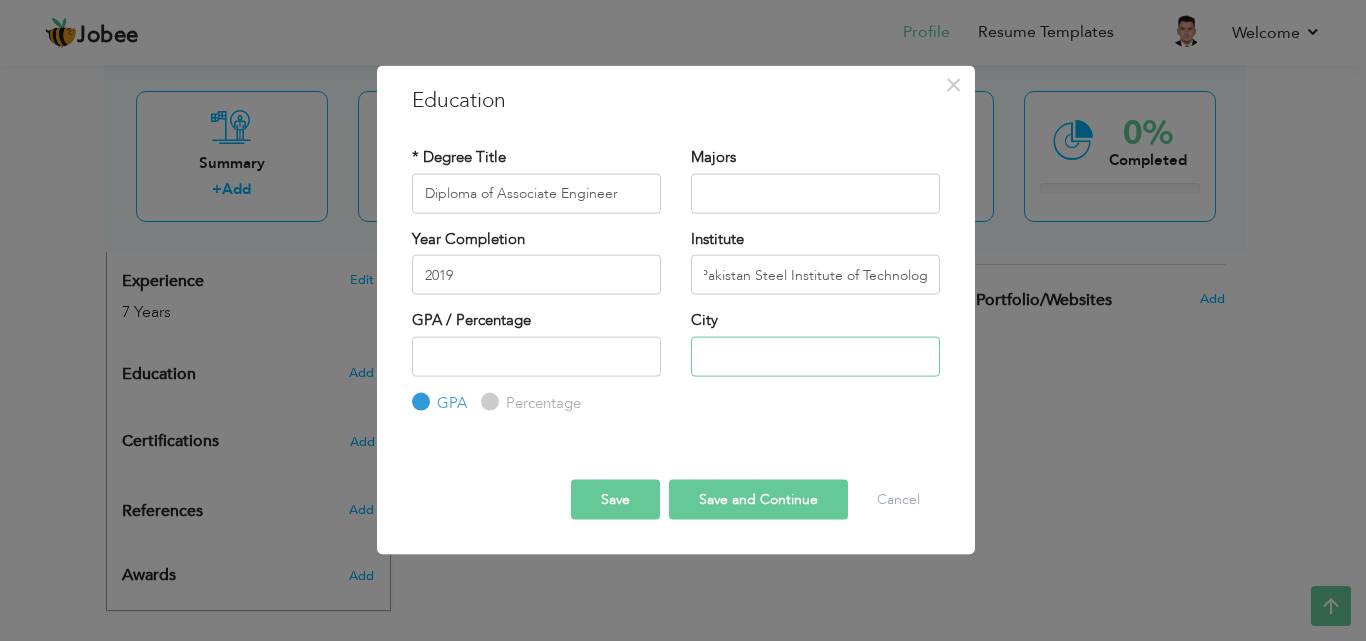 click at bounding box center (815, 356) 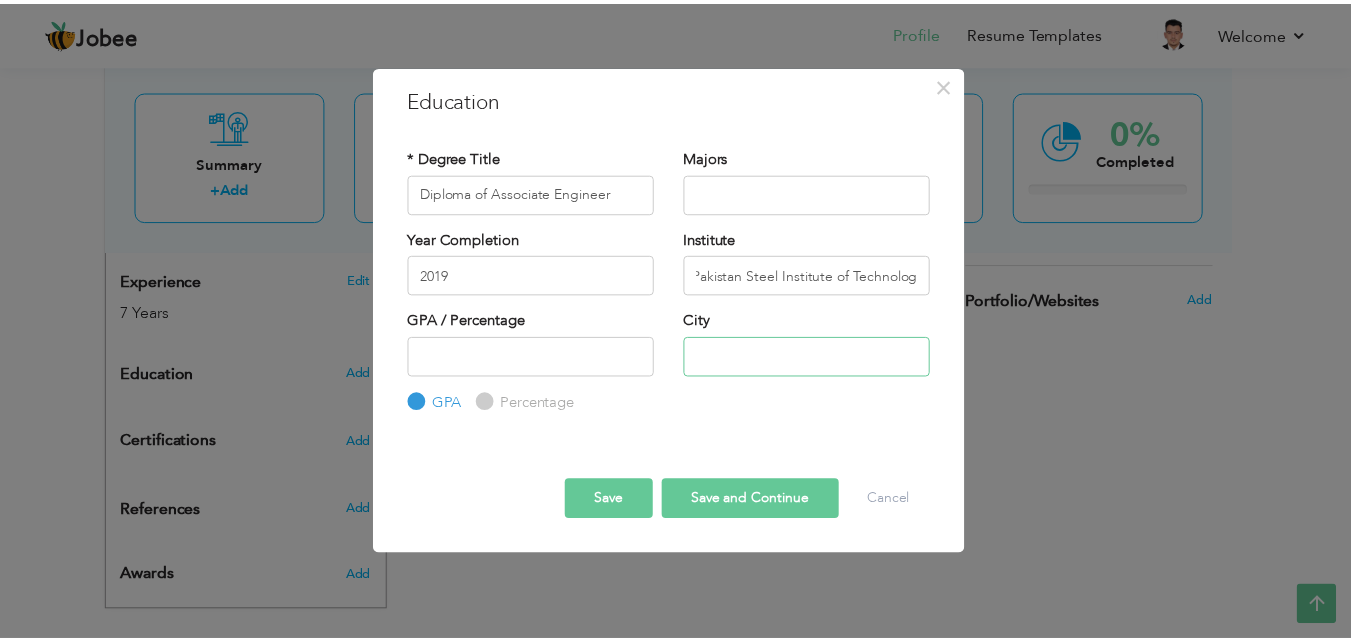 scroll, scrollTop: 0, scrollLeft: 0, axis: both 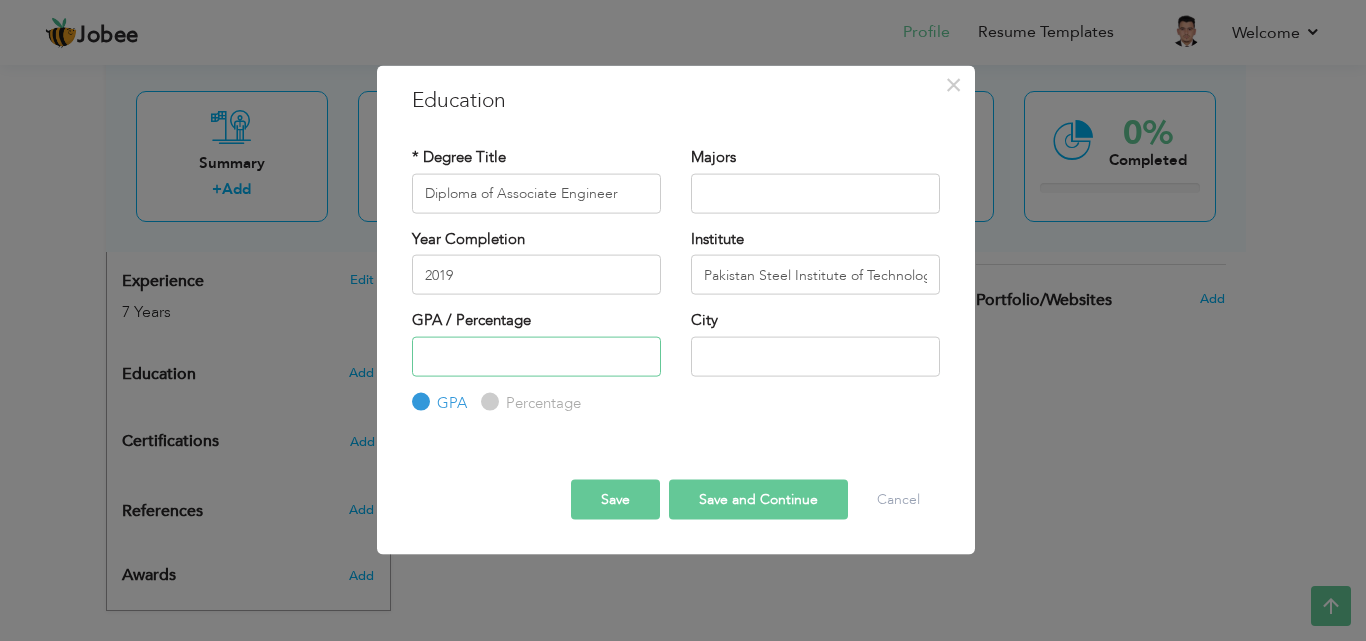 click at bounding box center [536, 356] 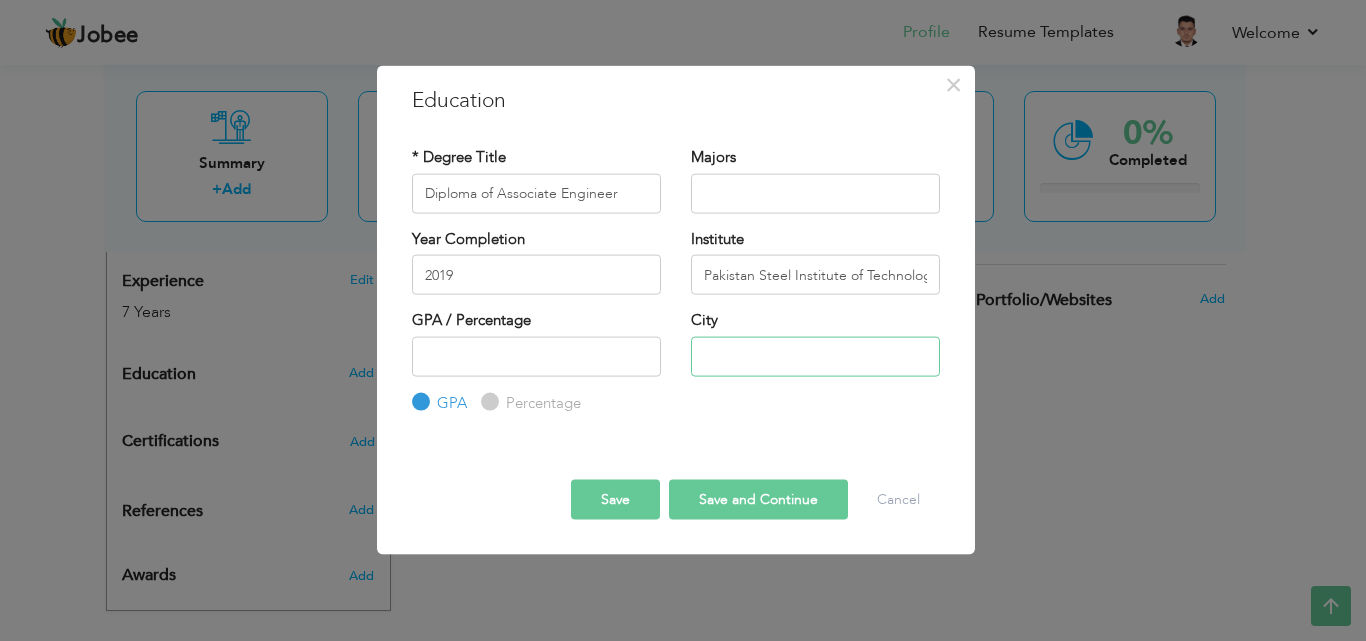click at bounding box center [815, 356] 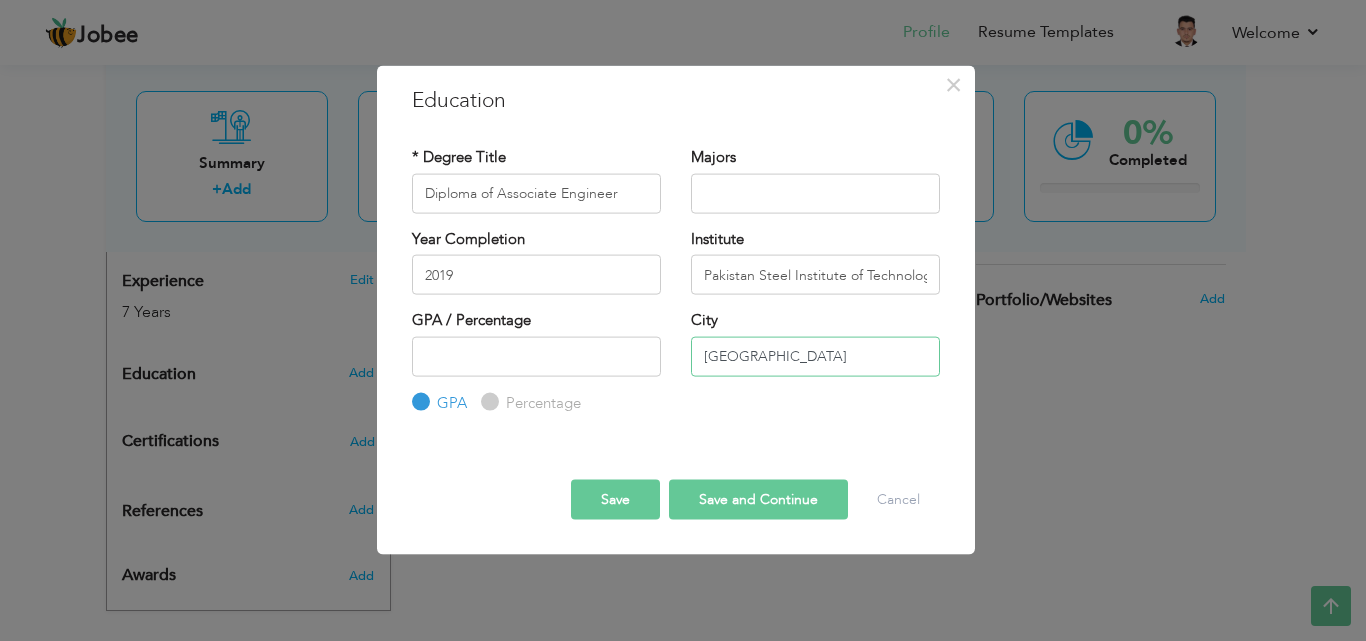type on "[GEOGRAPHIC_DATA]" 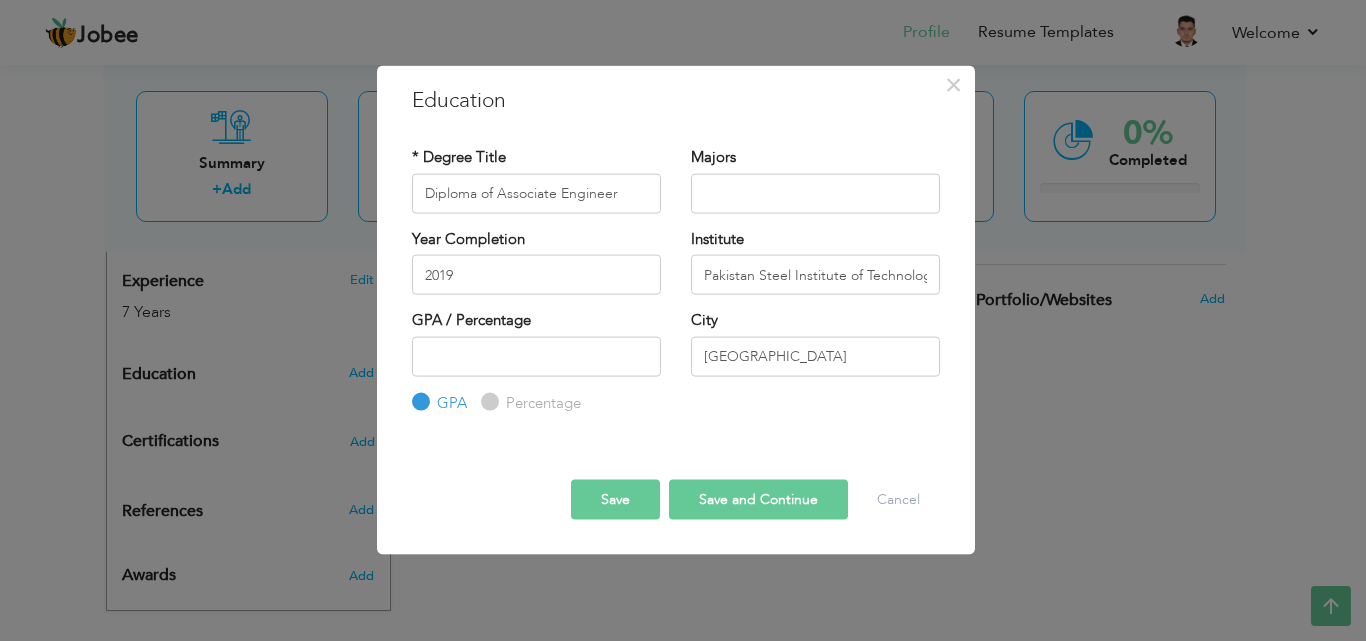 click on "Save" at bounding box center [615, 500] 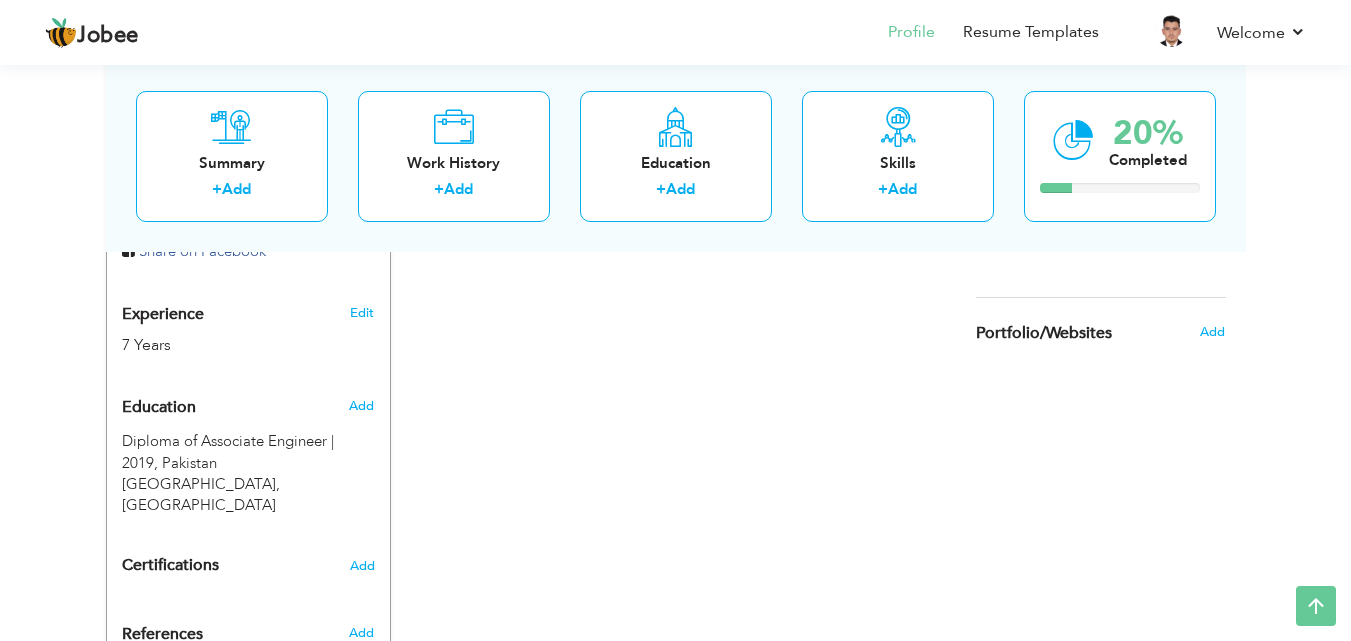 scroll, scrollTop: 741, scrollLeft: 0, axis: vertical 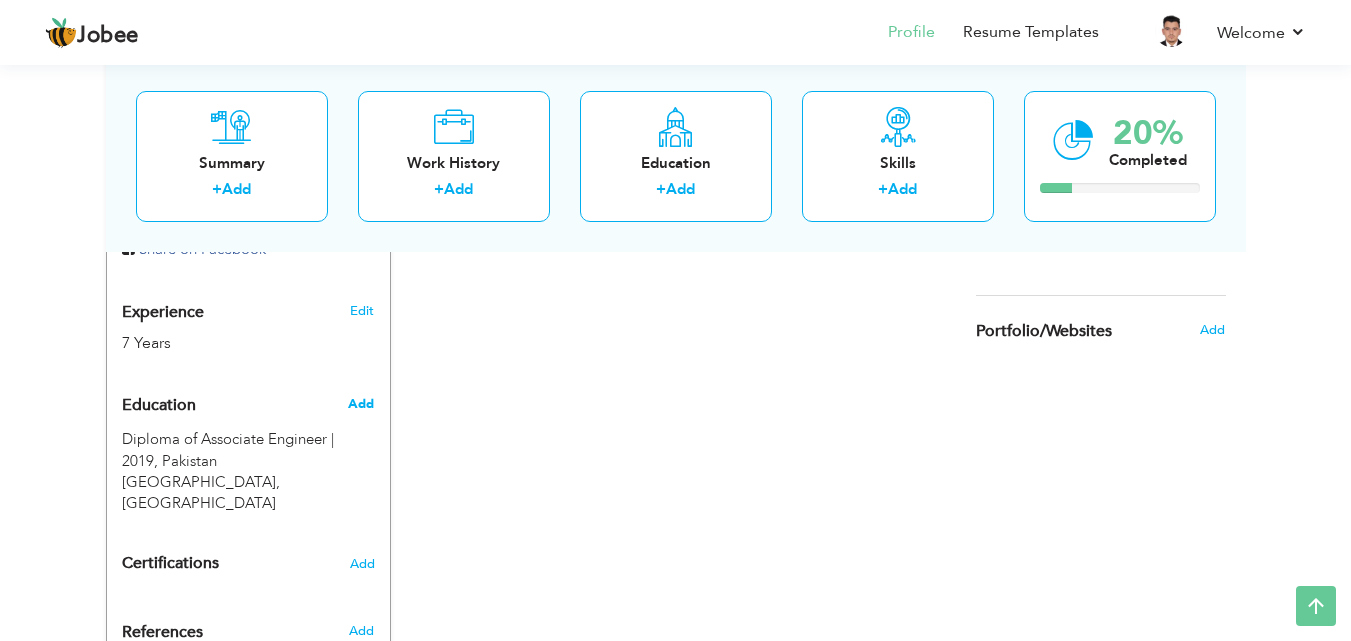 click on "Add" at bounding box center [361, 404] 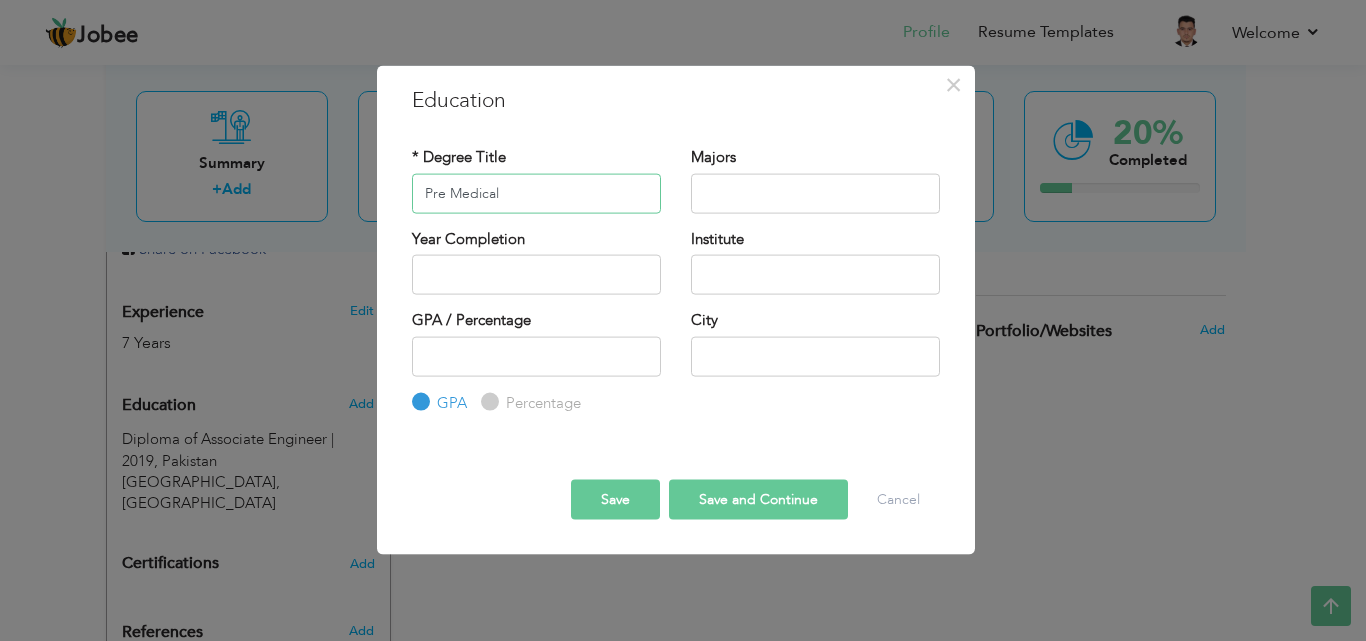 type on "Pre Medical" 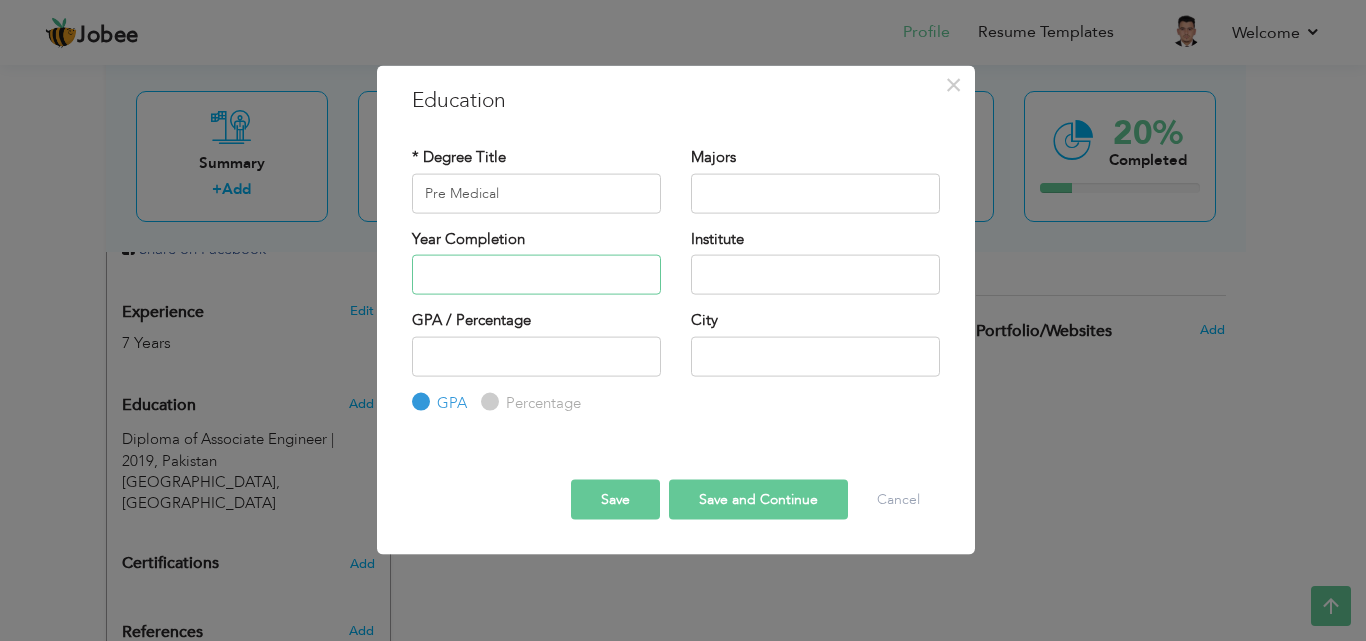 click at bounding box center (536, 275) 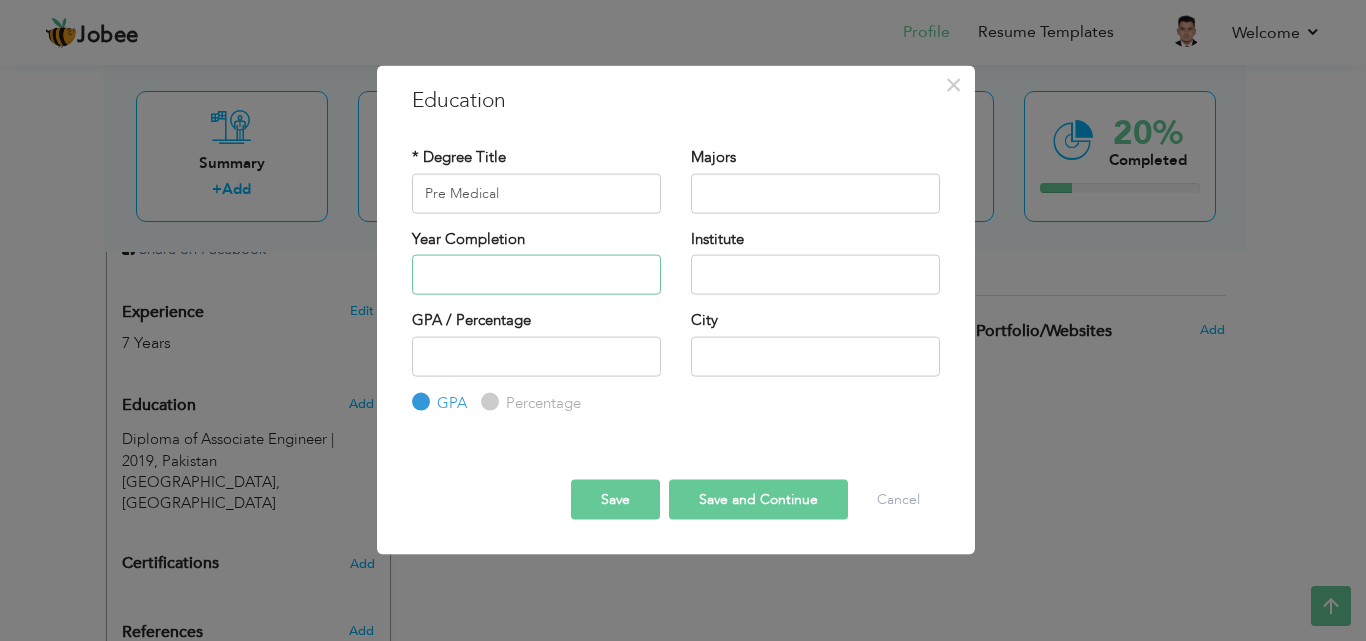 click at bounding box center [536, 275] 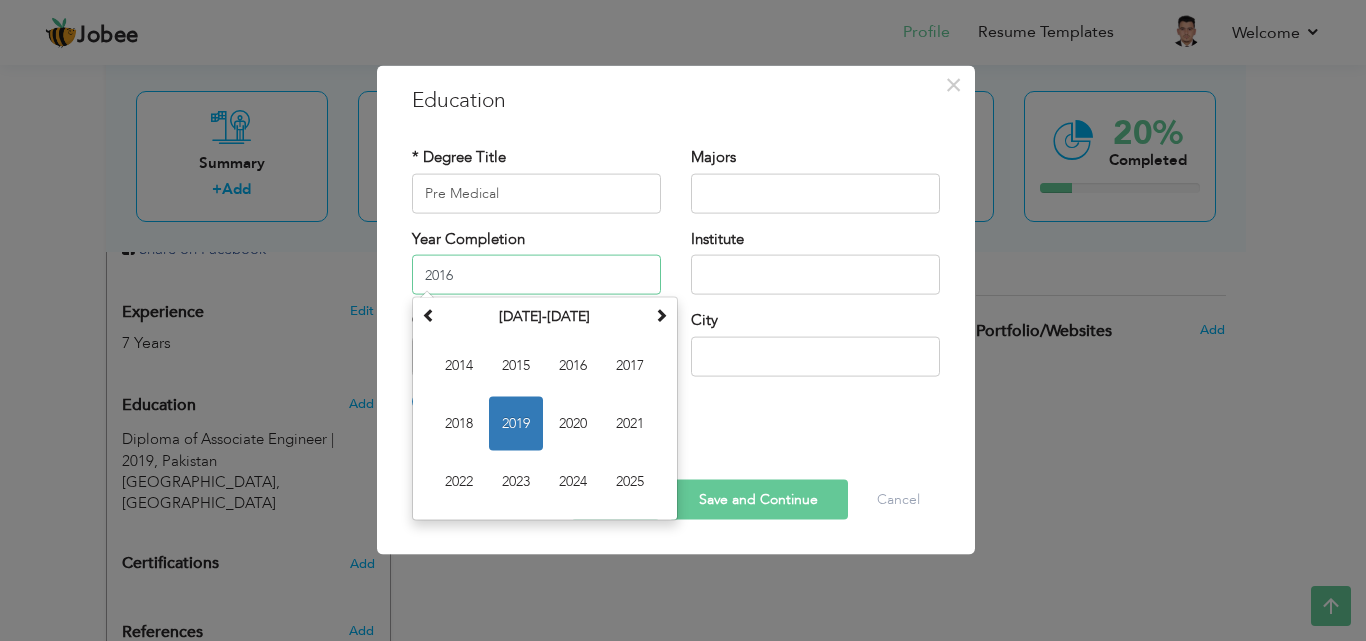 type on "2016" 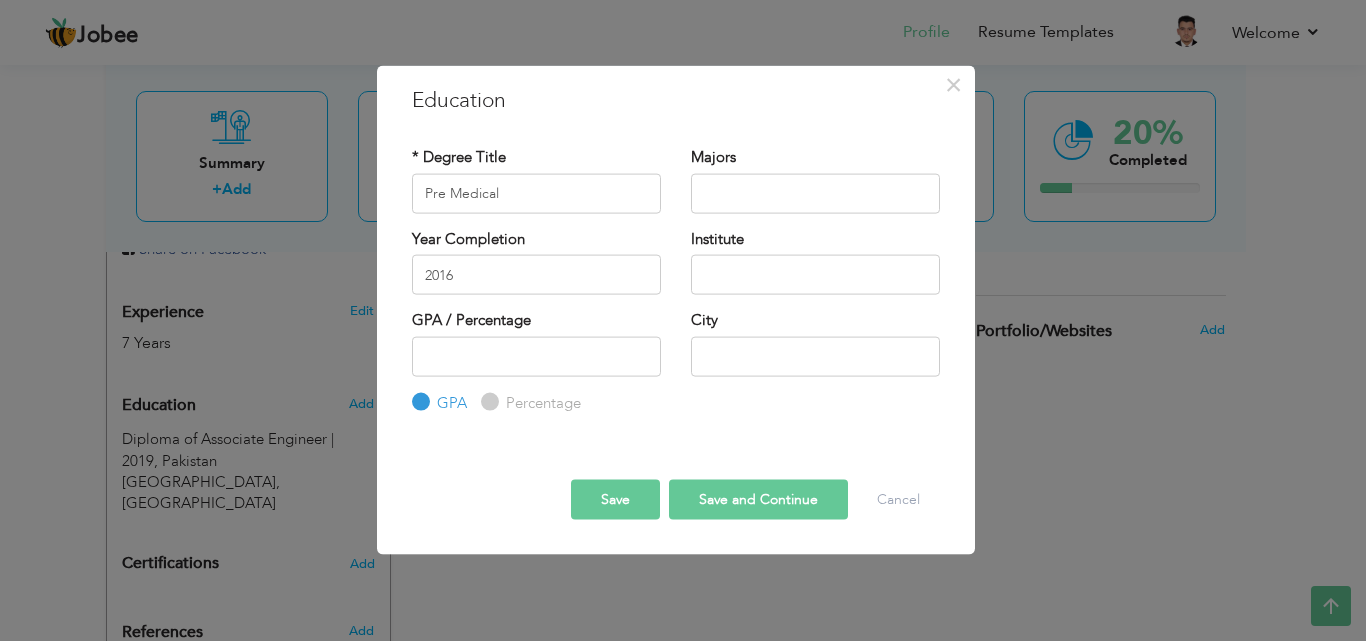 click on "Institute" at bounding box center (815, 261) 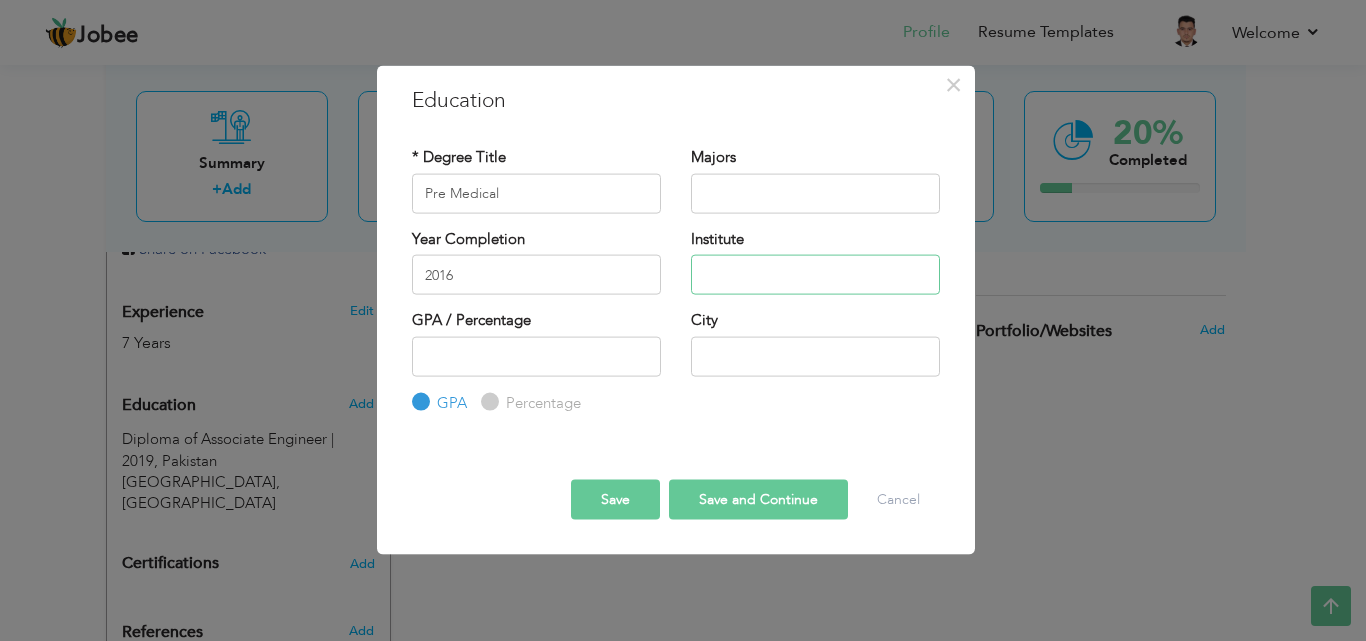 click at bounding box center [815, 275] 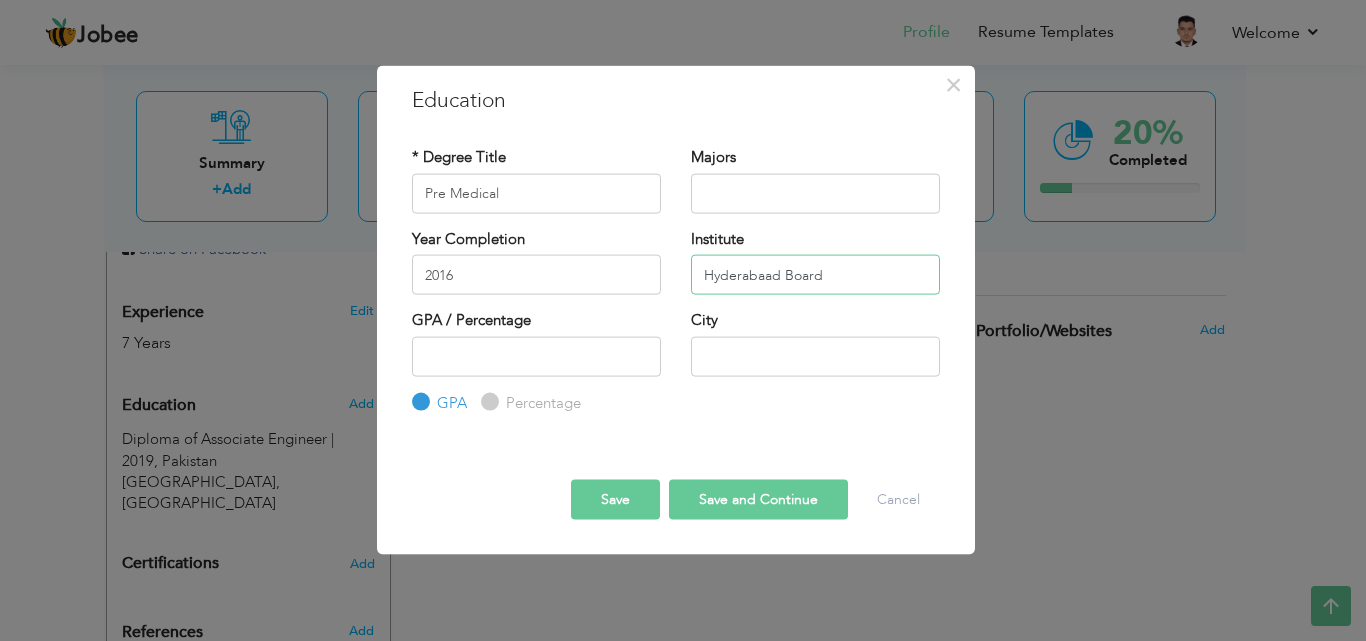type on "Hyderabaad Board" 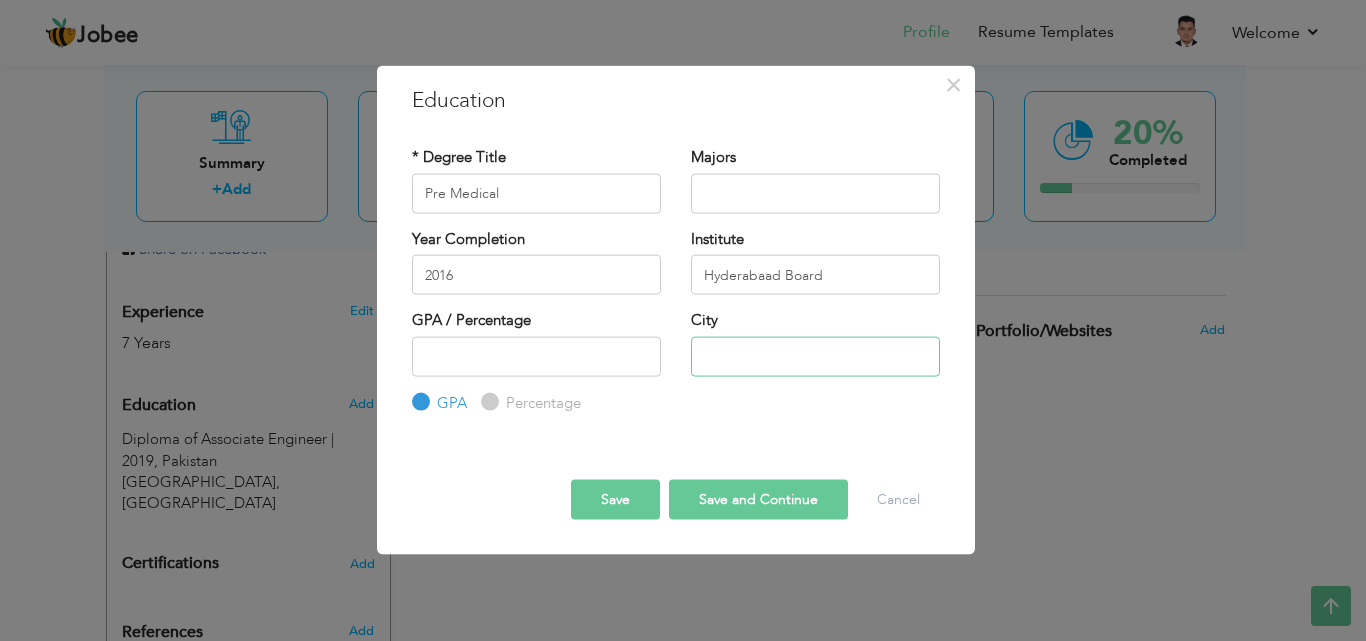 click at bounding box center (815, 356) 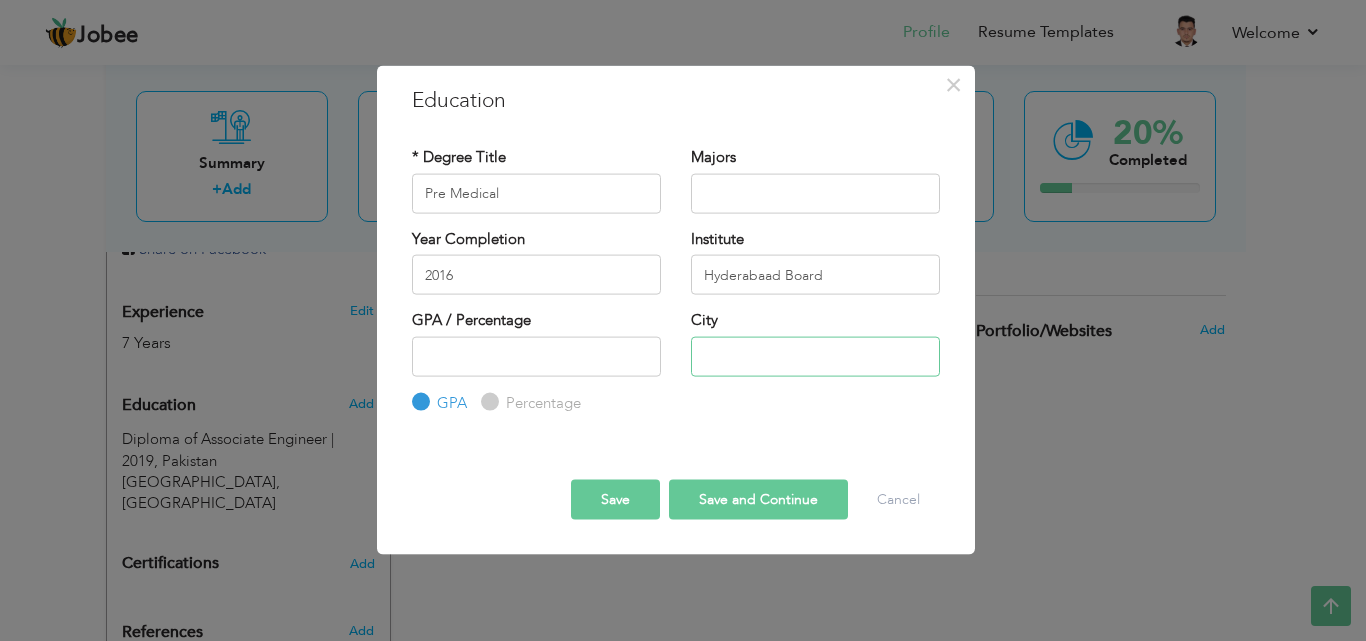 click at bounding box center [815, 356] 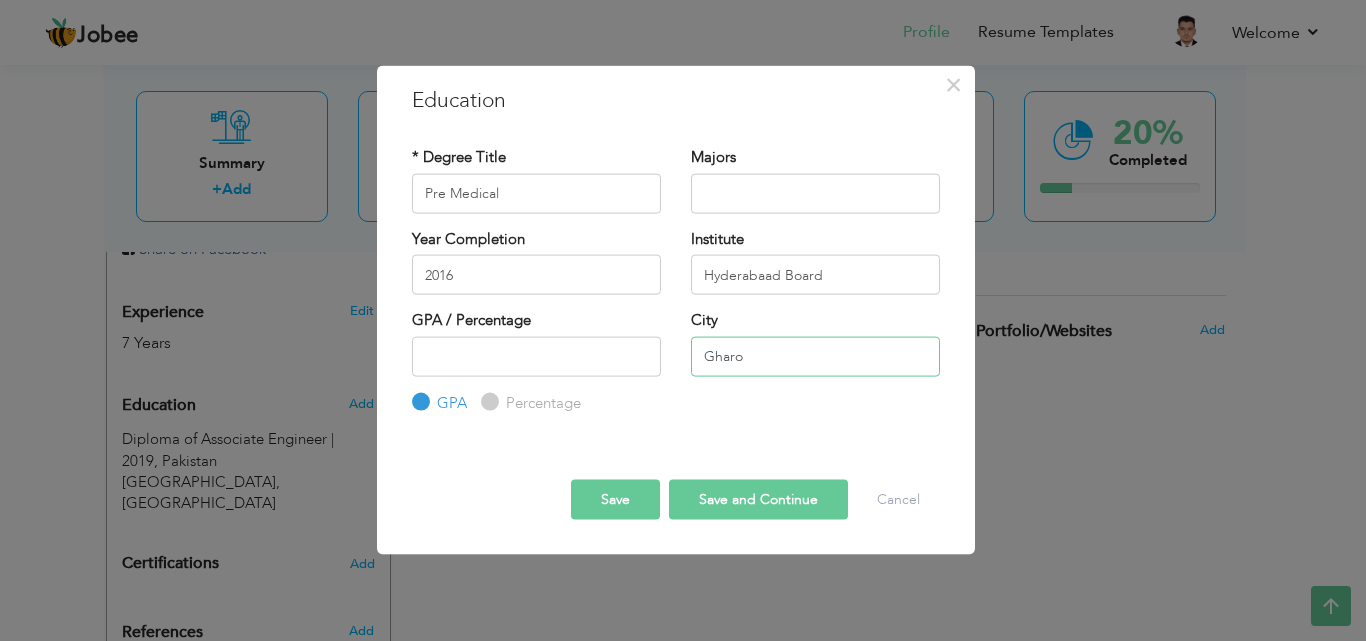 type on "Gharo" 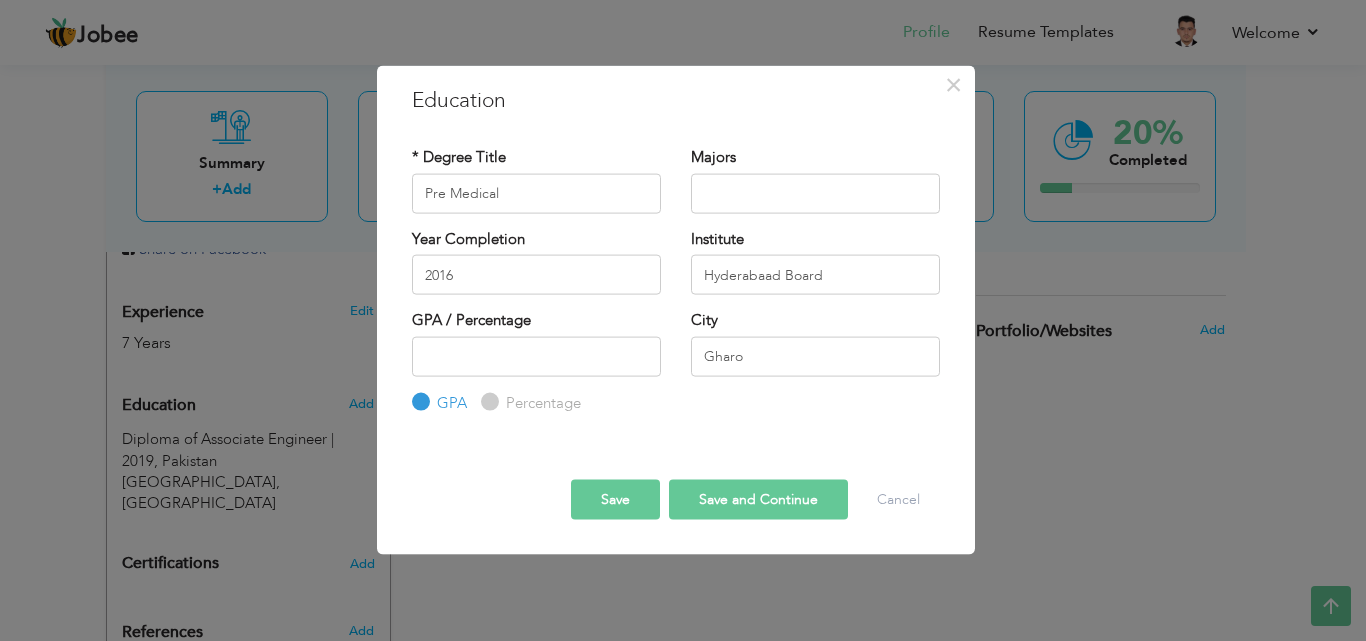 click on "Save and Continue" at bounding box center (758, 500) 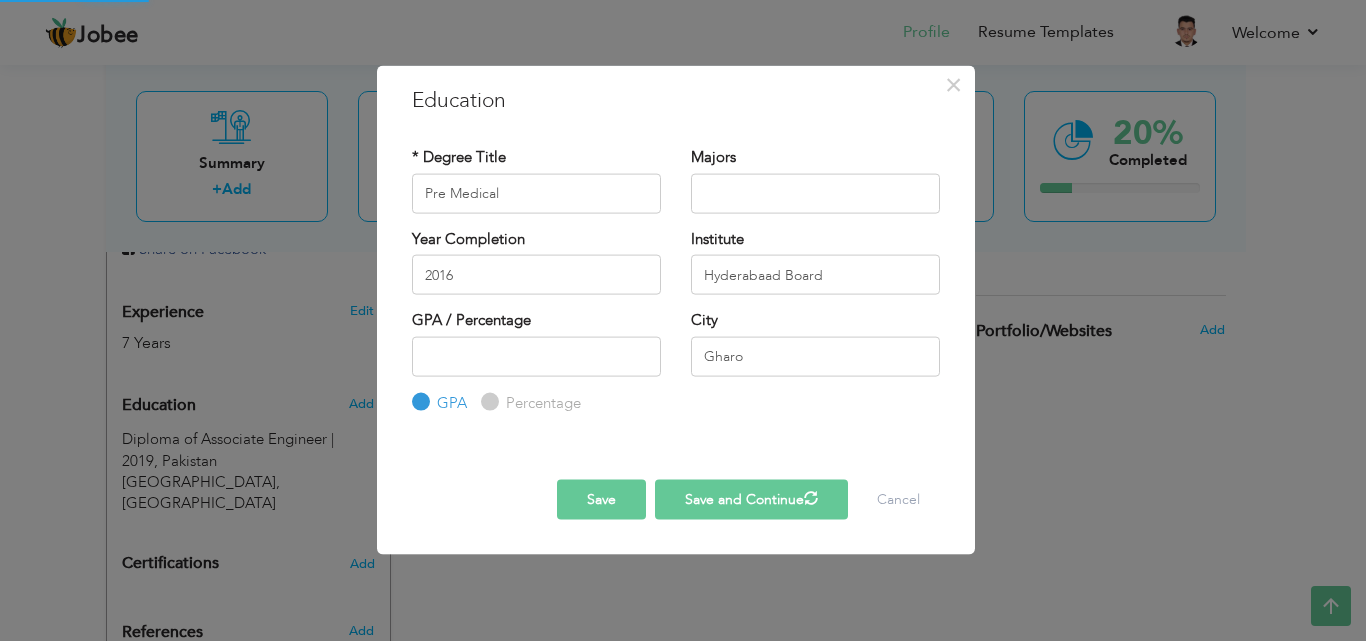 type 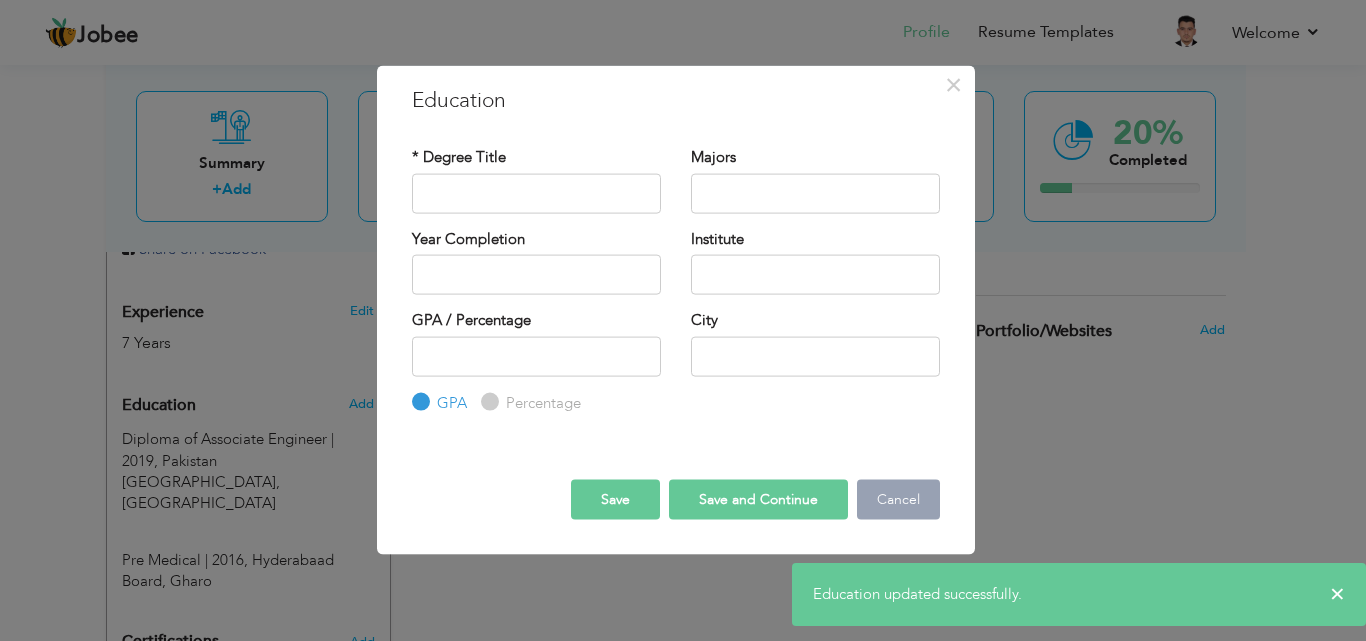 click on "Cancel" at bounding box center (898, 500) 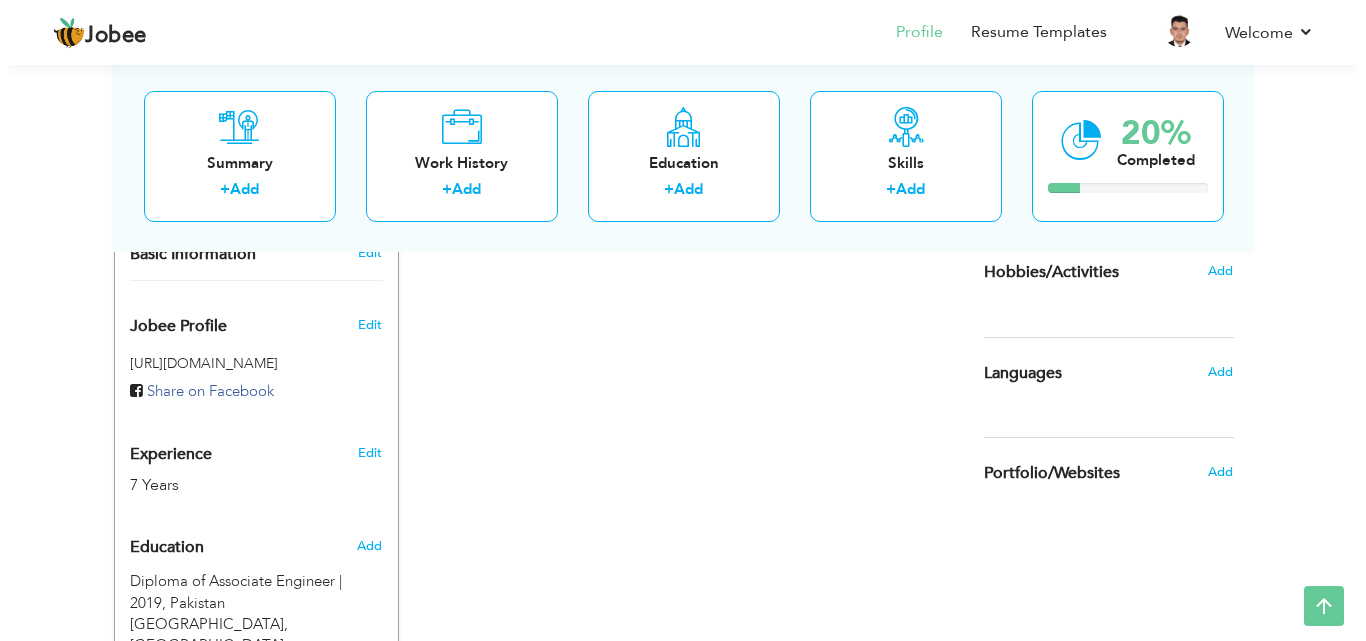 scroll, scrollTop: 100, scrollLeft: 0, axis: vertical 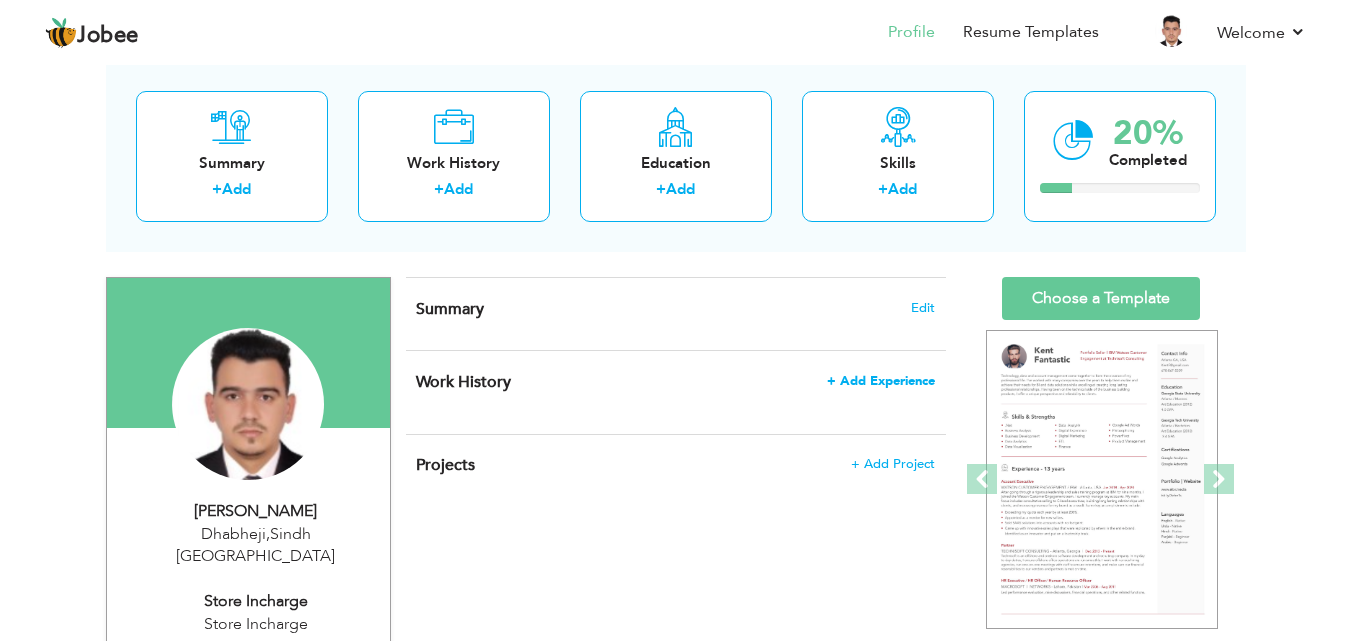 click on "+ Add Experience" at bounding box center (881, 381) 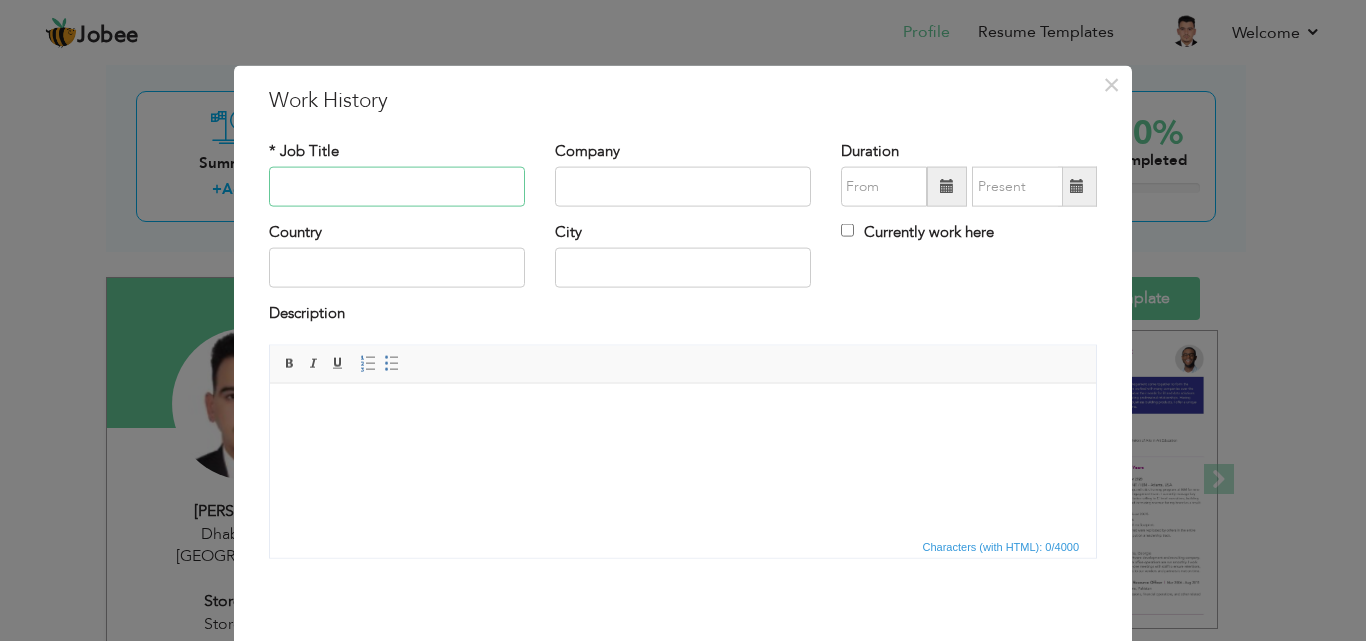 click at bounding box center (397, 187) 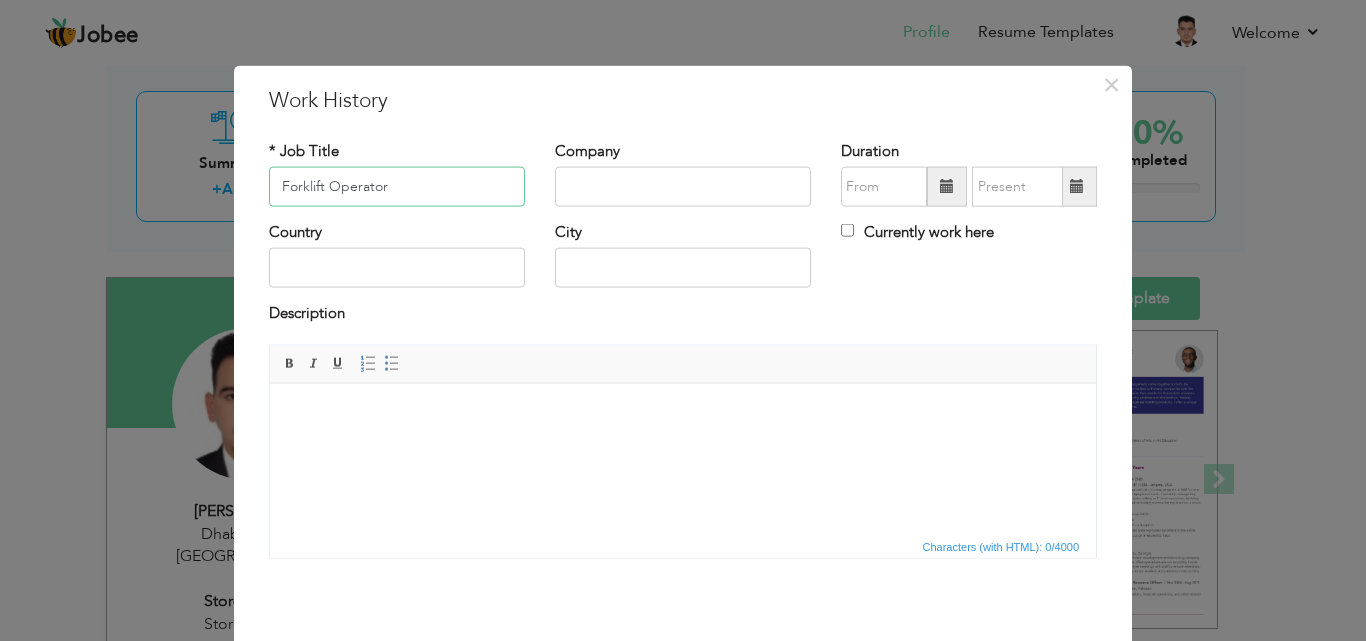 type on "Forklift Operator" 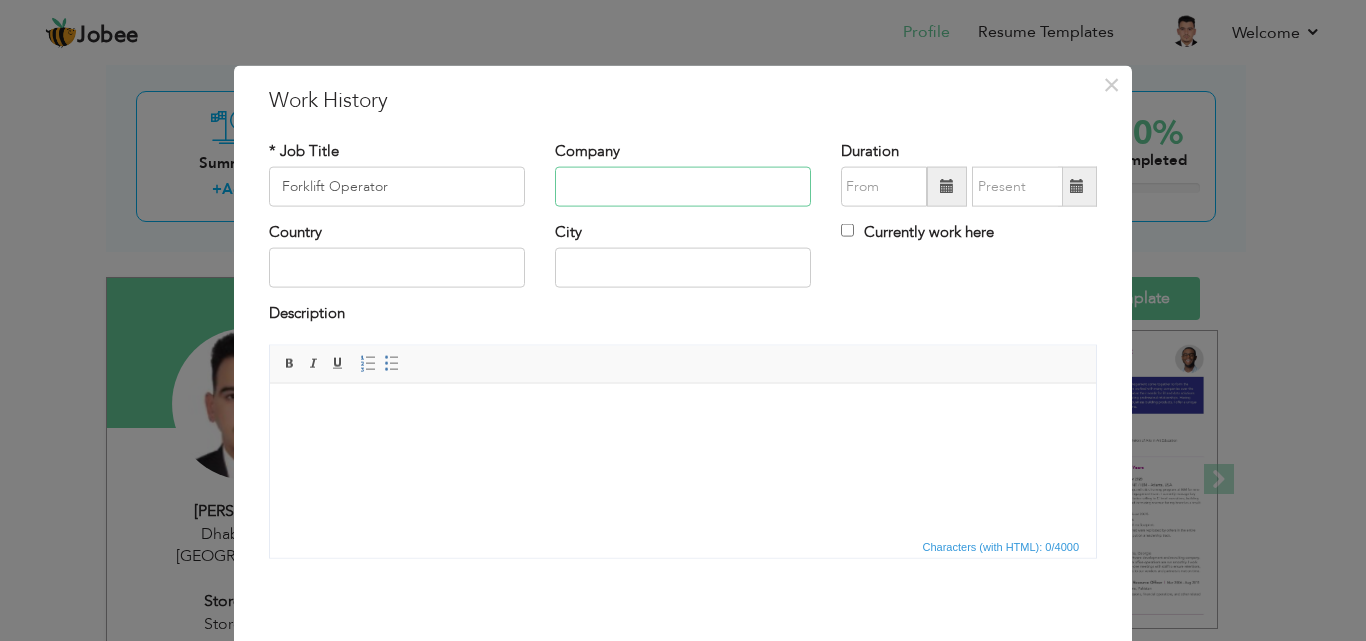 click at bounding box center (683, 187) 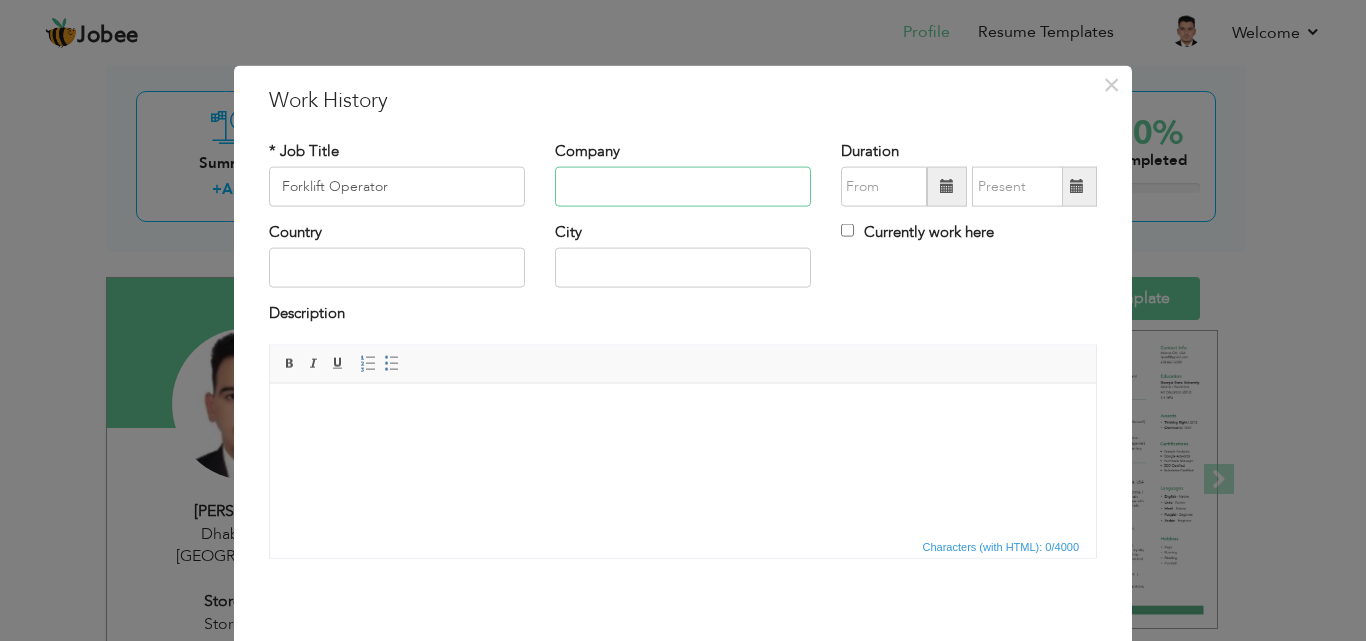 paste on "Nordtec International" 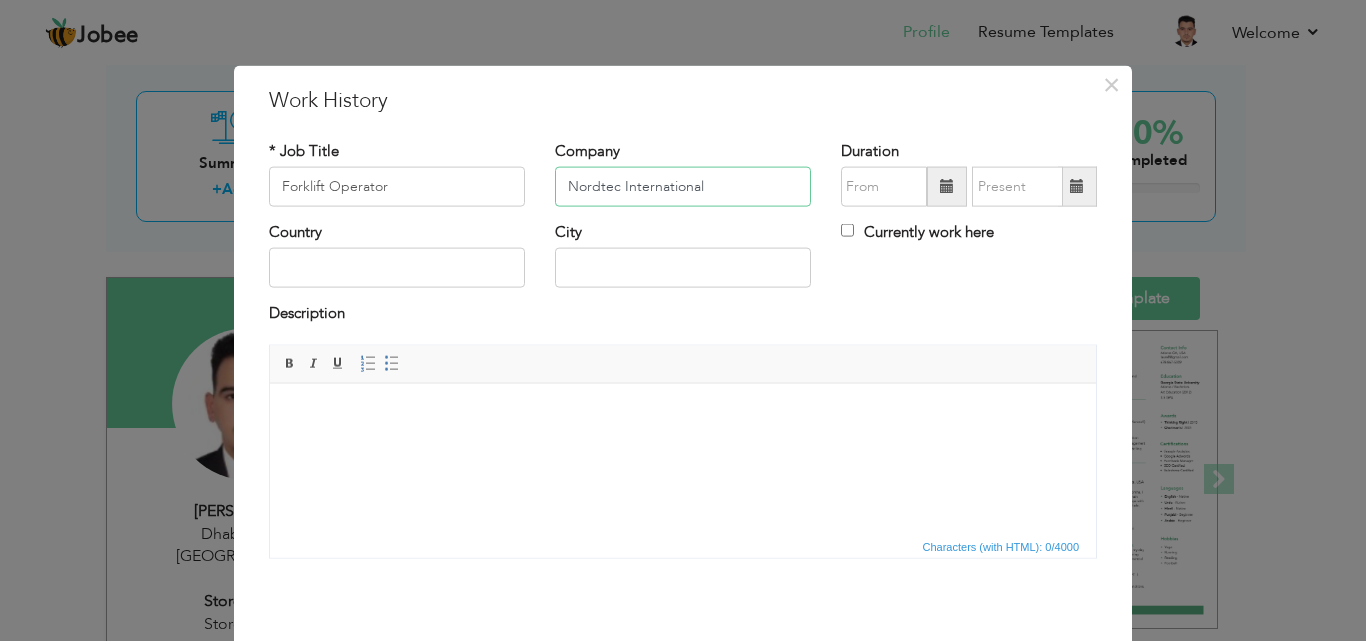 type on "Nordtec International" 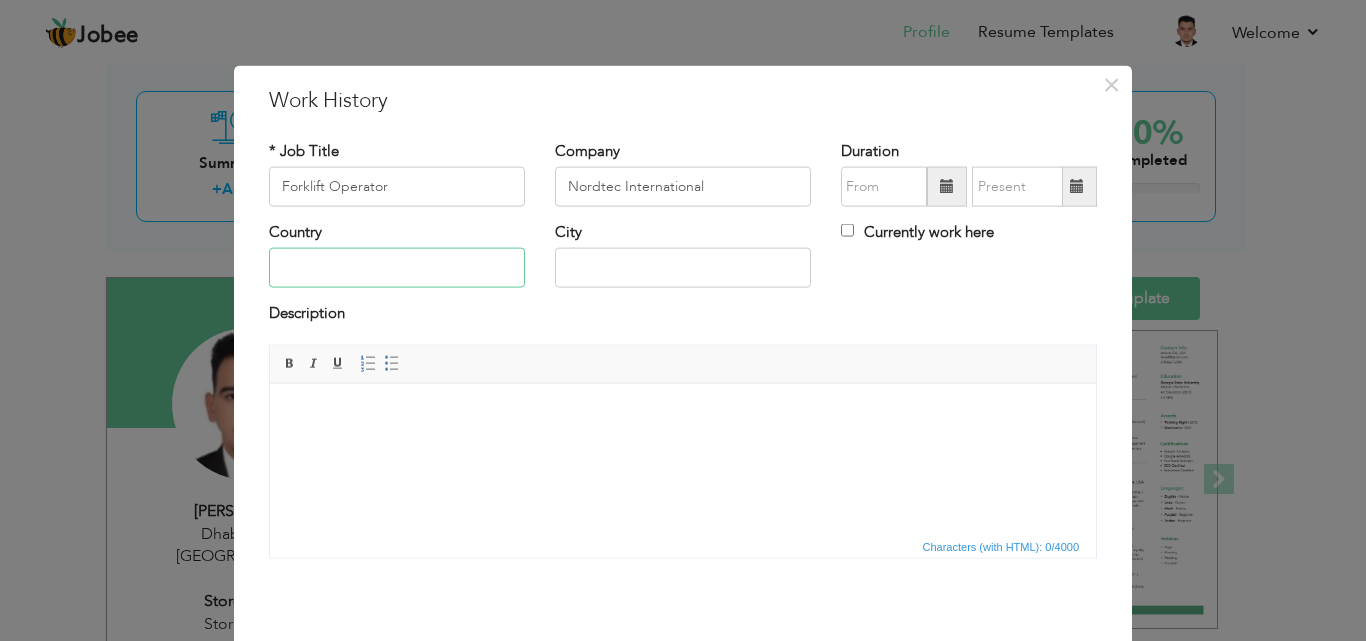 click at bounding box center [397, 268] 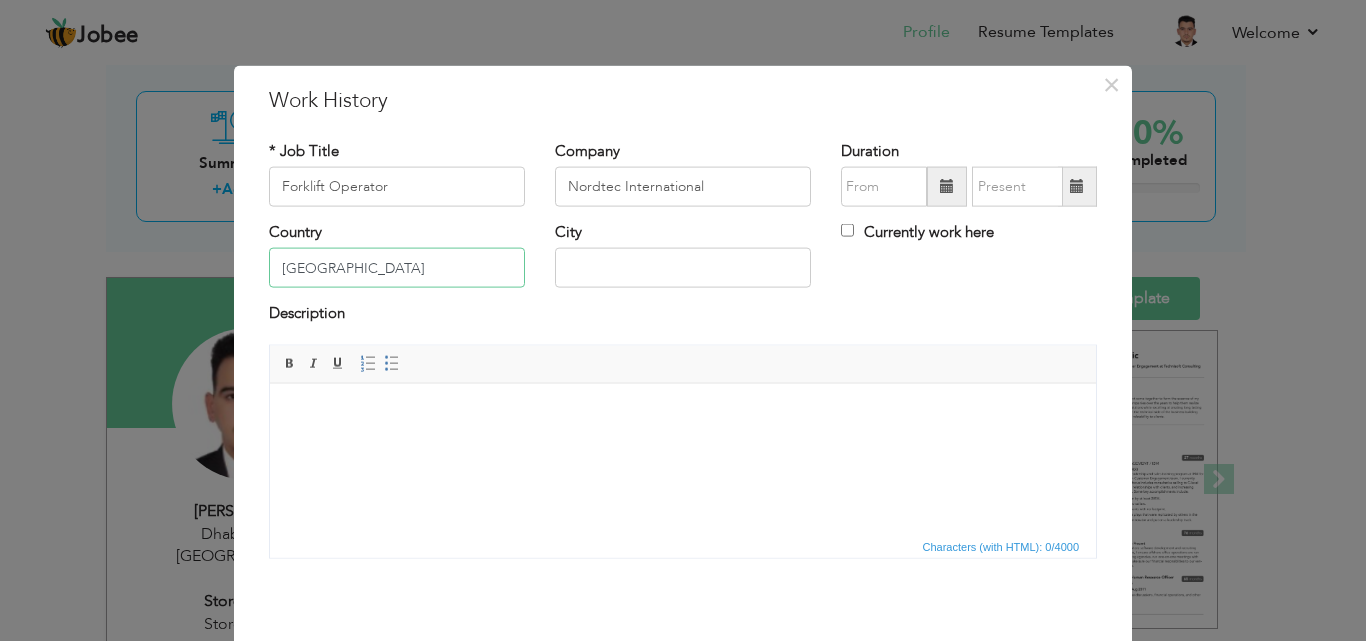 type on "[GEOGRAPHIC_DATA]" 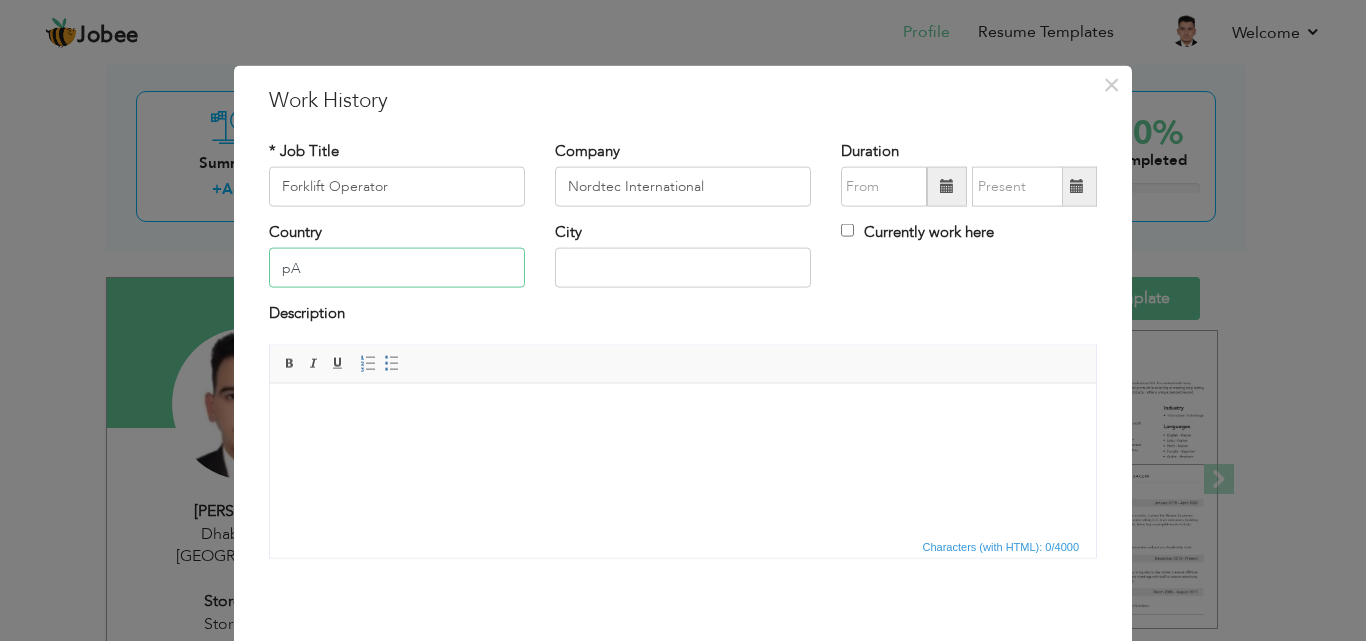 type on "p" 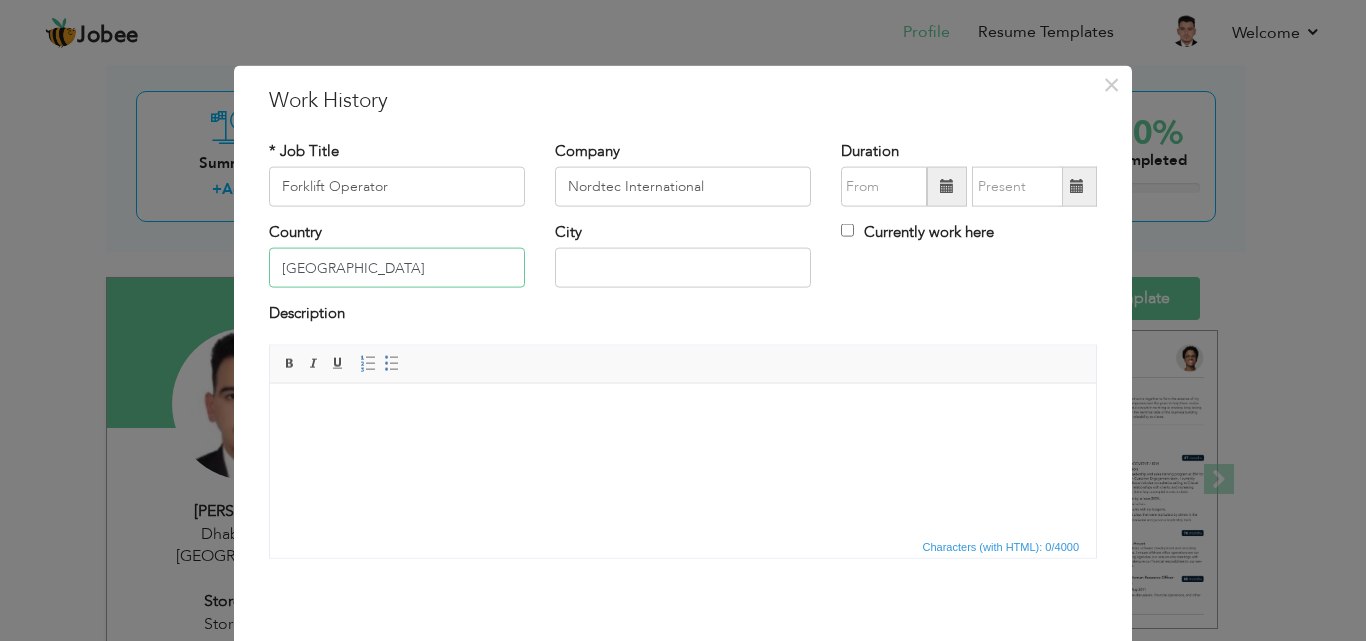 type on "[GEOGRAPHIC_DATA]" 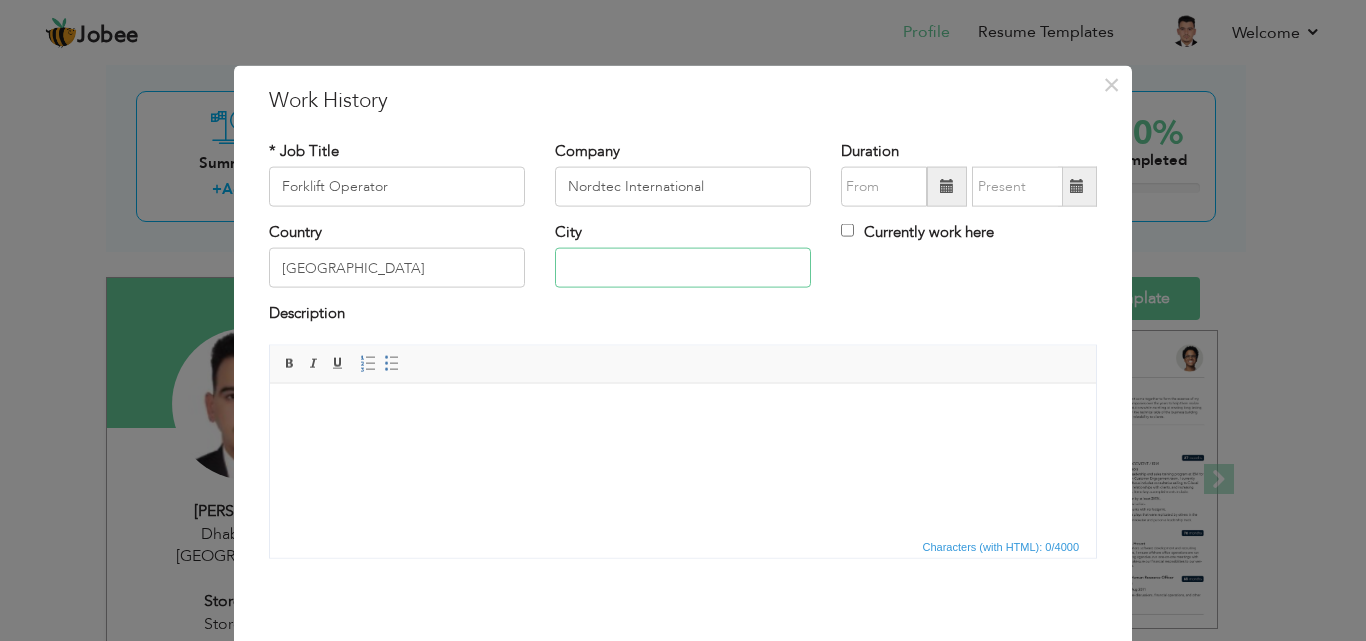 paste on "[GEOGRAPHIC_DATA]" 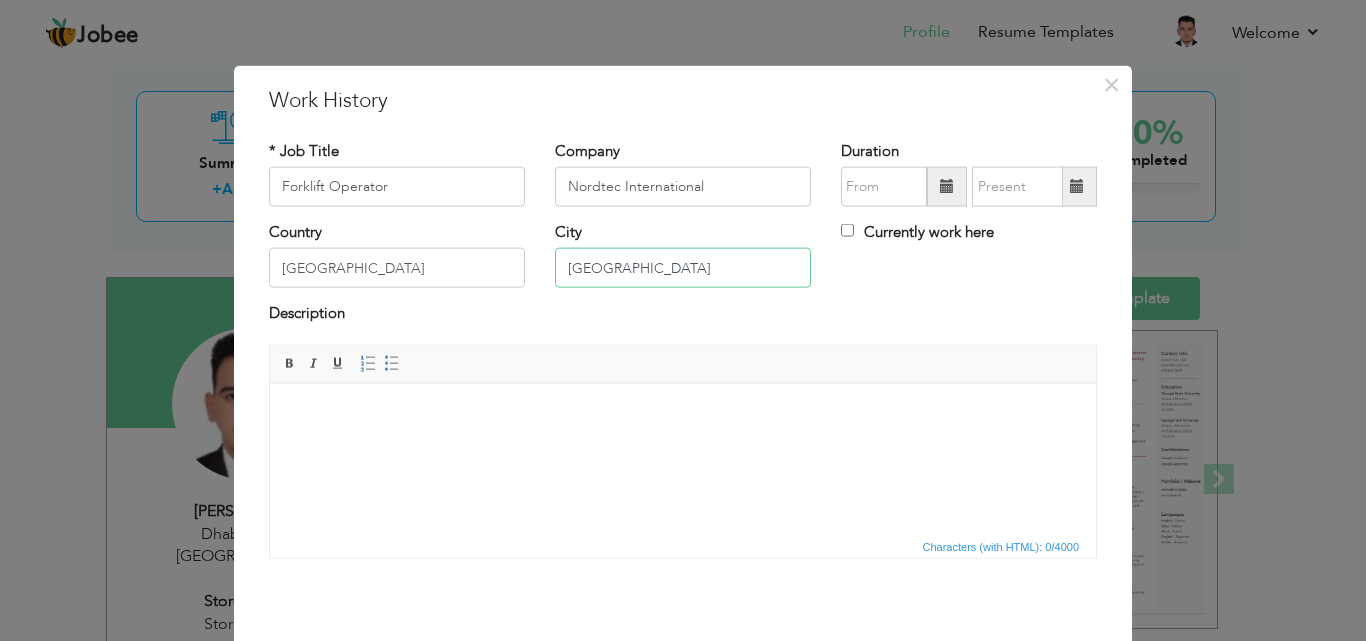 type on "[GEOGRAPHIC_DATA]" 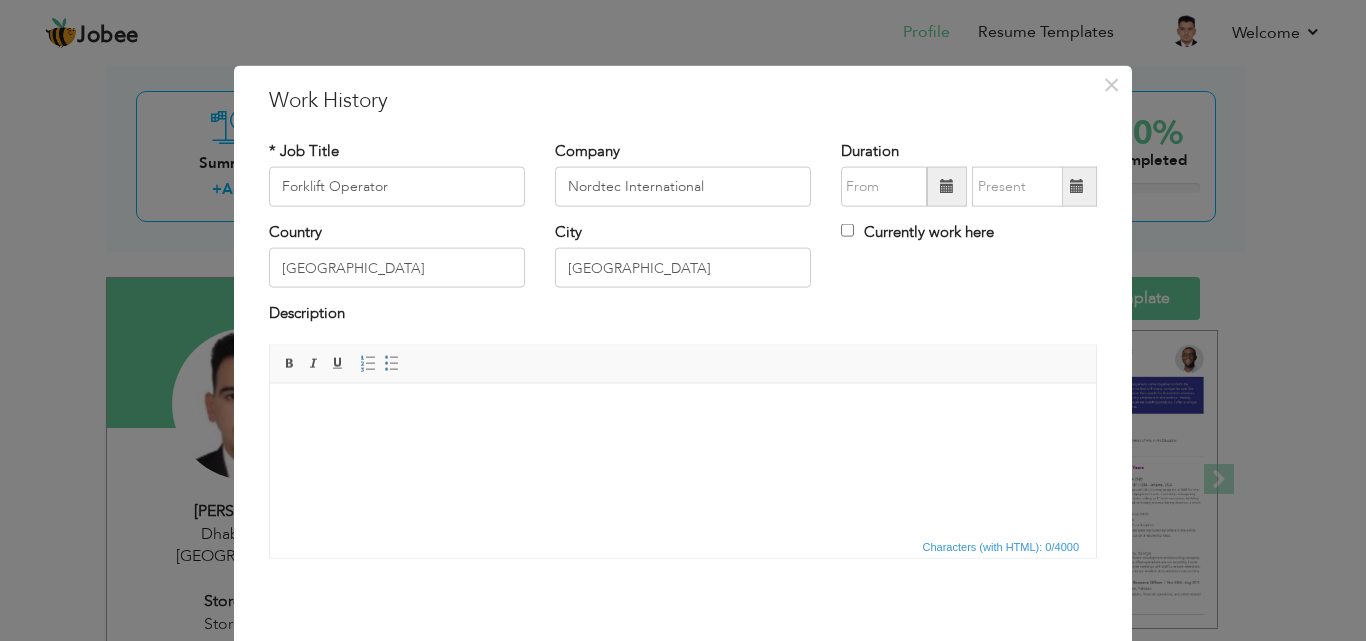 click at bounding box center [947, 186] 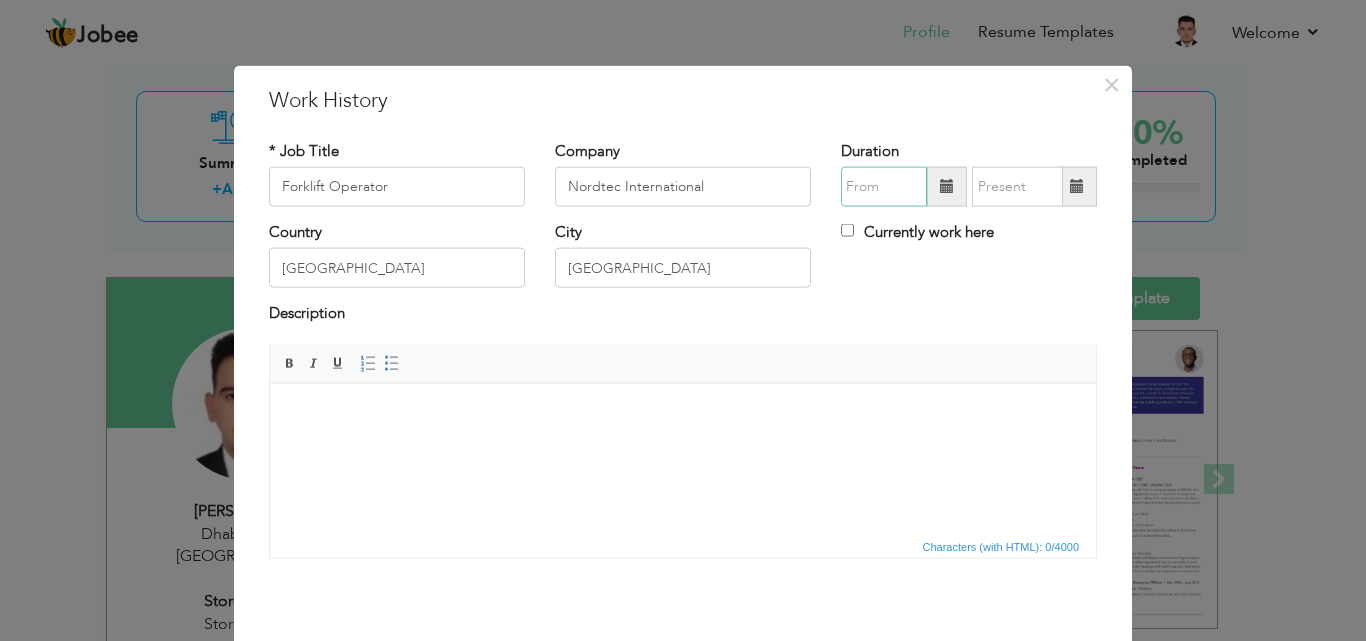 type on "07/2025" 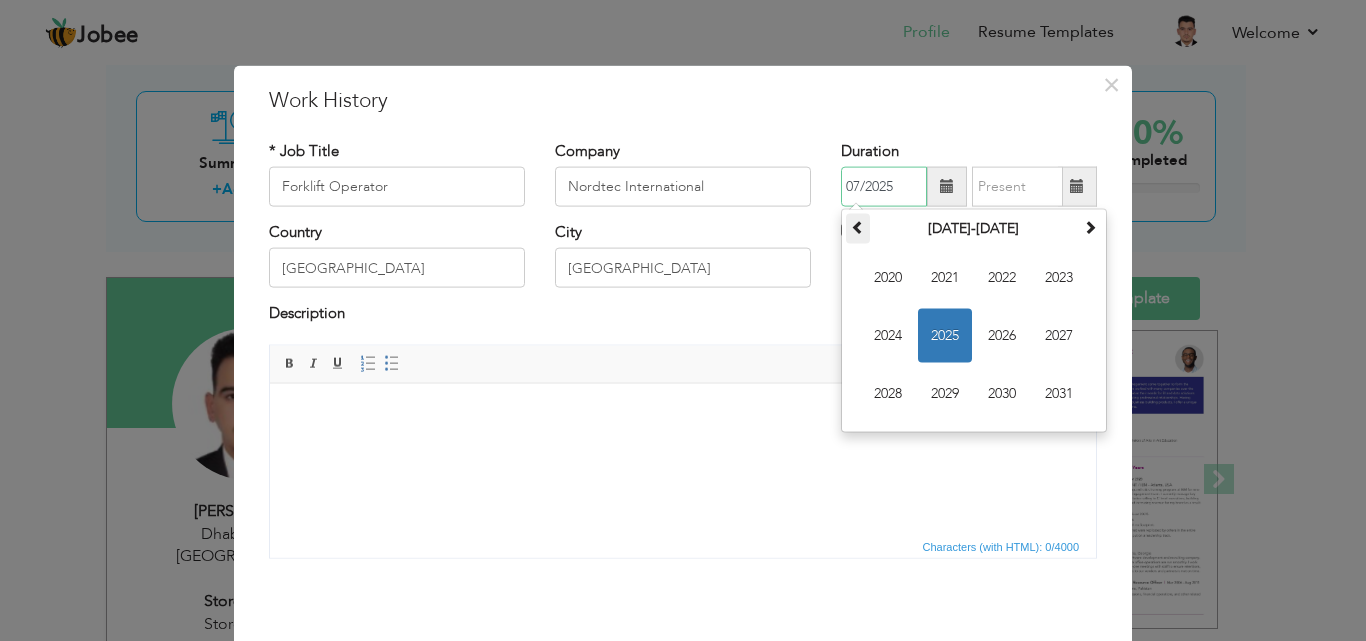 click at bounding box center (858, 227) 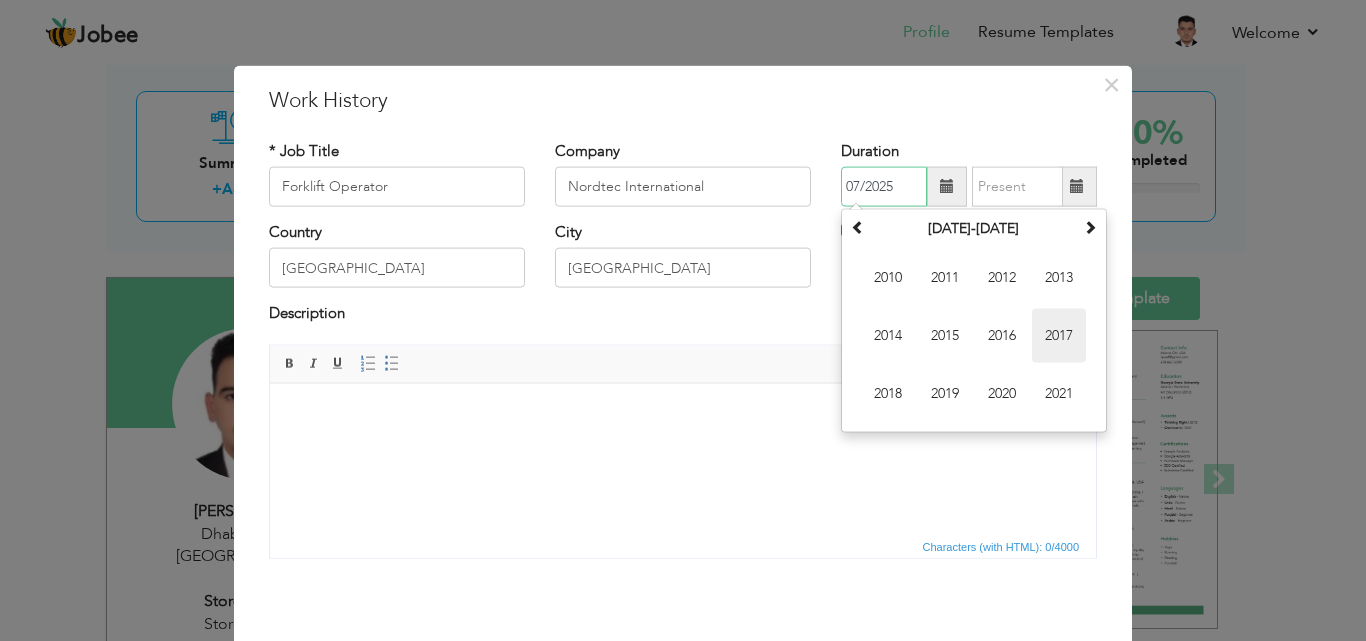 click on "2017" at bounding box center [1059, 336] 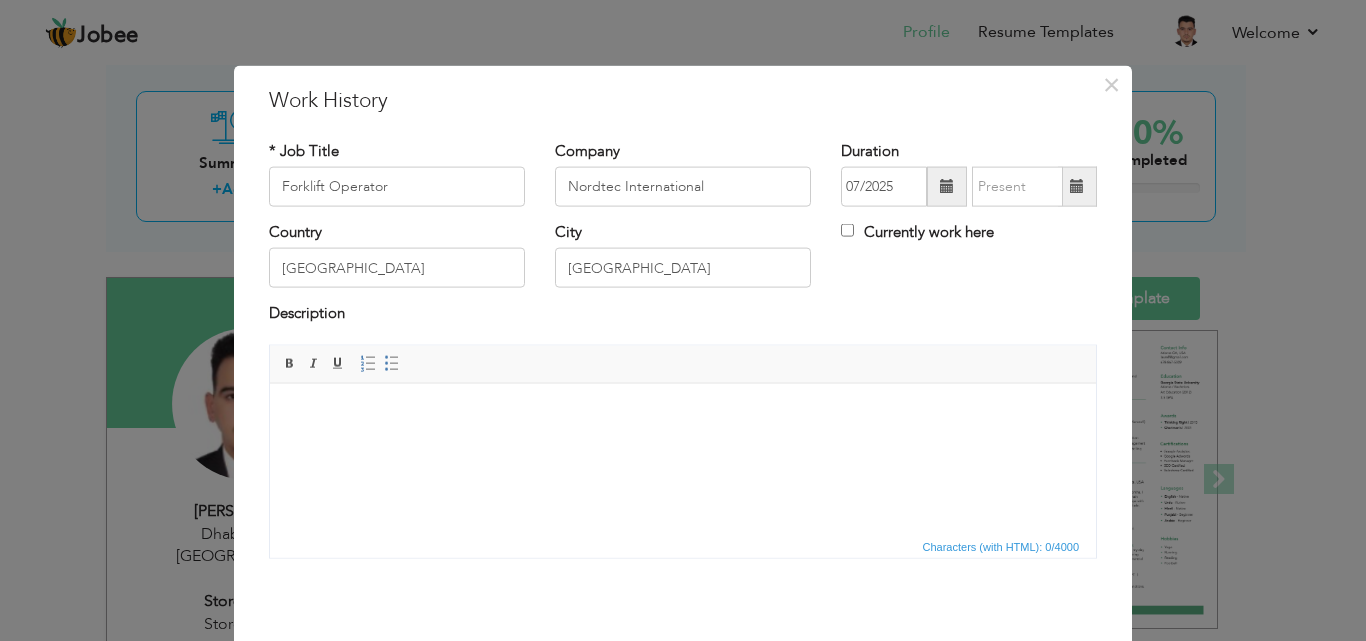 click at bounding box center (1077, 186) 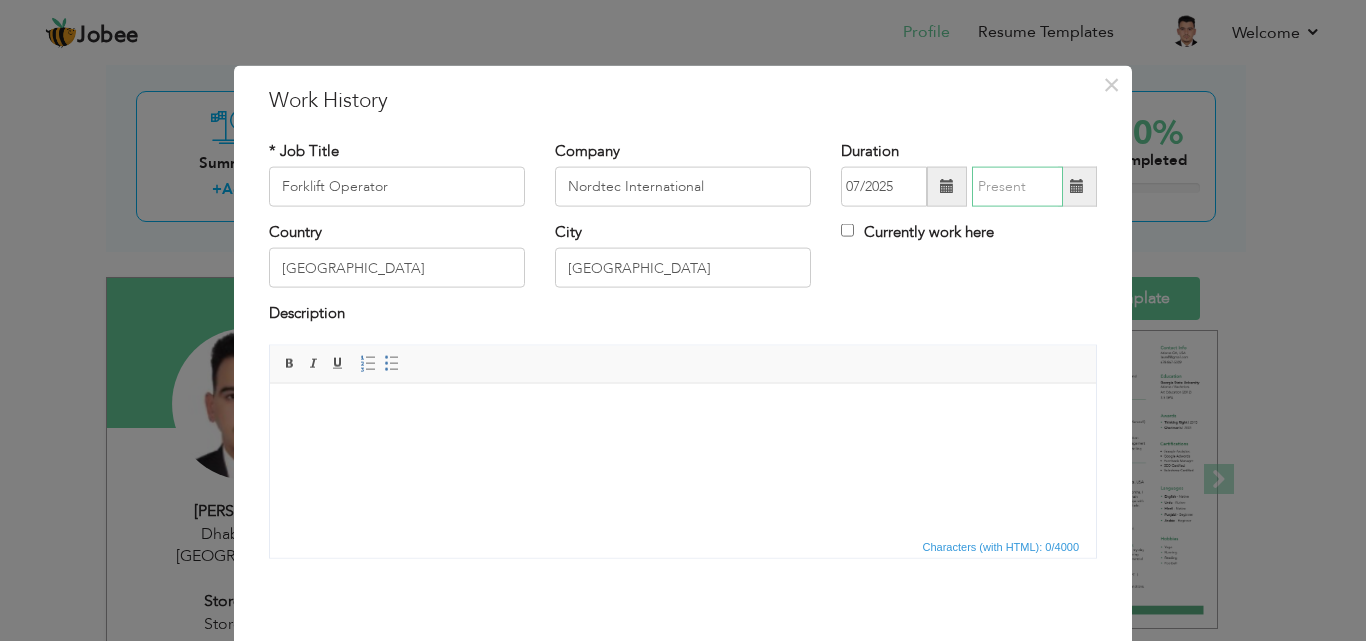 type on "07/2025" 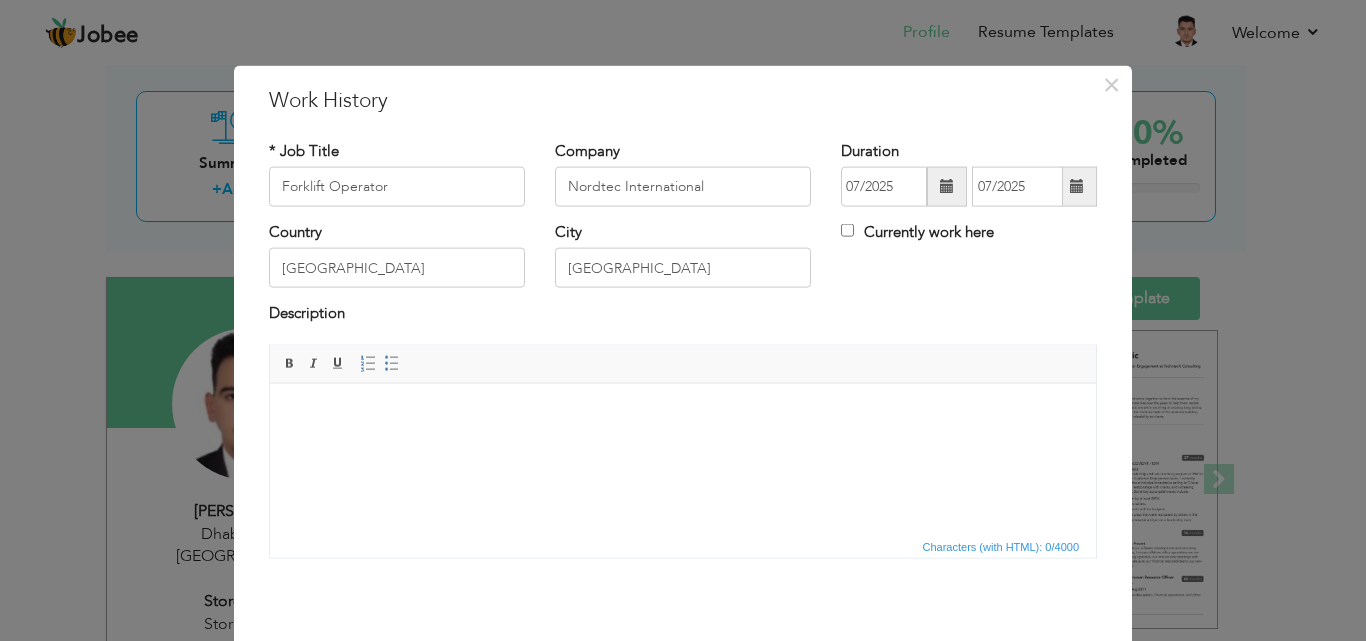 click at bounding box center (947, 187) 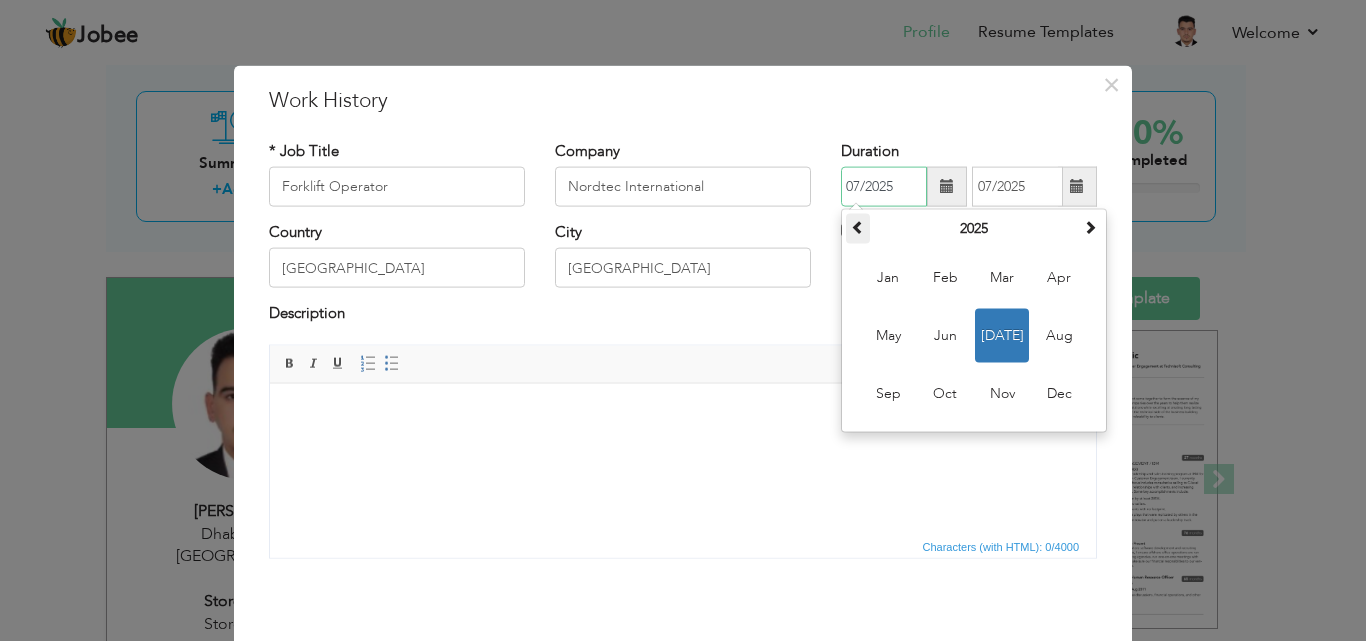 click at bounding box center [858, 227] 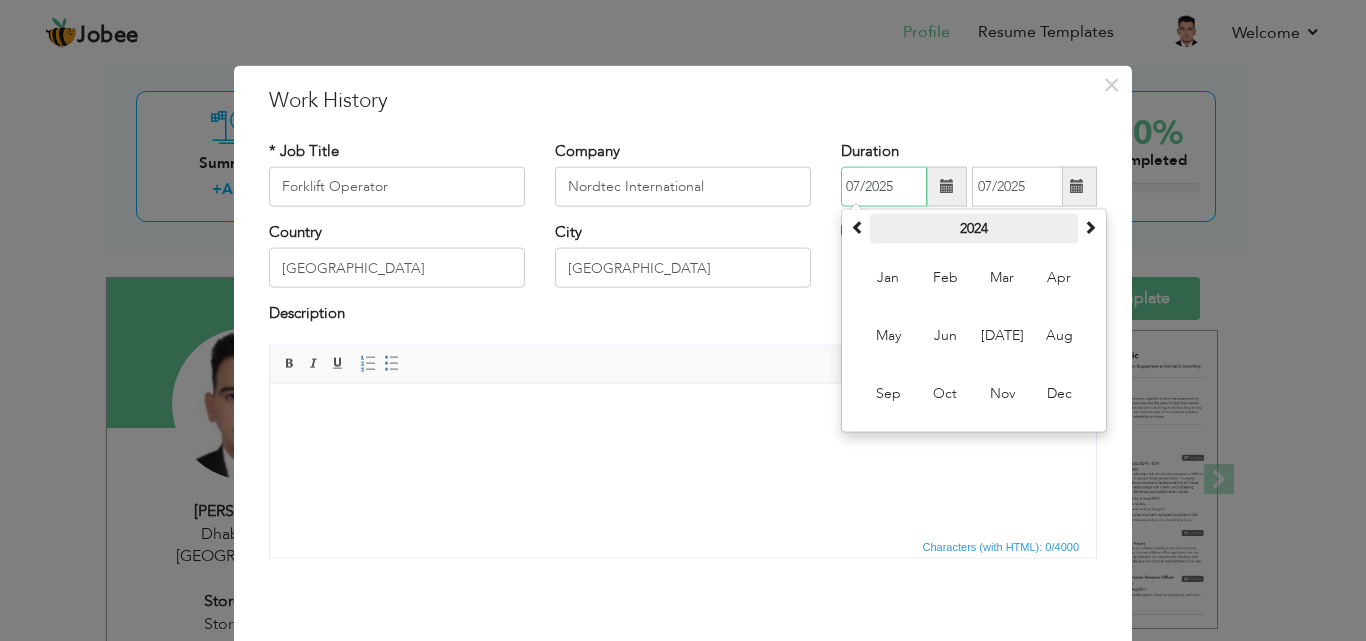 click on "2024" at bounding box center [974, 229] 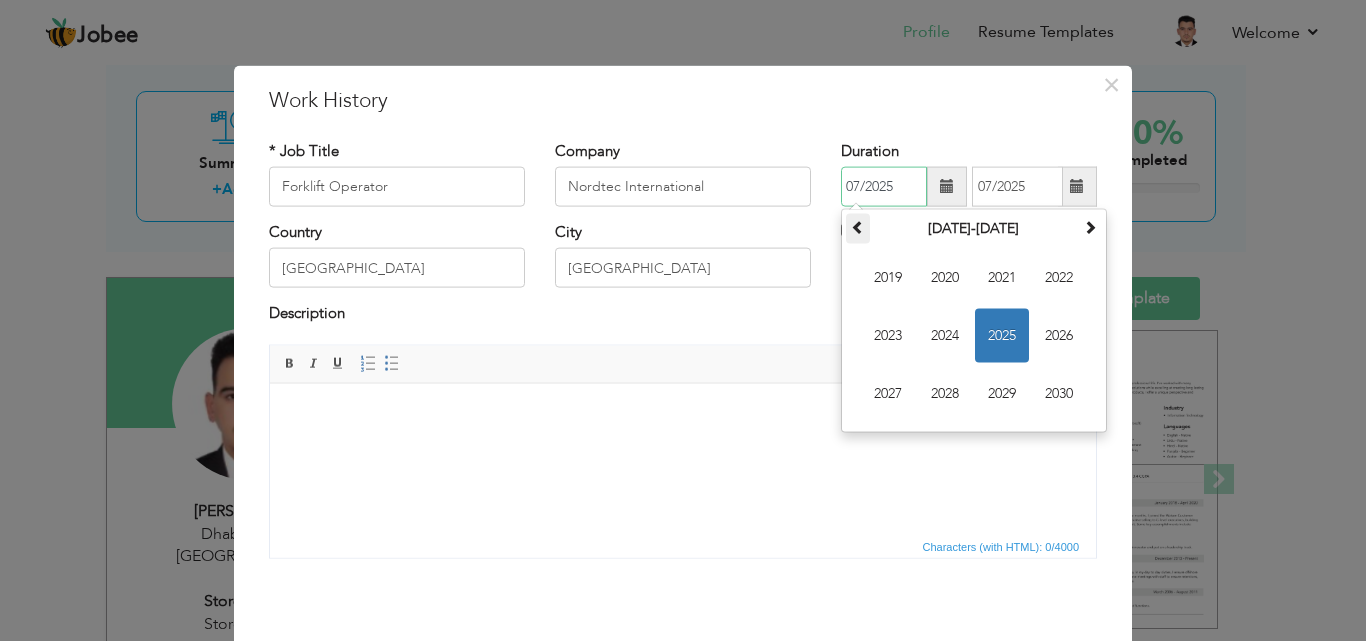 click at bounding box center [858, 227] 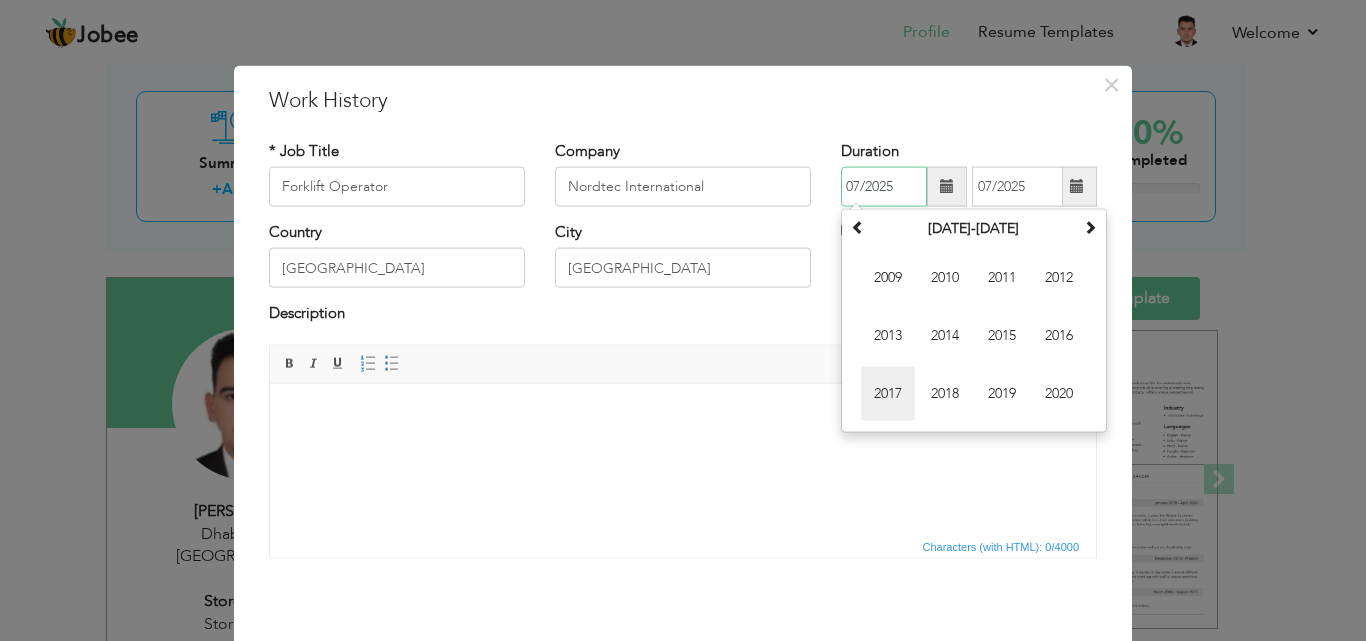 click on "2017" at bounding box center [888, 394] 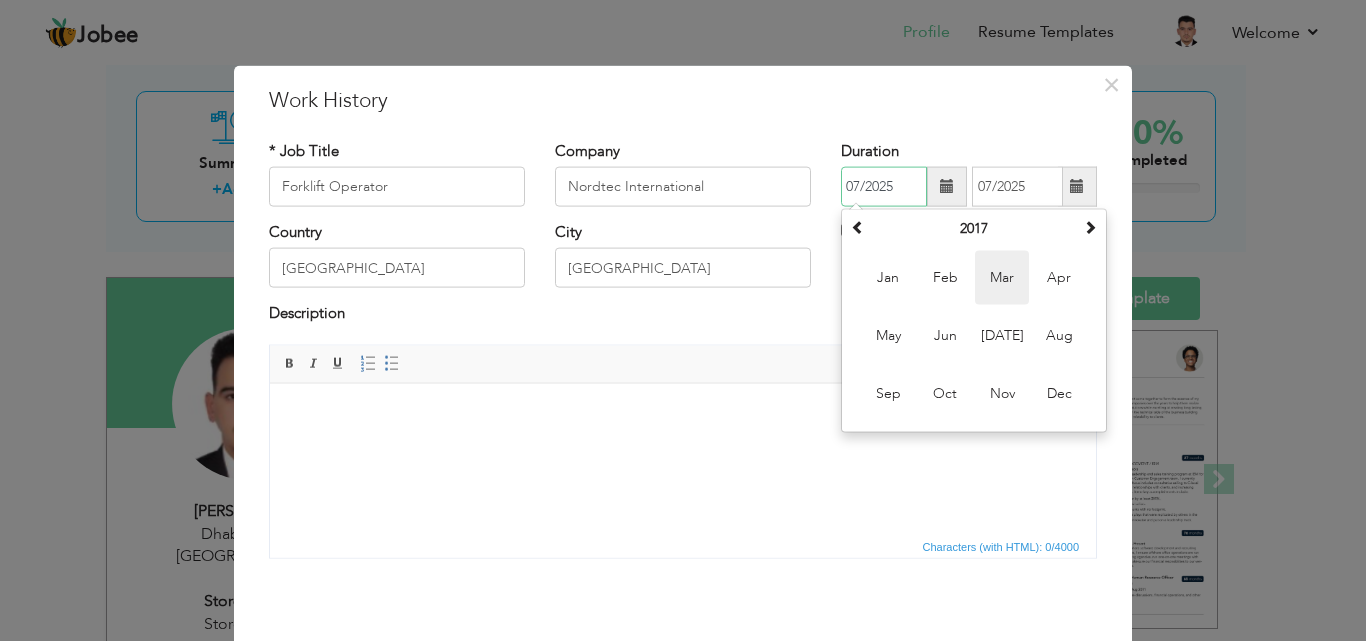 click on "Mar" at bounding box center [1002, 278] 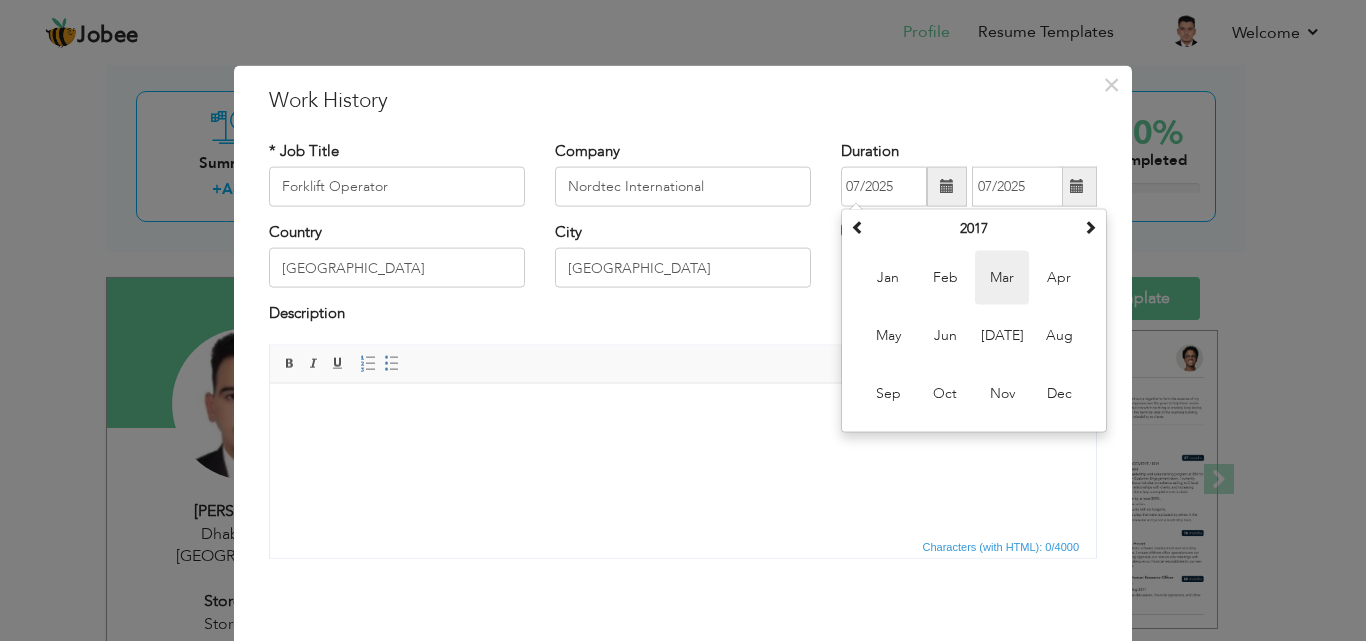 type on "03/2017" 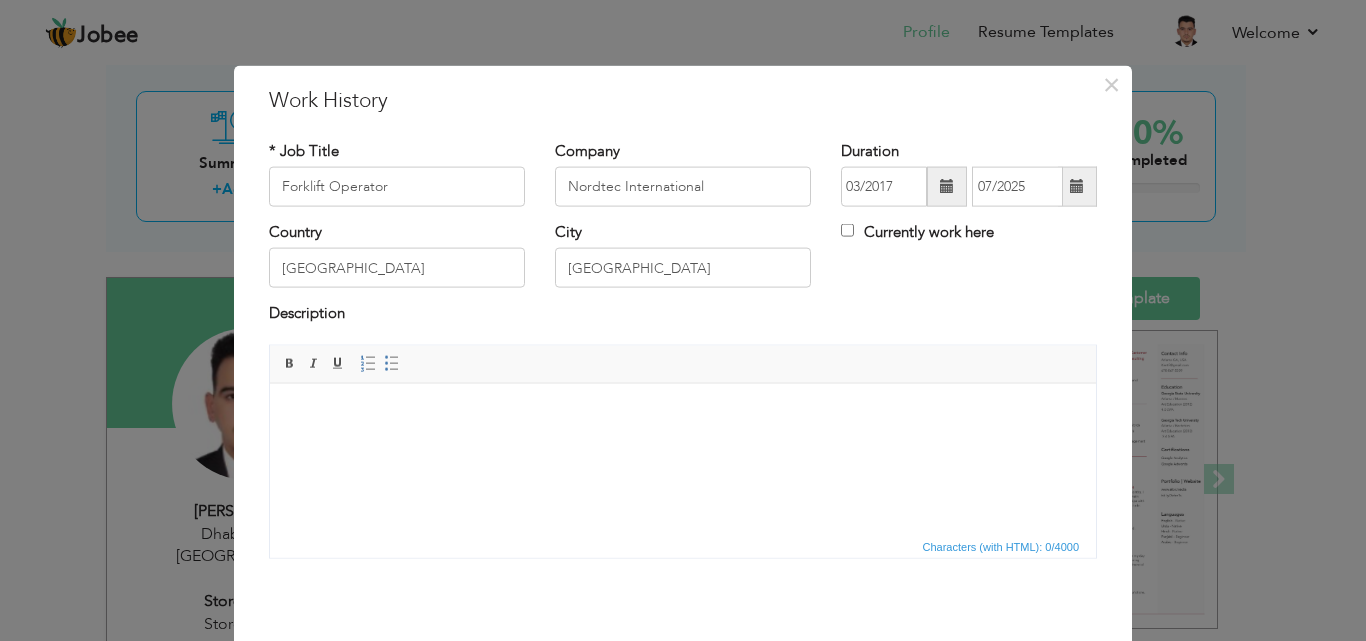 click at bounding box center [1077, 186] 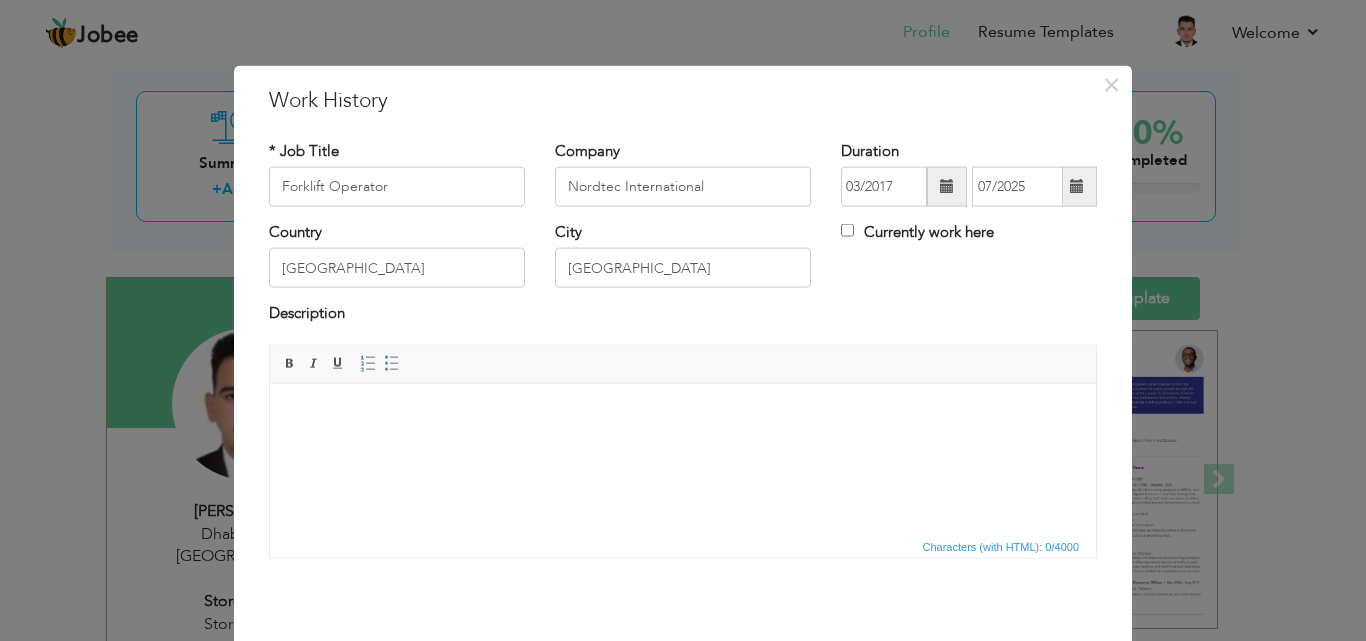 click at bounding box center [1077, 186] 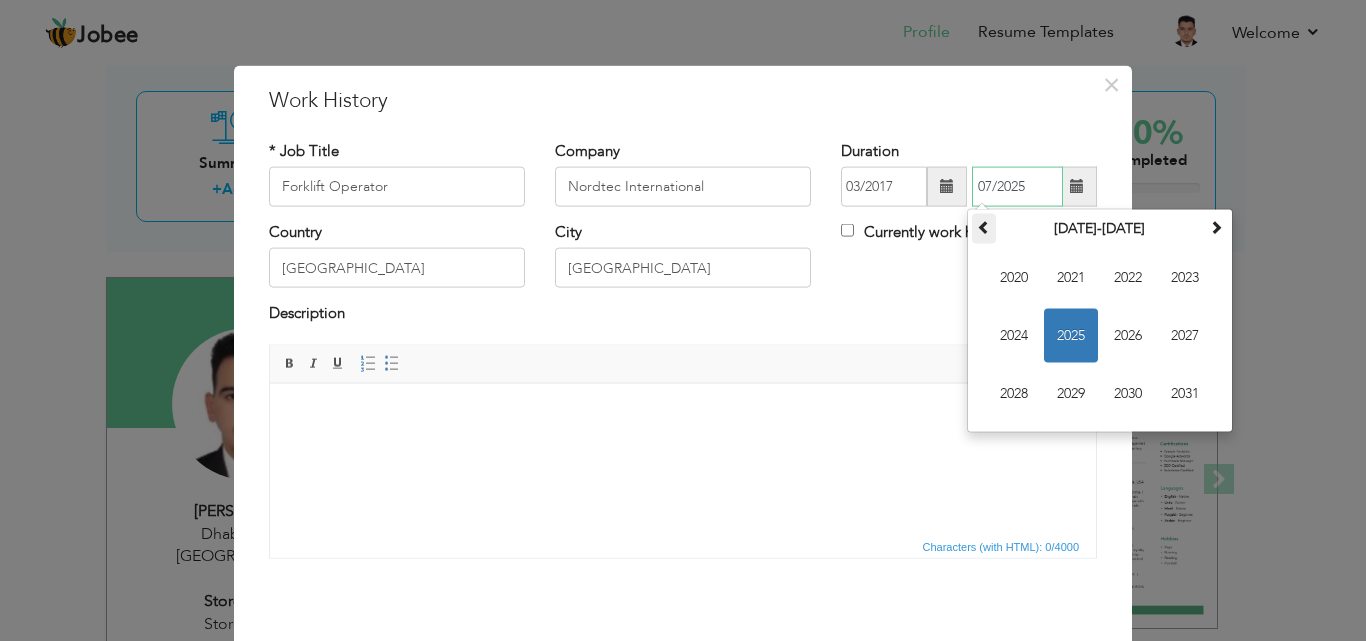 click at bounding box center [984, 227] 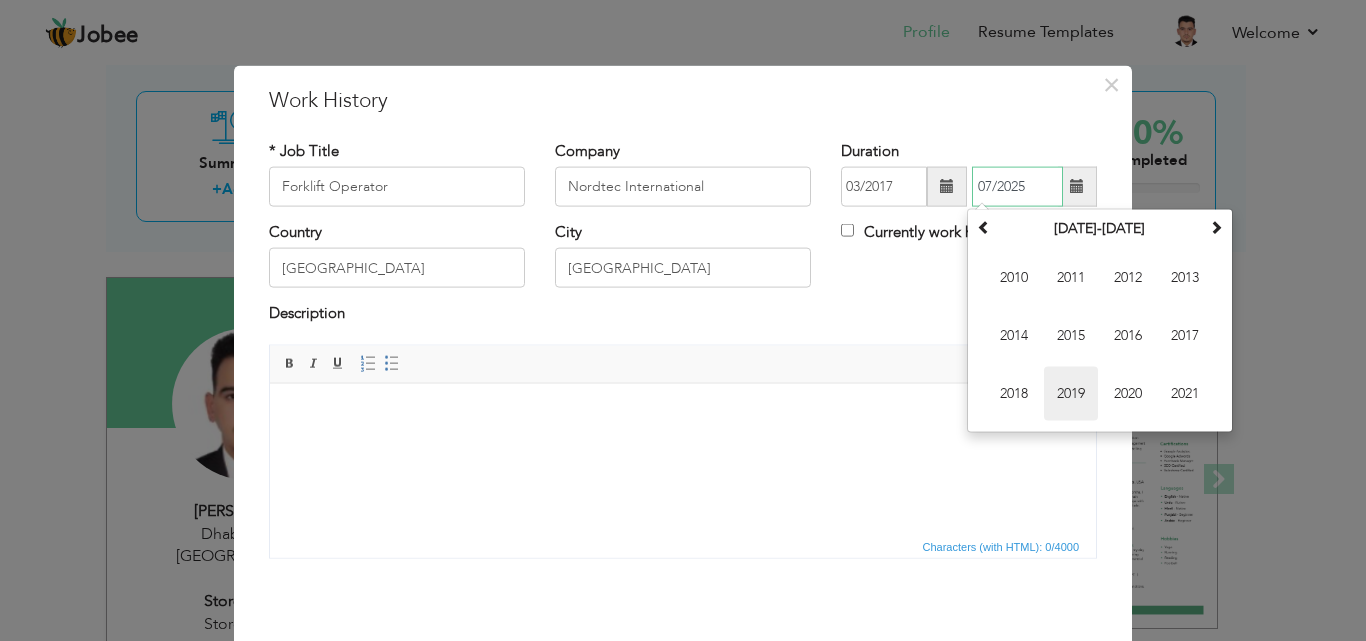 click on "2019" at bounding box center [1071, 394] 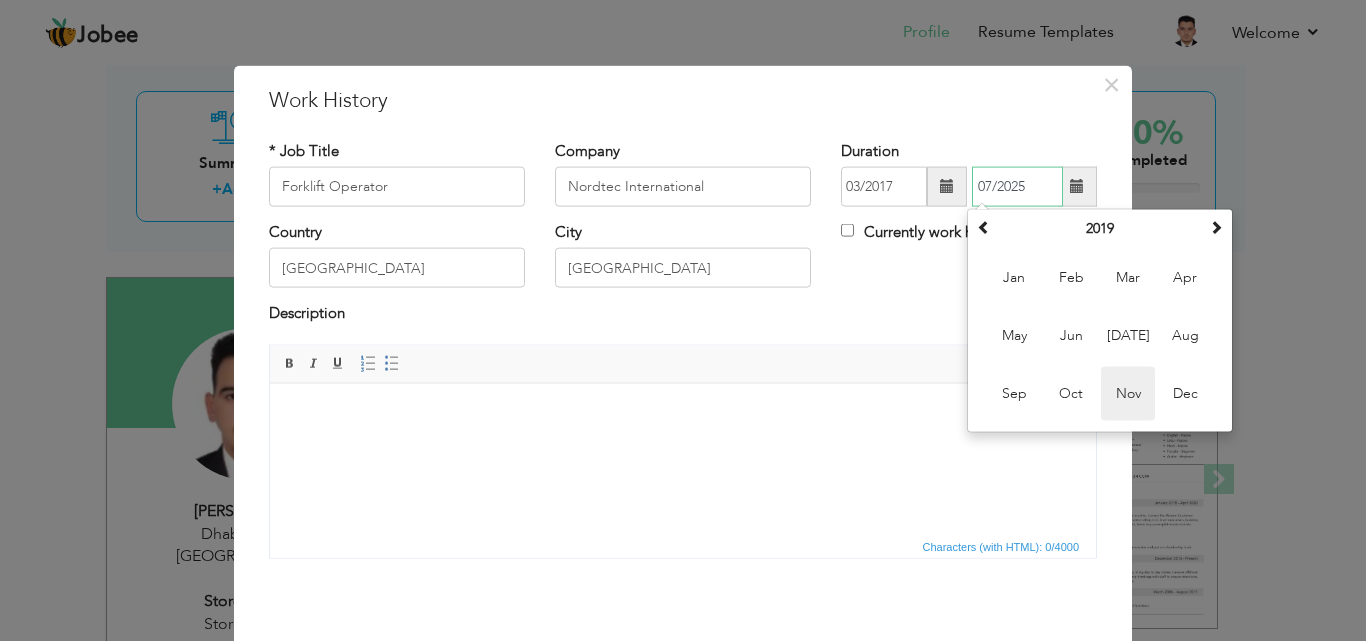 click on "Nov" at bounding box center (1128, 394) 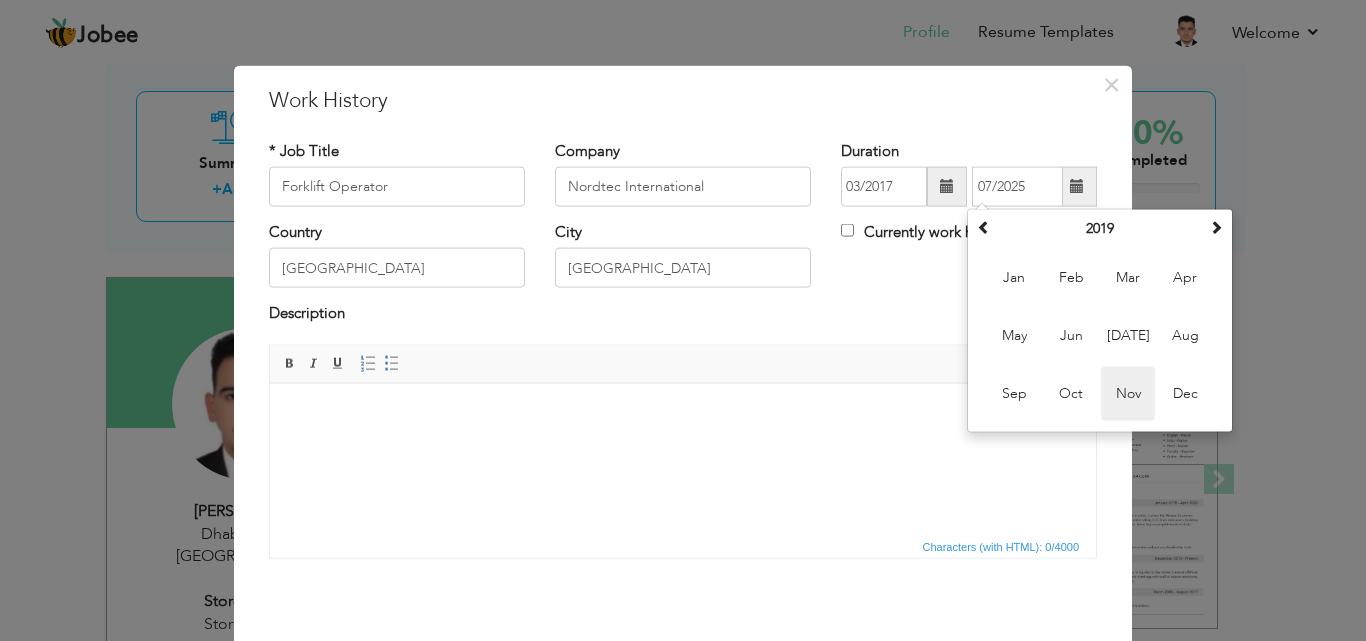 type on "11/2019" 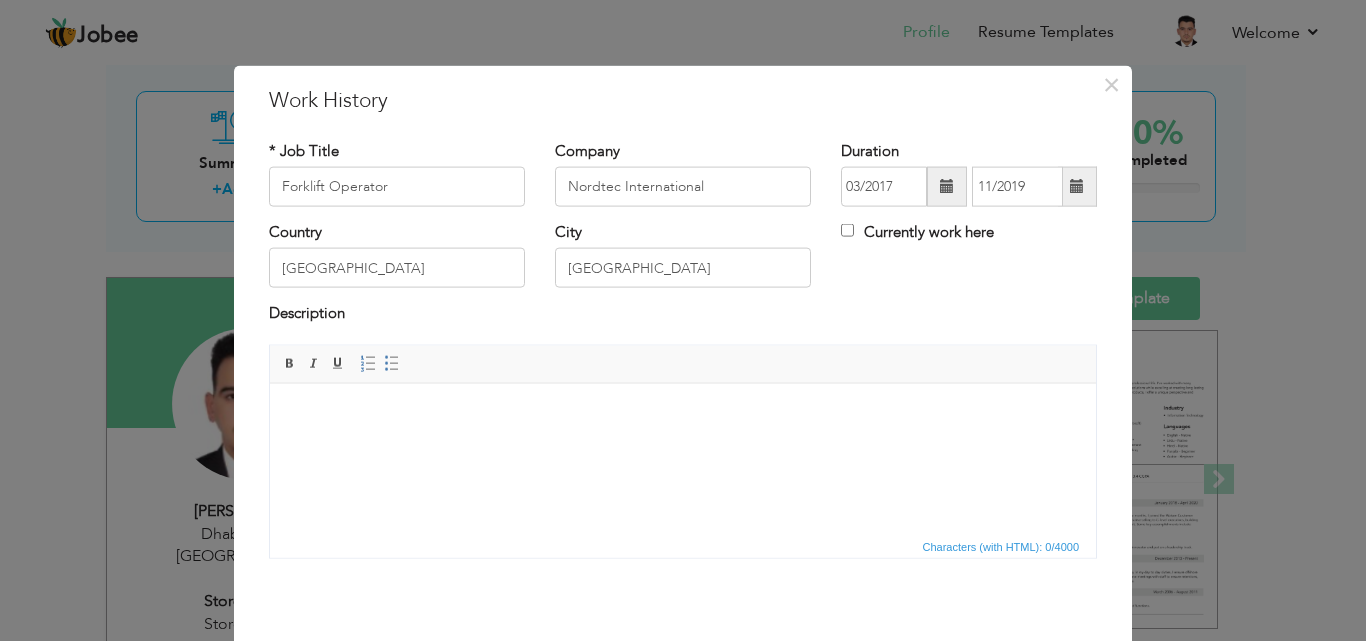 scroll, scrollTop: 79, scrollLeft: 0, axis: vertical 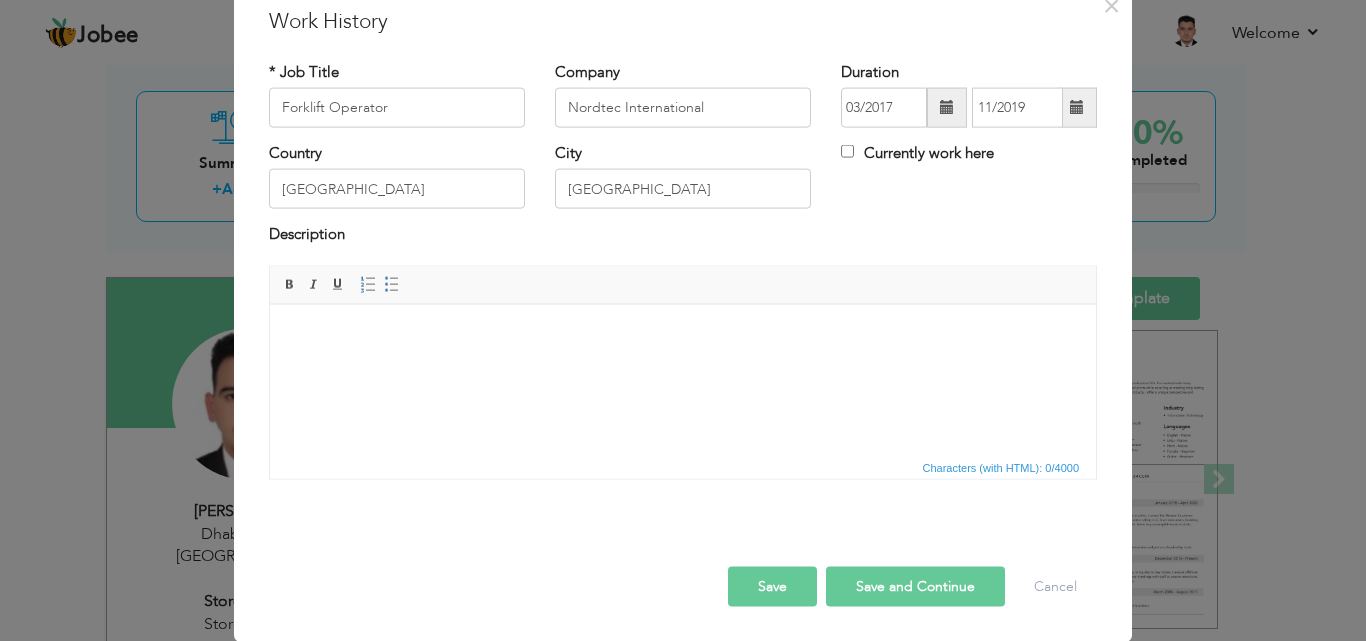 click at bounding box center (683, 334) 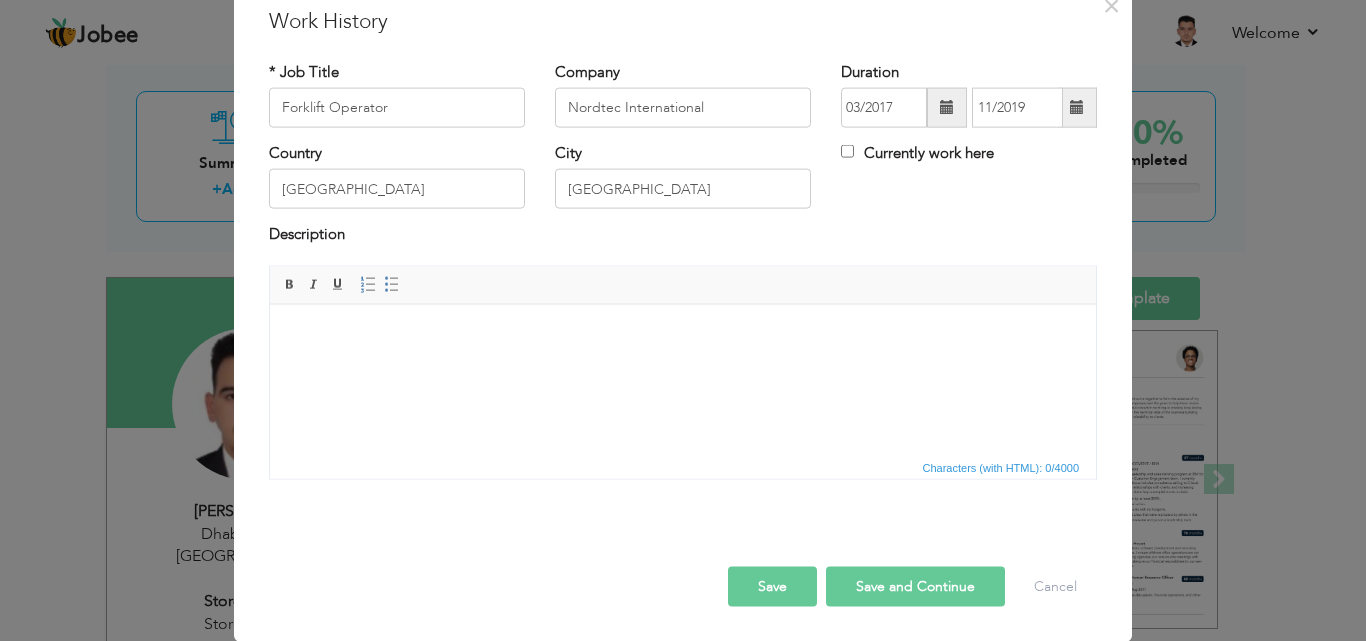 click on "Save and Continue" at bounding box center (915, 586) 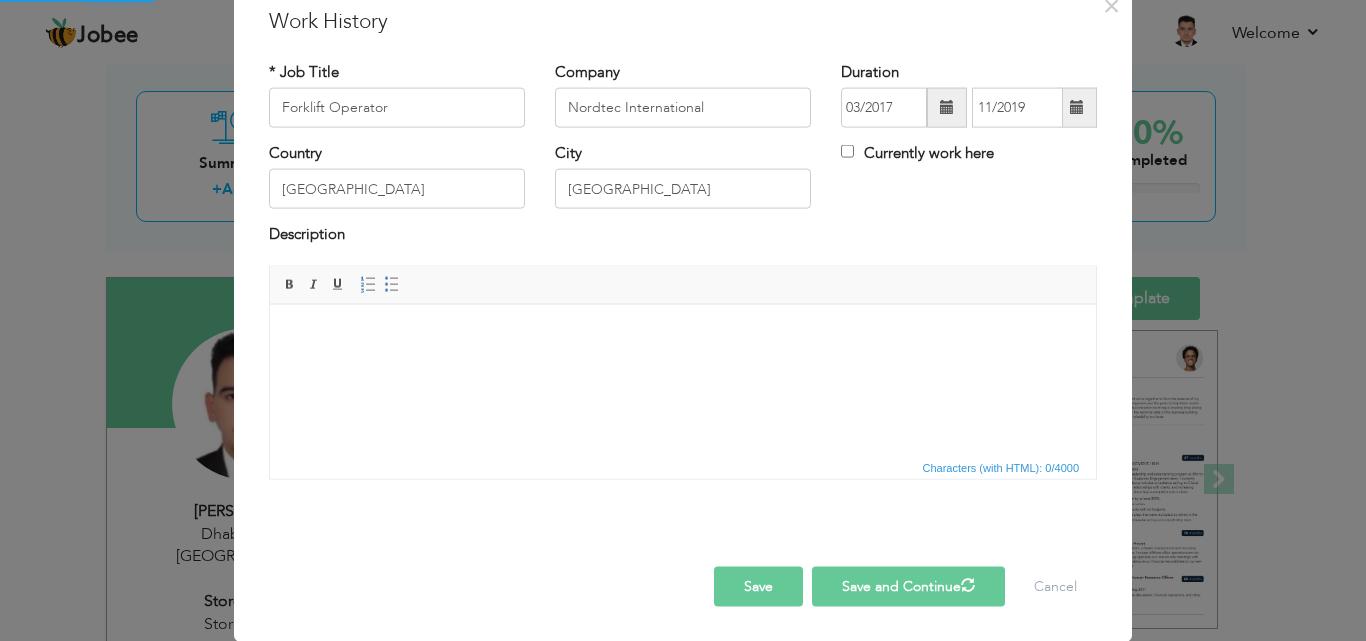 type 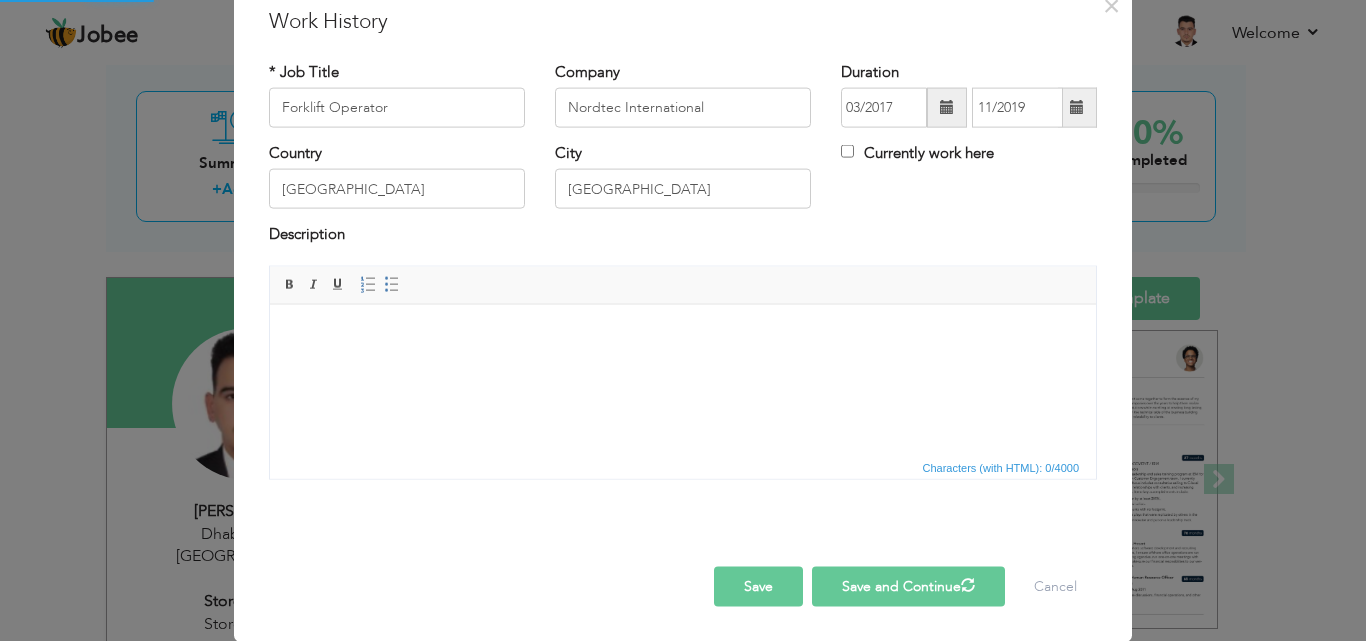 type 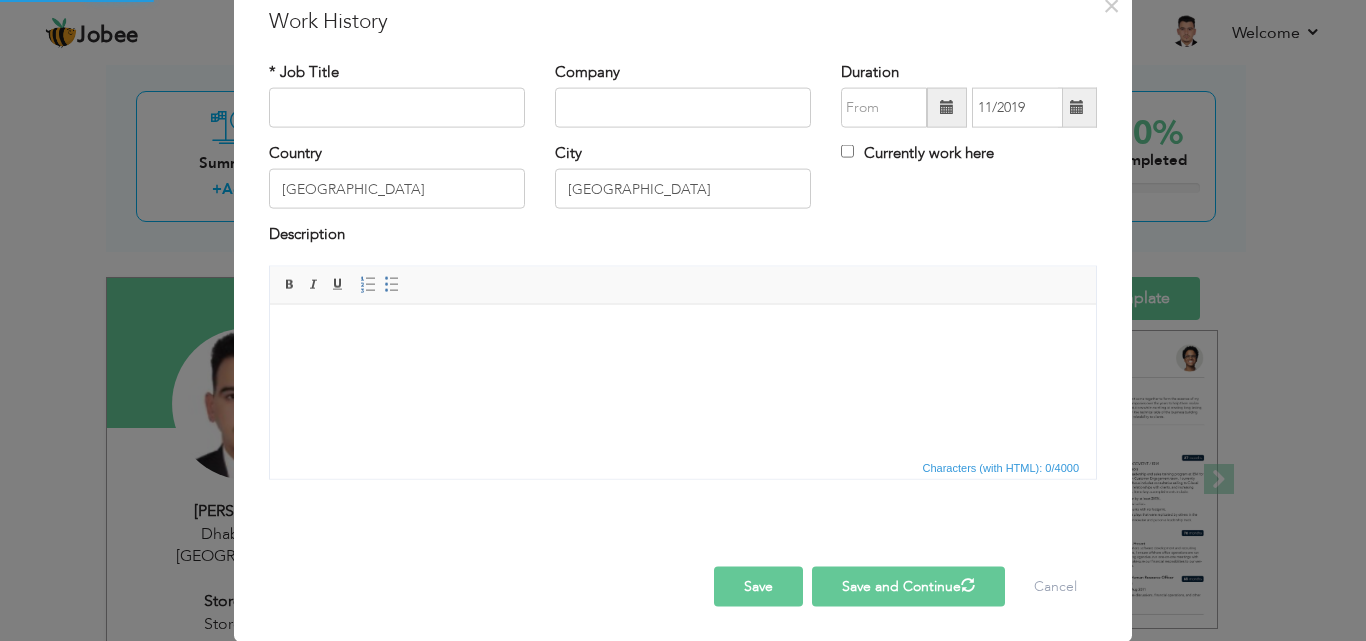 type 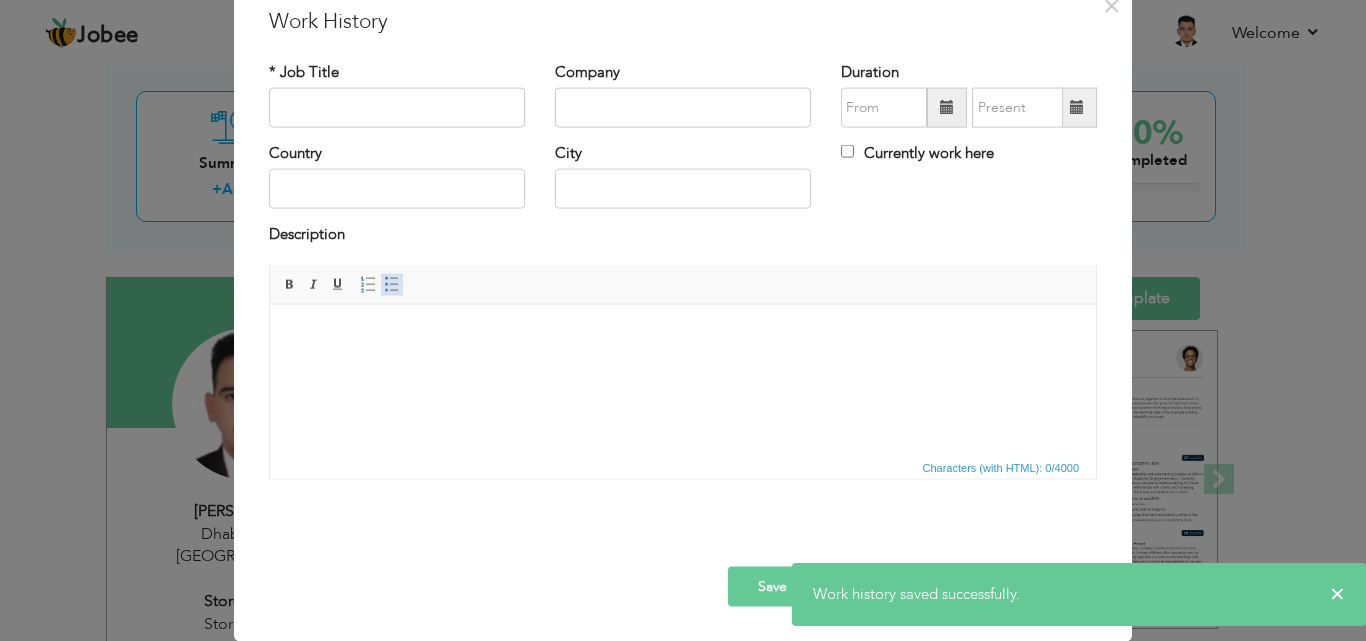 type 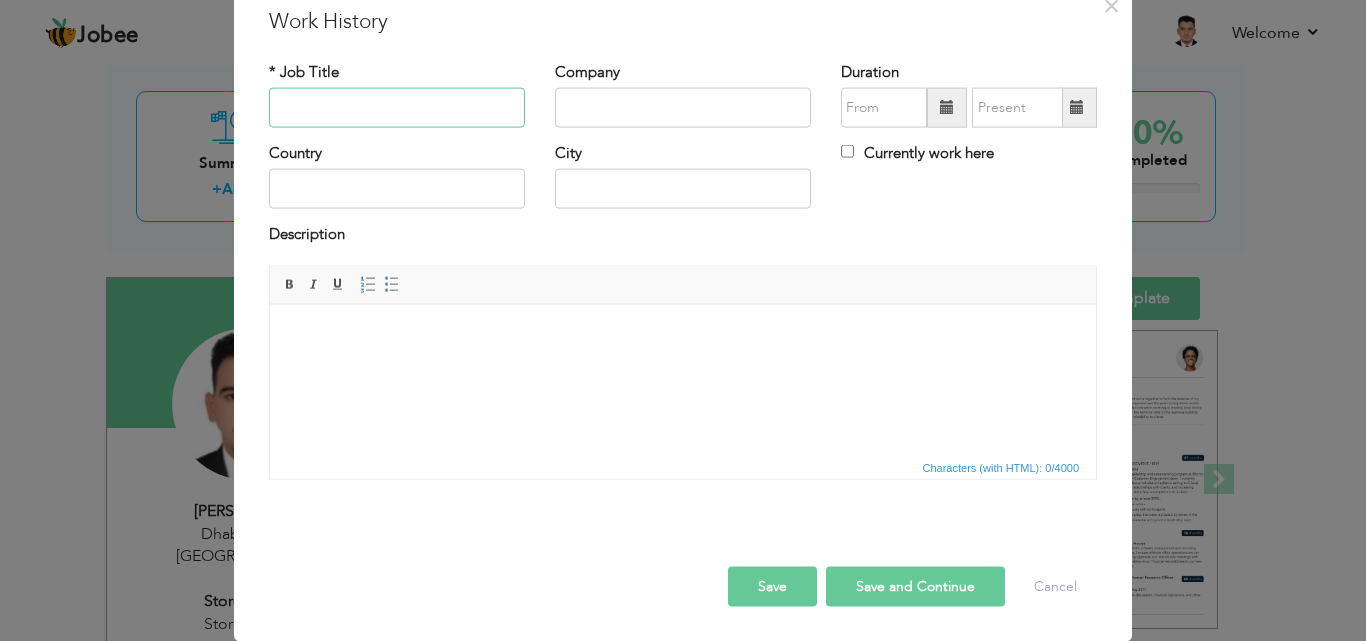 click at bounding box center (397, 108) 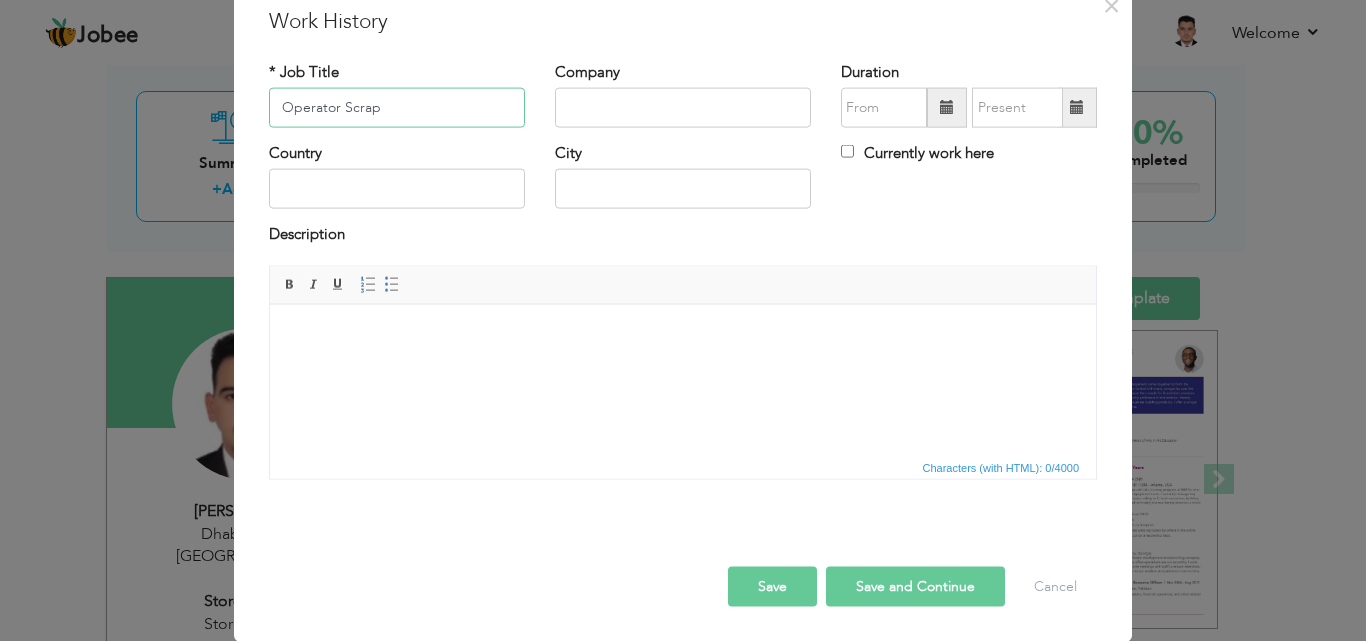 drag, startPoint x: 398, startPoint y: 99, endPoint x: 179, endPoint y: 97, distance: 219.00912 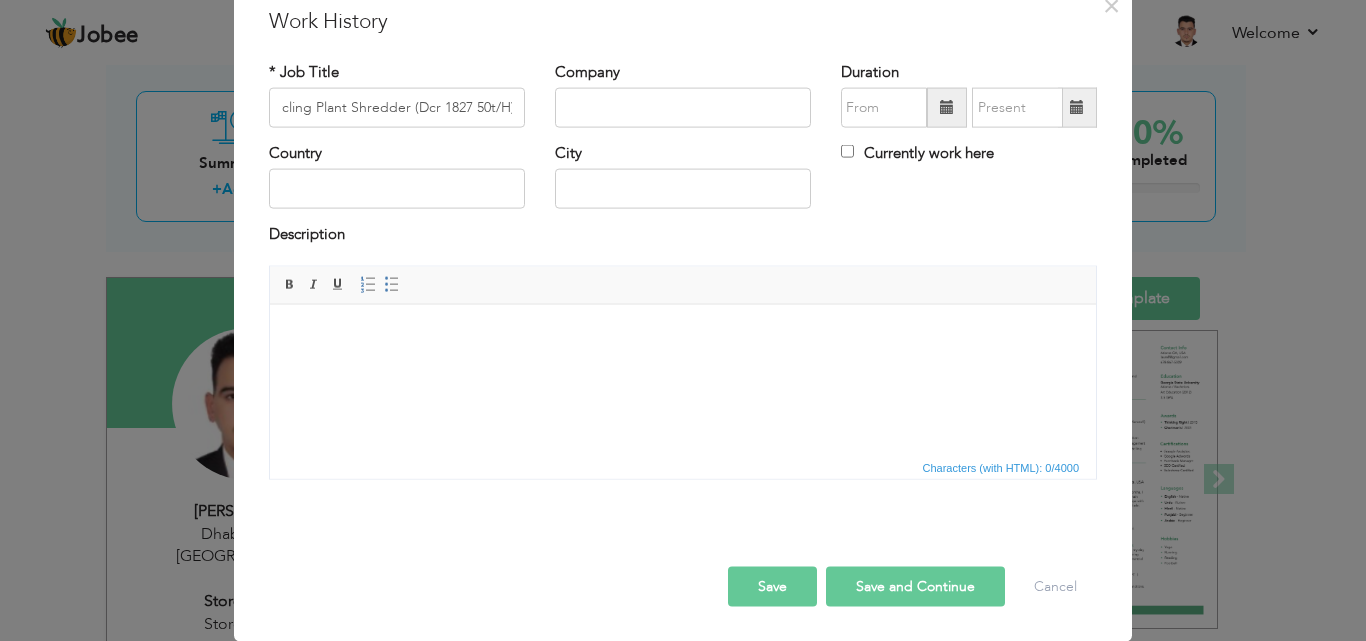 scroll, scrollTop: 0, scrollLeft: 0, axis: both 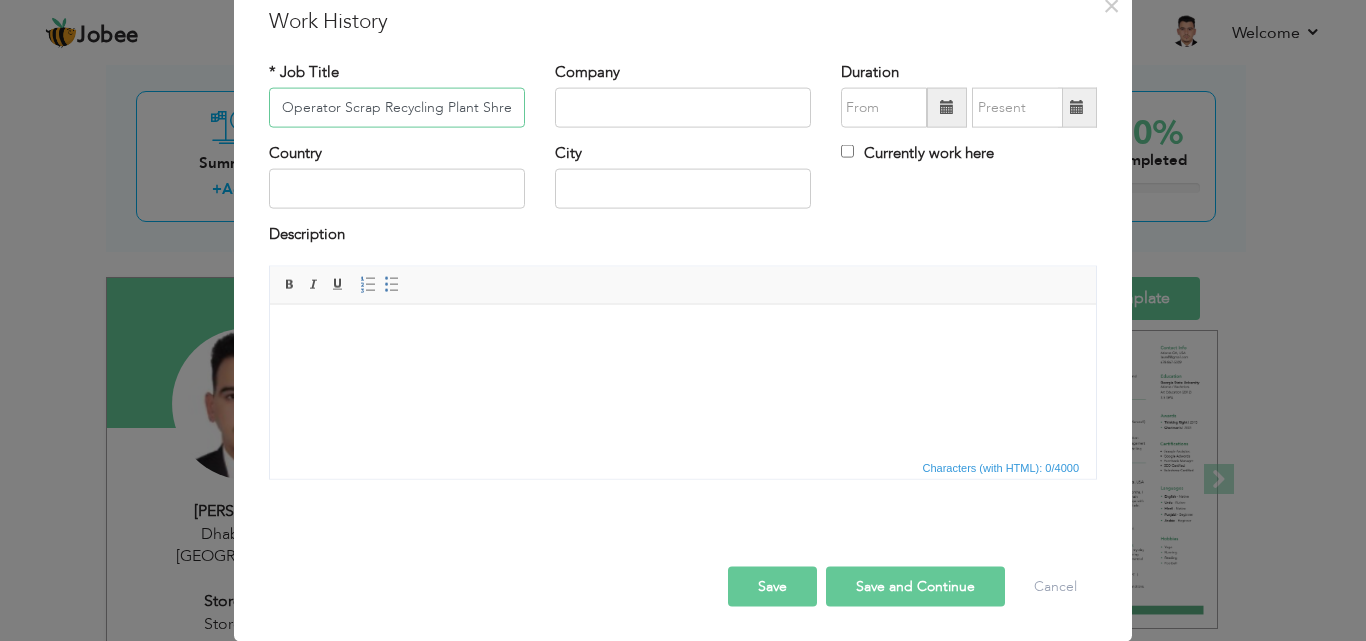 click on "Operator Scrap Recycling Plant Shredder (Dcr 1827 50t/H)" at bounding box center (397, 108) 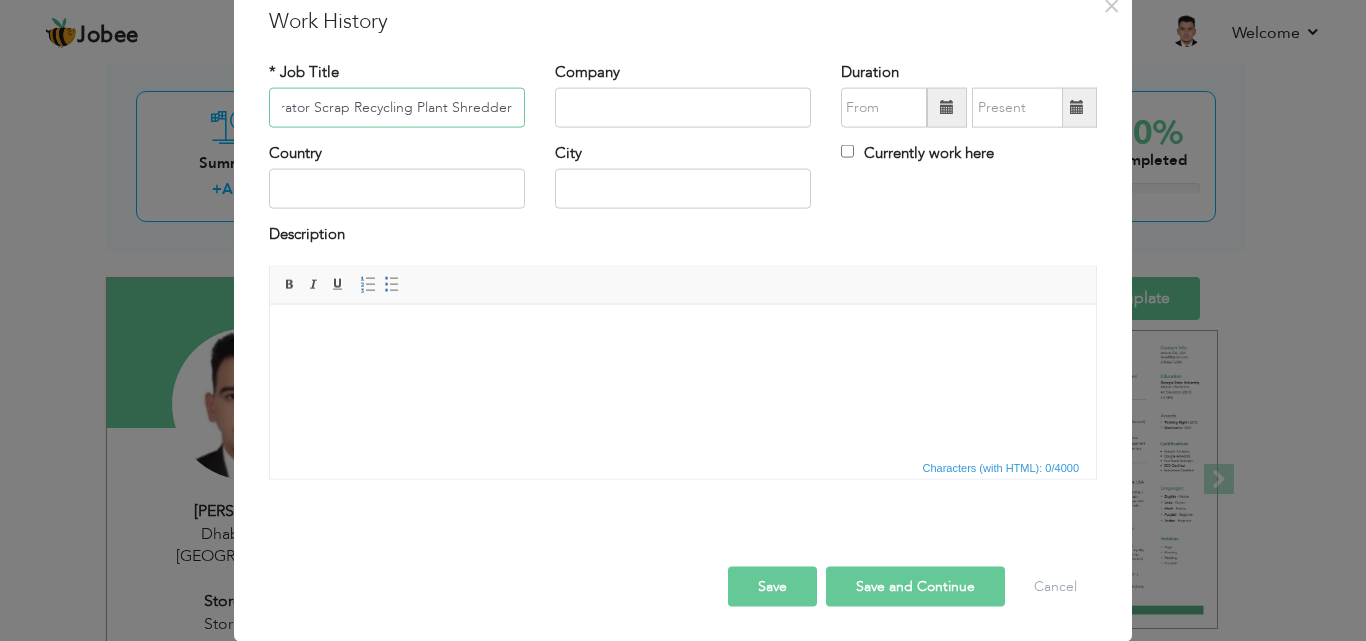 scroll, scrollTop: 0, scrollLeft: 0, axis: both 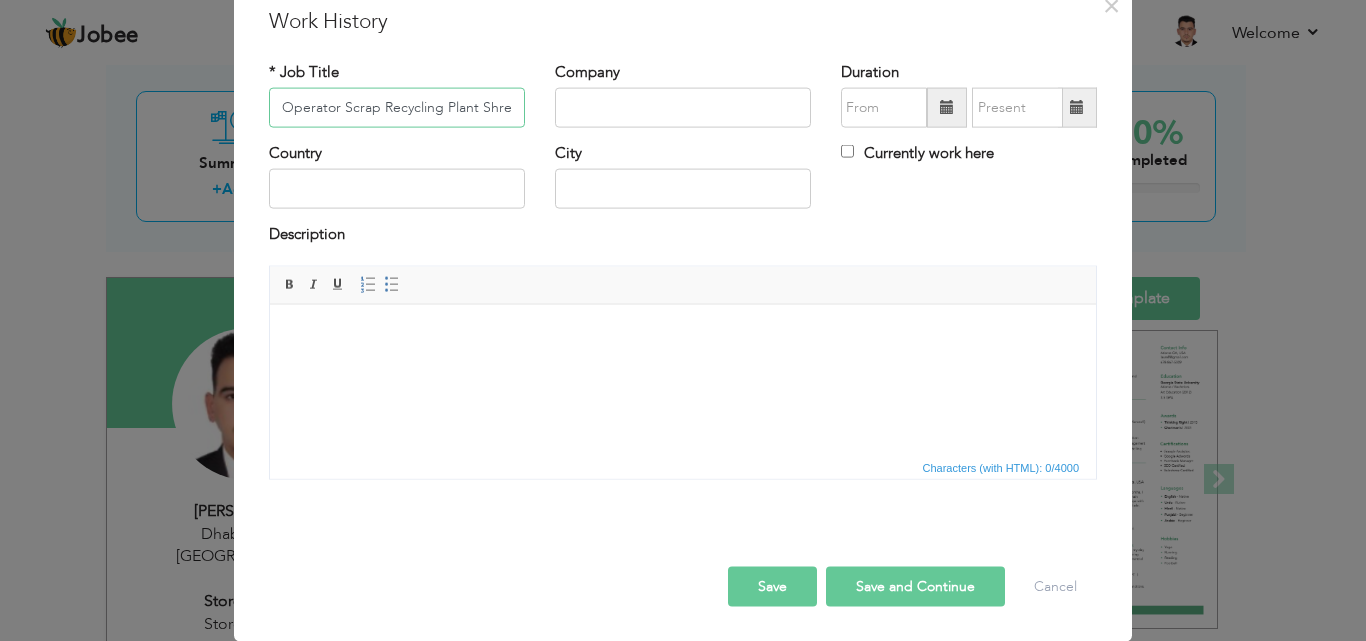 drag, startPoint x: 417, startPoint y: 107, endPoint x: 78, endPoint y: 106, distance: 339.00146 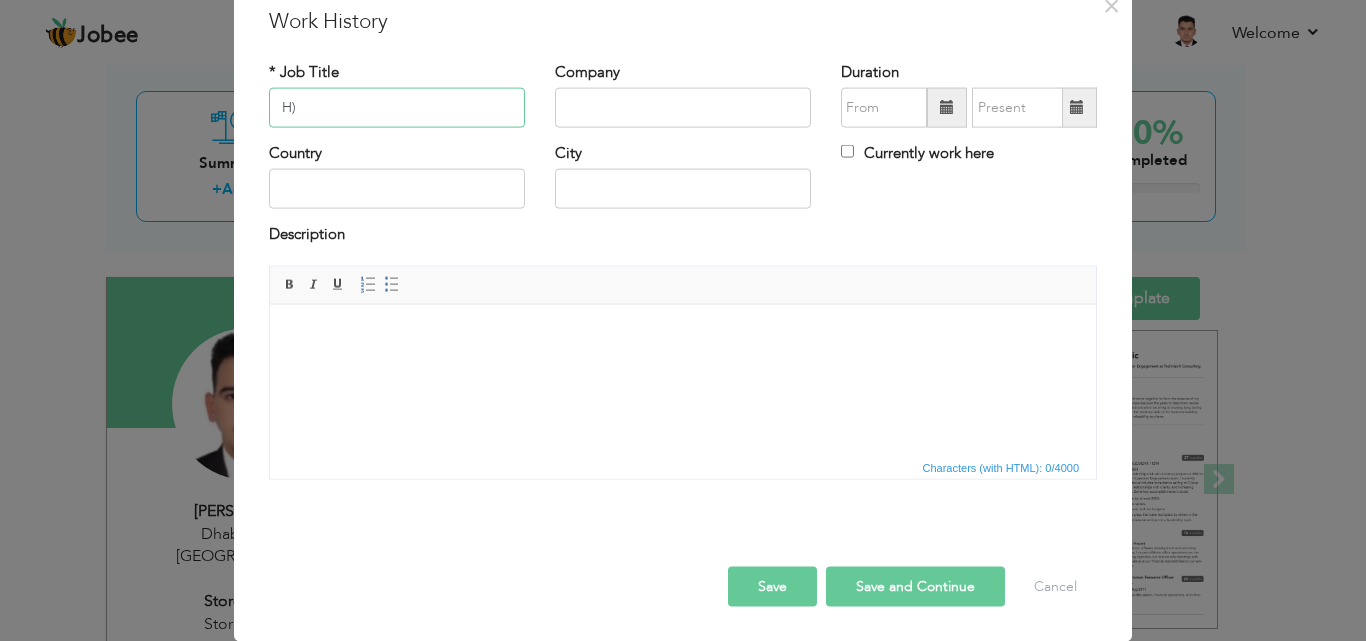 type on ")" 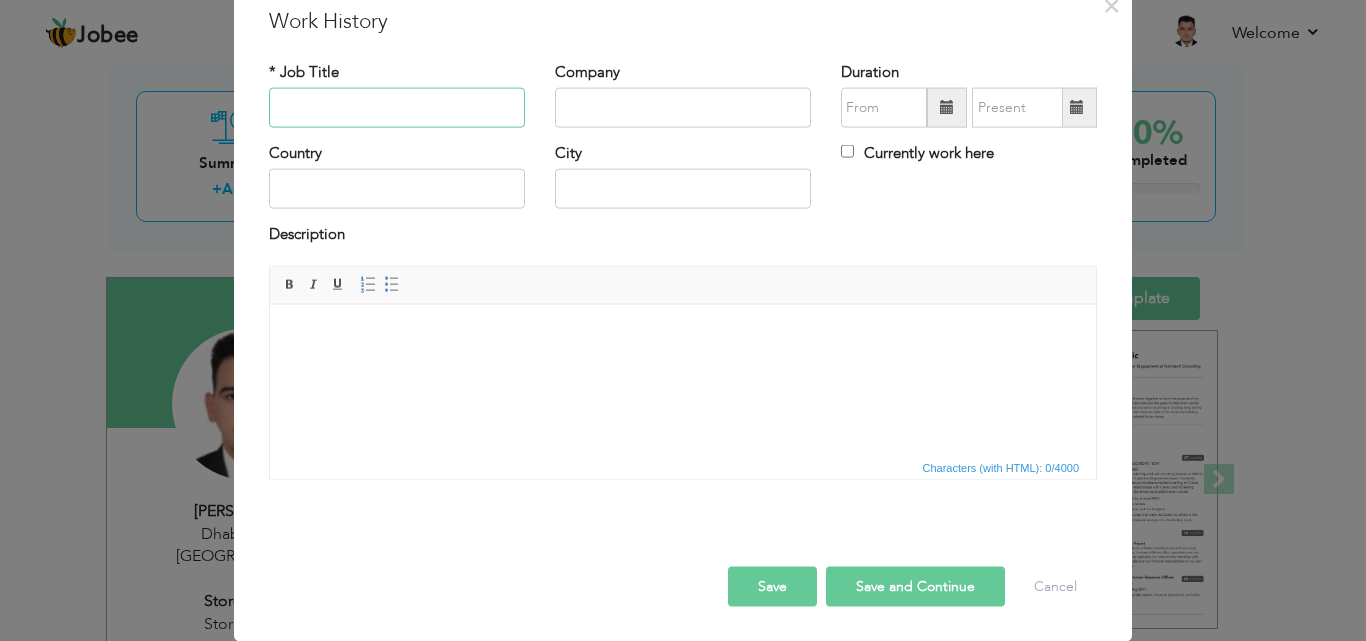 paste on "Operator Scrap Recycling Plant Shredder (DCR 1827 50T/H)" 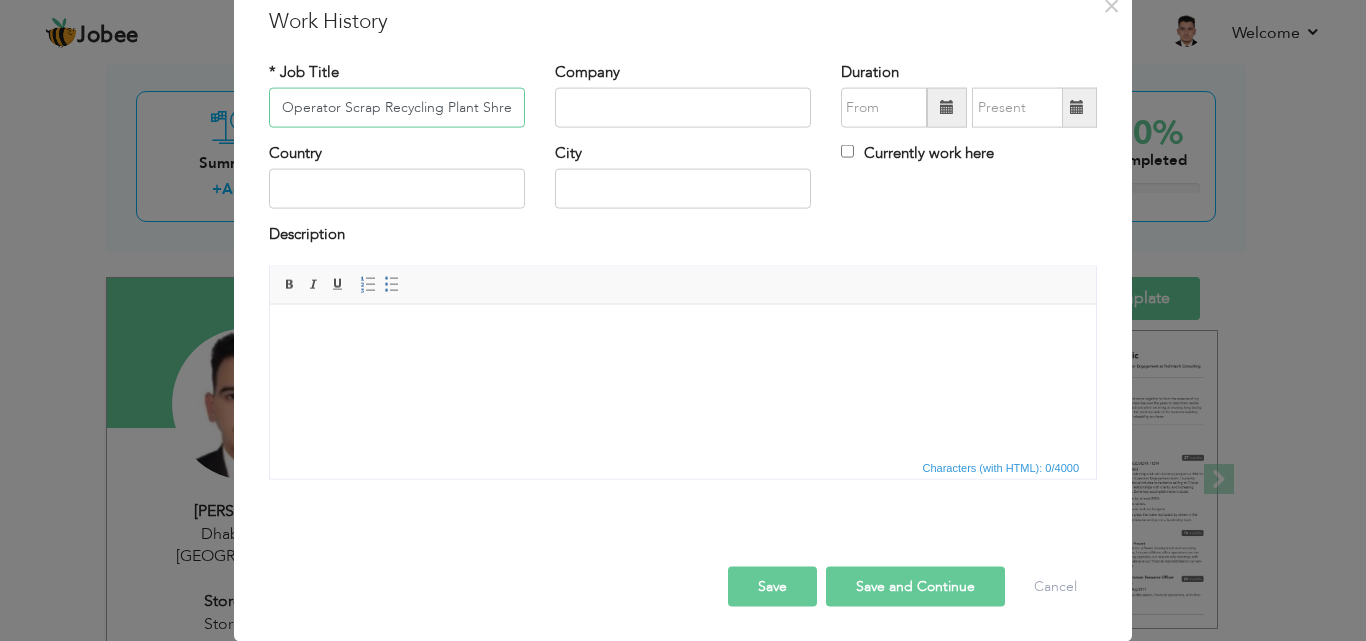 scroll, scrollTop: 0, scrollLeft: 142, axis: horizontal 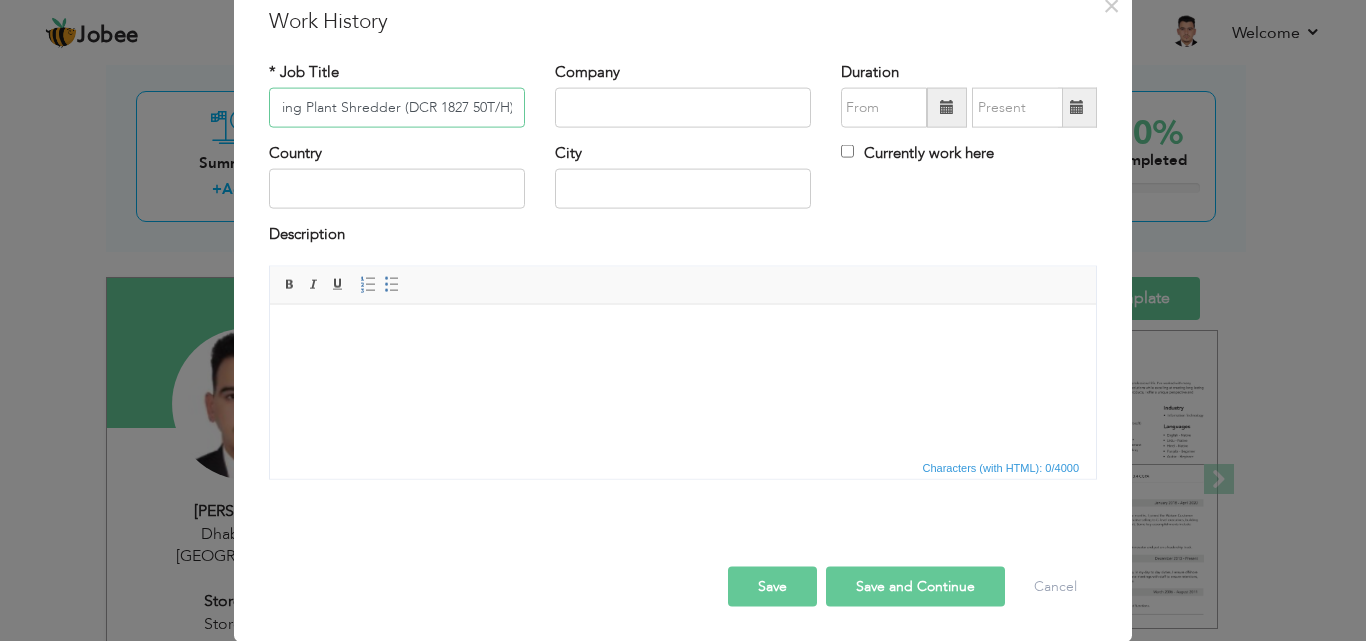 type on "Operator Scrap Recycling Plant Shredder (DCR 1827 50T/H)" 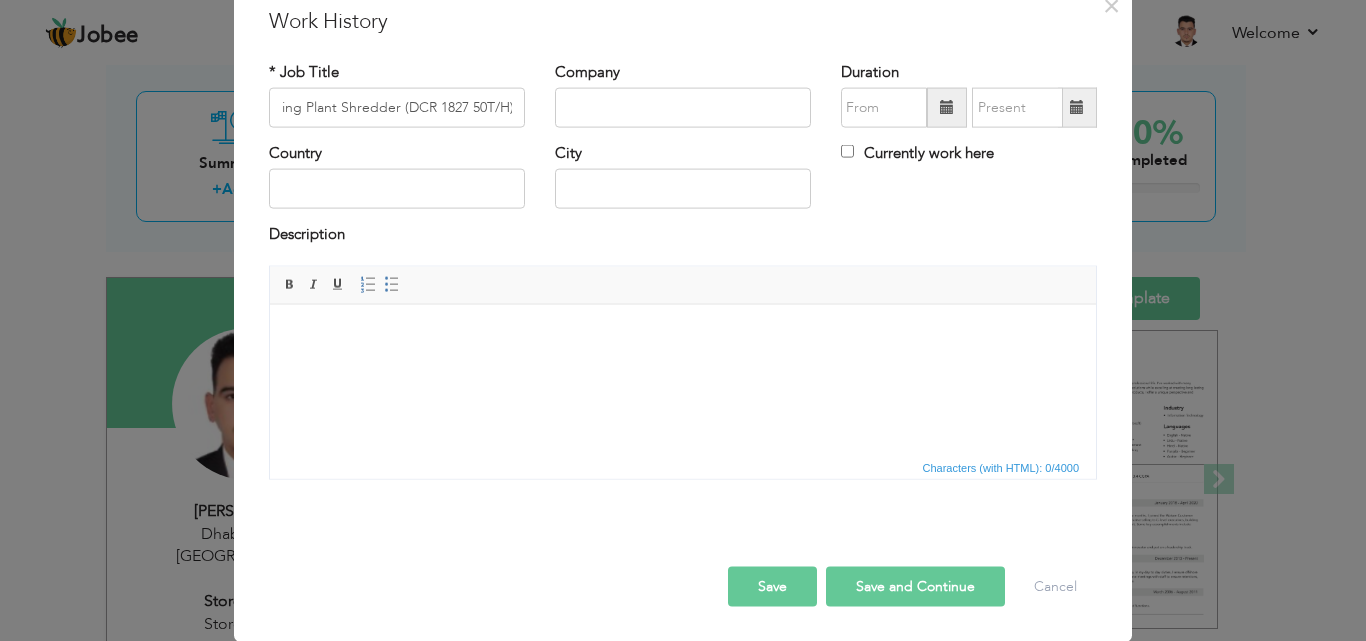 scroll, scrollTop: 0, scrollLeft: 0, axis: both 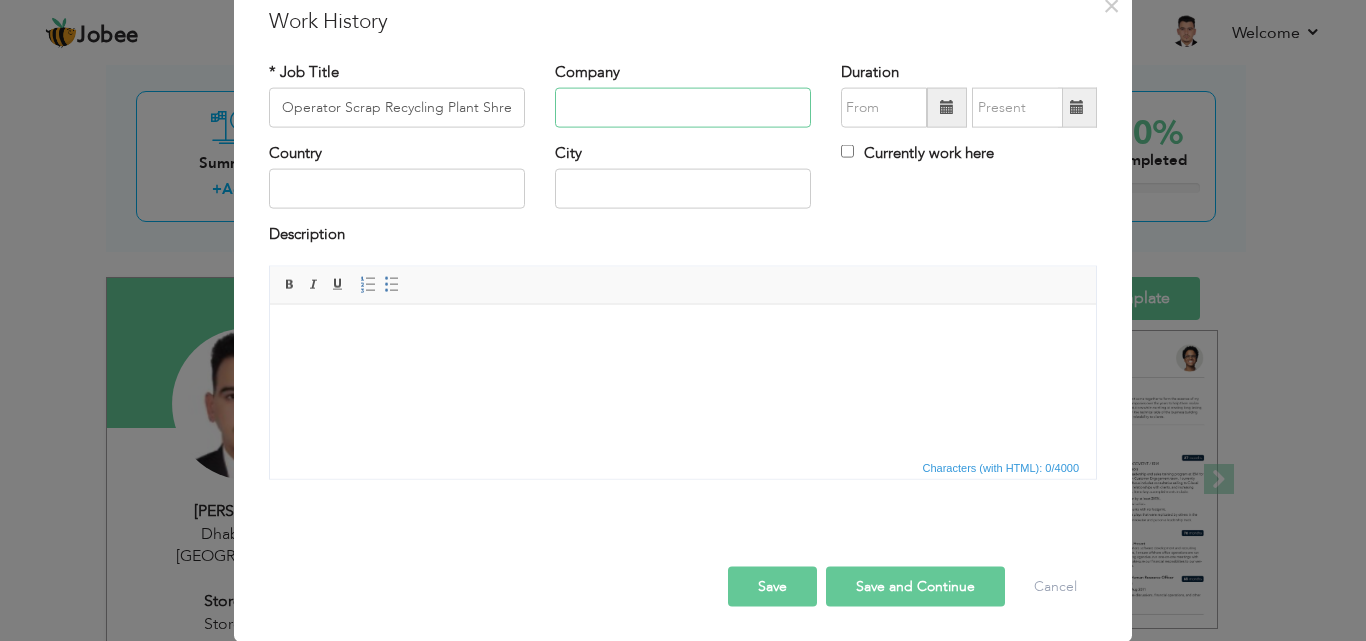 click at bounding box center (683, 108) 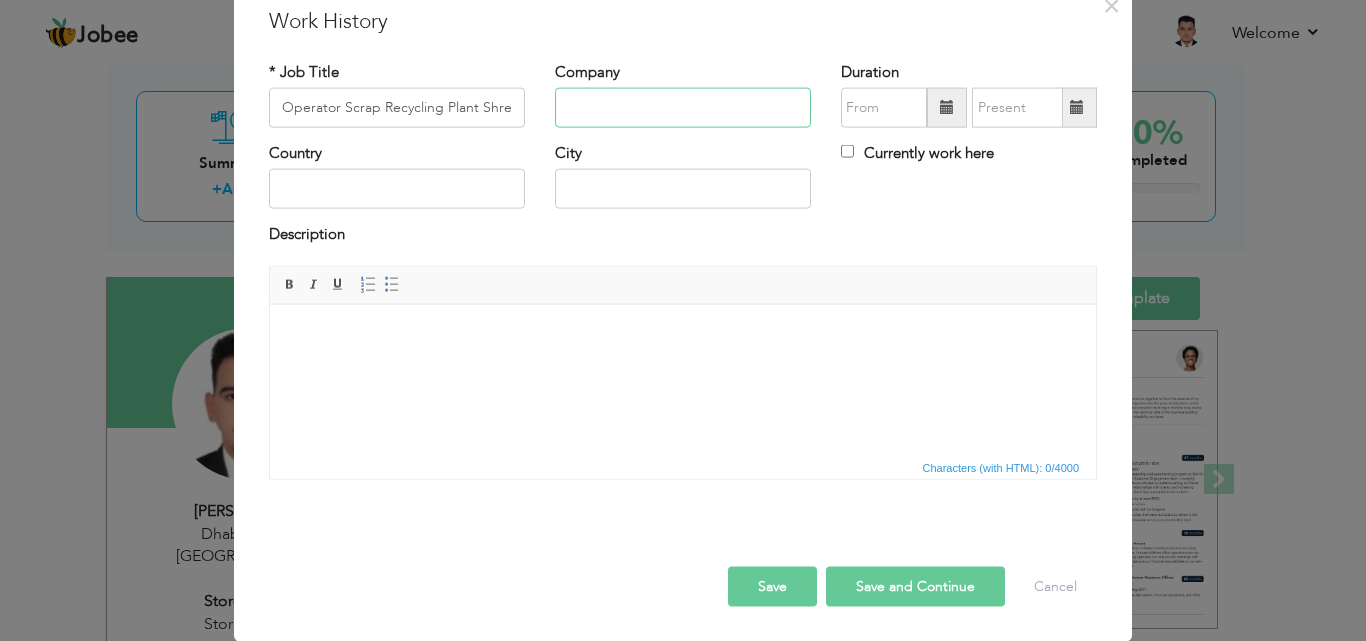 paste on "Arabian Gulf Steel Industries LLC [GEOGRAPHIC_DATA]" 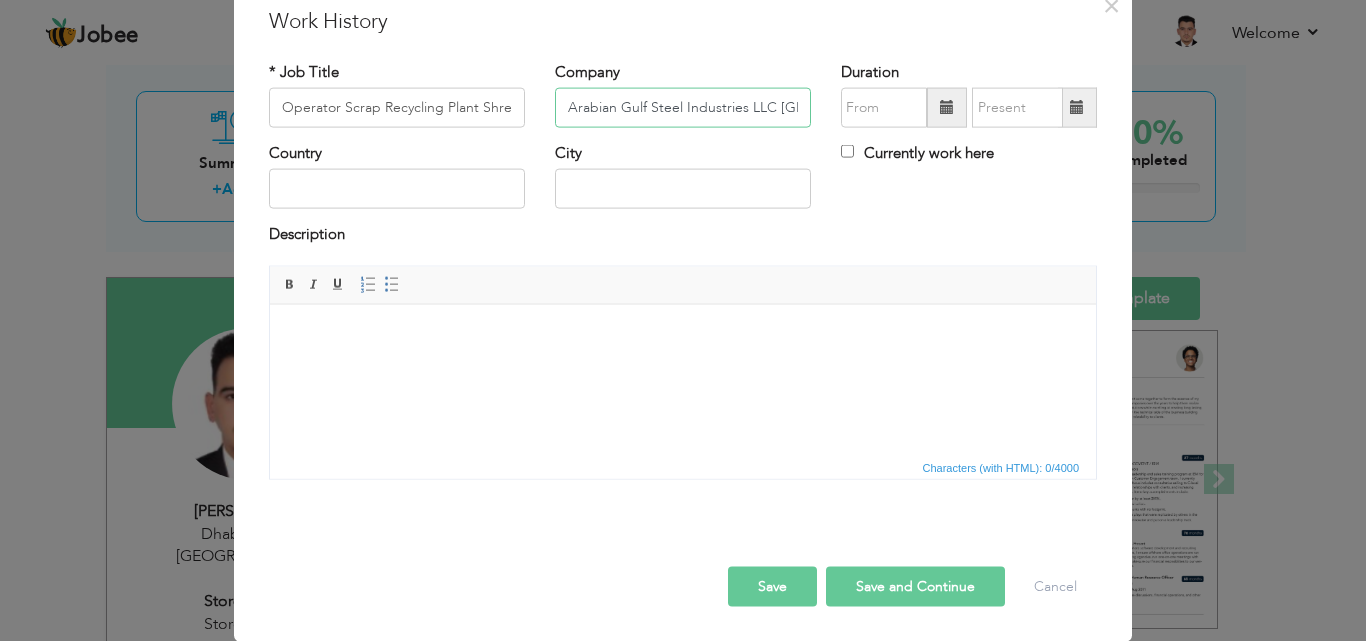 scroll, scrollTop: 0, scrollLeft: 6, axis: horizontal 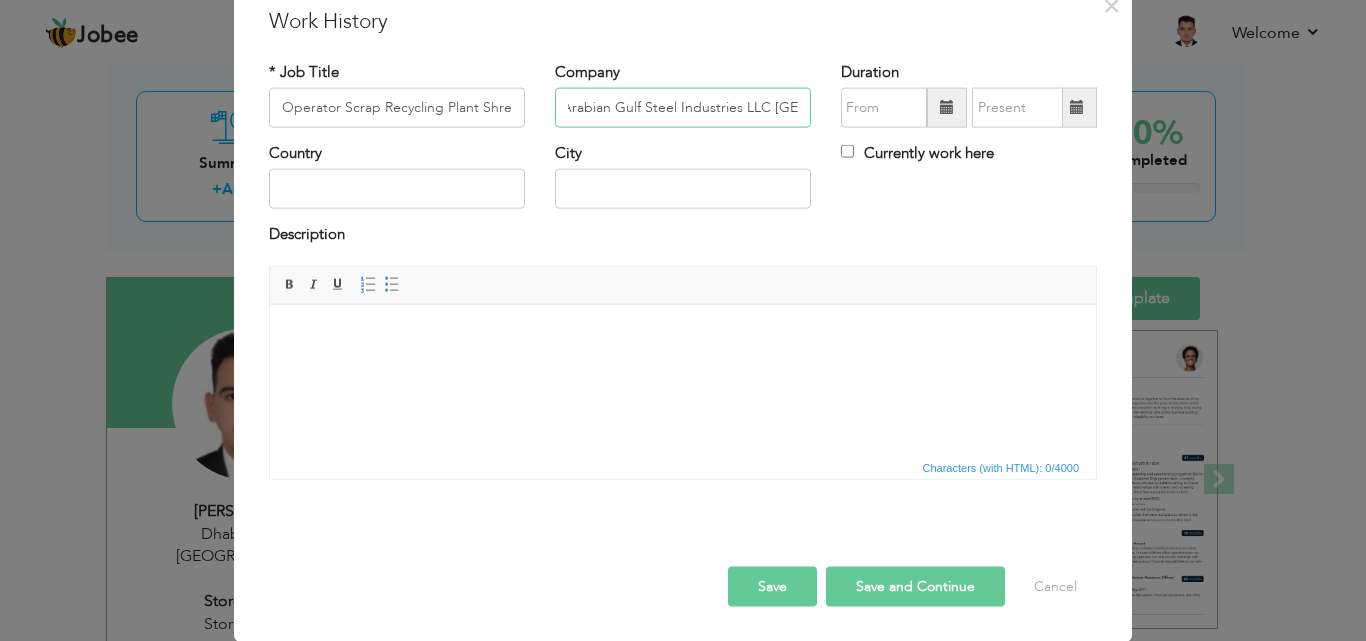 type on "Arabian Gulf Steel Industries LLC [GEOGRAPHIC_DATA]" 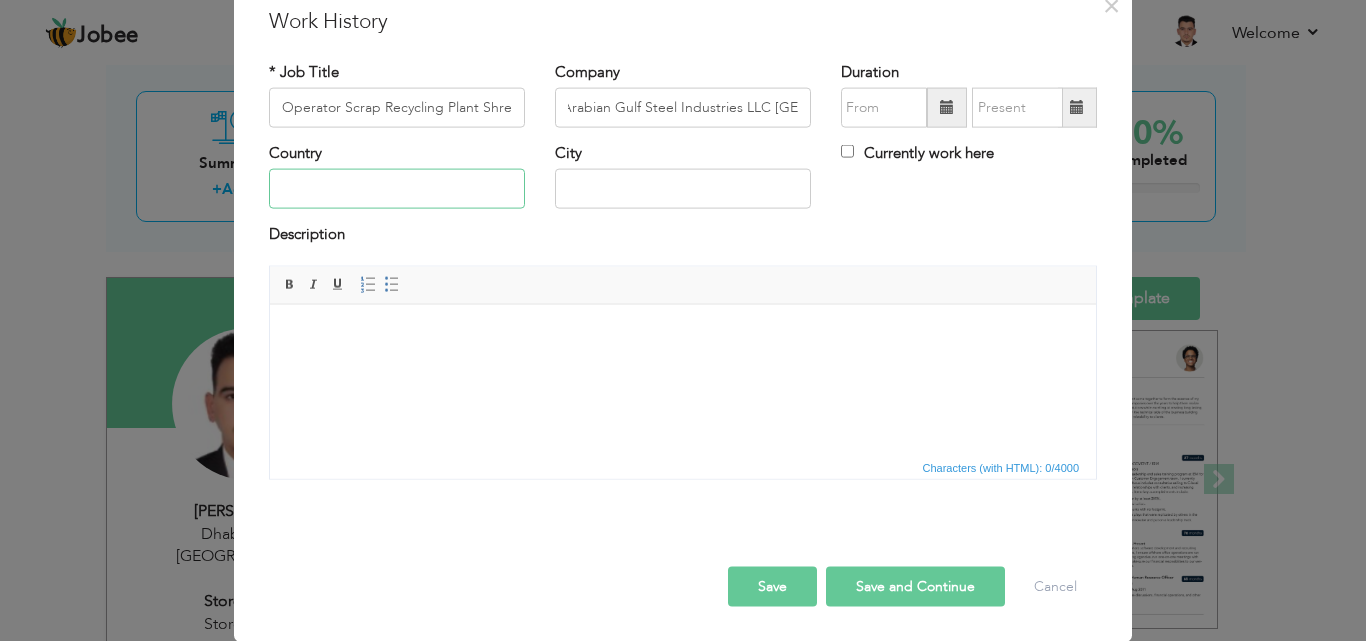 click at bounding box center [397, 189] 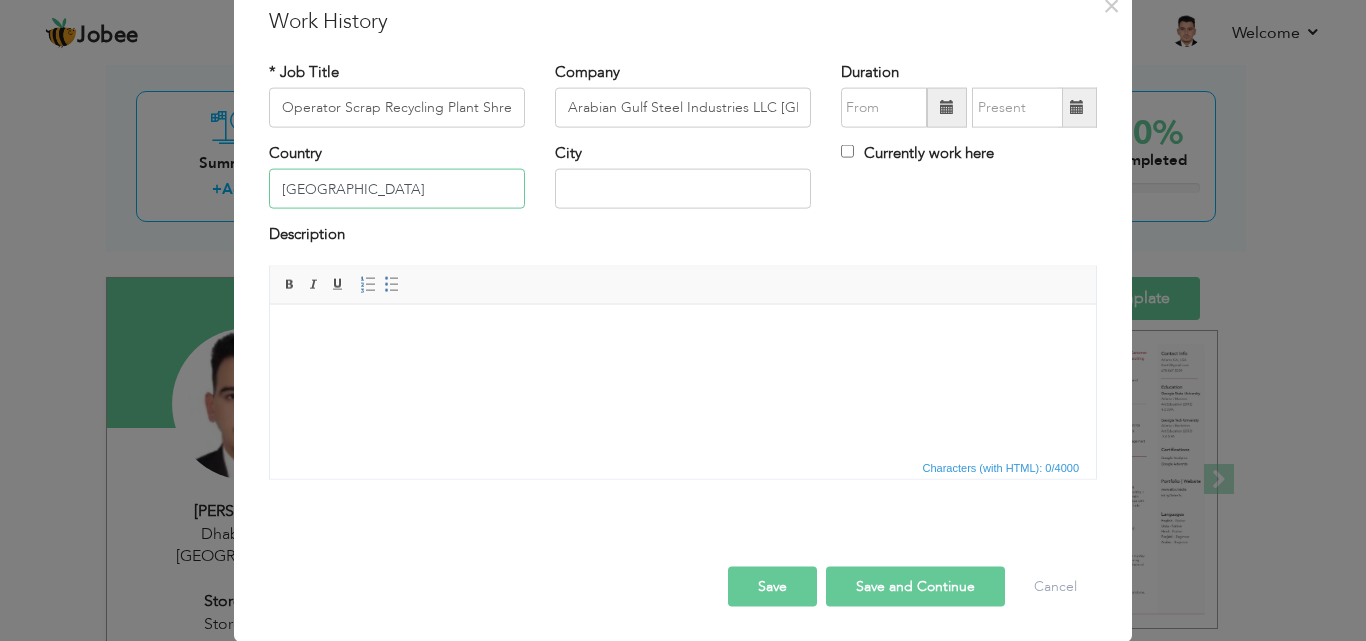 type on "[GEOGRAPHIC_DATA]" 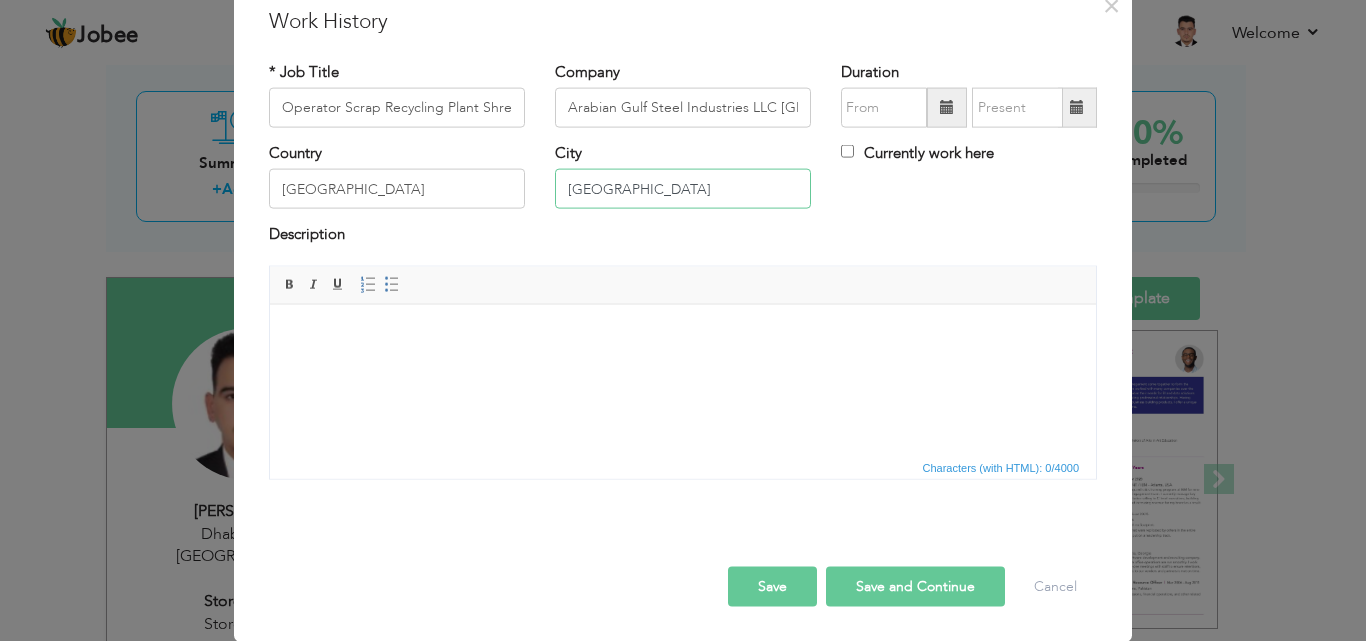 type on "[GEOGRAPHIC_DATA]" 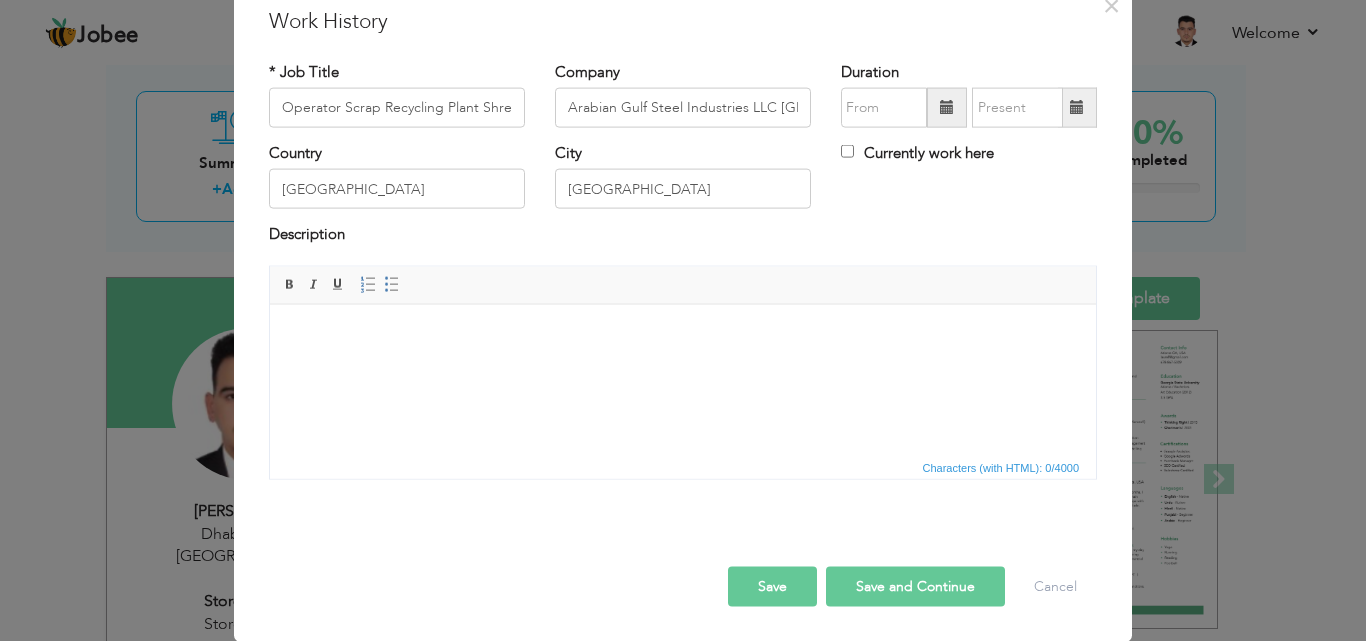 click at bounding box center (947, 107) 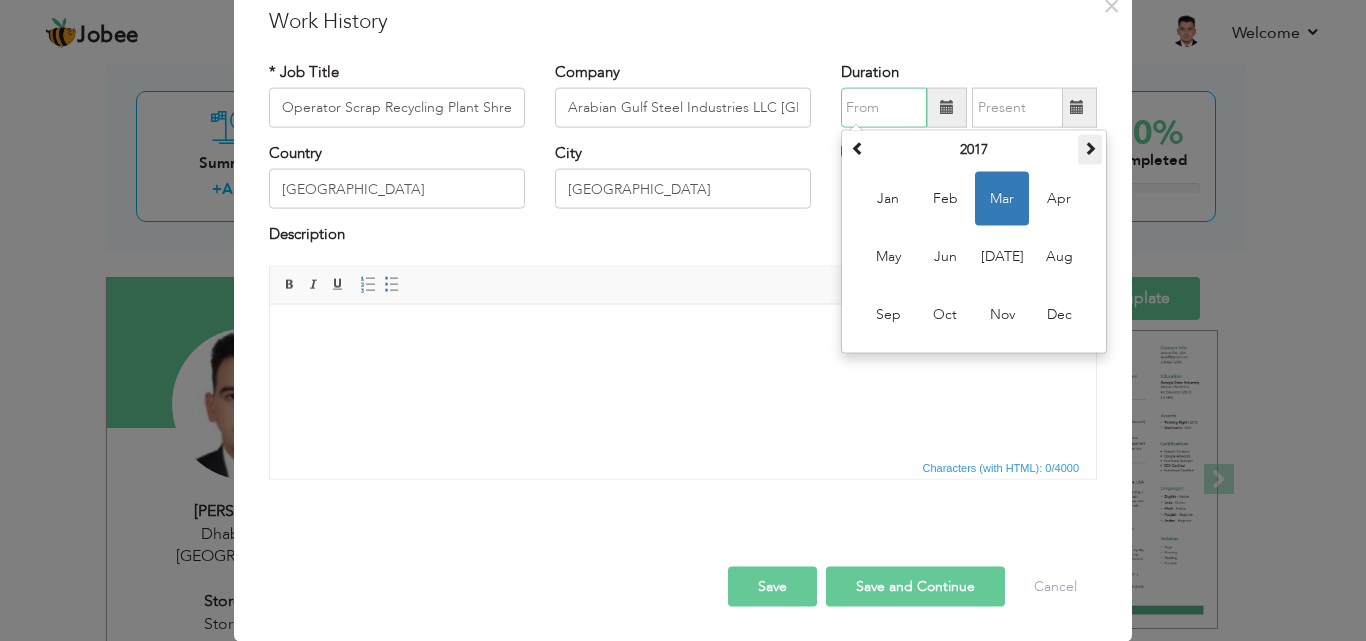 click at bounding box center [1090, 148] 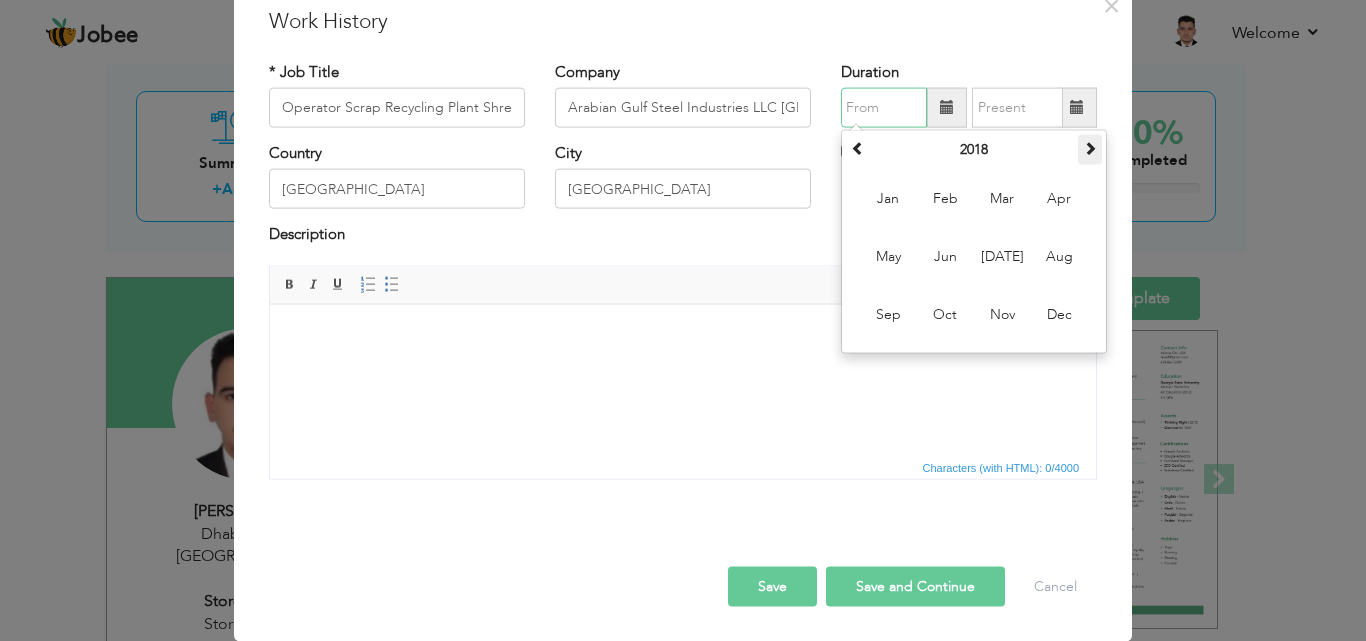 click at bounding box center [1090, 148] 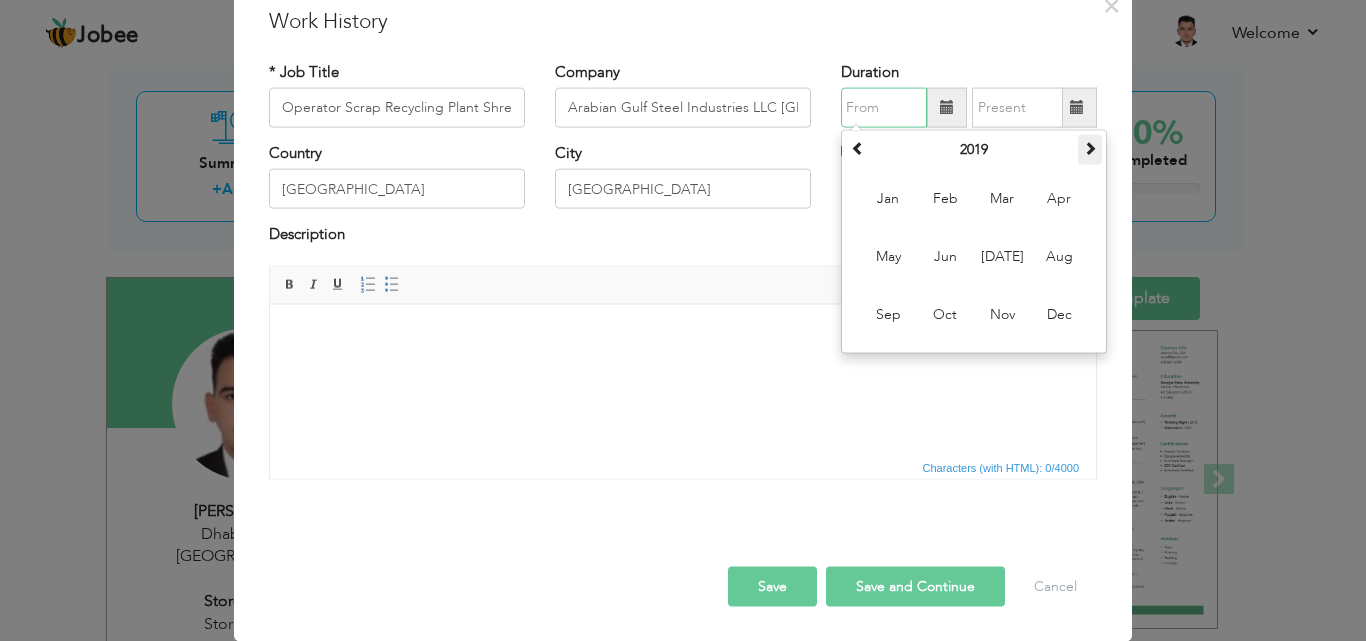 click at bounding box center (1090, 148) 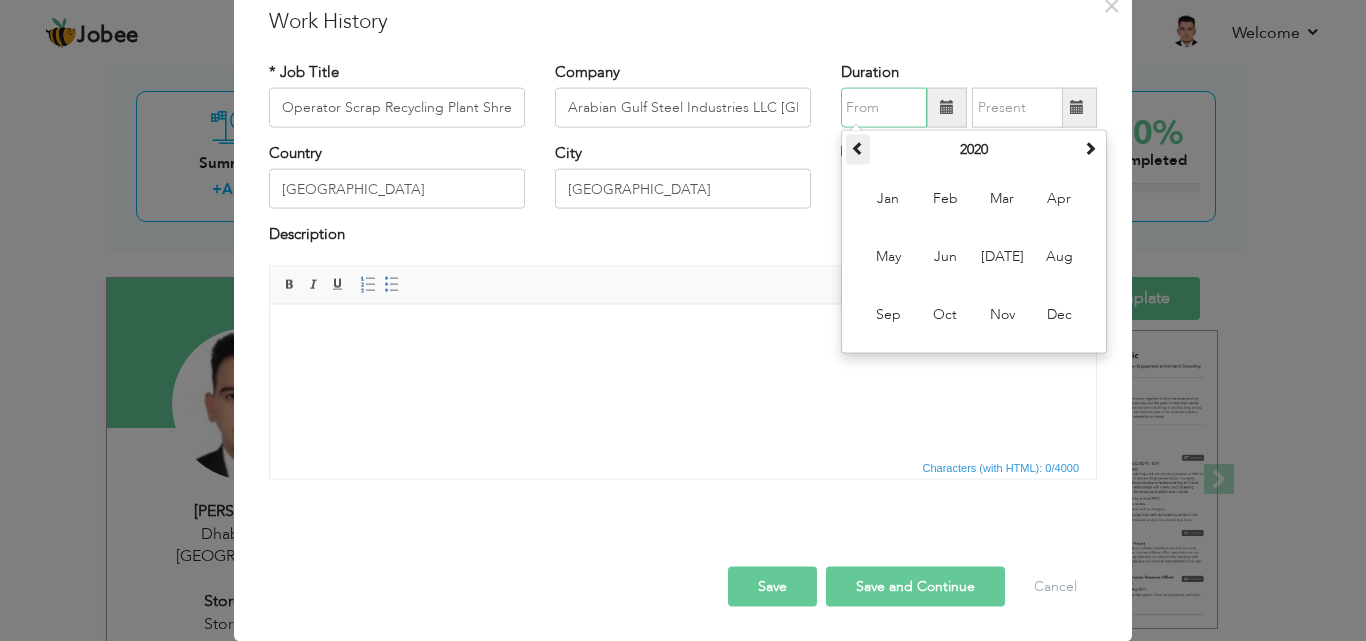 click at bounding box center (858, 148) 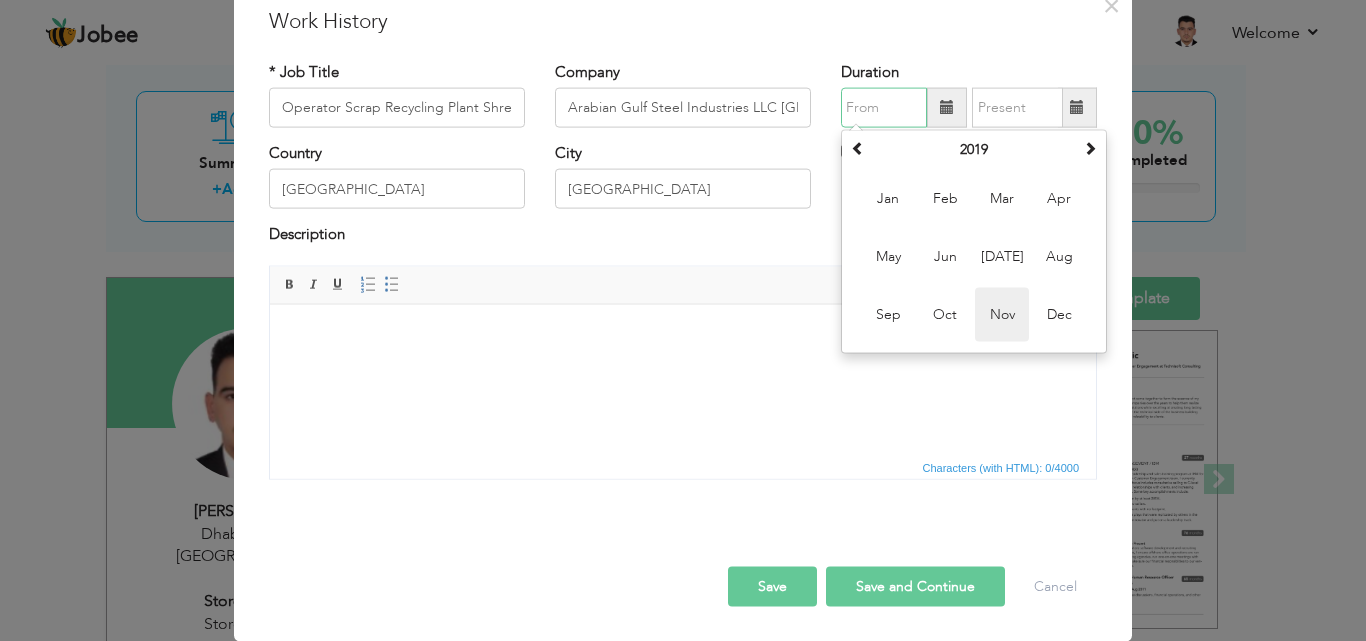 click on "Nov" at bounding box center (1002, 315) 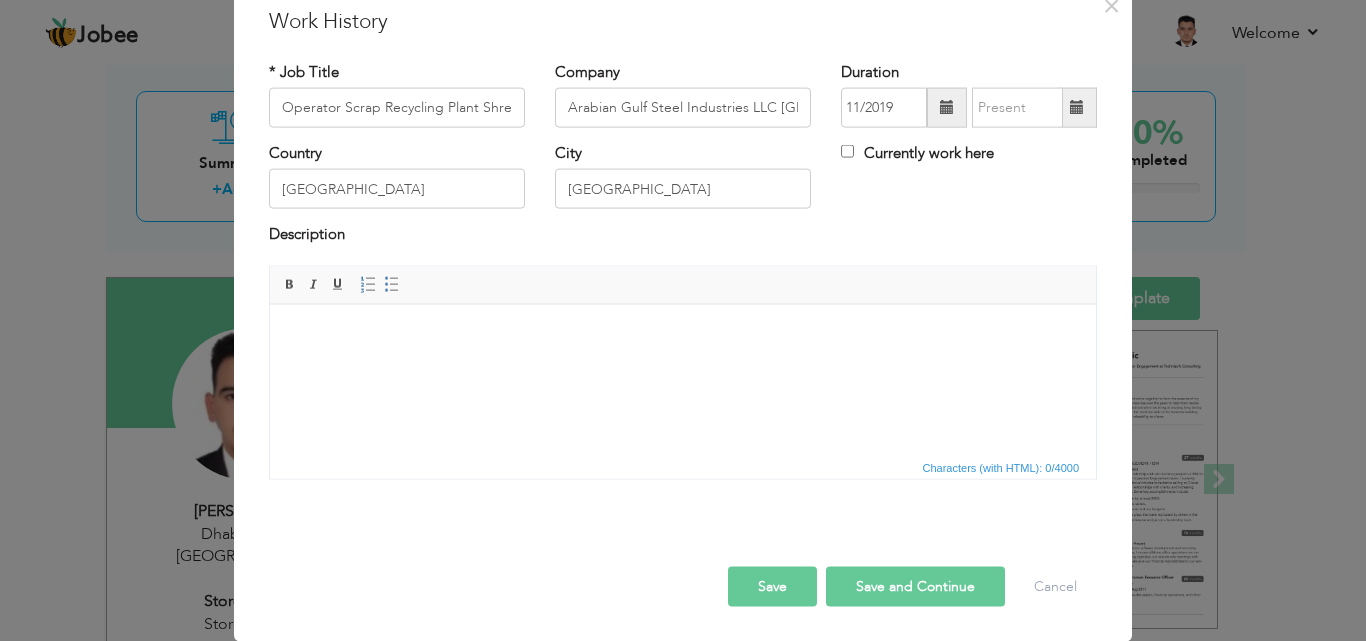 click at bounding box center [947, 107] 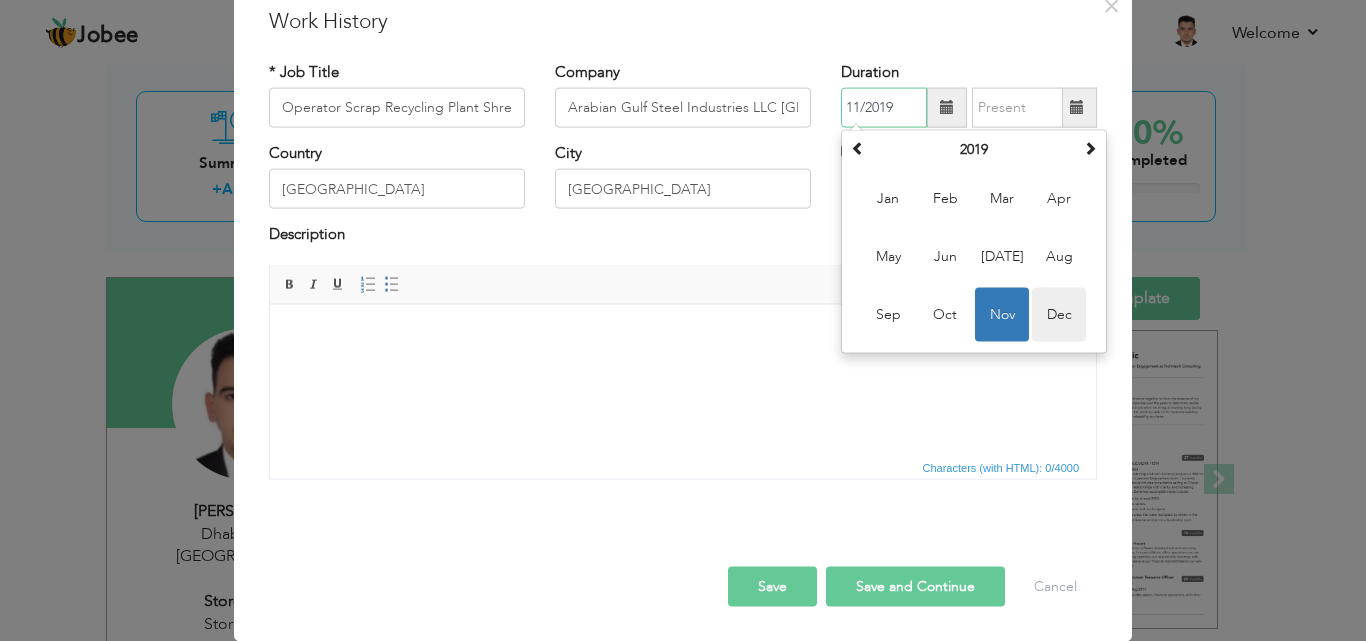 click on "Dec" at bounding box center [1059, 315] 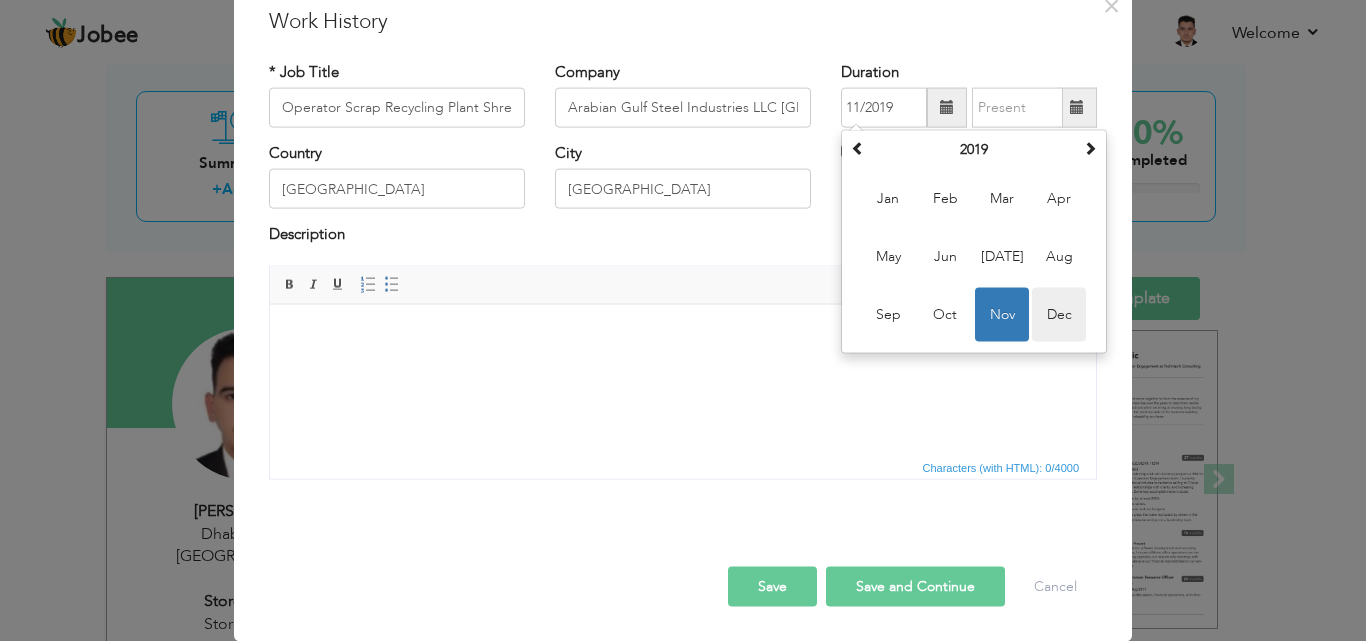 type on "12/2019" 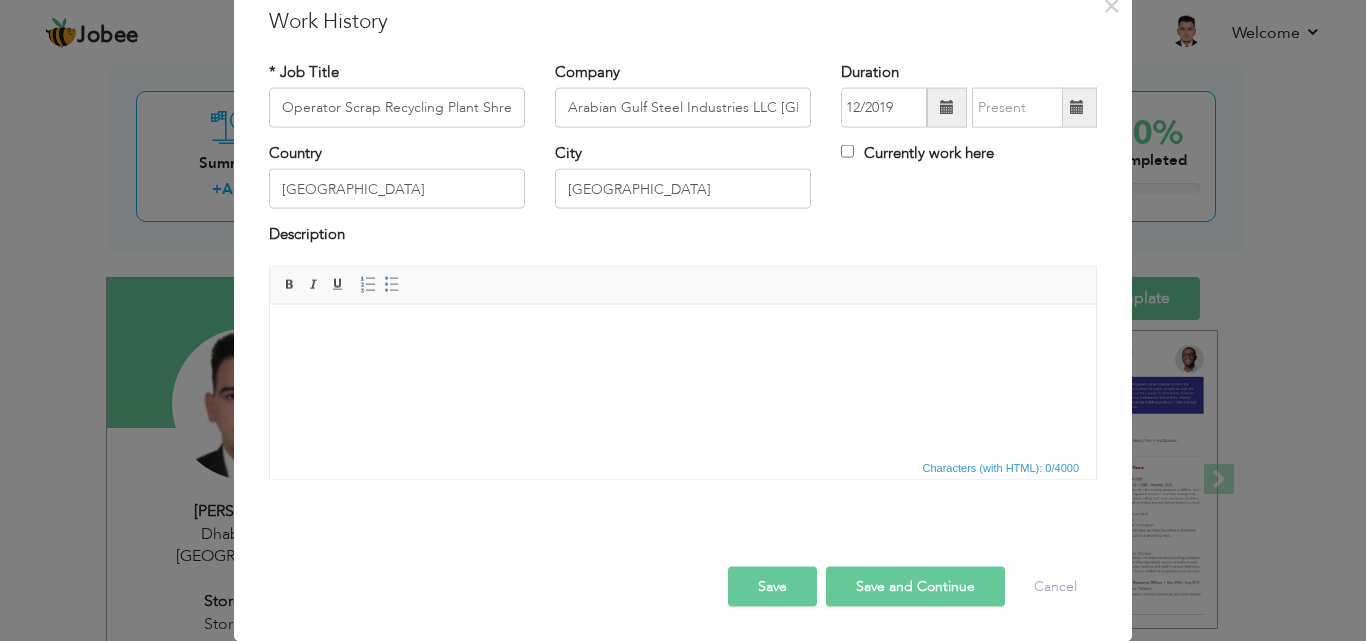 click at bounding box center (1077, 107) 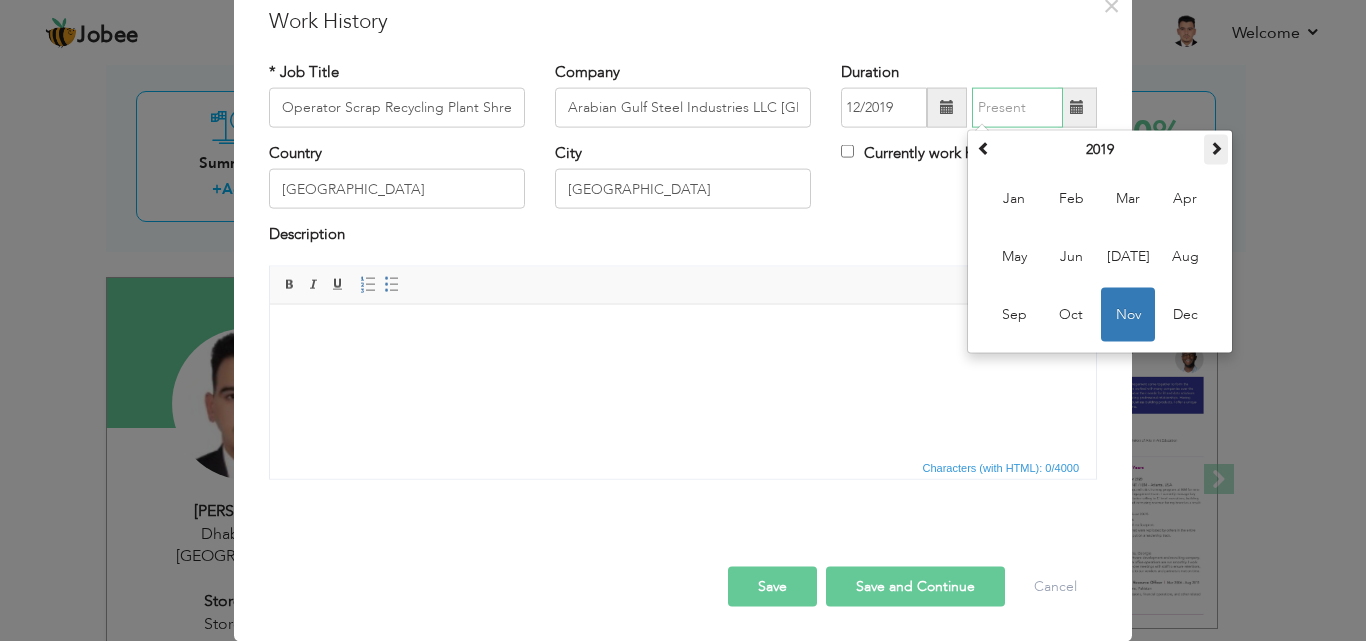 click at bounding box center (1216, 148) 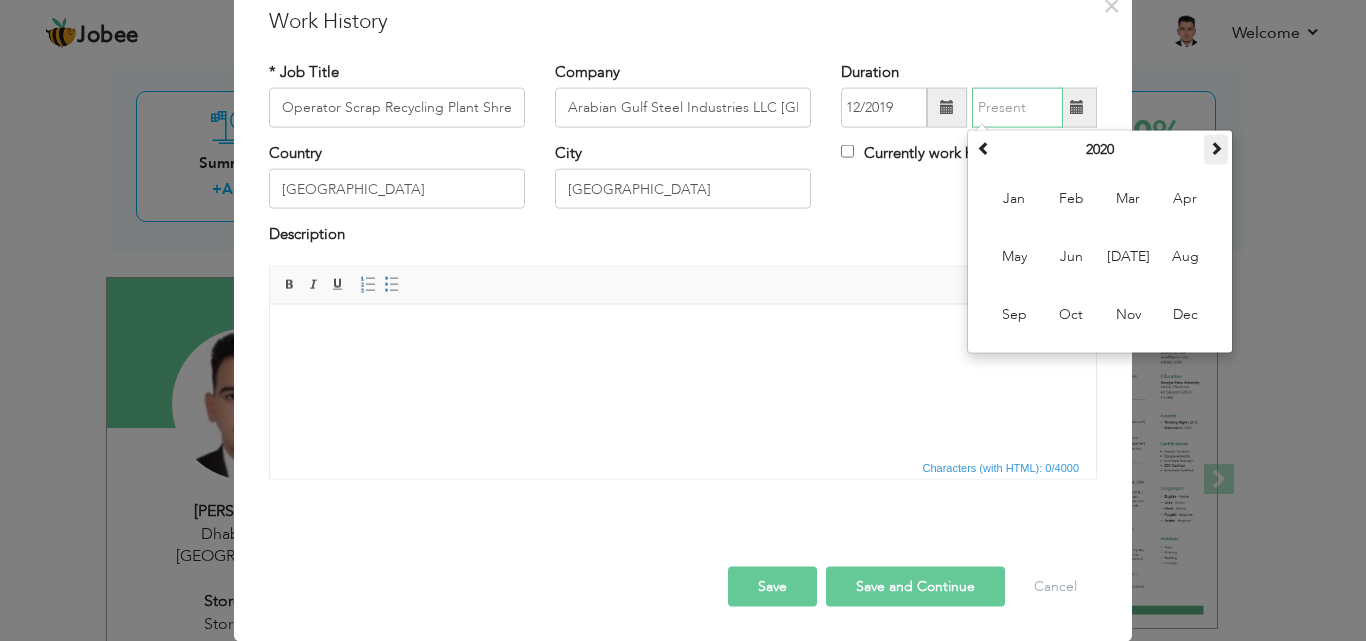 click at bounding box center (1216, 148) 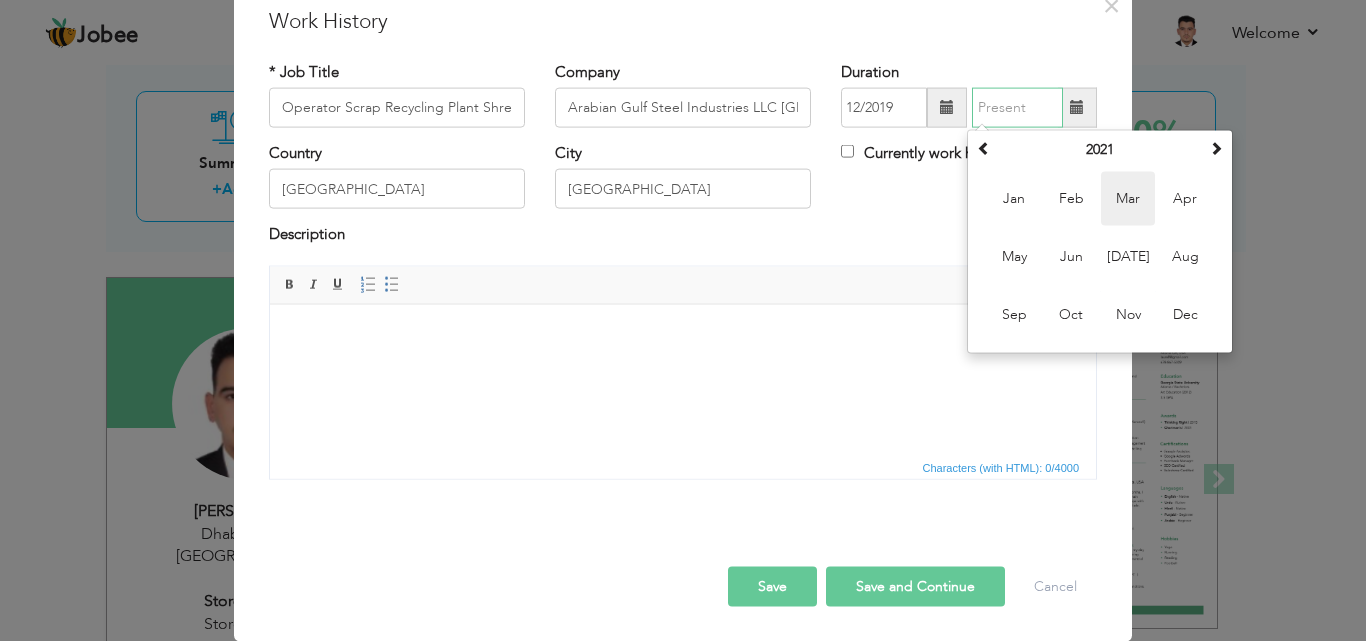 click on "Mar" at bounding box center [1128, 199] 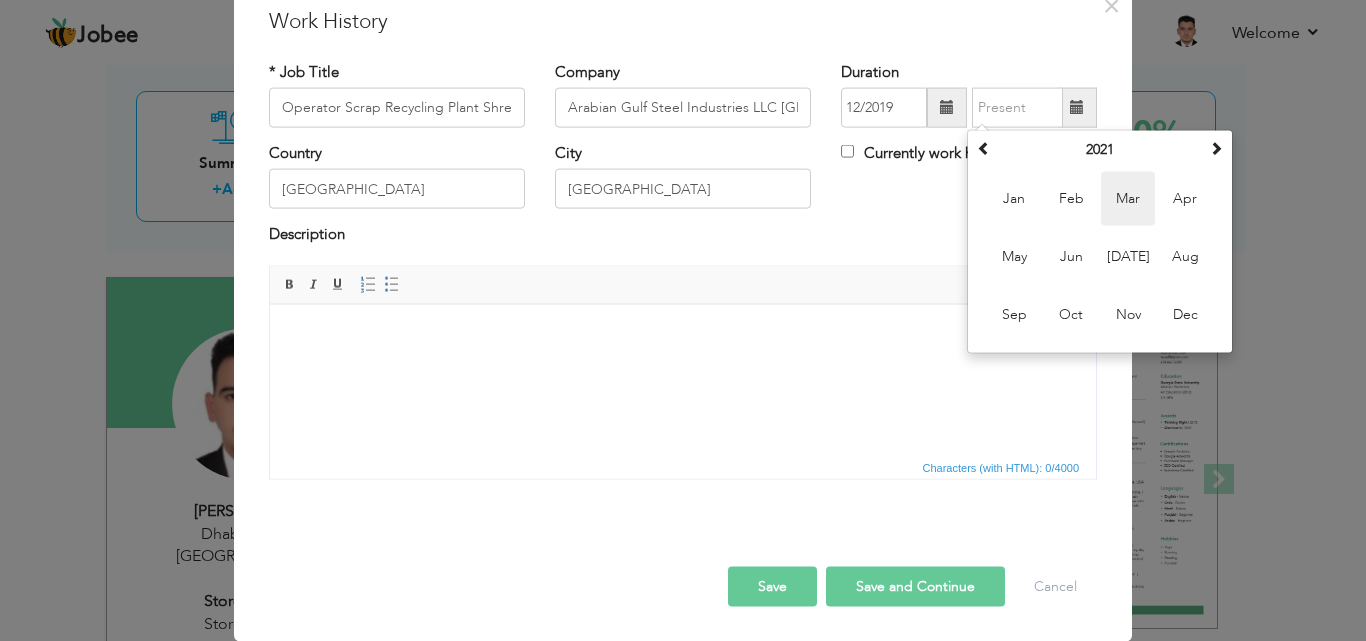 type on "03/2021" 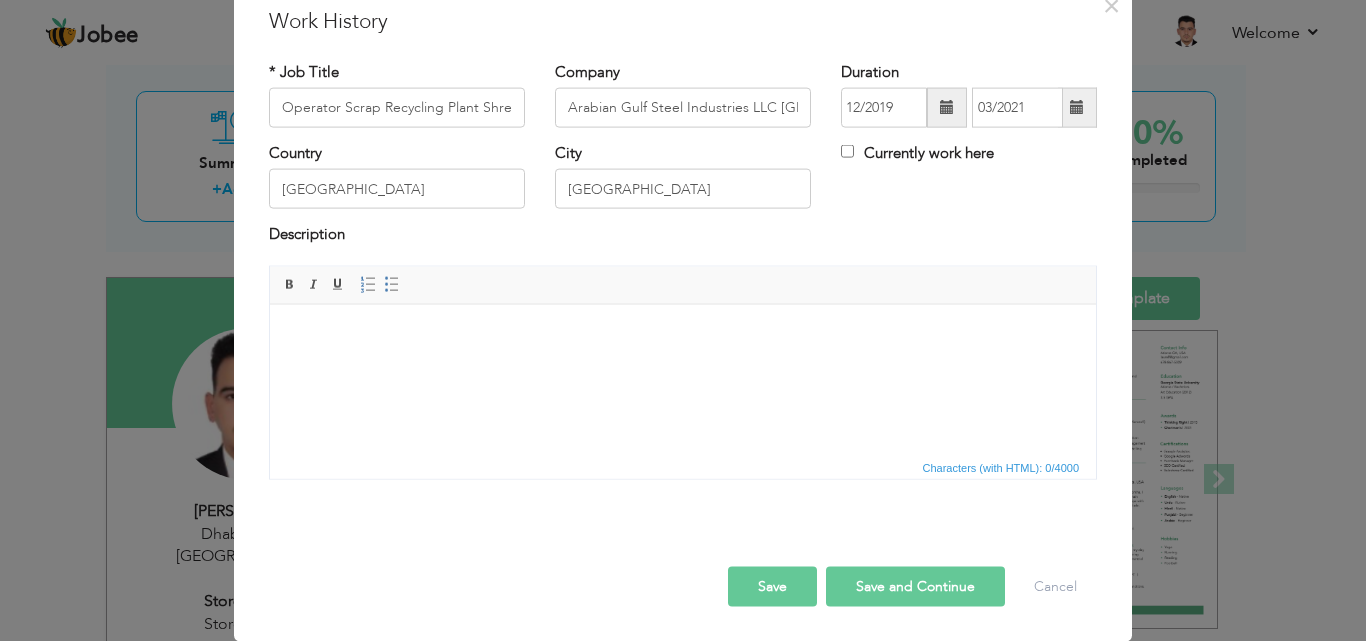 click on "Save and Continue" at bounding box center (915, 586) 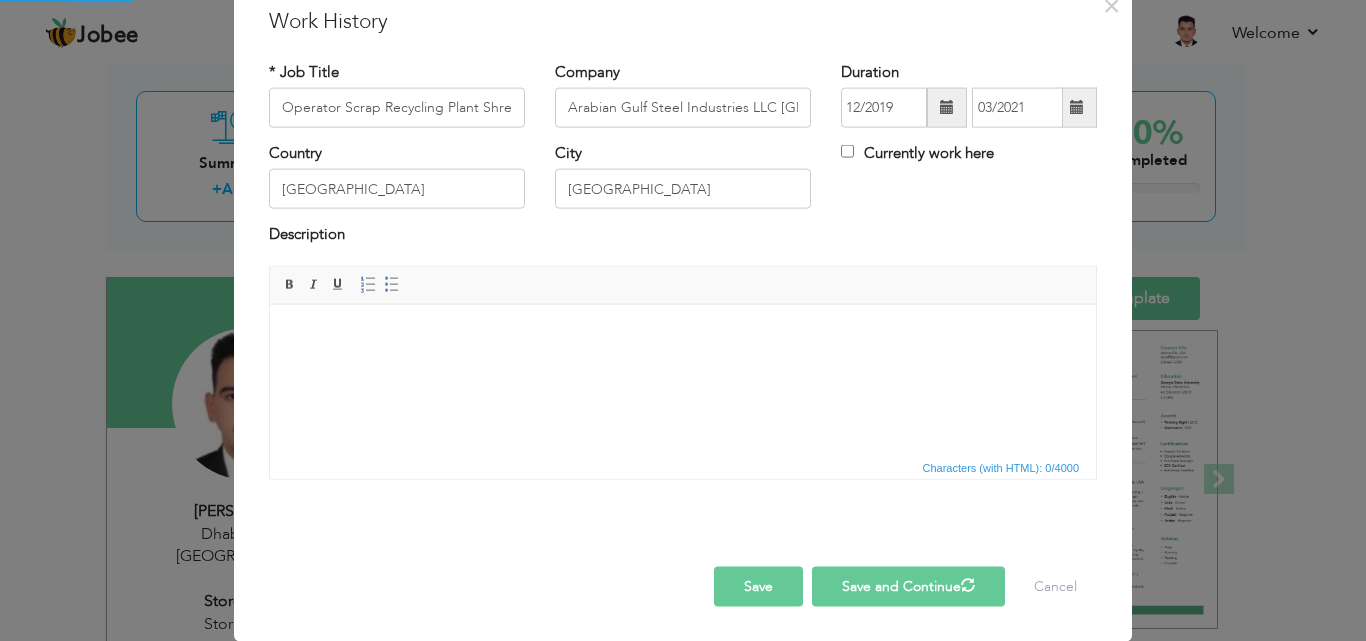 type 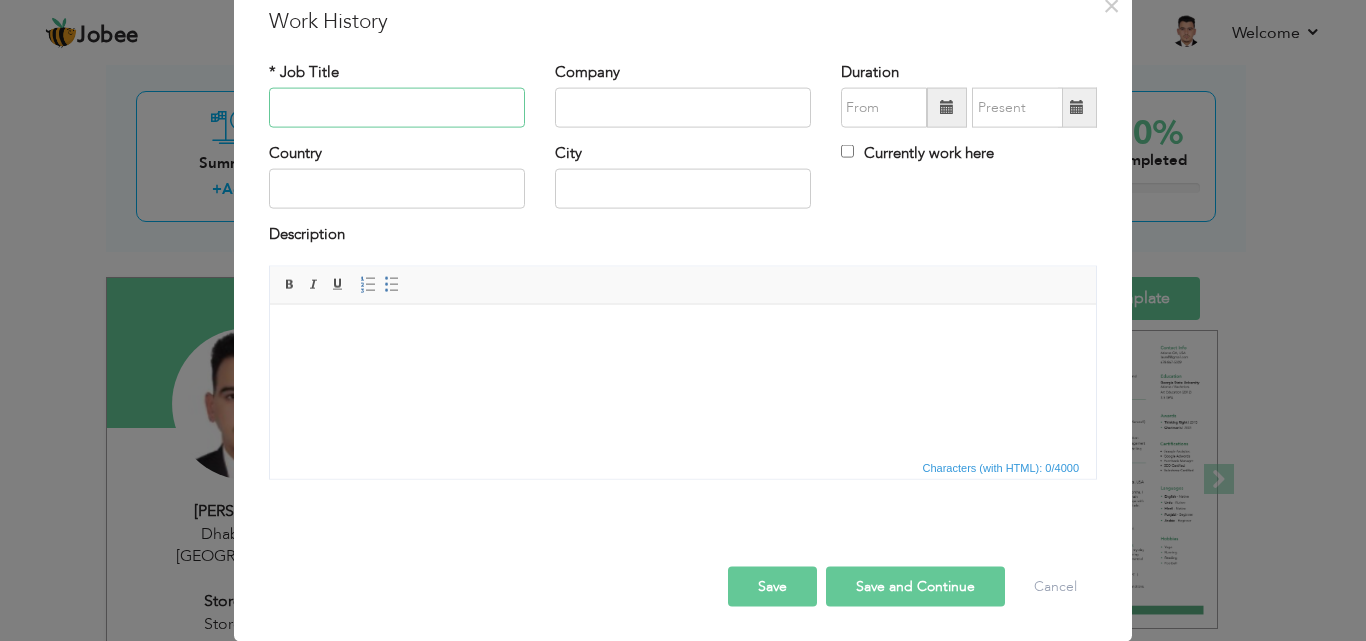 click at bounding box center [397, 108] 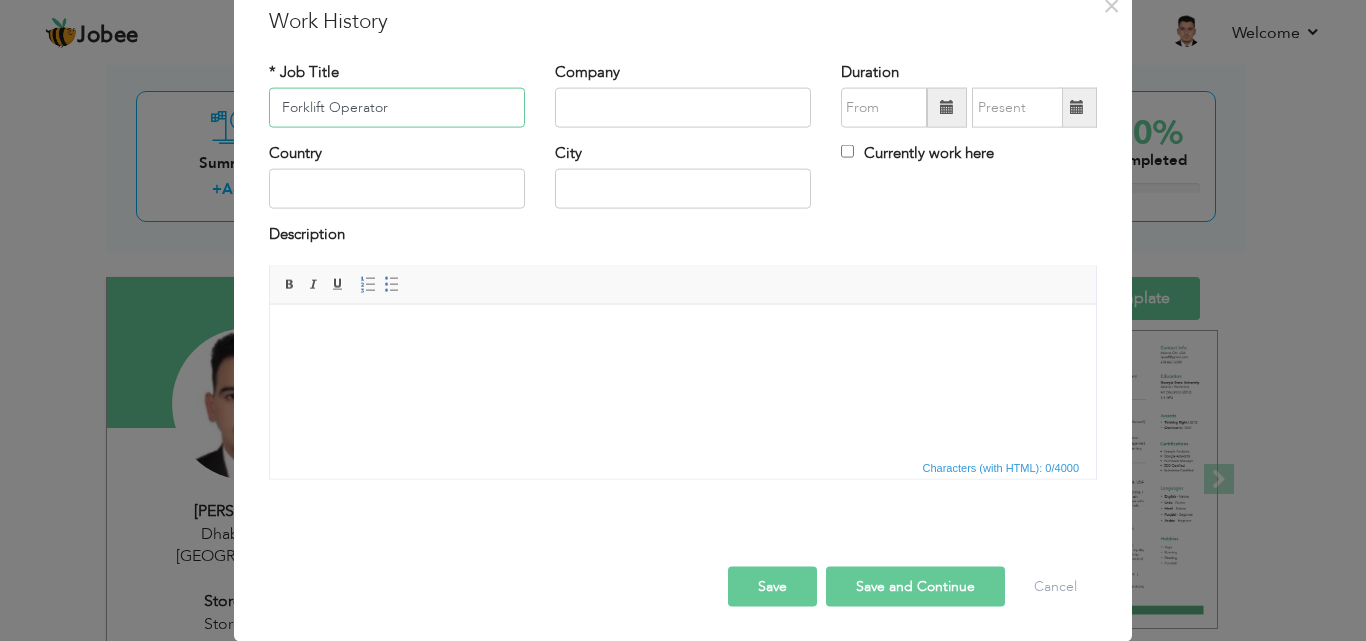 type on "Forklift Operator" 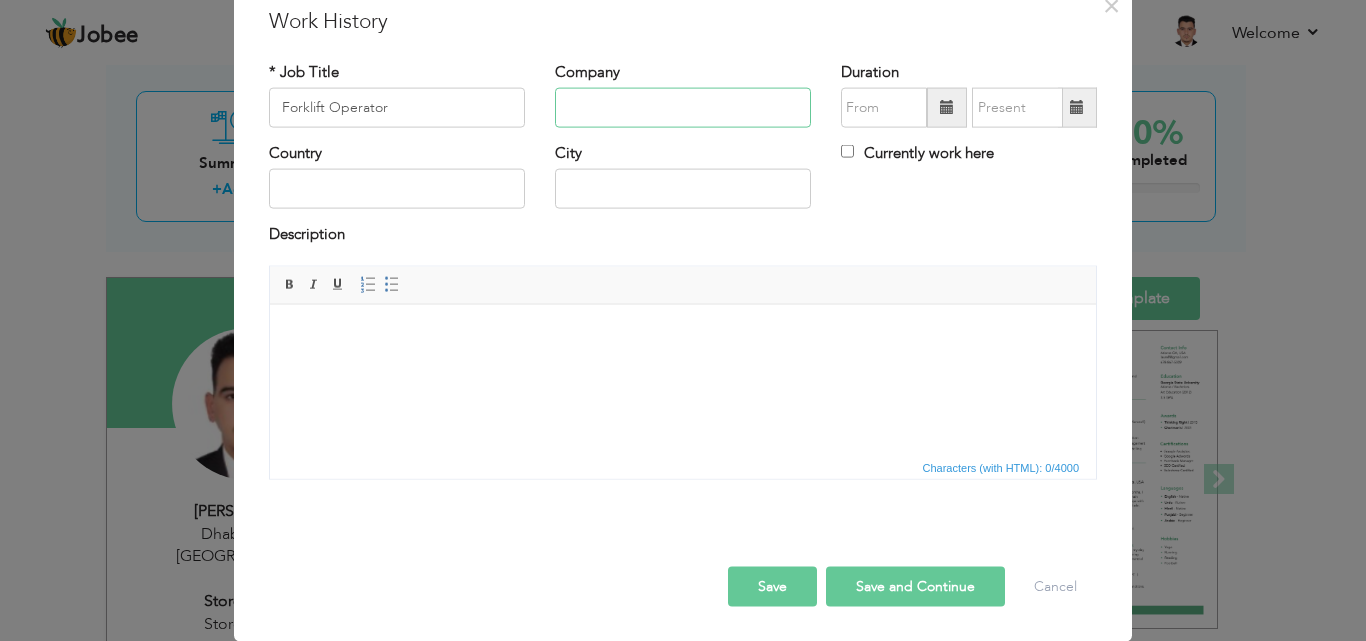 paste on "Trans guard Group Llc." 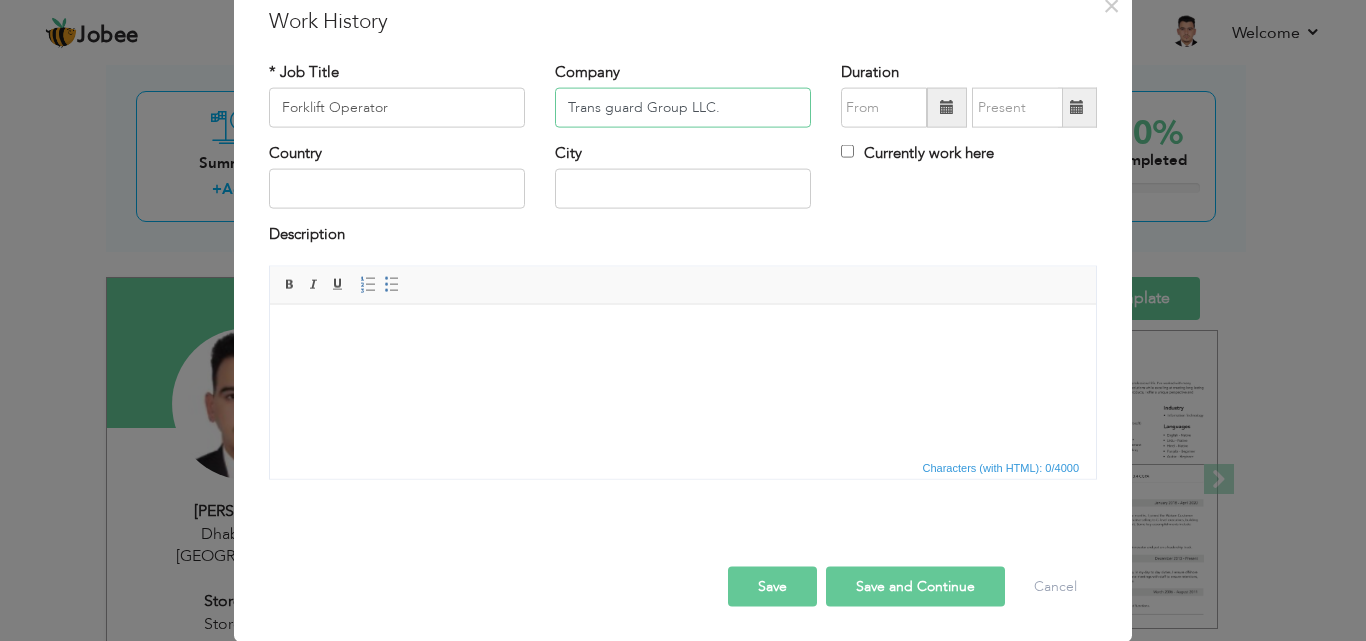 type on "Trans guard Group LLC." 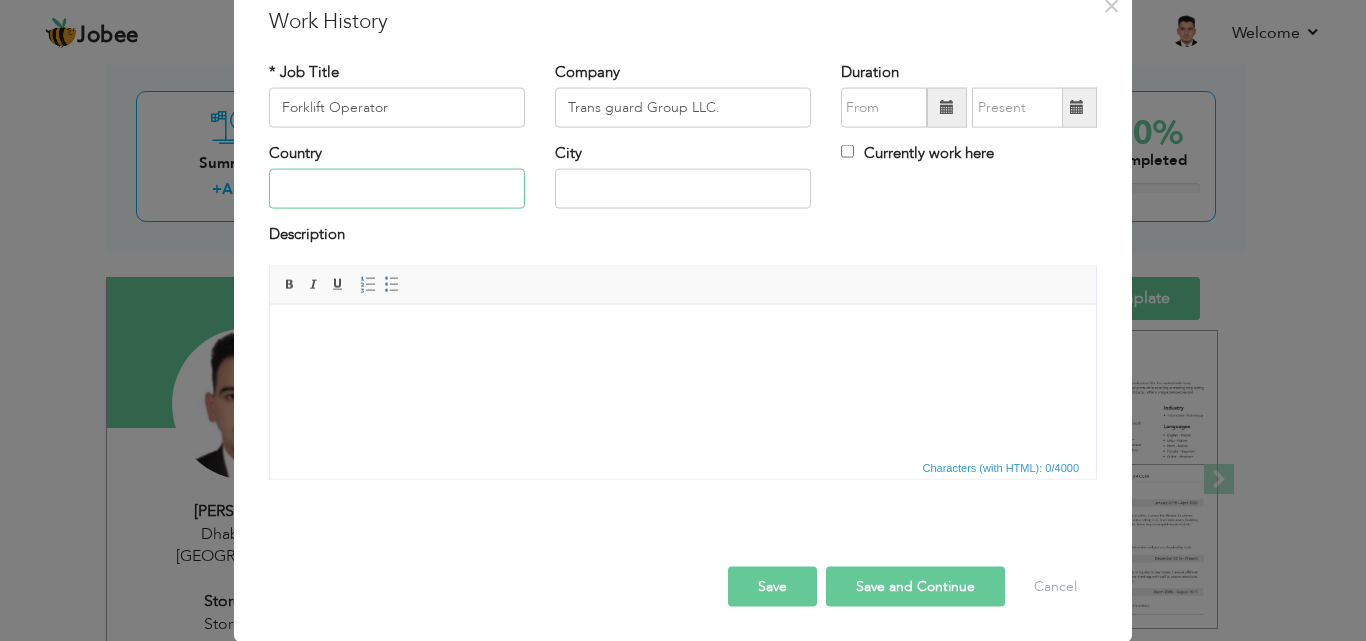 click at bounding box center (397, 189) 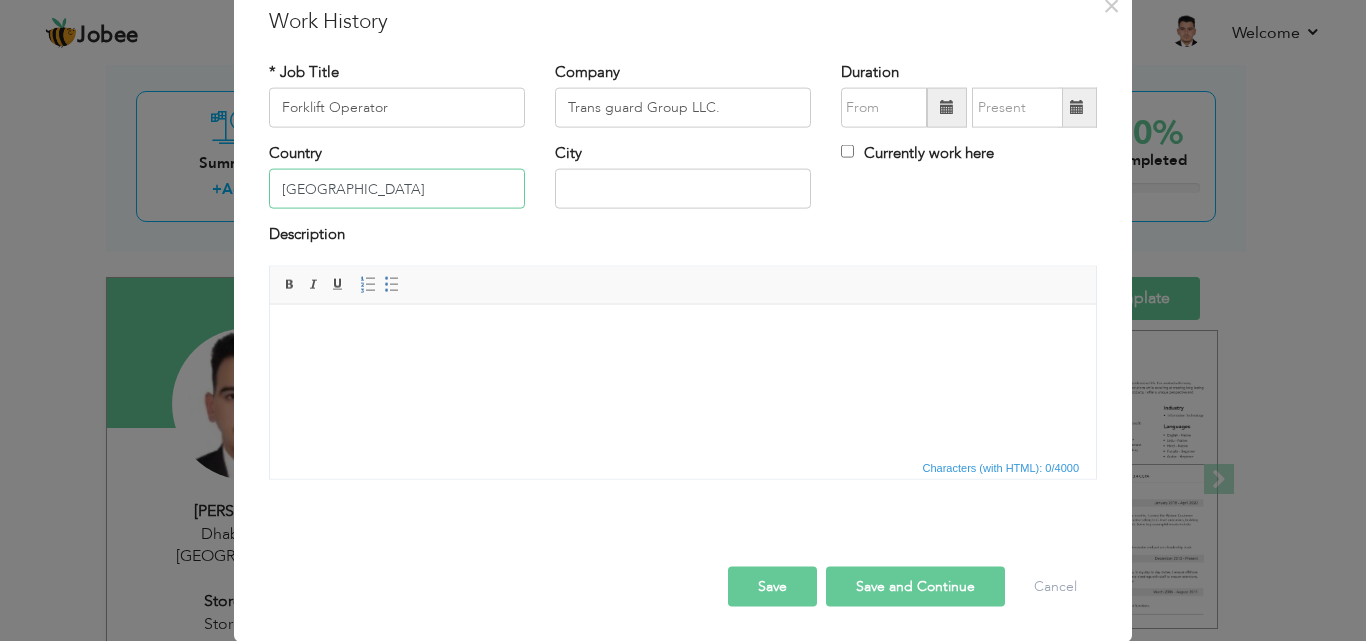 type on "[GEOGRAPHIC_DATA]" 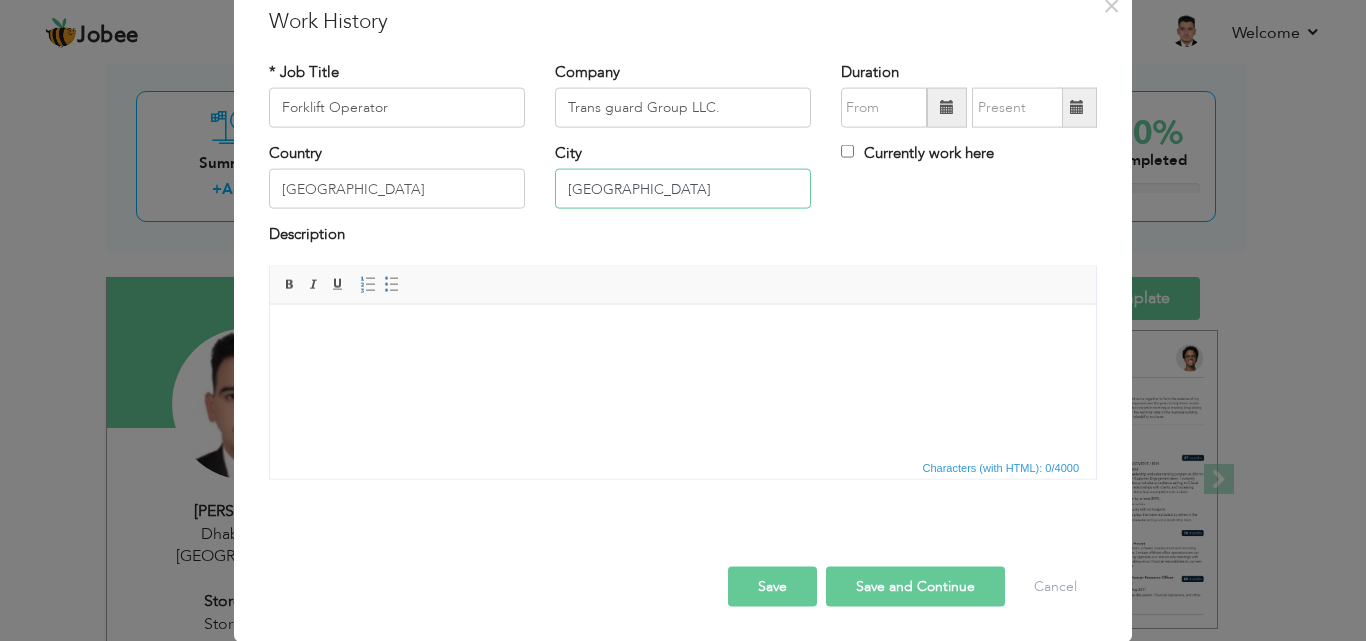 type on "[GEOGRAPHIC_DATA]" 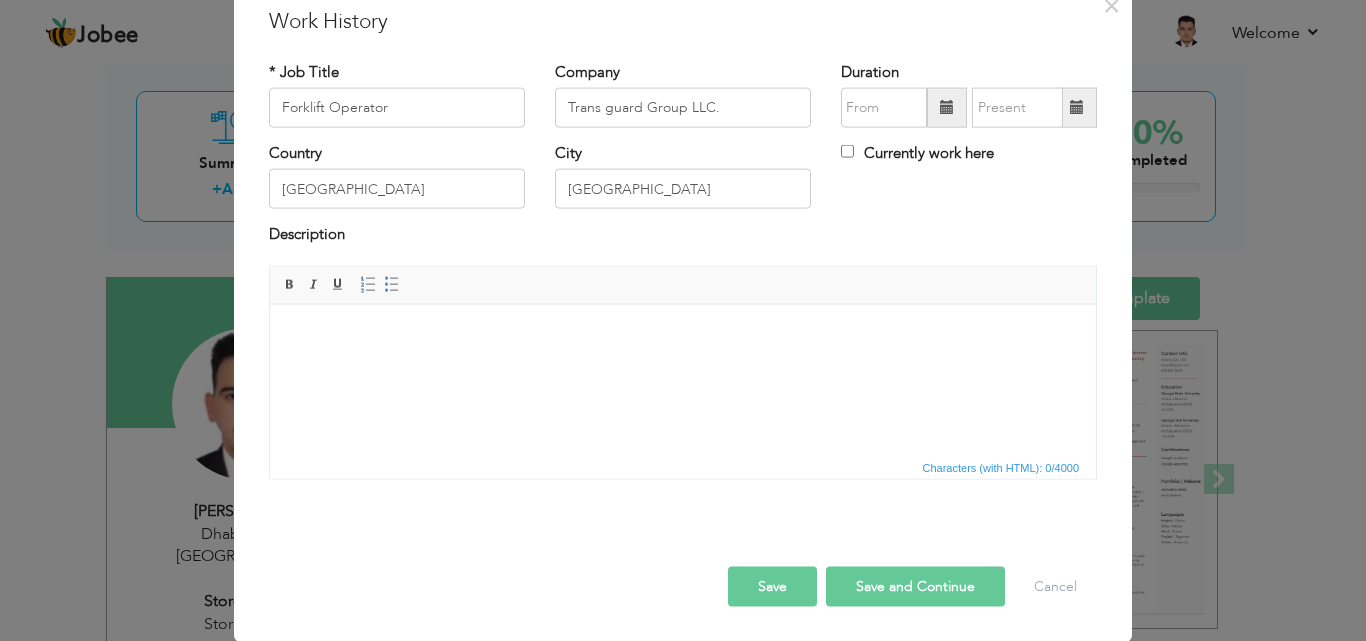 click at bounding box center (947, 107) 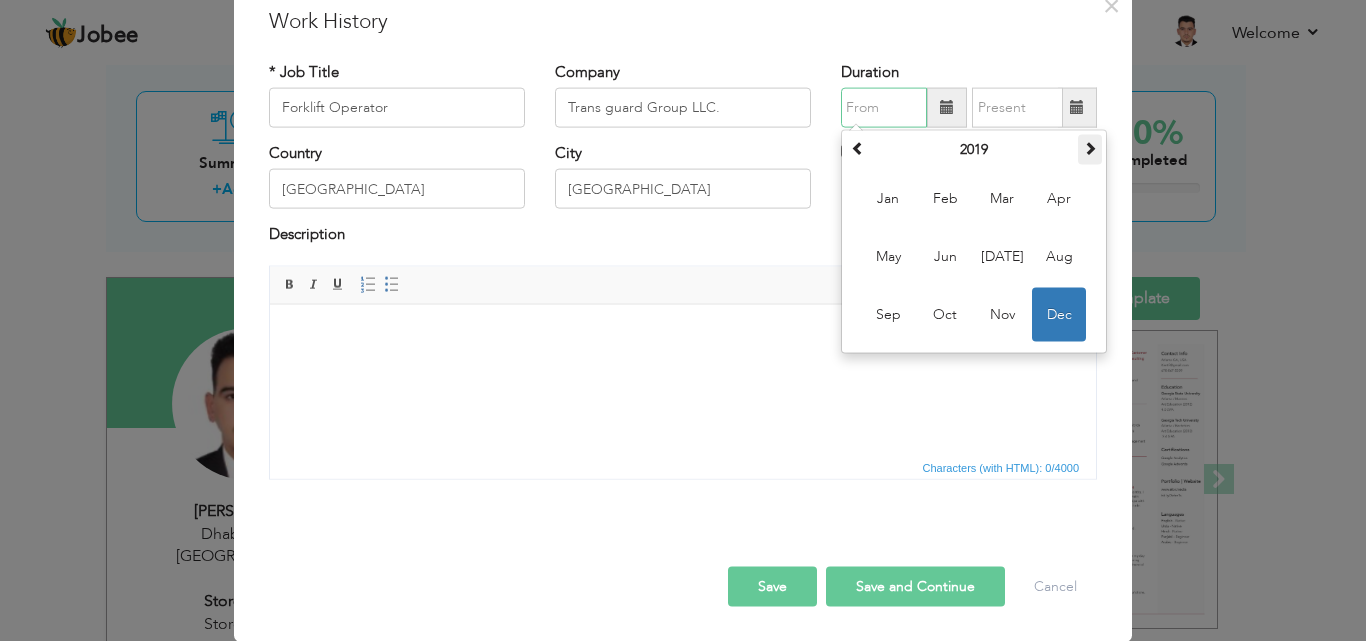 click at bounding box center (1090, 150) 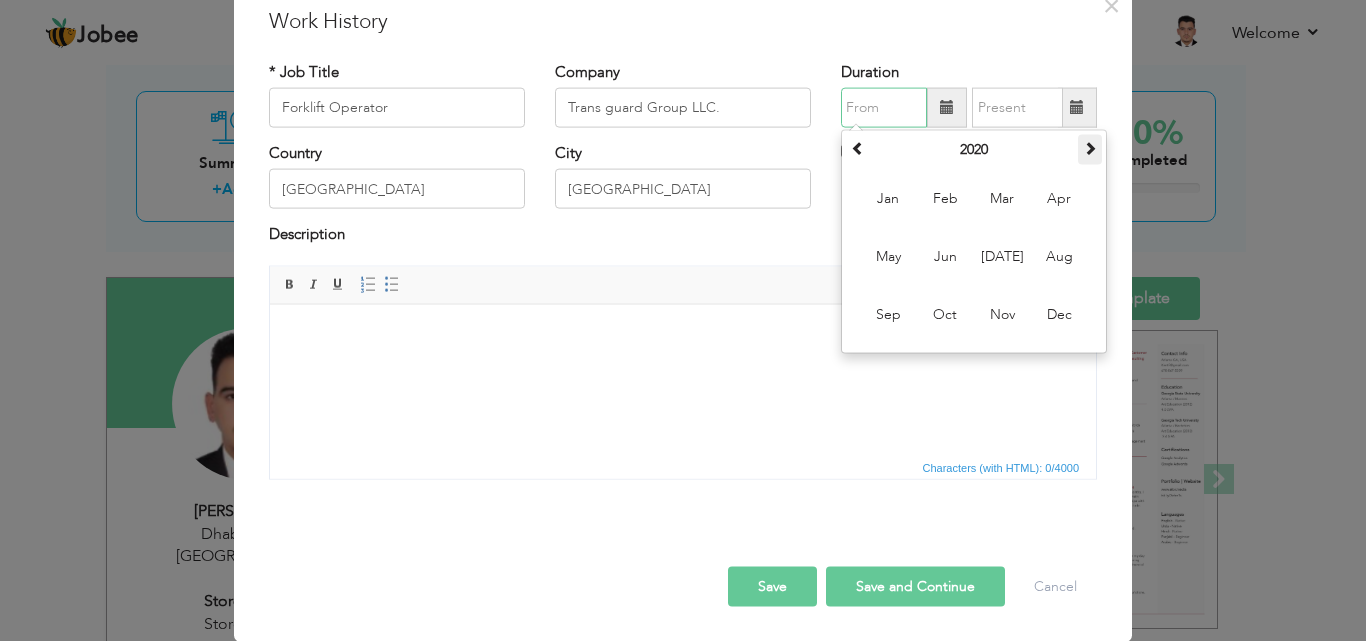 click at bounding box center (1090, 150) 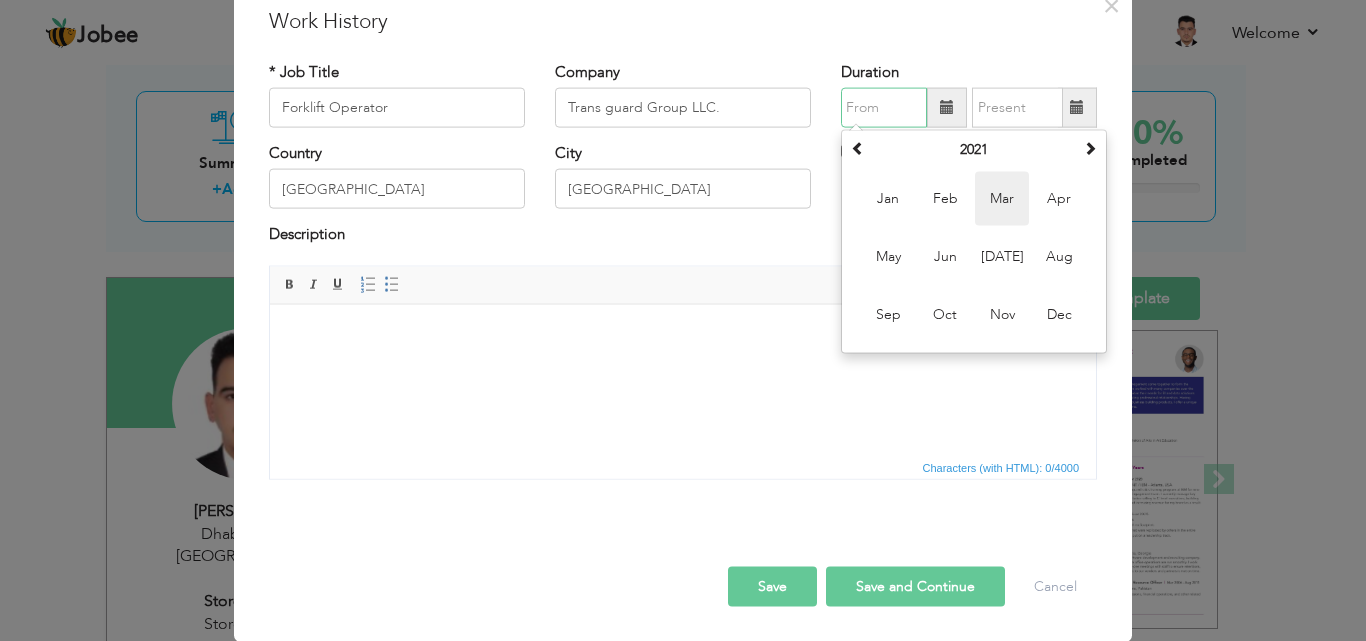 click on "Mar" at bounding box center [1002, 199] 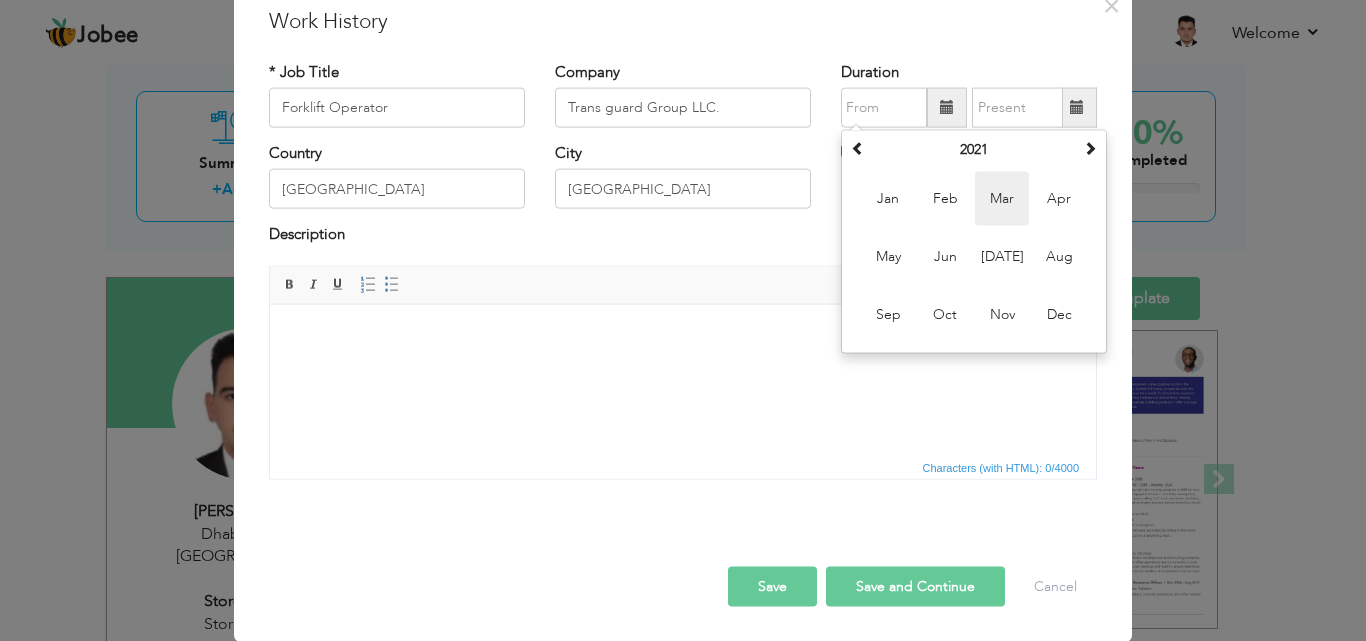 type on "03/2021" 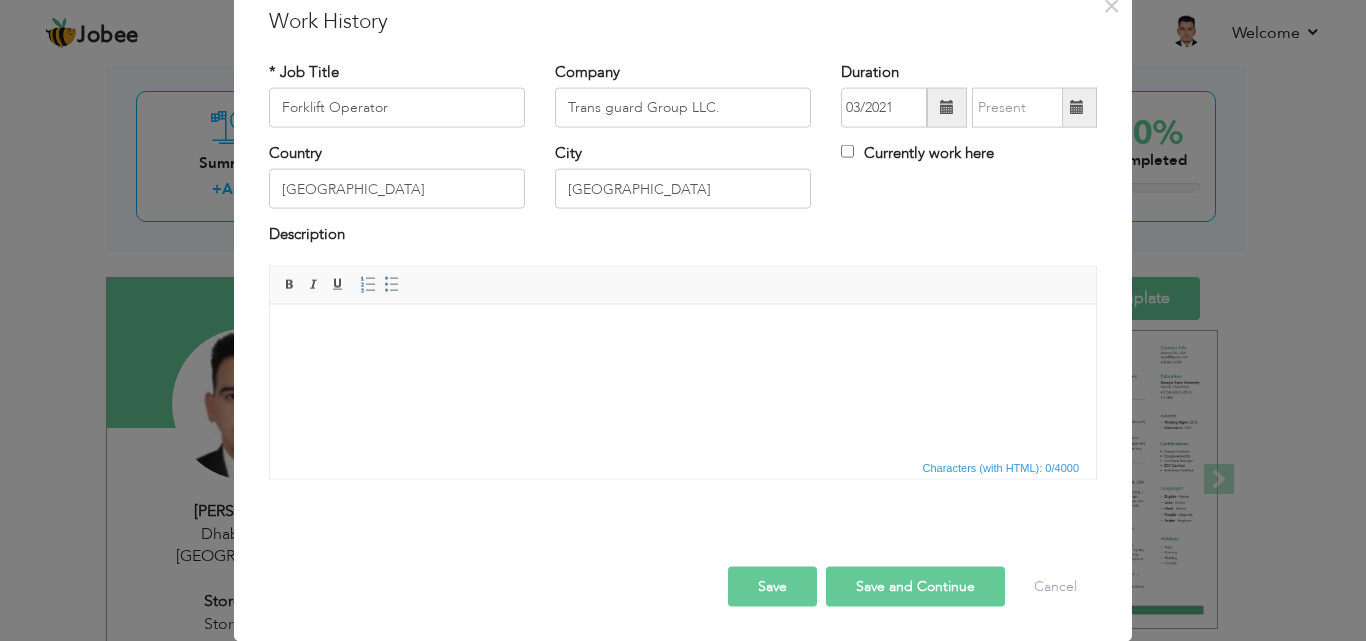 click at bounding box center (1077, 107) 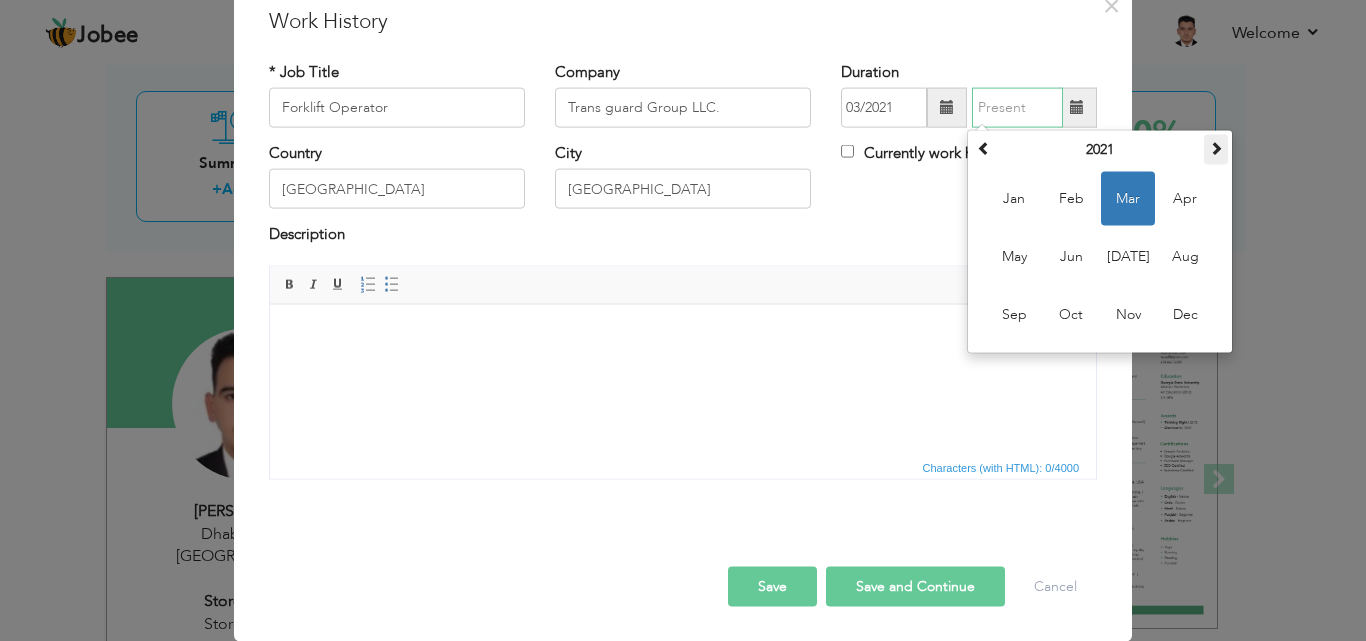 click at bounding box center [1216, 150] 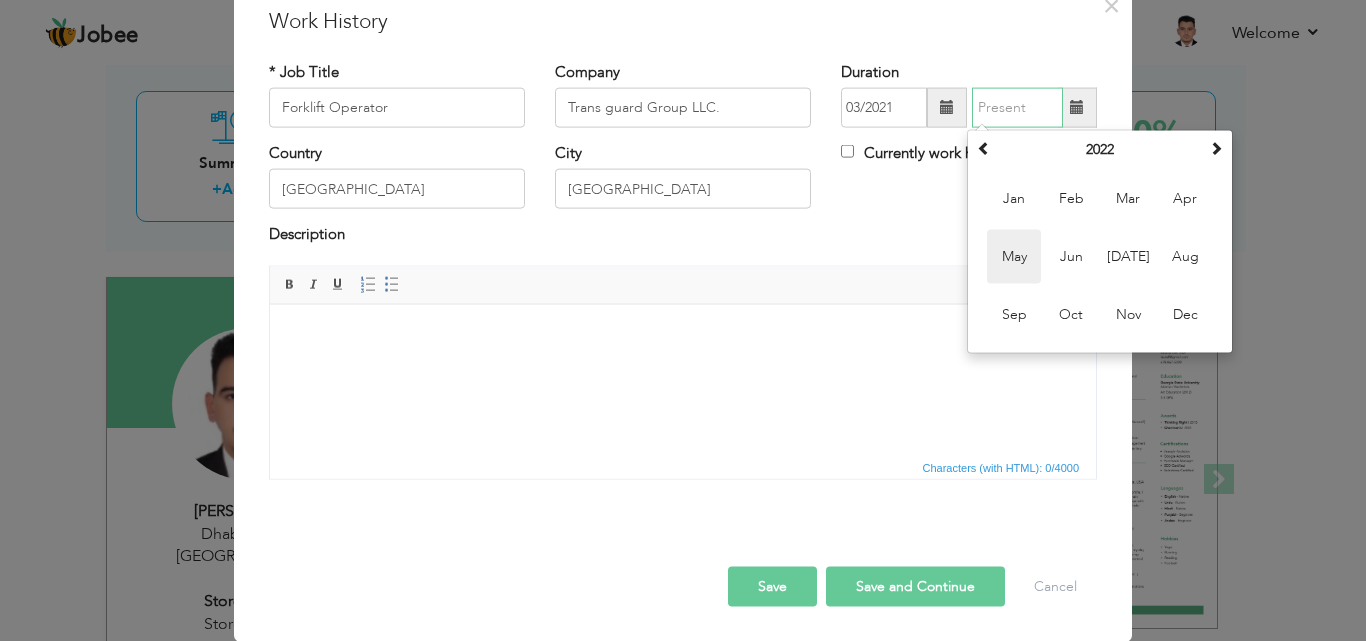 click on "May" at bounding box center [1014, 257] 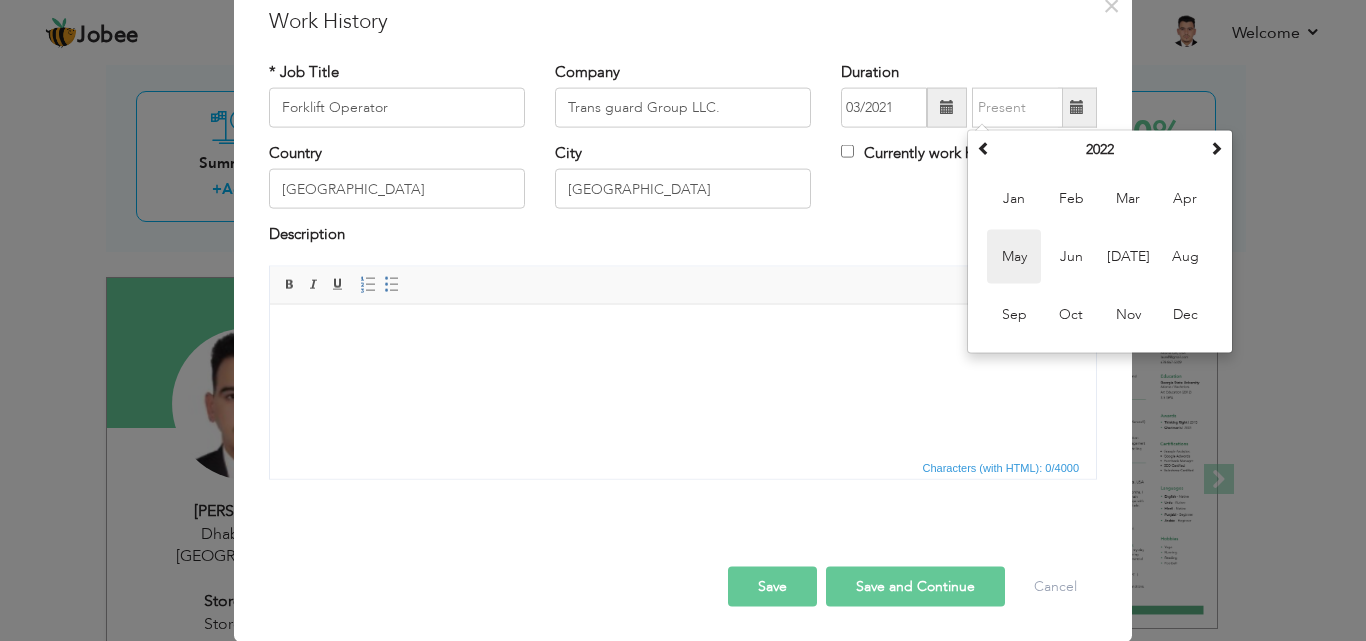 type on "05/2022" 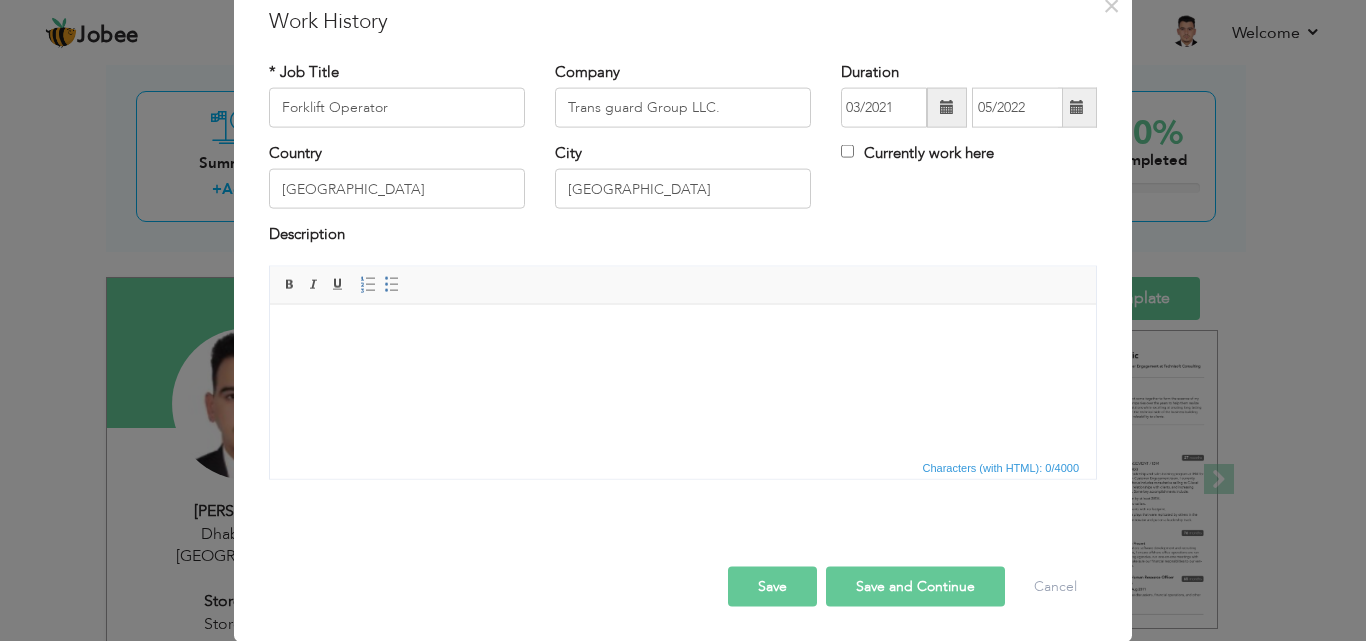 click on "Save and Continue" at bounding box center (915, 586) 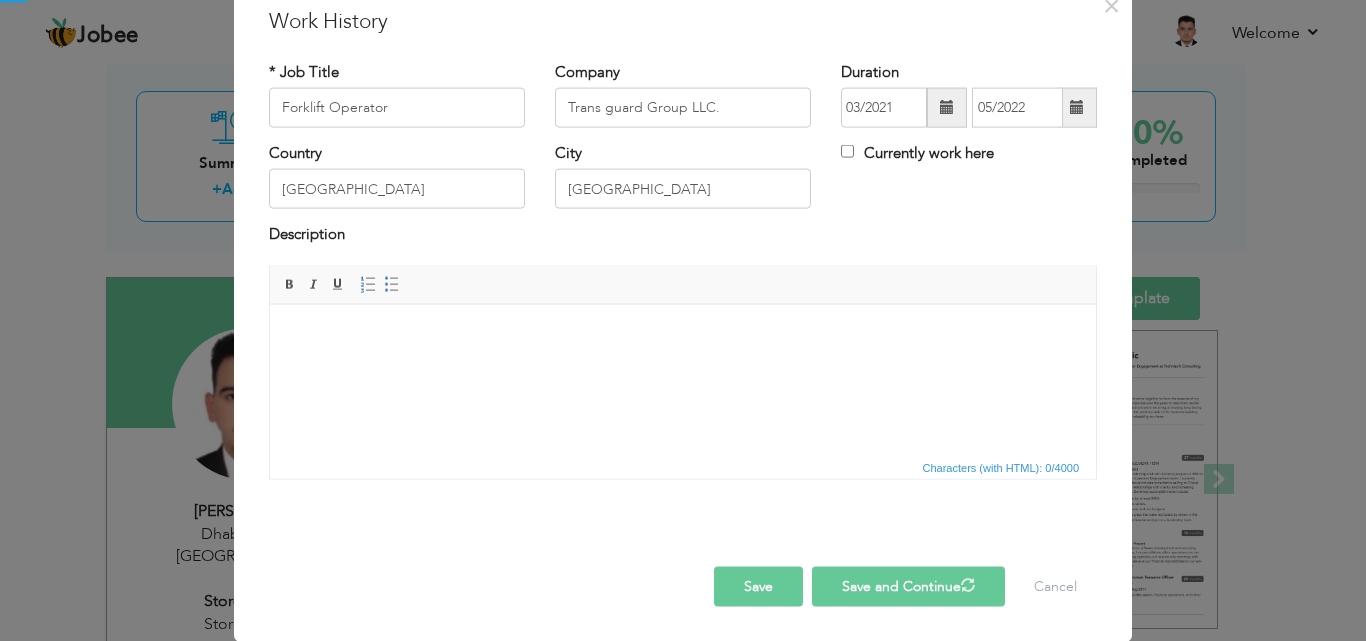 type 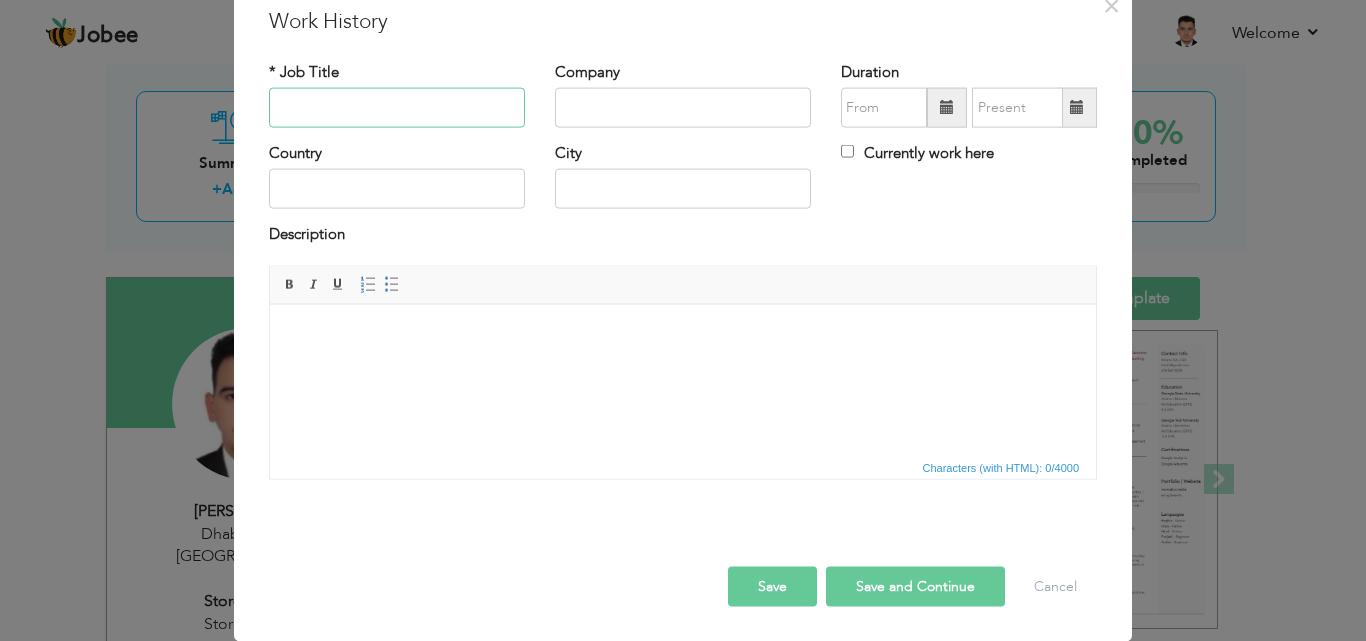click at bounding box center [397, 108] 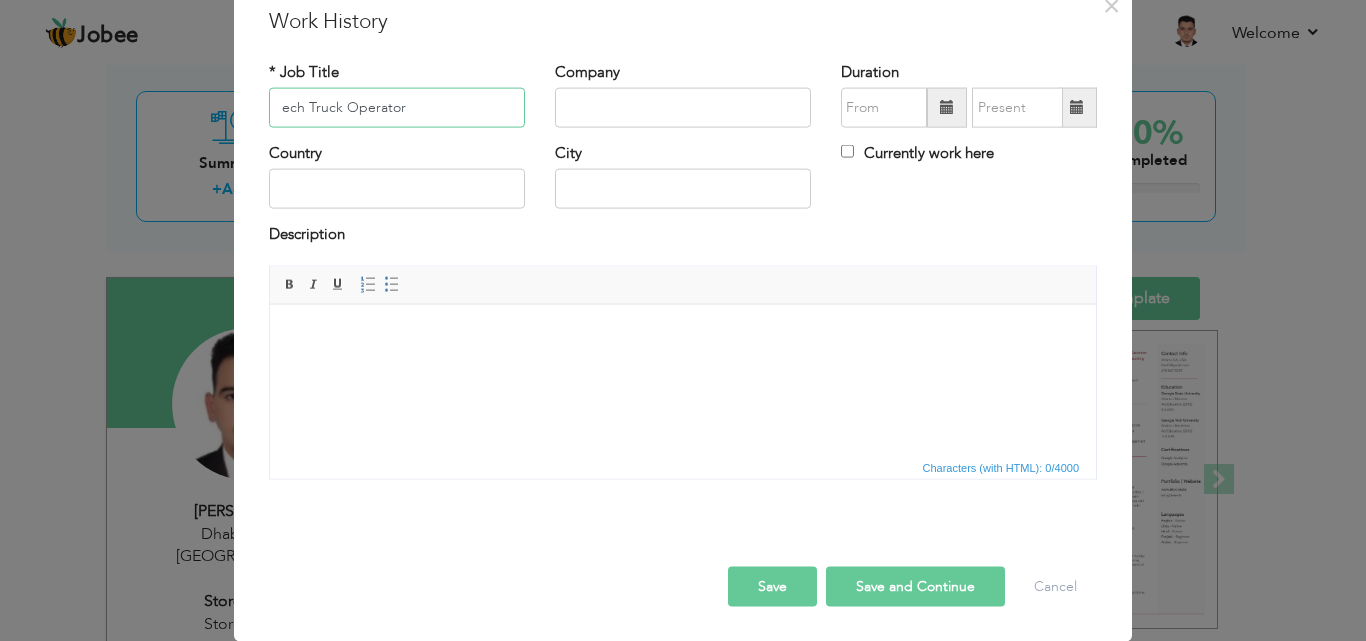 drag, startPoint x: 451, startPoint y: 103, endPoint x: 206, endPoint y: 129, distance: 246.37573 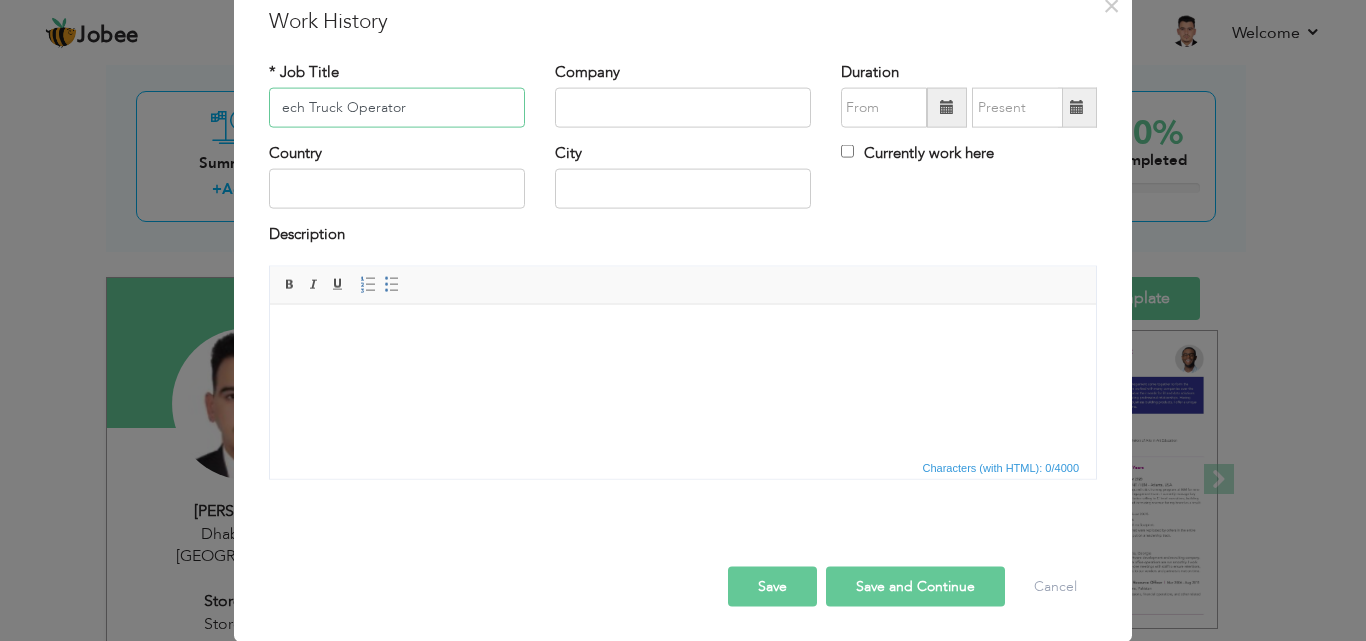 paste on "R" 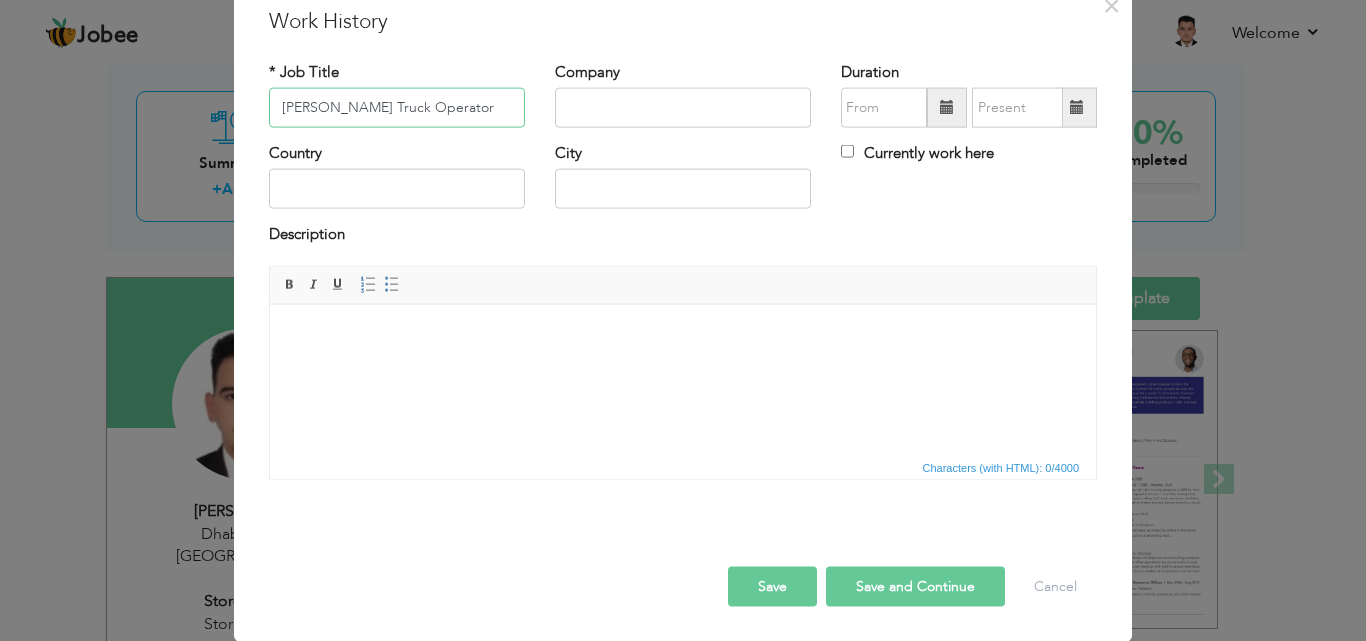 type on "[PERSON_NAME] Truck Operator" 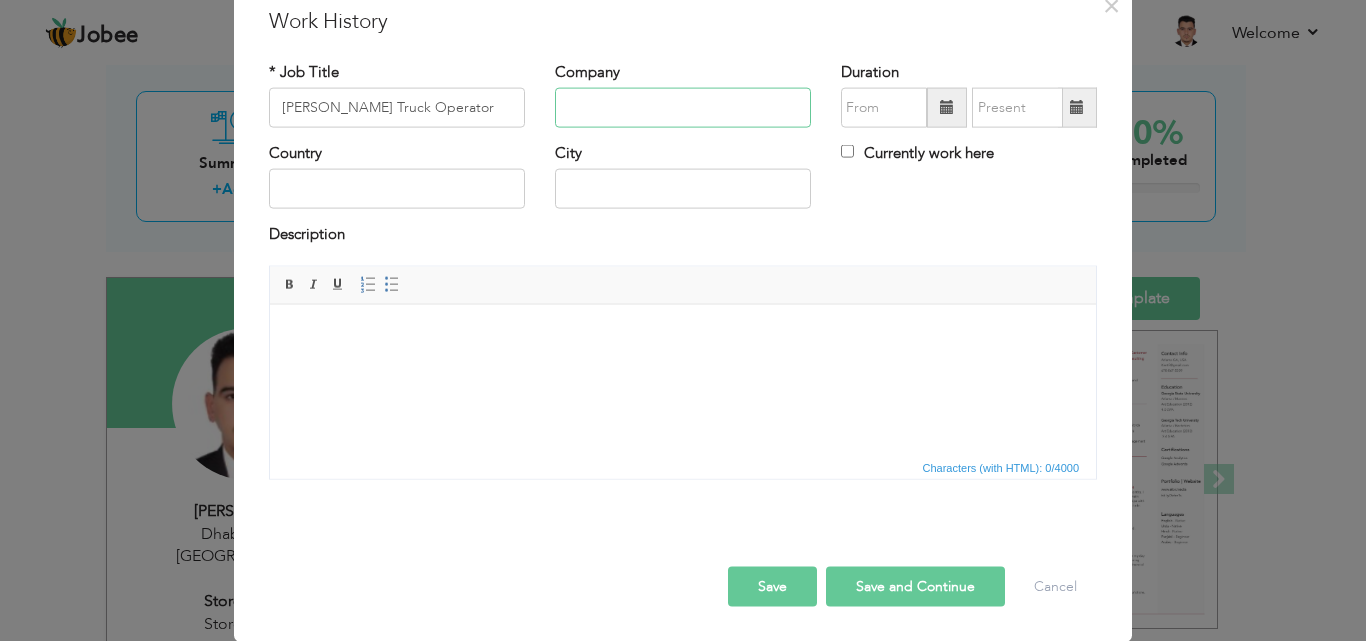 paste on "Dairyland Dayfresh Pvt." 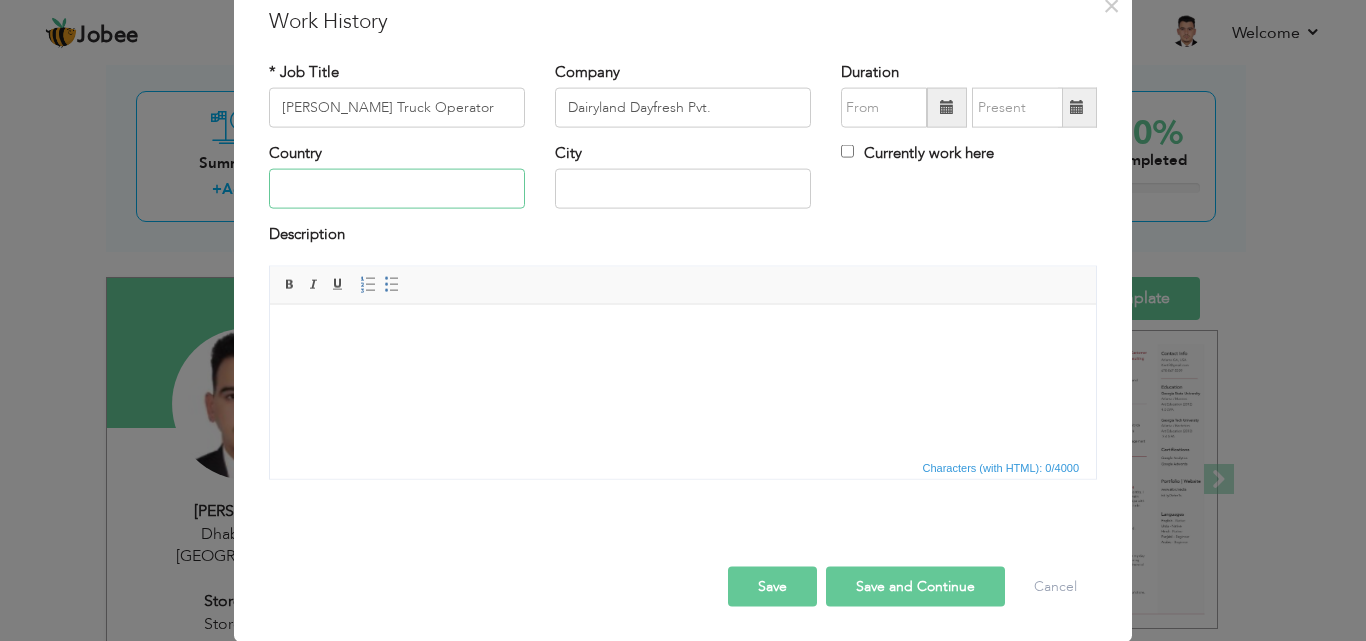 click at bounding box center [397, 189] 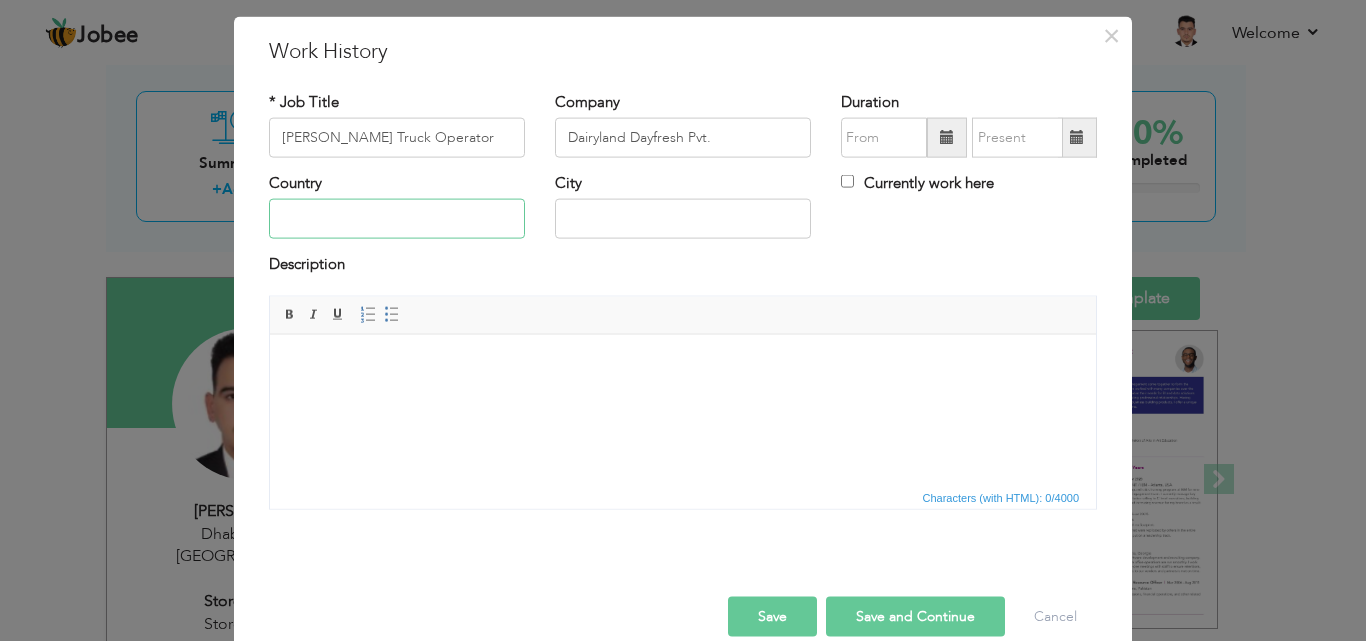 scroll, scrollTop: 0, scrollLeft: 0, axis: both 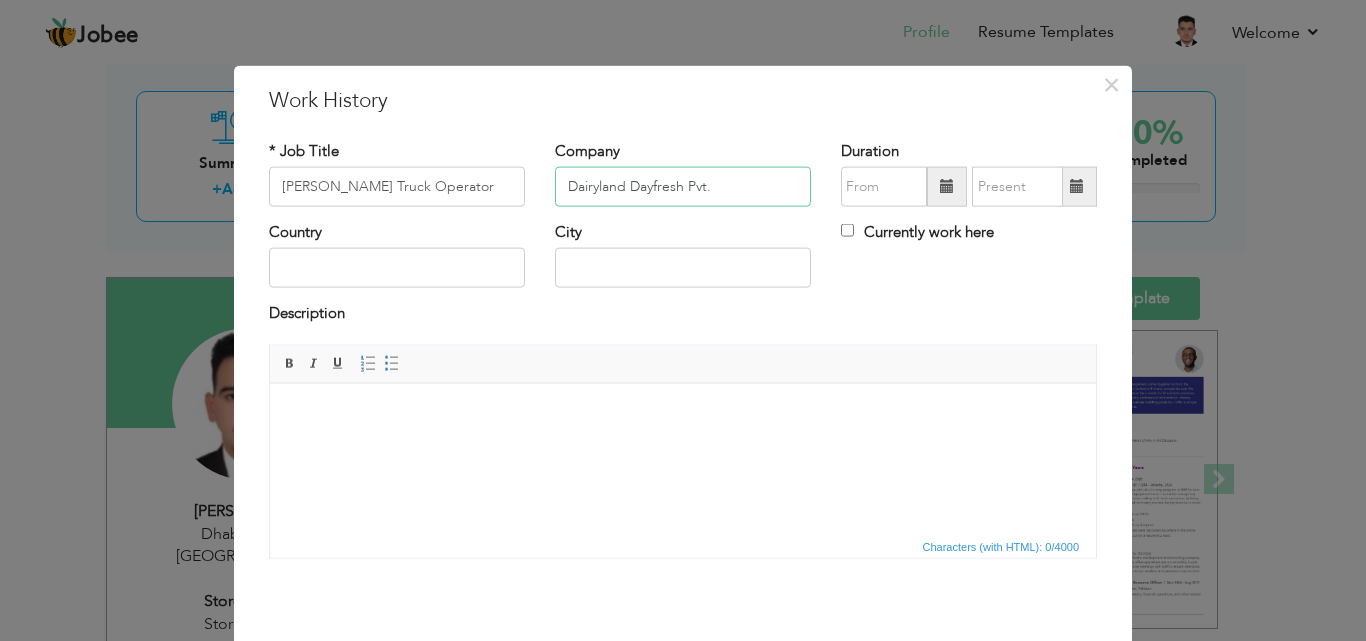 click on "Dairyland Dayfresh Pvt." at bounding box center (683, 187) 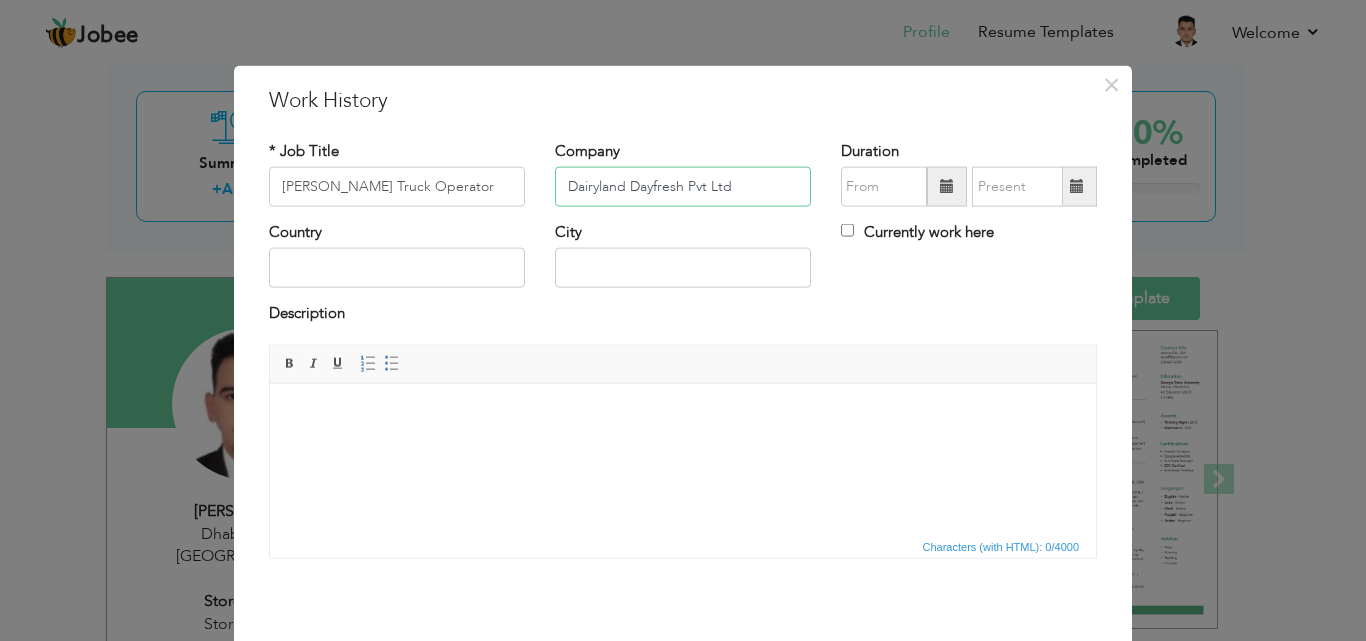 type on "Dairyland Dayfresh Pvt Ltd" 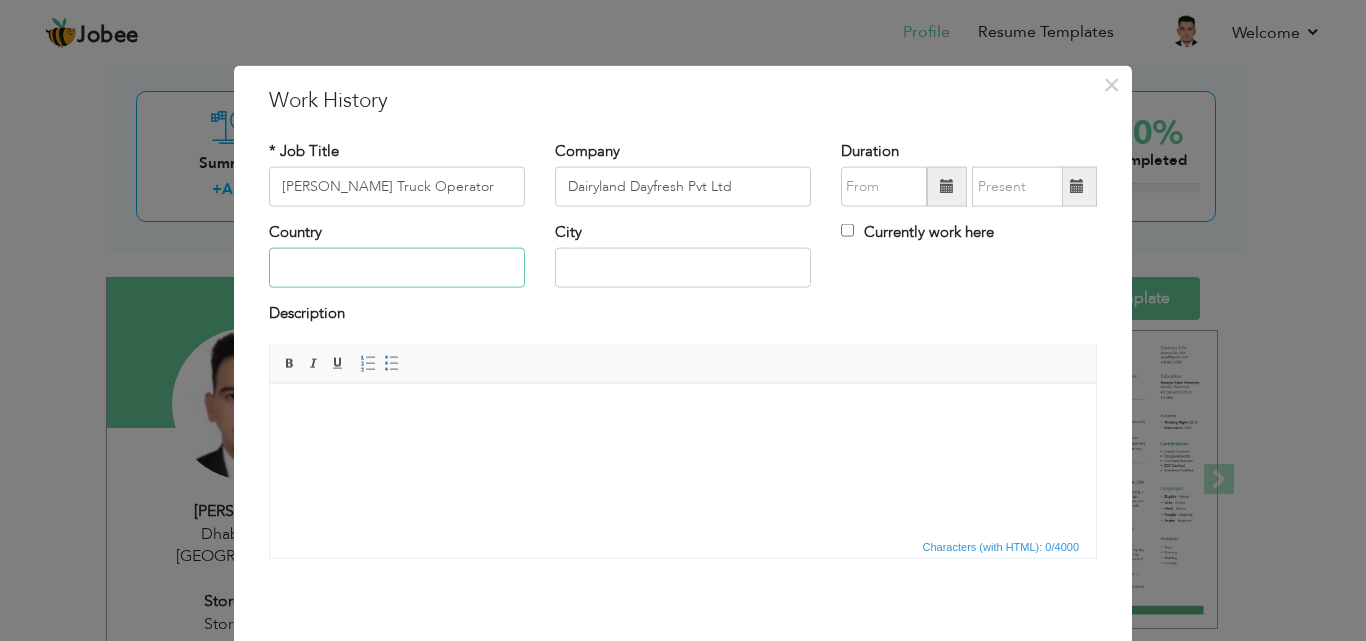 click at bounding box center [397, 268] 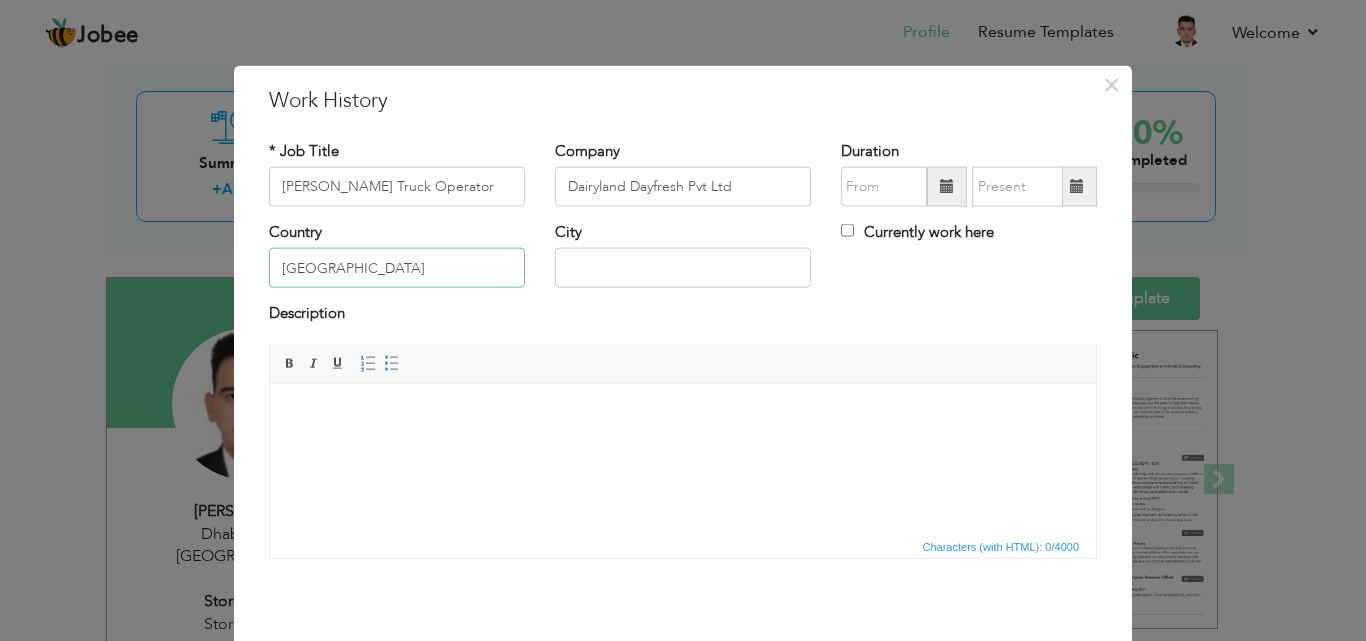 type on "[GEOGRAPHIC_DATA]" 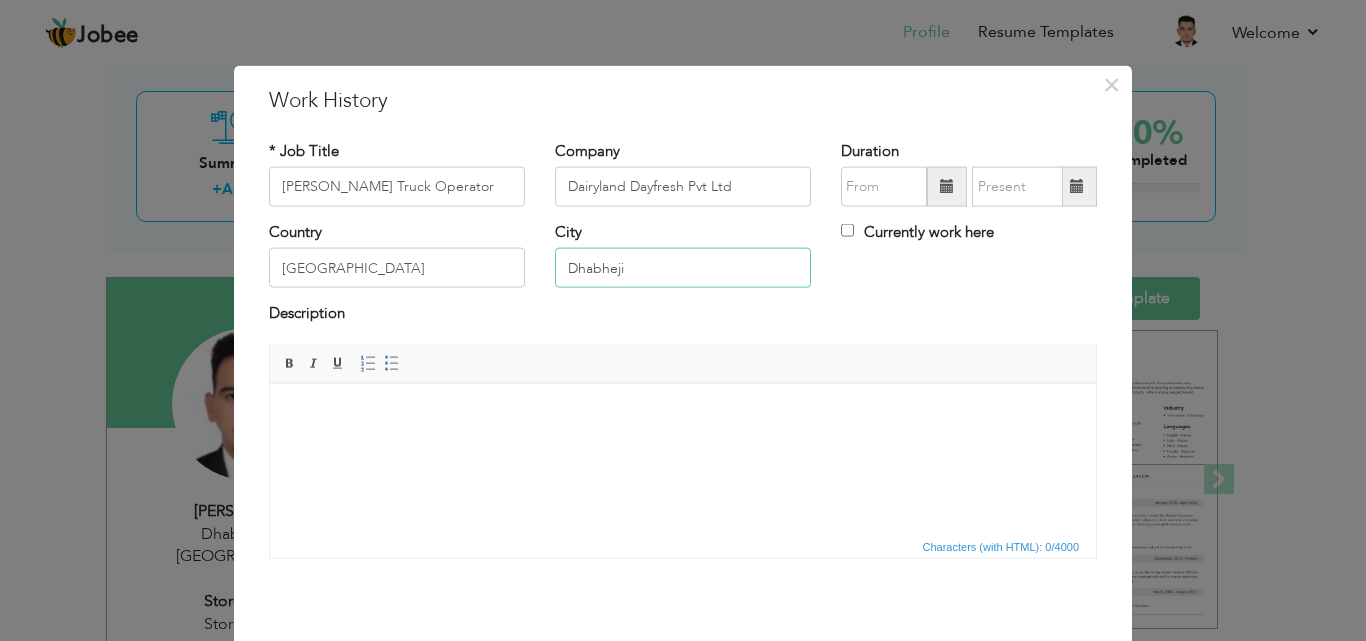 type on "Dhabheji" 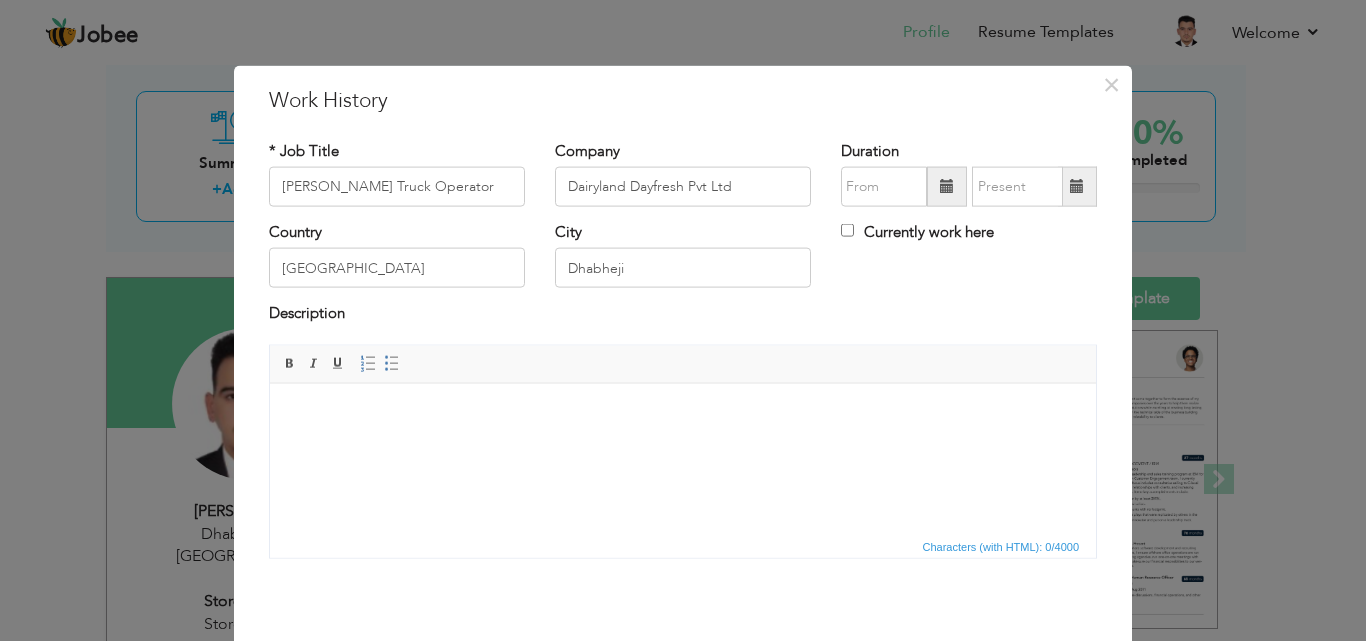 click at bounding box center [947, 186] 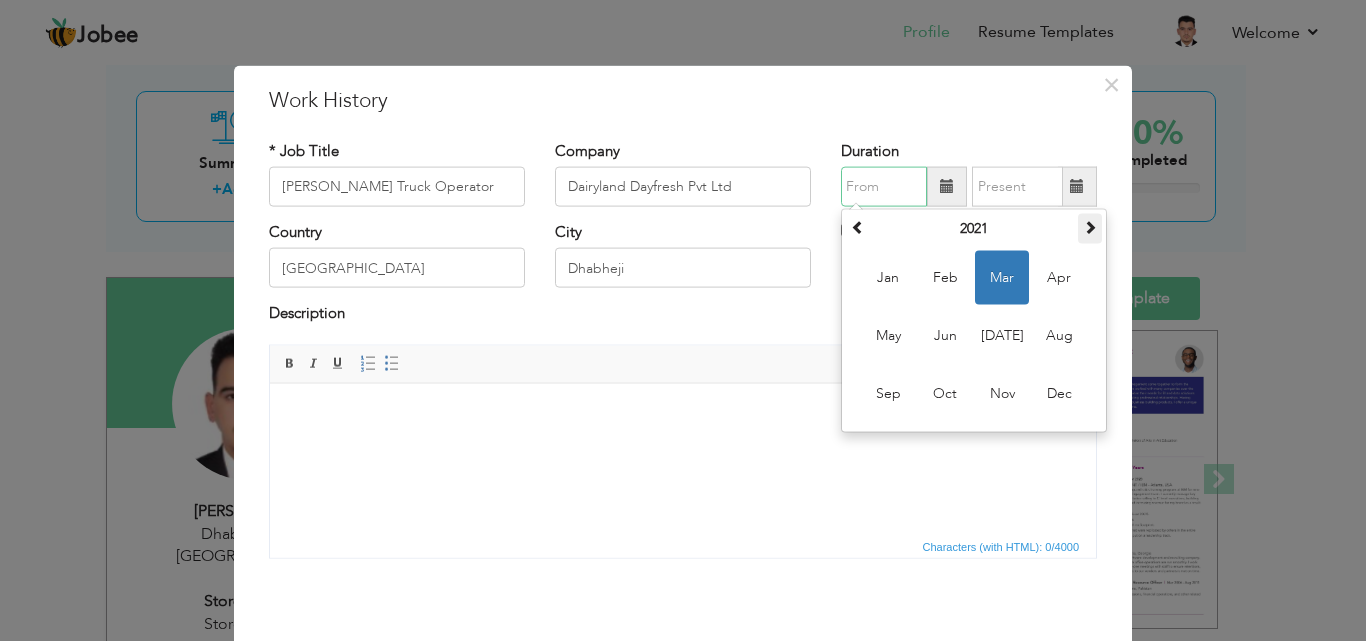click at bounding box center [1090, 227] 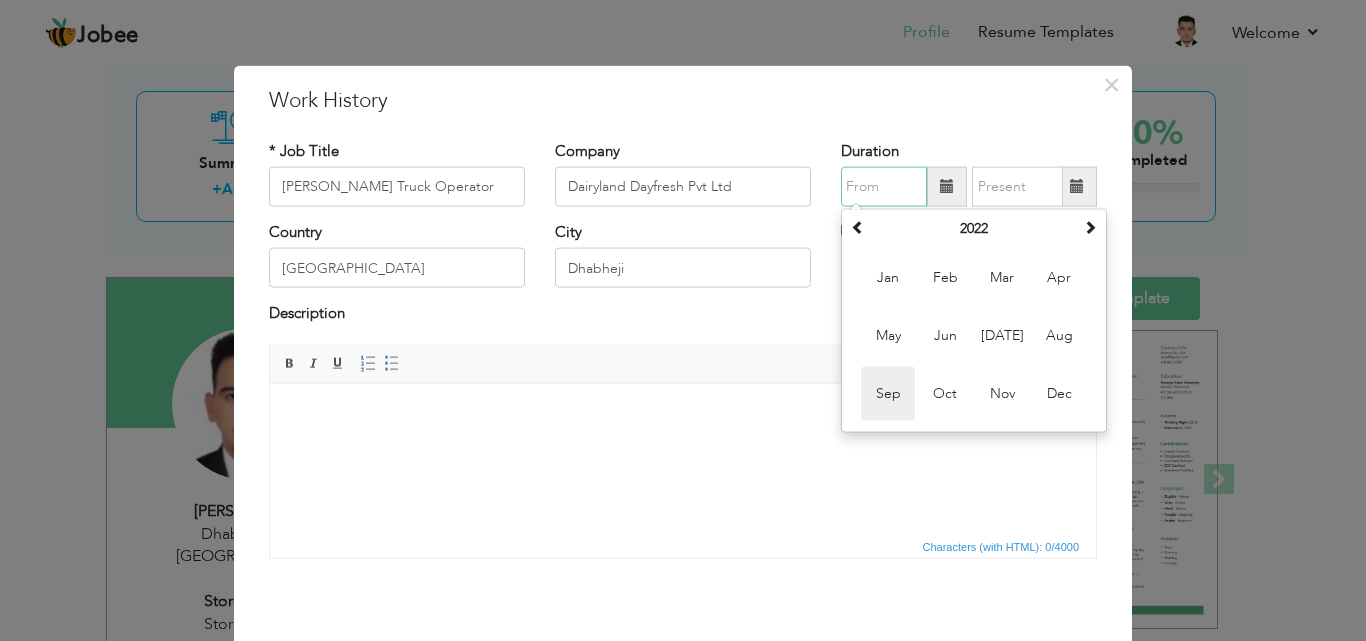 click on "Sep" at bounding box center (888, 394) 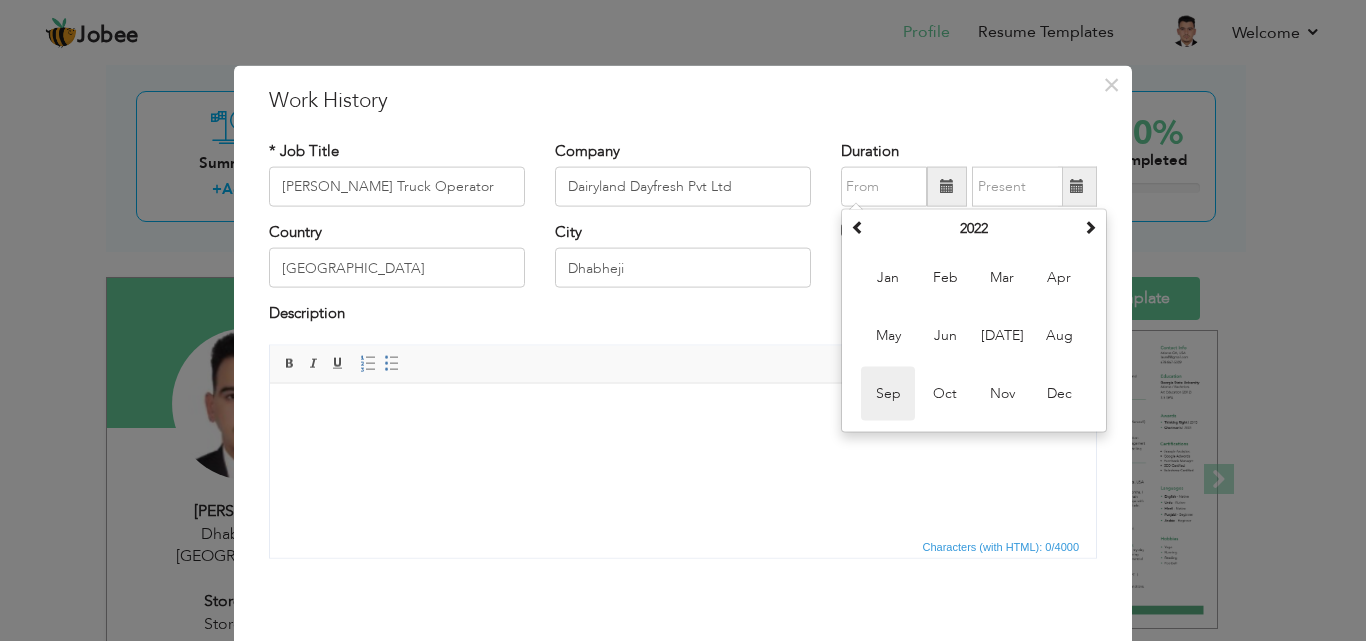 type on "09/2022" 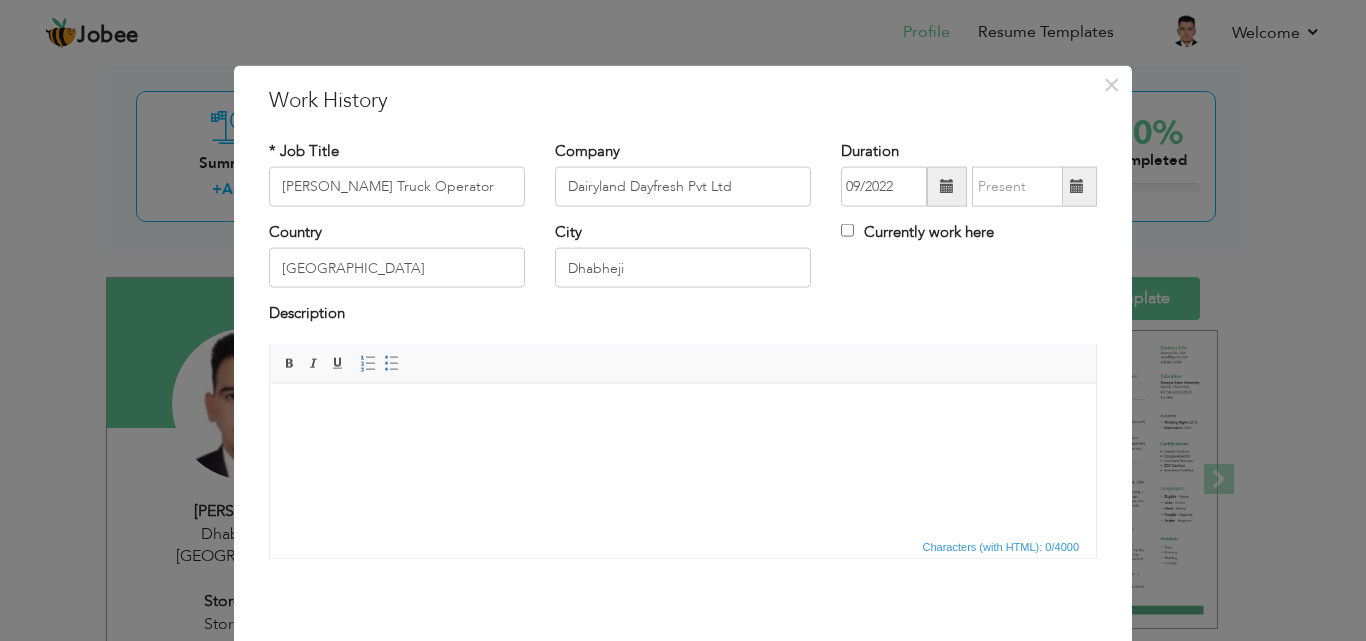 click at bounding box center [1077, 186] 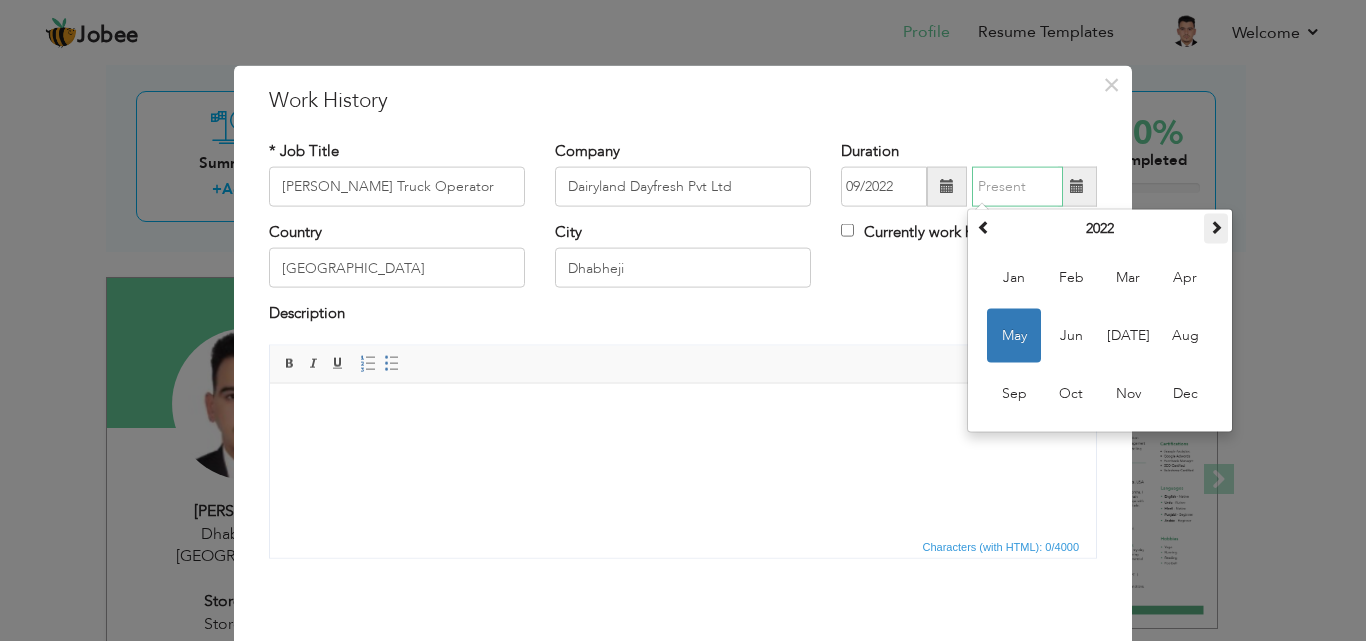 click at bounding box center (1216, 227) 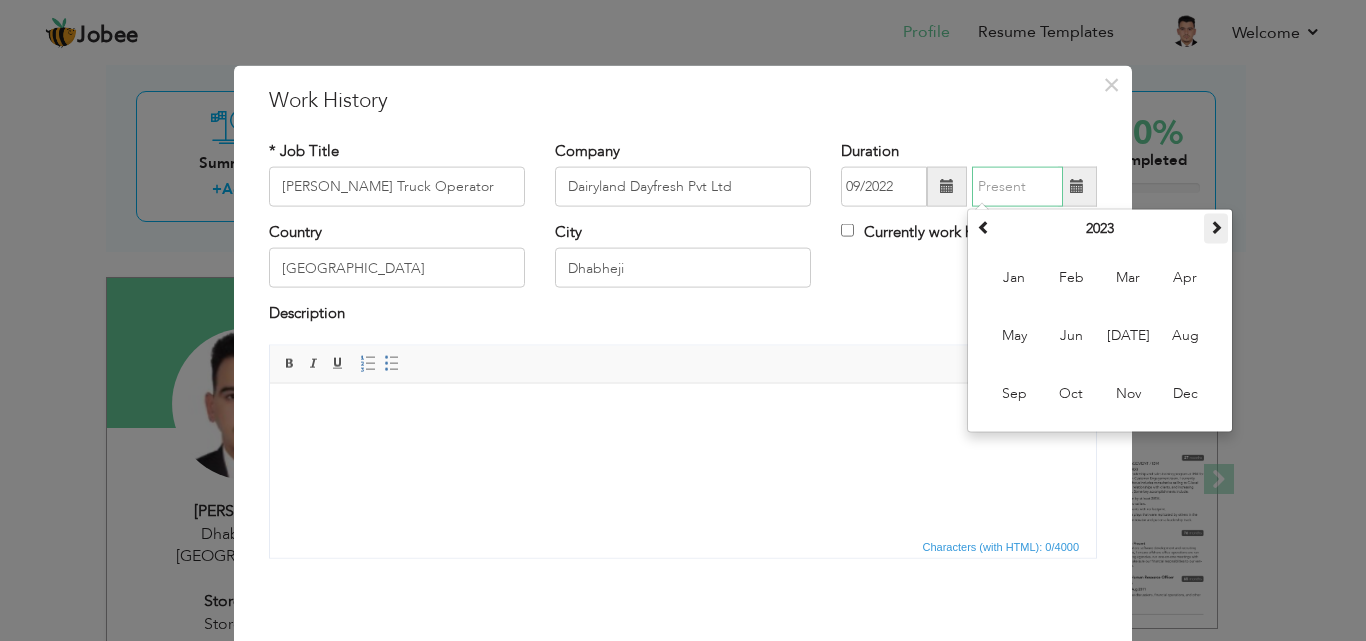 click at bounding box center (1216, 227) 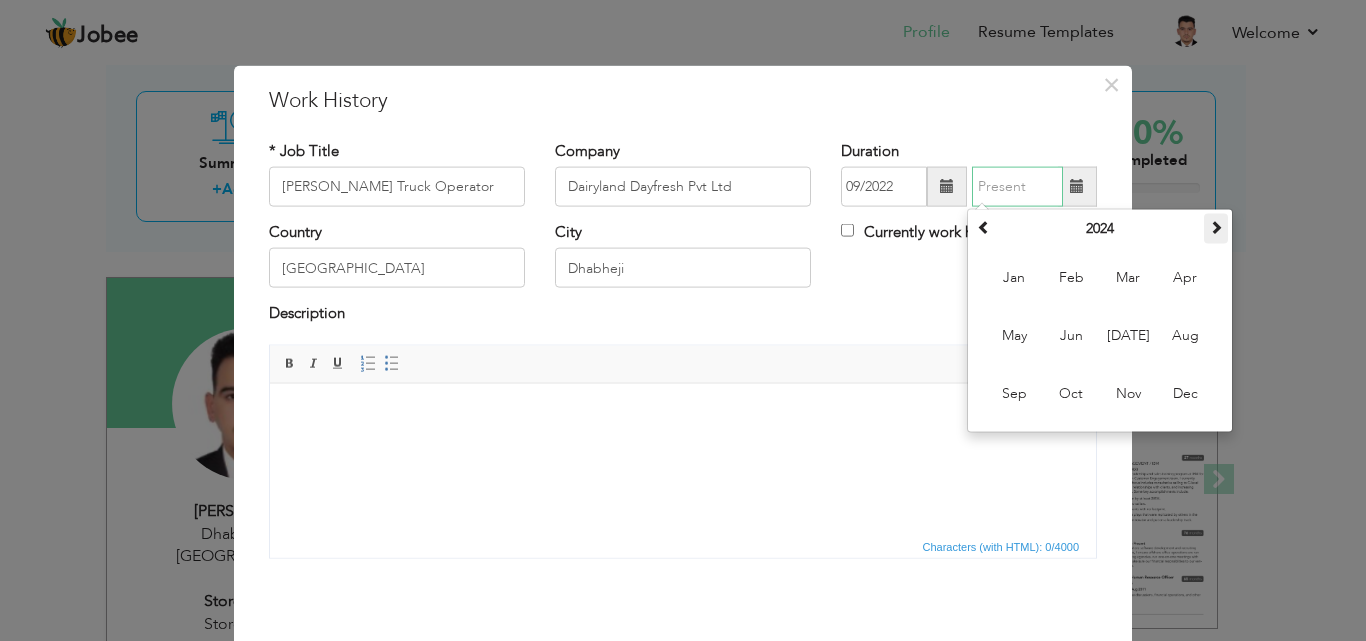click at bounding box center (1216, 227) 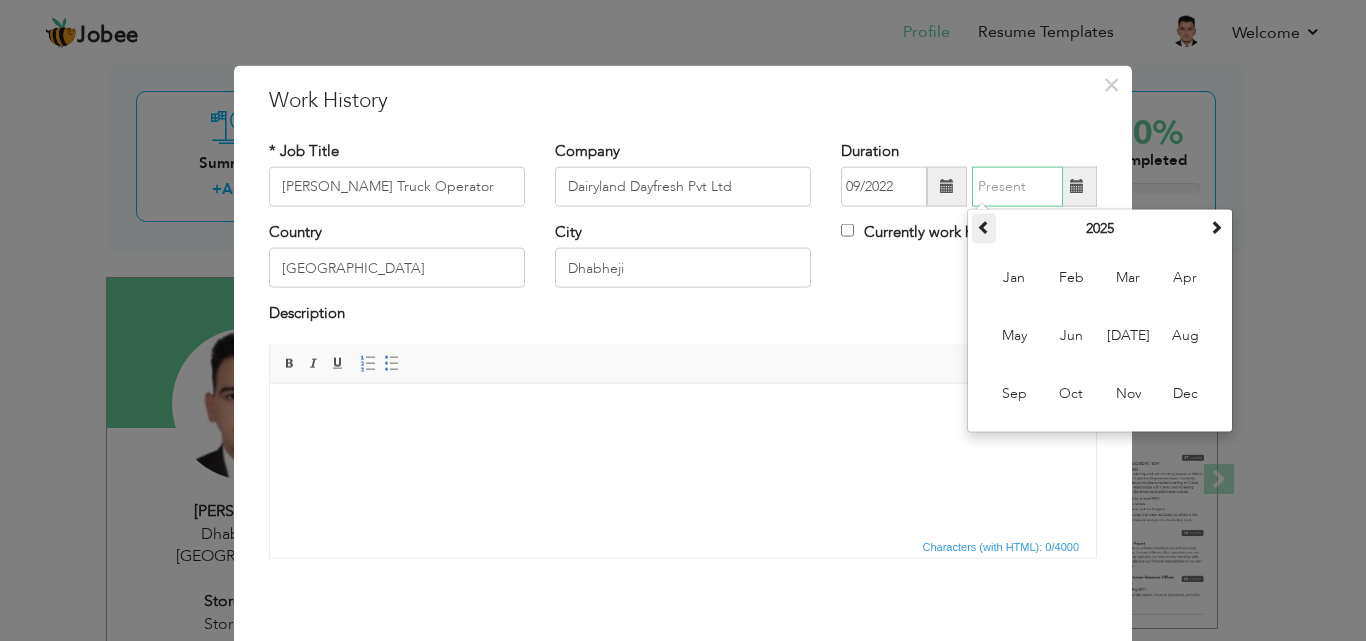 click at bounding box center [984, 227] 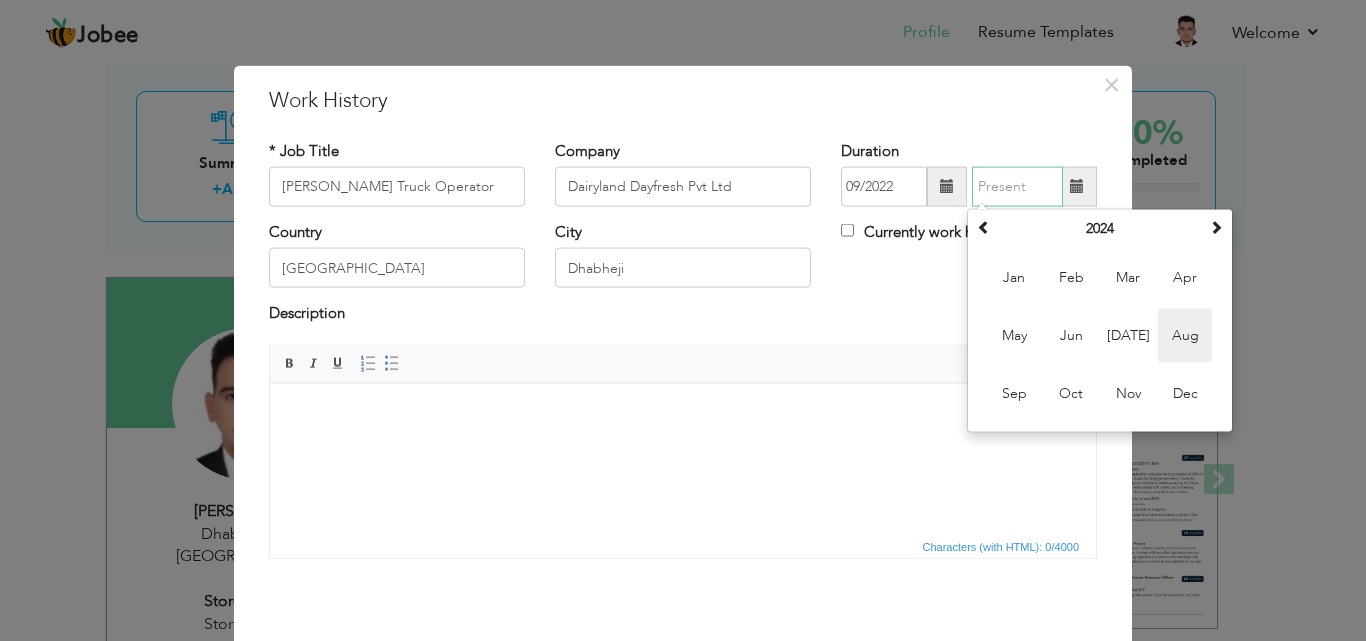 click on "Aug" at bounding box center [1185, 336] 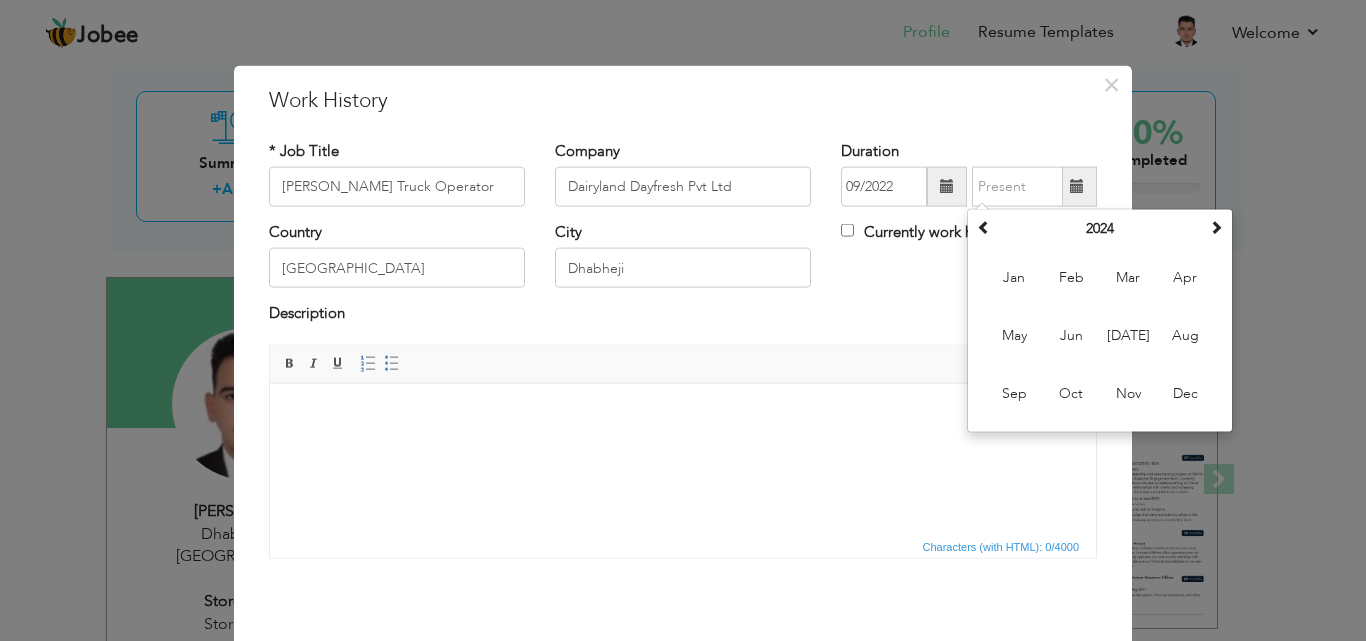 type on "08/2024" 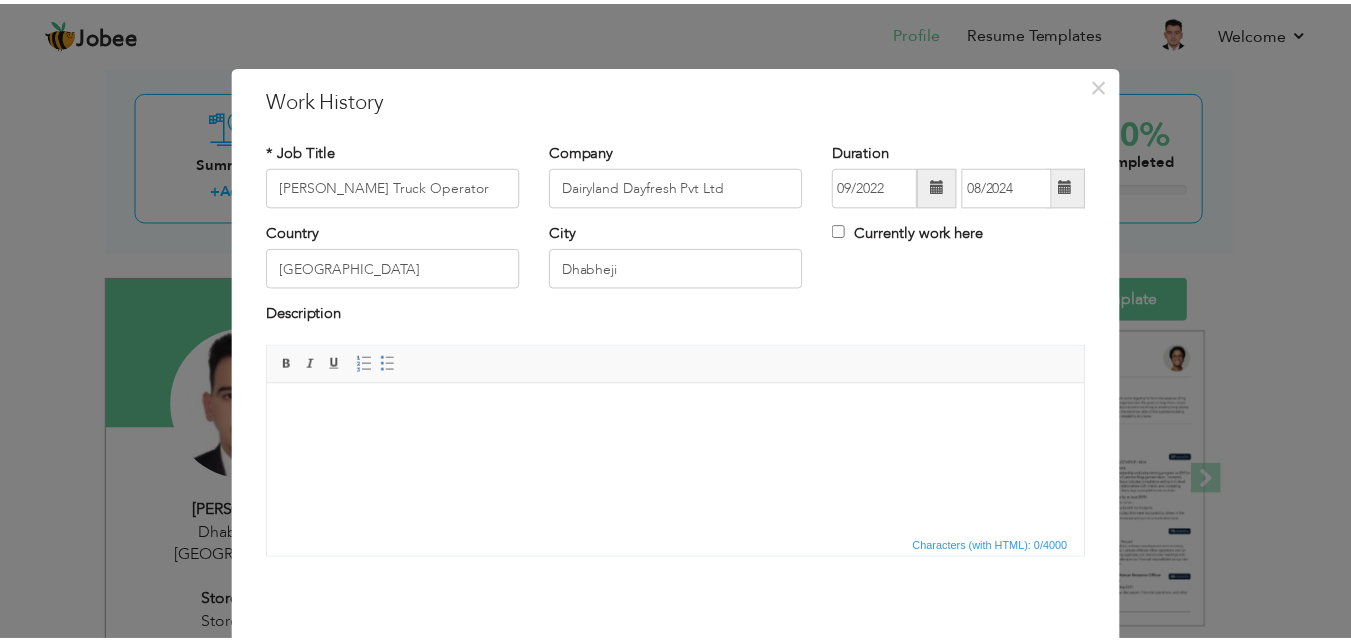 scroll, scrollTop: 79, scrollLeft: 0, axis: vertical 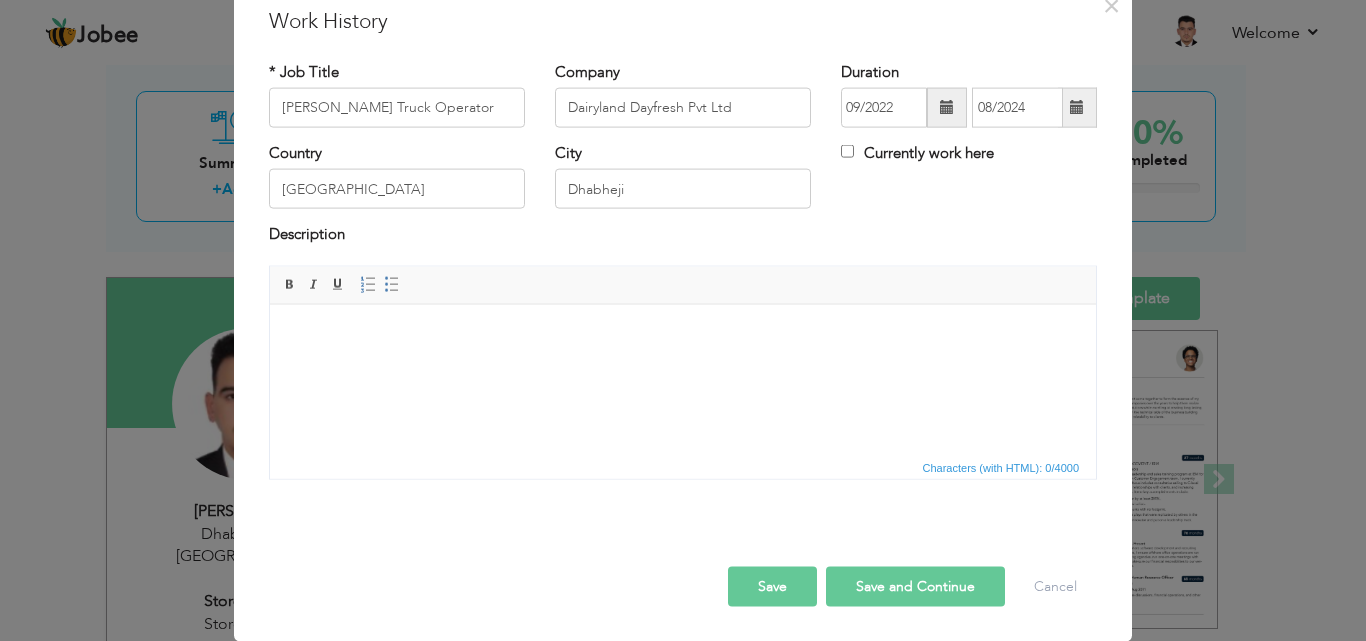 click on "Save and Continue" at bounding box center (915, 586) 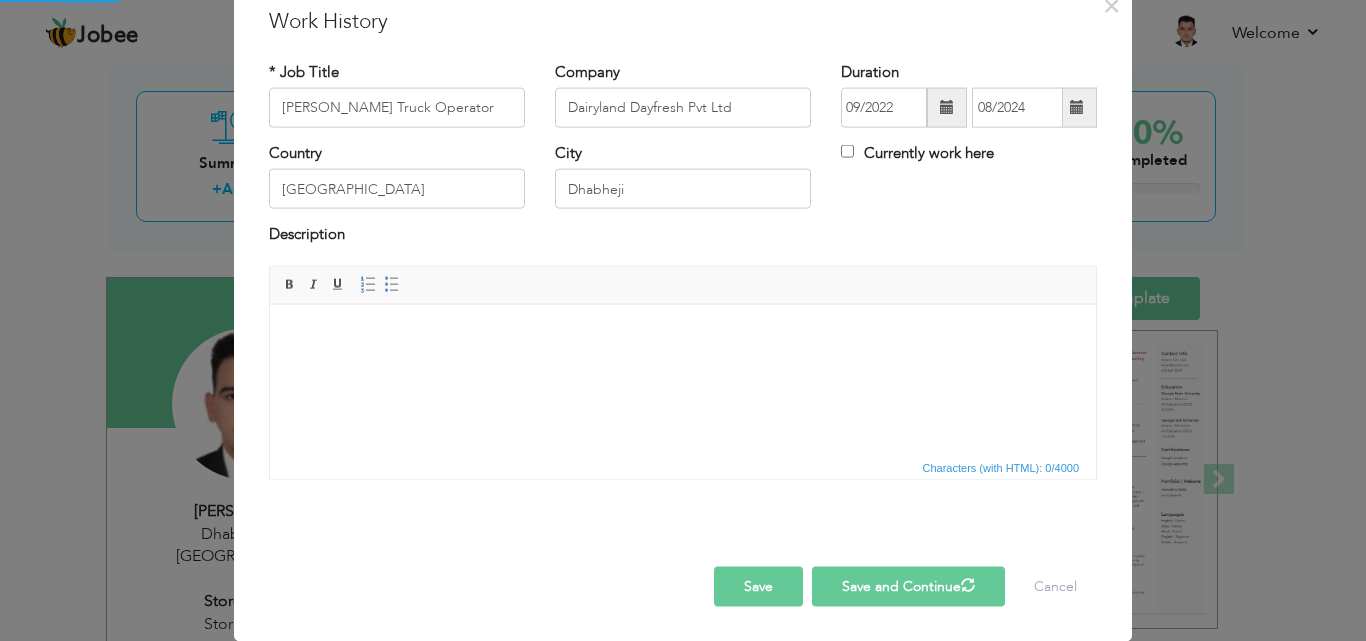 type 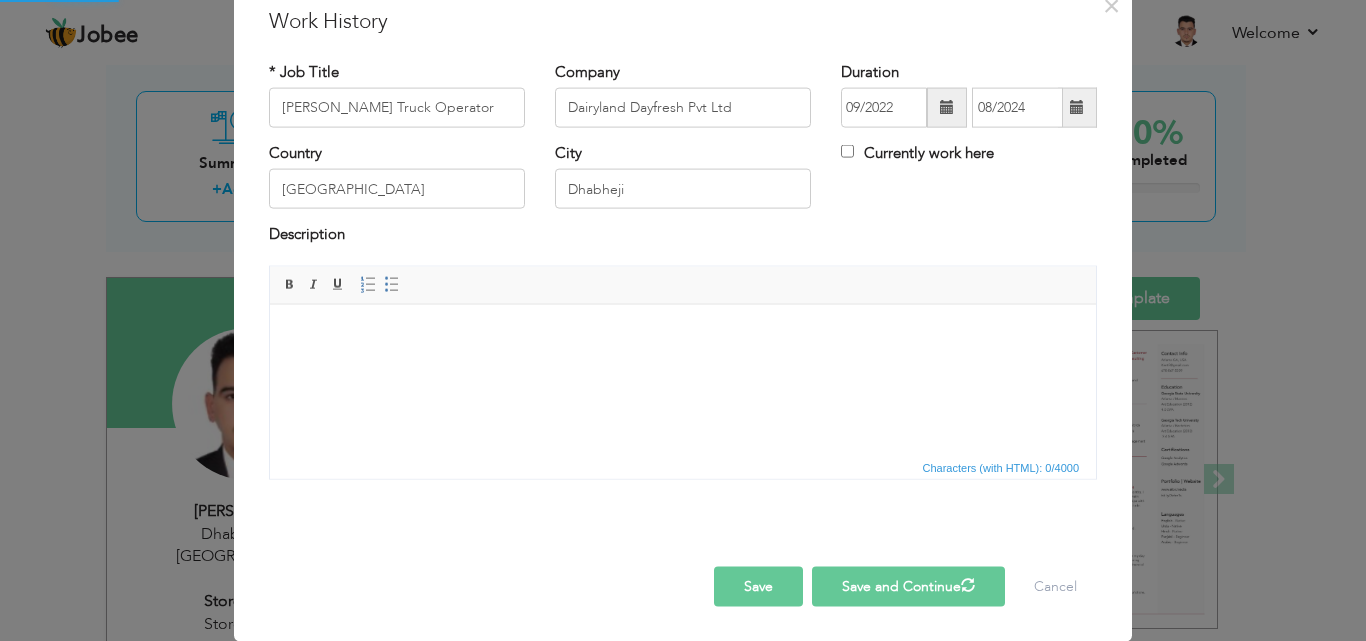 type 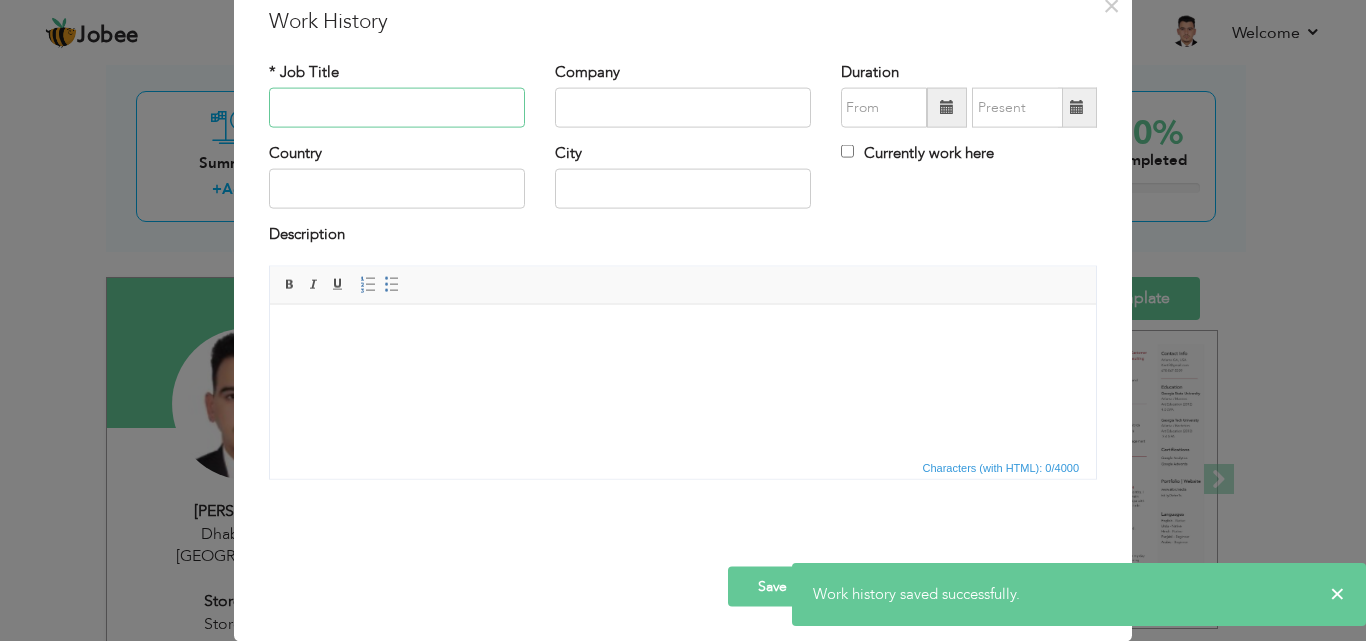 click at bounding box center (397, 108) 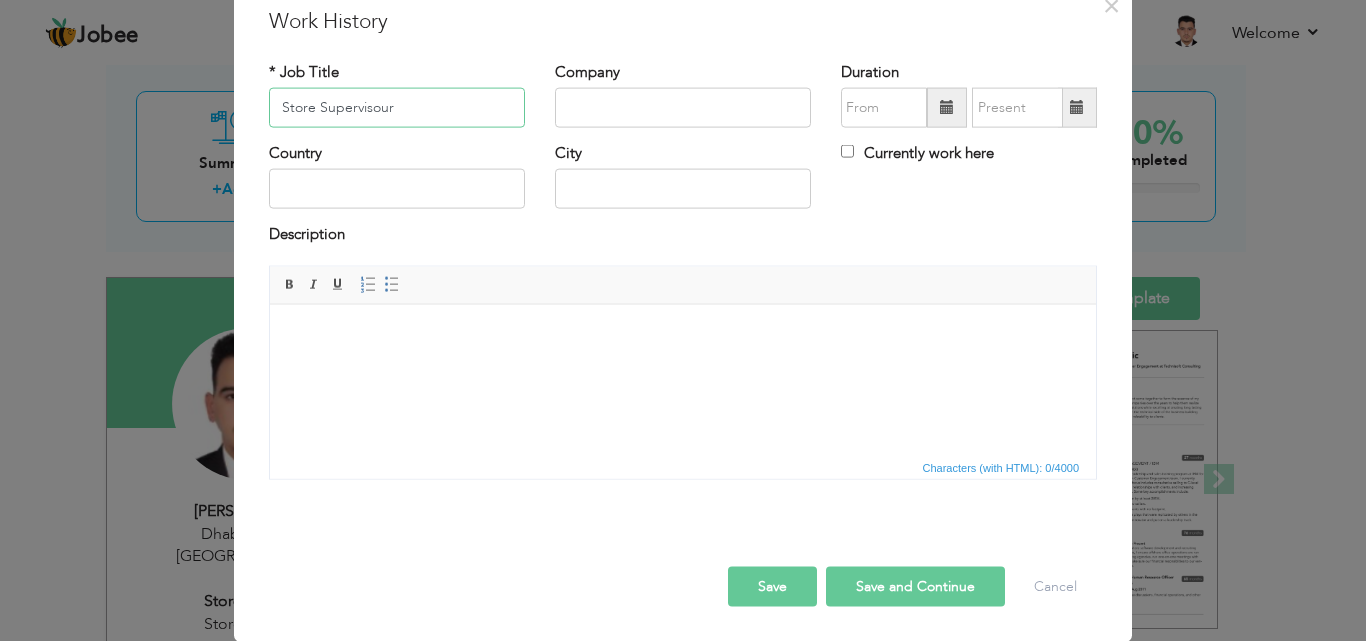 drag, startPoint x: 371, startPoint y: 111, endPoint x: 189, endPoint y: 104, distance: 182.13457 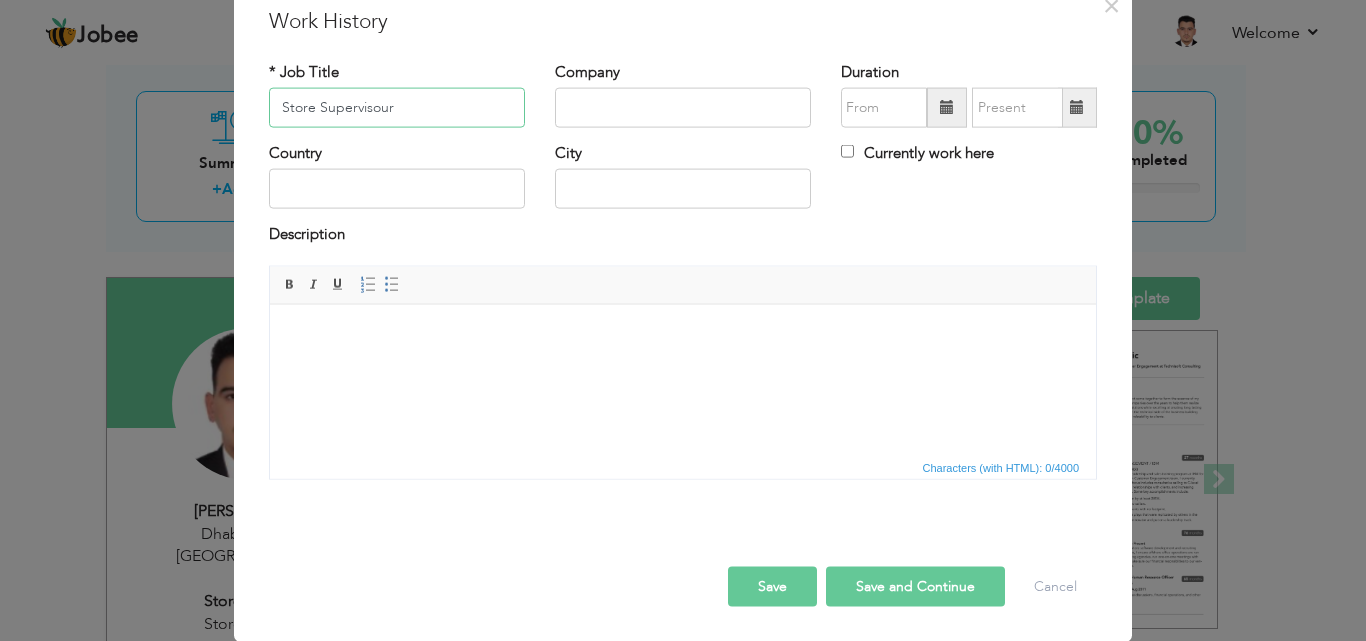 paste 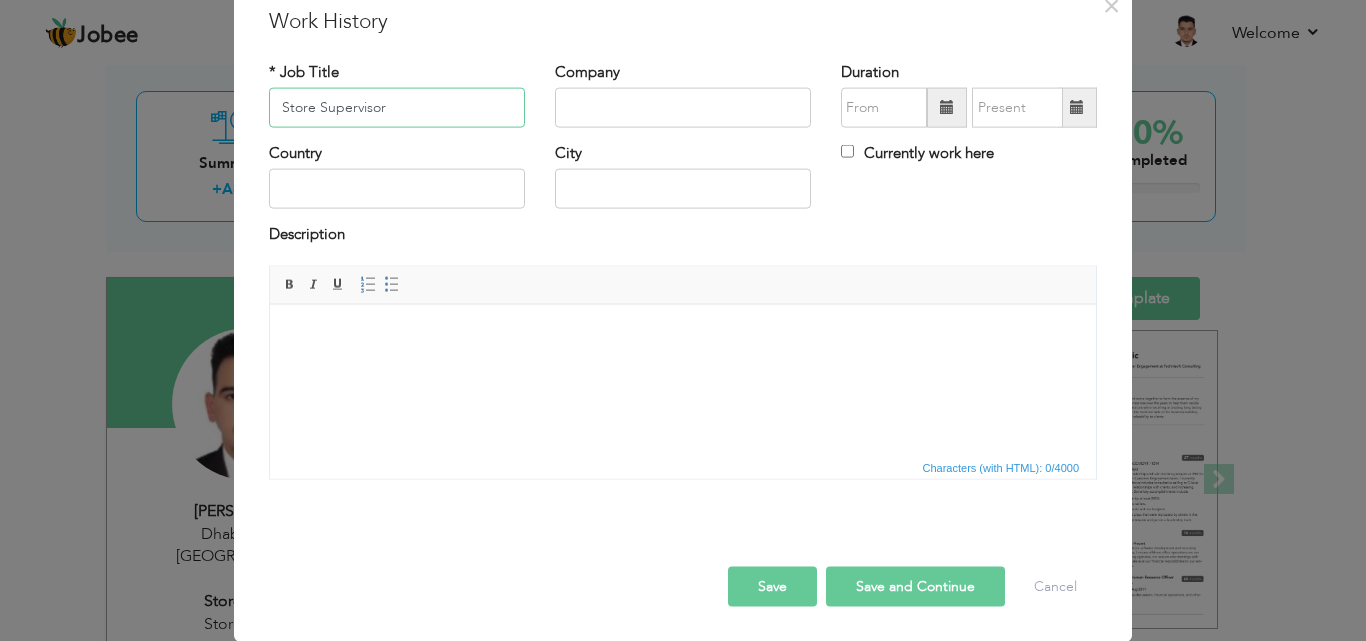 type on "Store Supervisor" 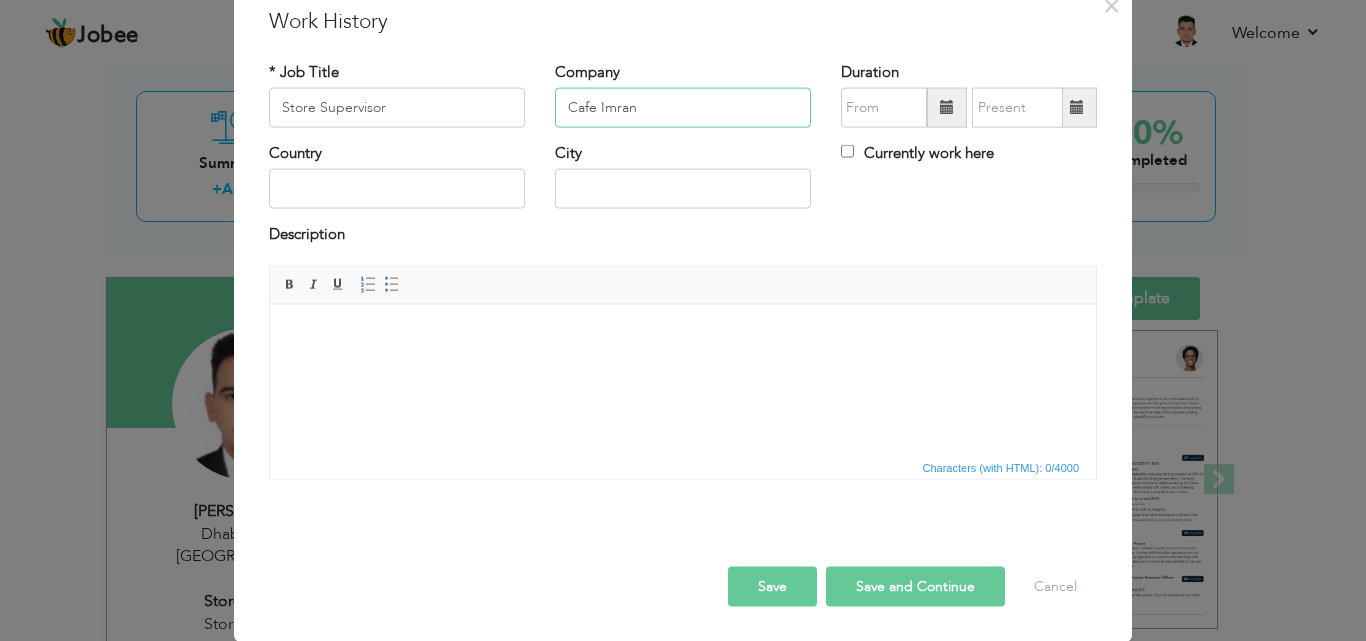 type on "Cafe Imran" 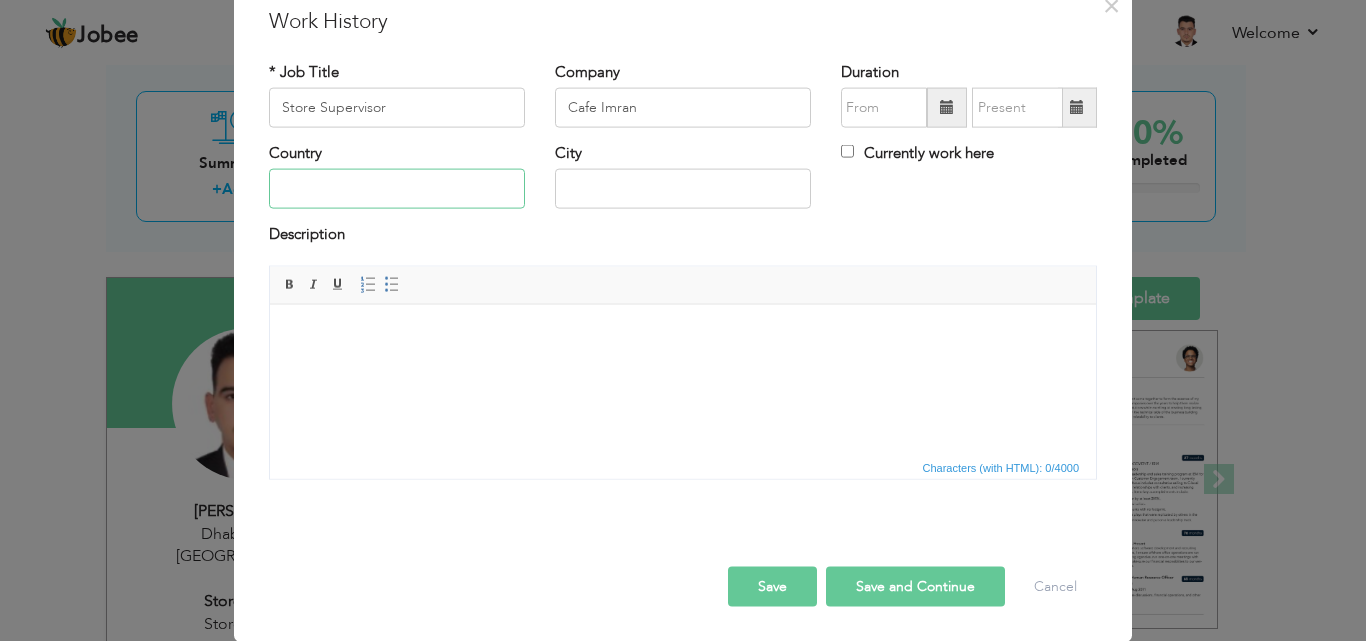 click at bounding box center (397, 189) 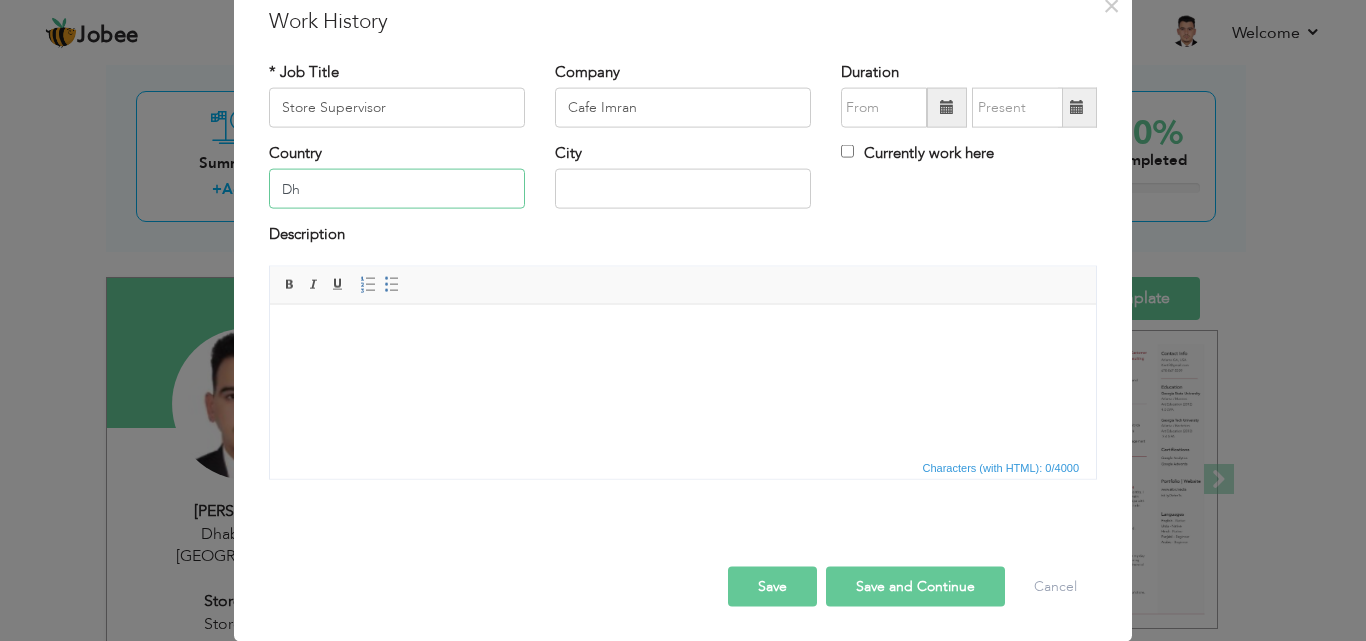 type on "D" 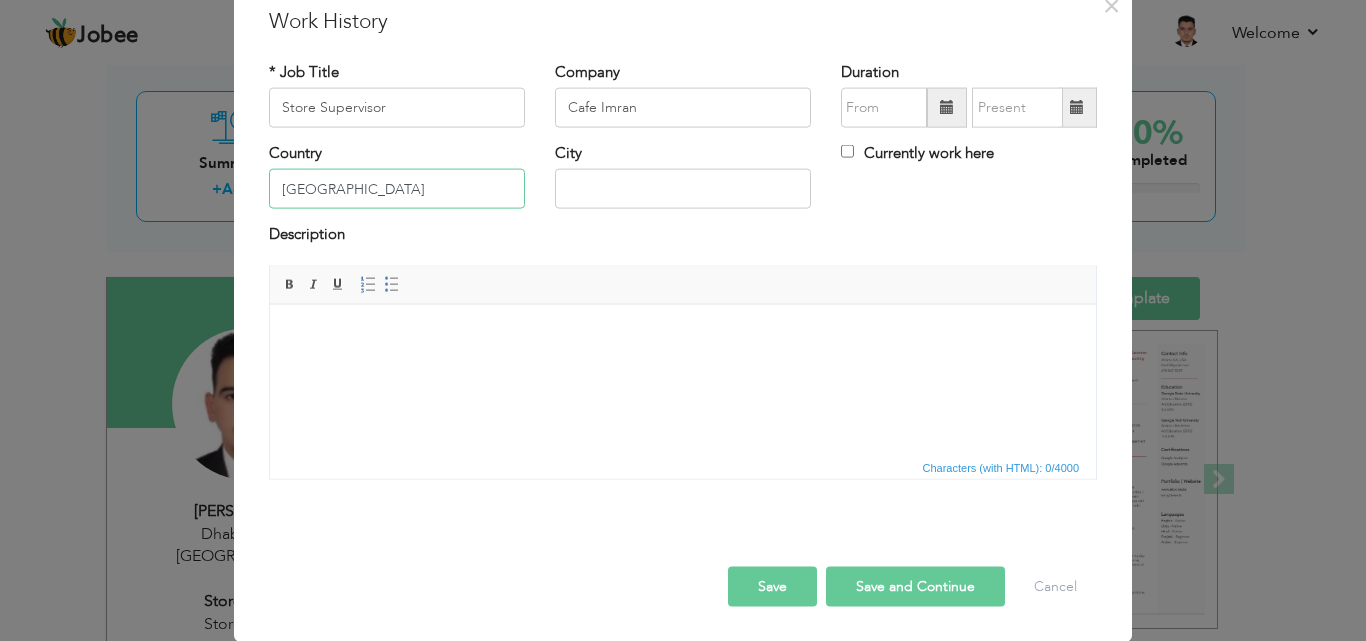 type on "[GEOGRAPHIC_DATA]" 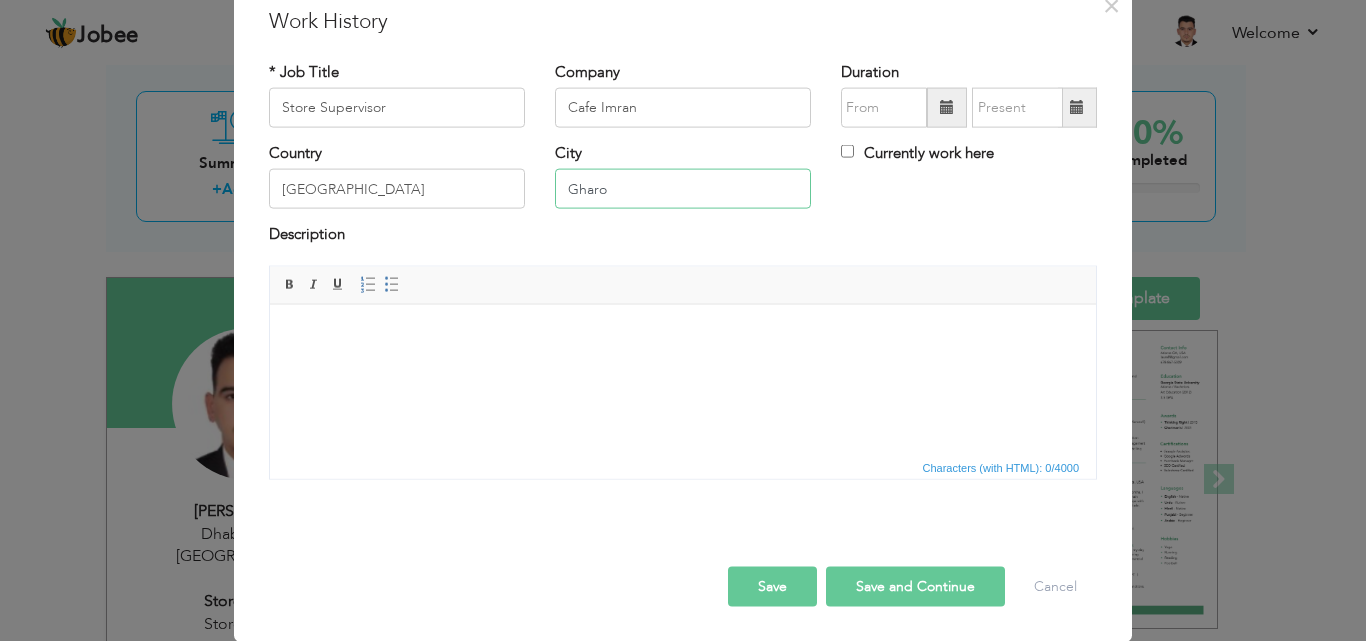 type on "Gharo" 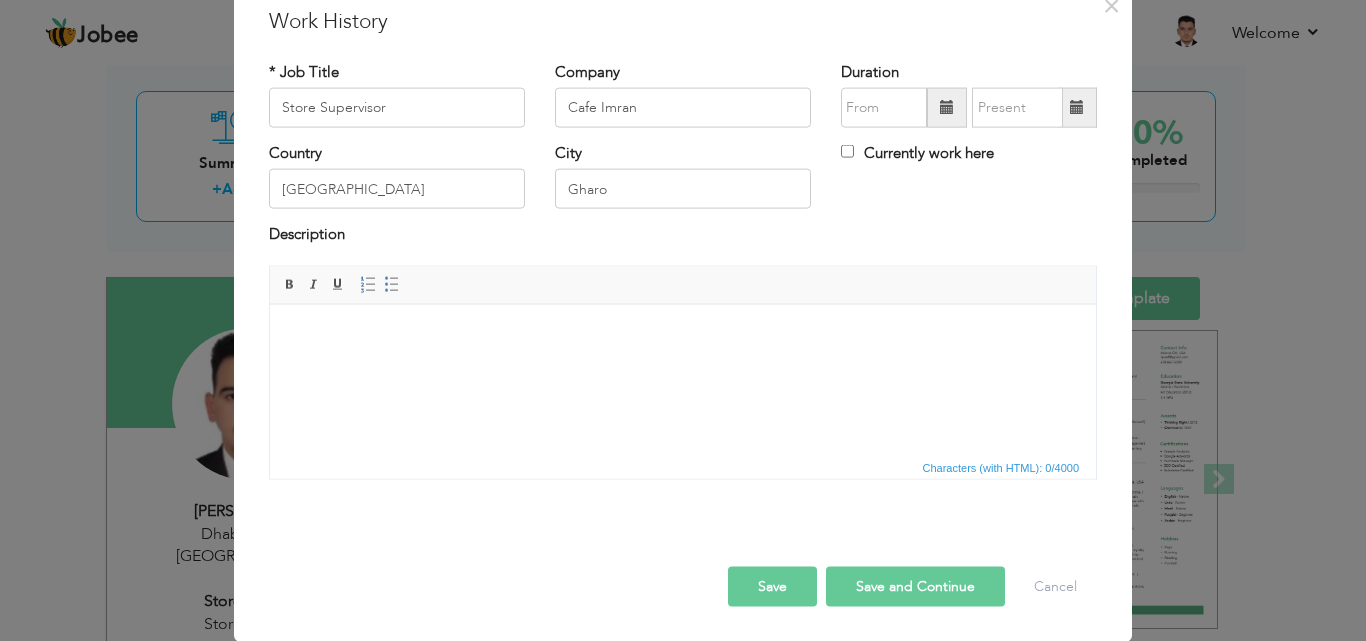 click at bounding box center [947, 108] 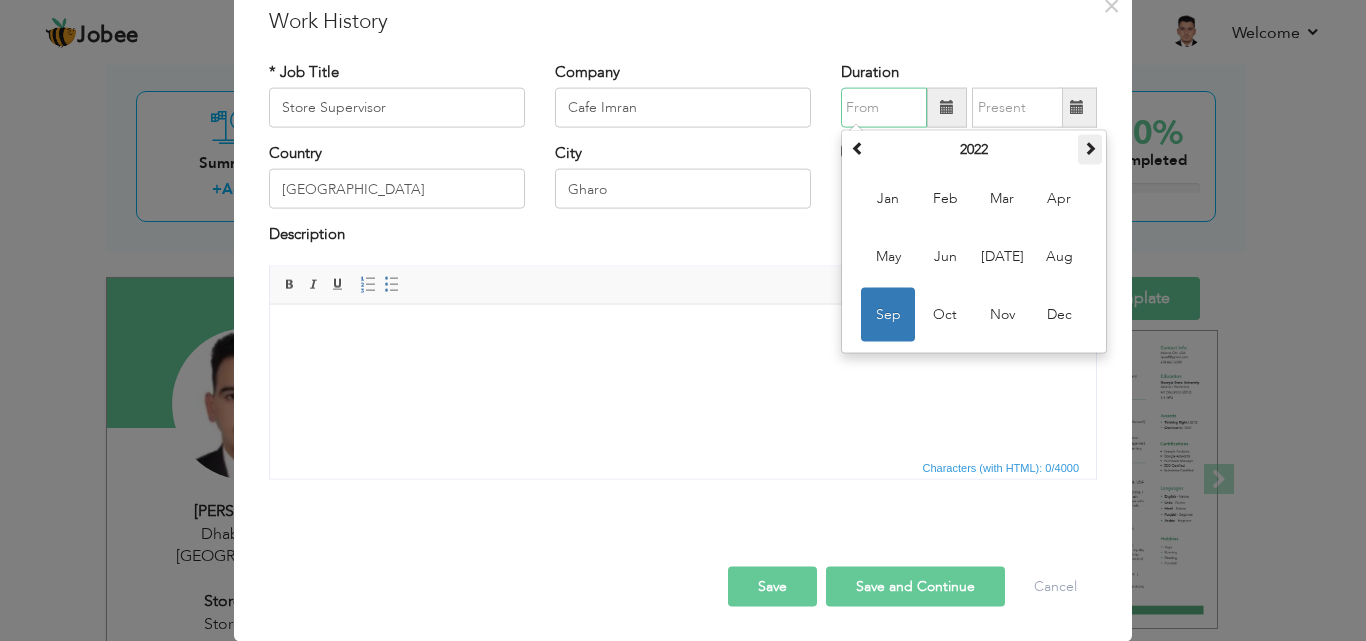 click at bounding box center (1090, 148) 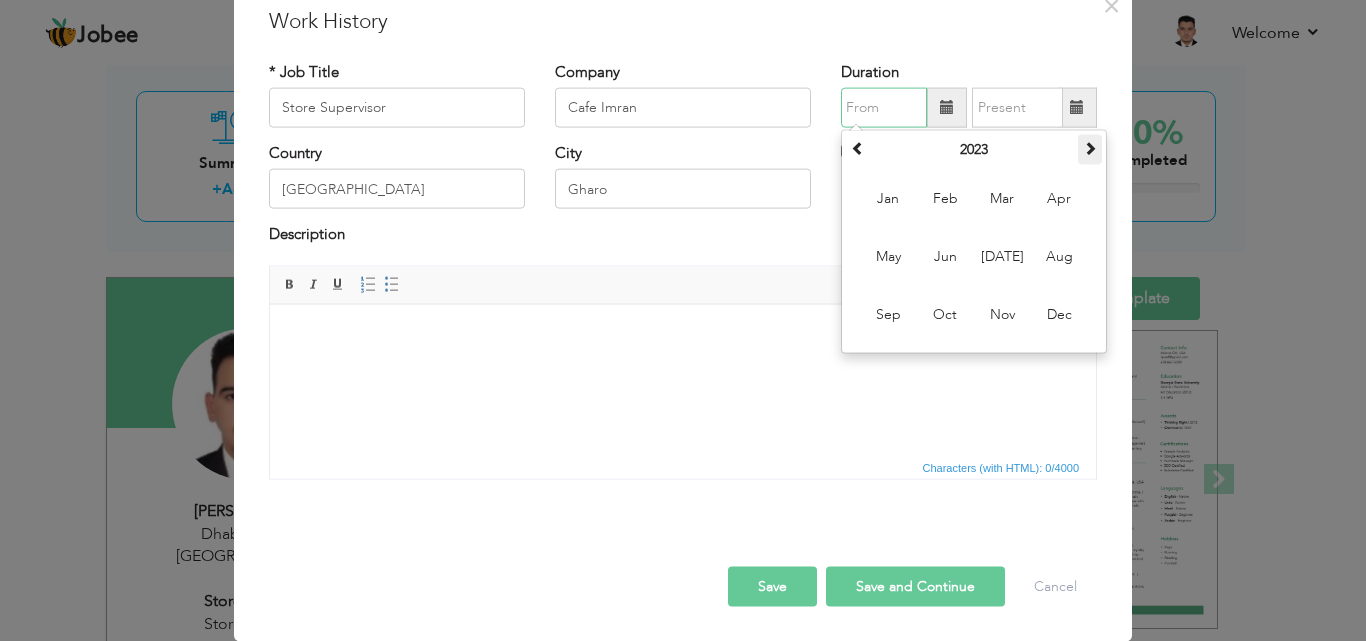 click at bounding box center (1090, 148) 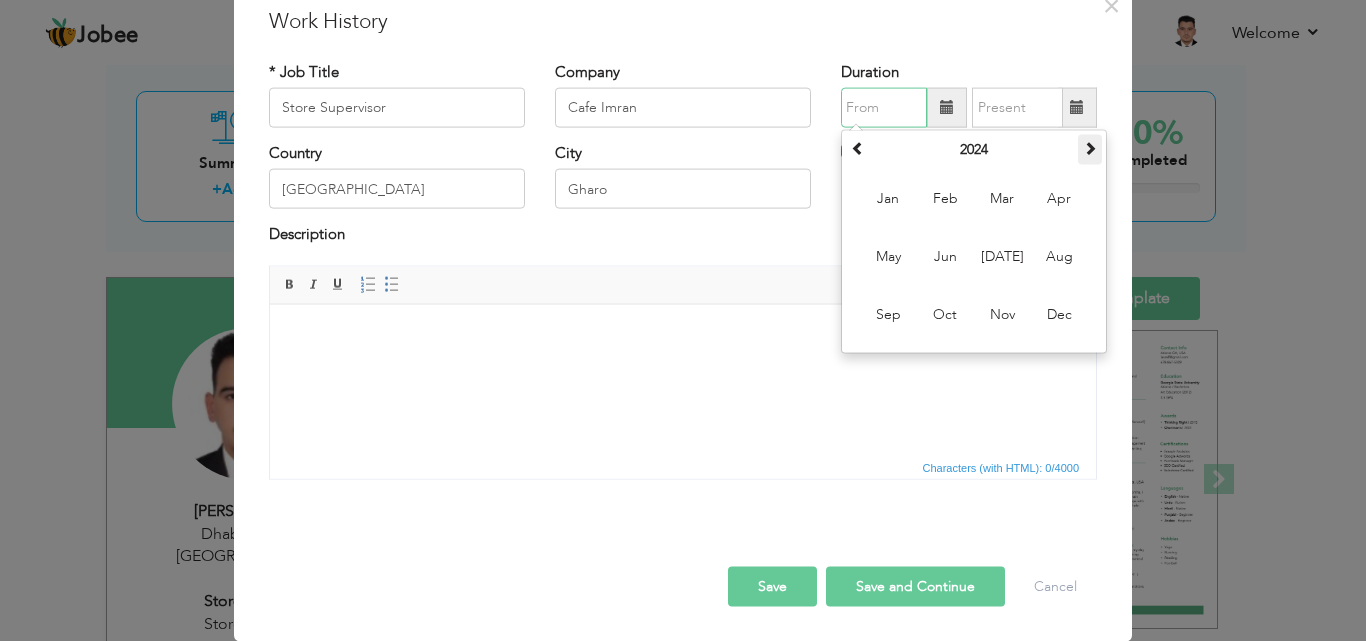 click at bounding box center (1090, 148) 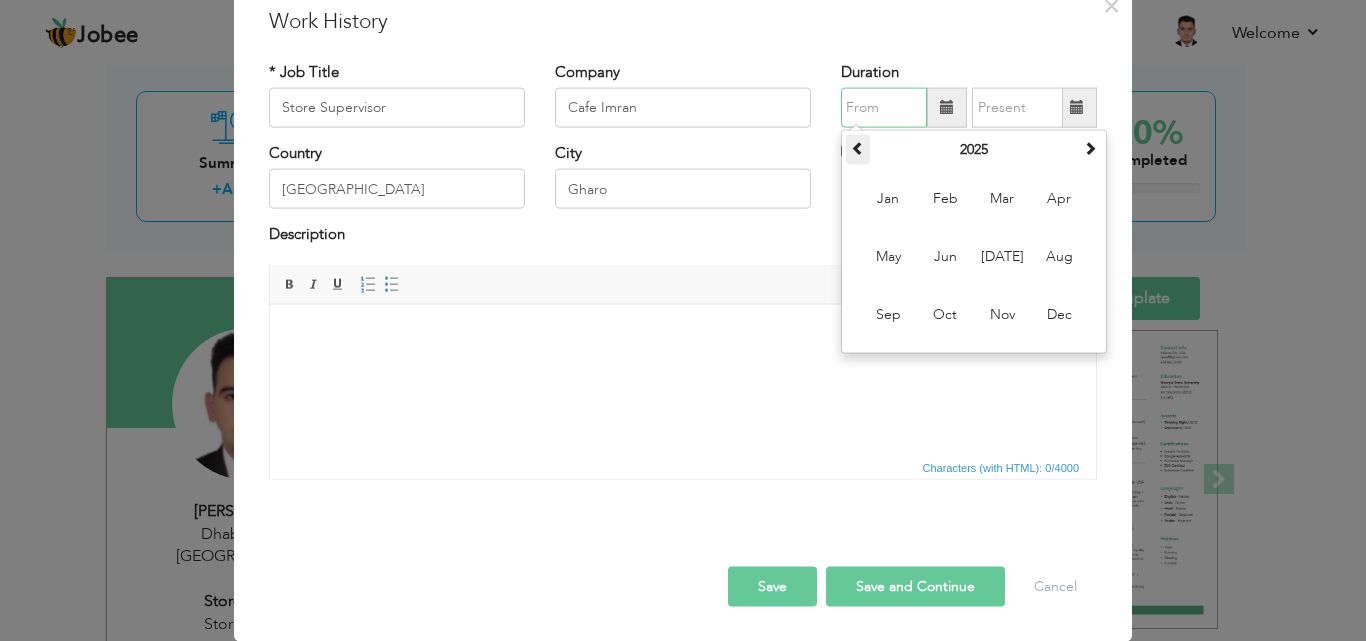 click at bounding box center (858, 148) 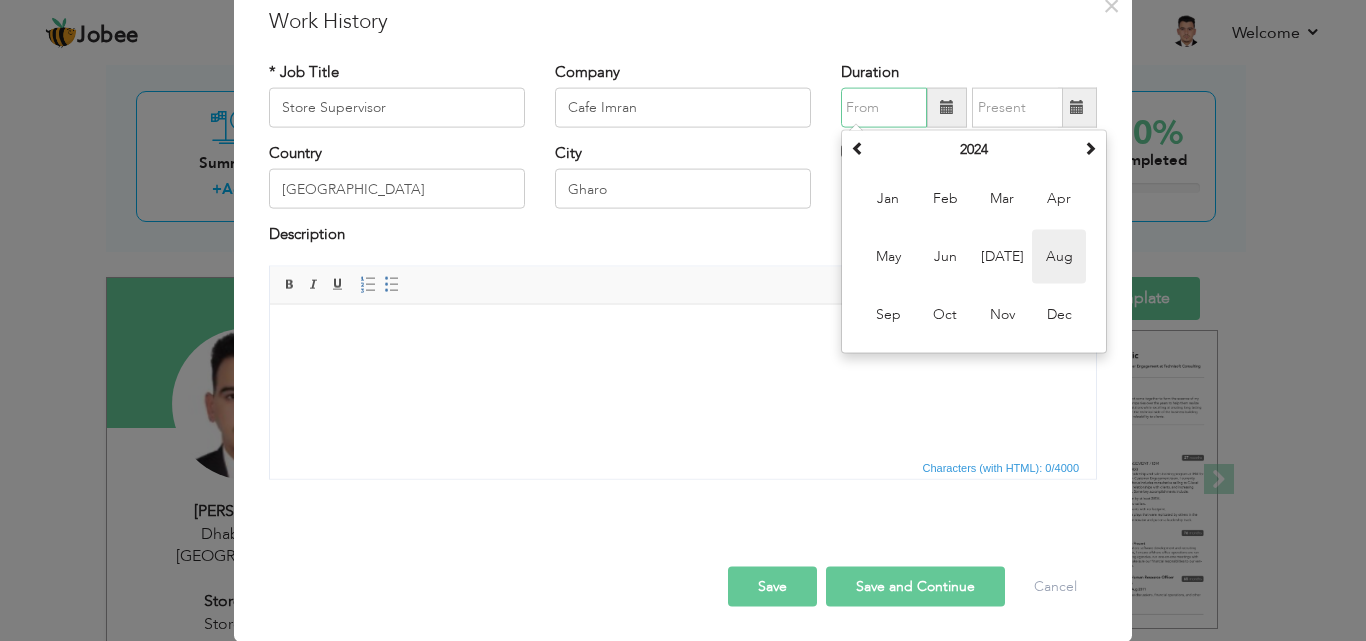 click on "Aug" at bounding box center (1059, 257) 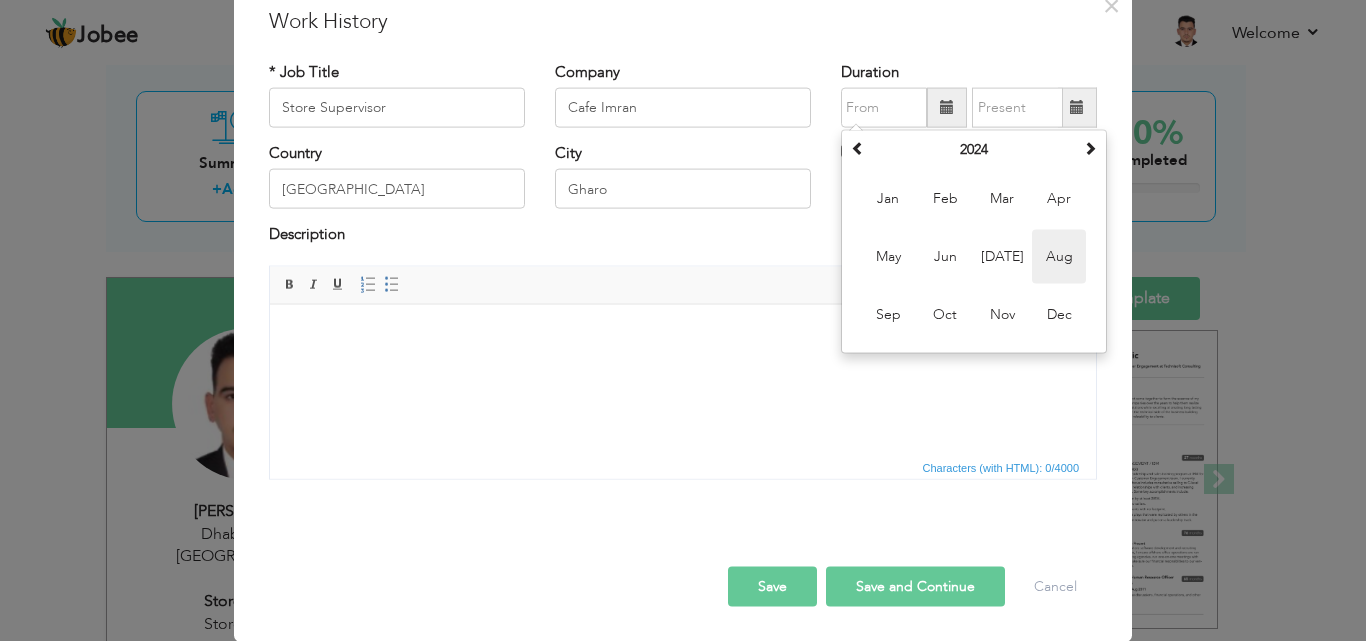 type on "08/2024" 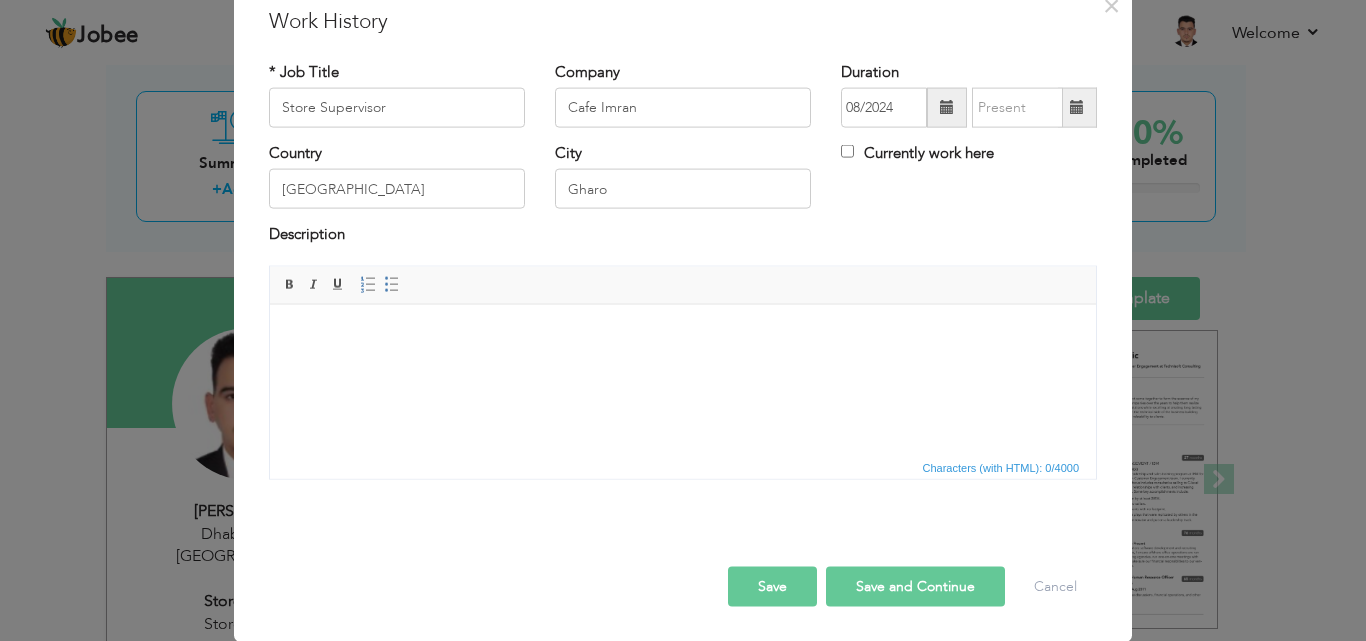 click at bounding box center [1077, 107] 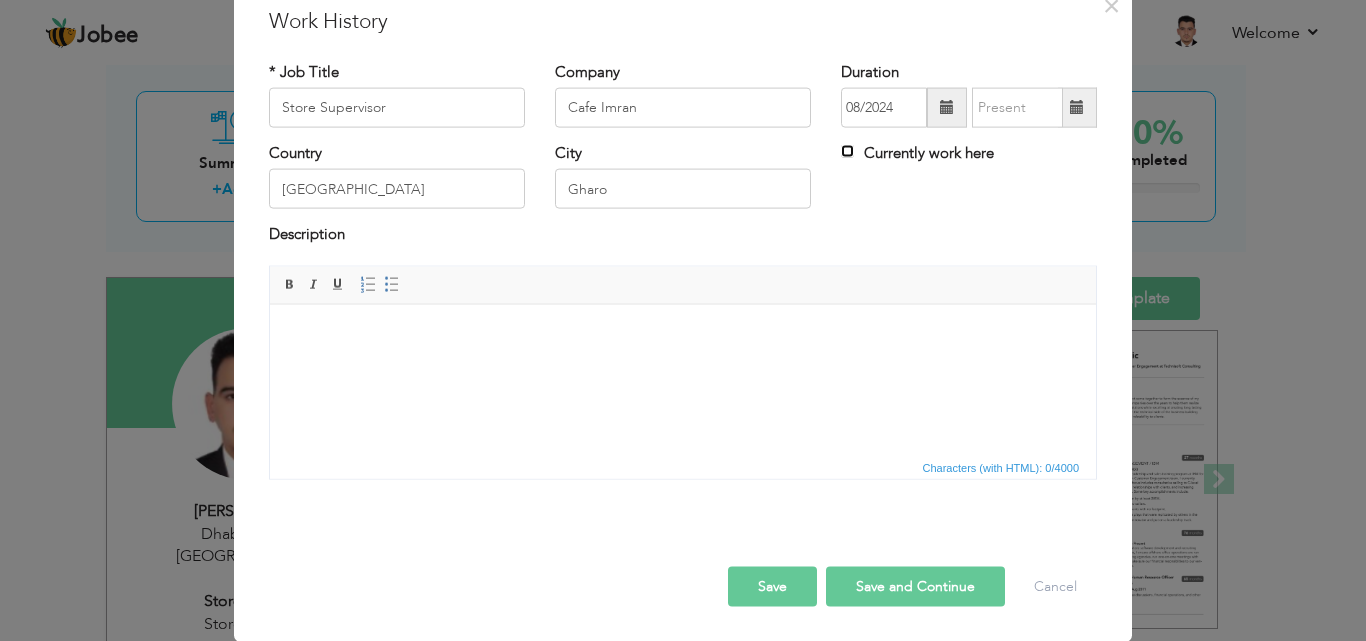click on "Currently work here" at bounding box center (847, 151) 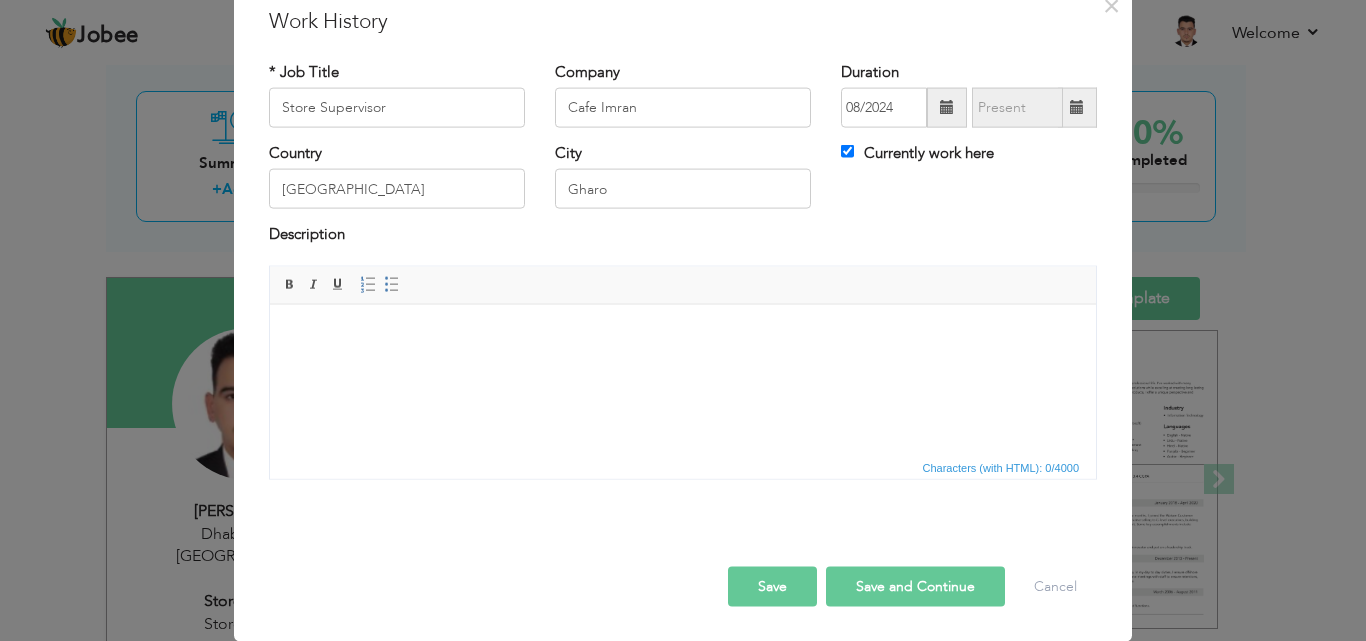 click on "Save and Continue" at bounding box center [915, 586] 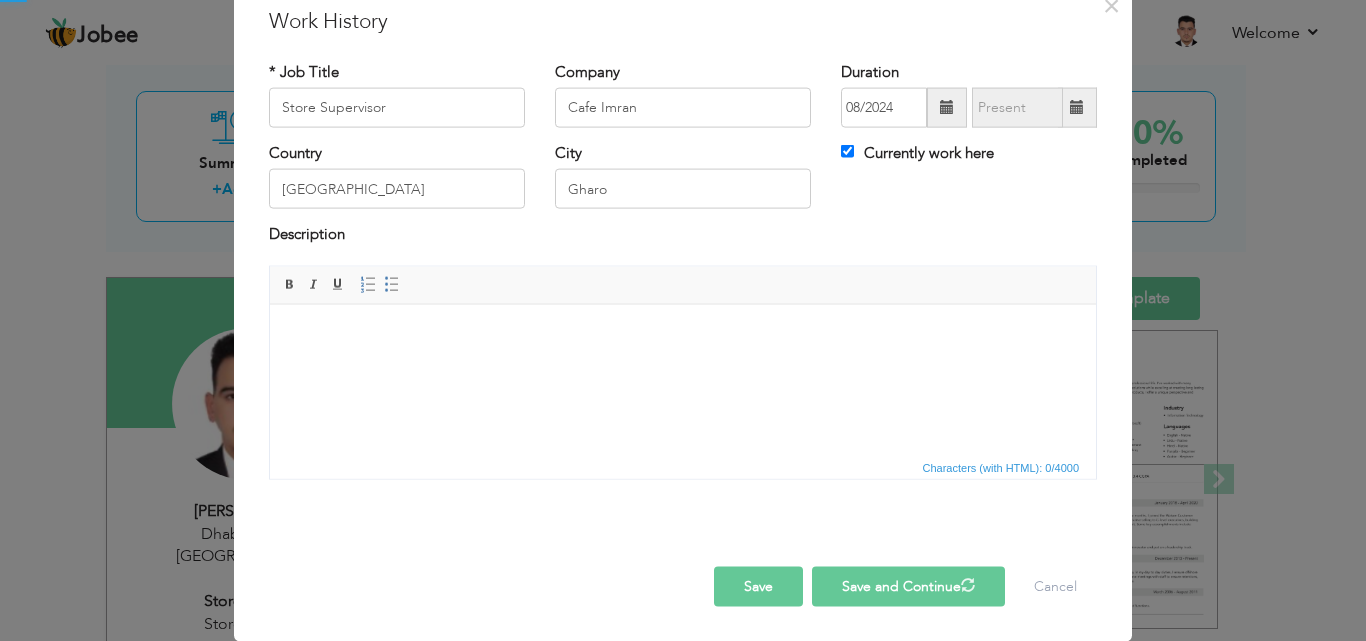 type 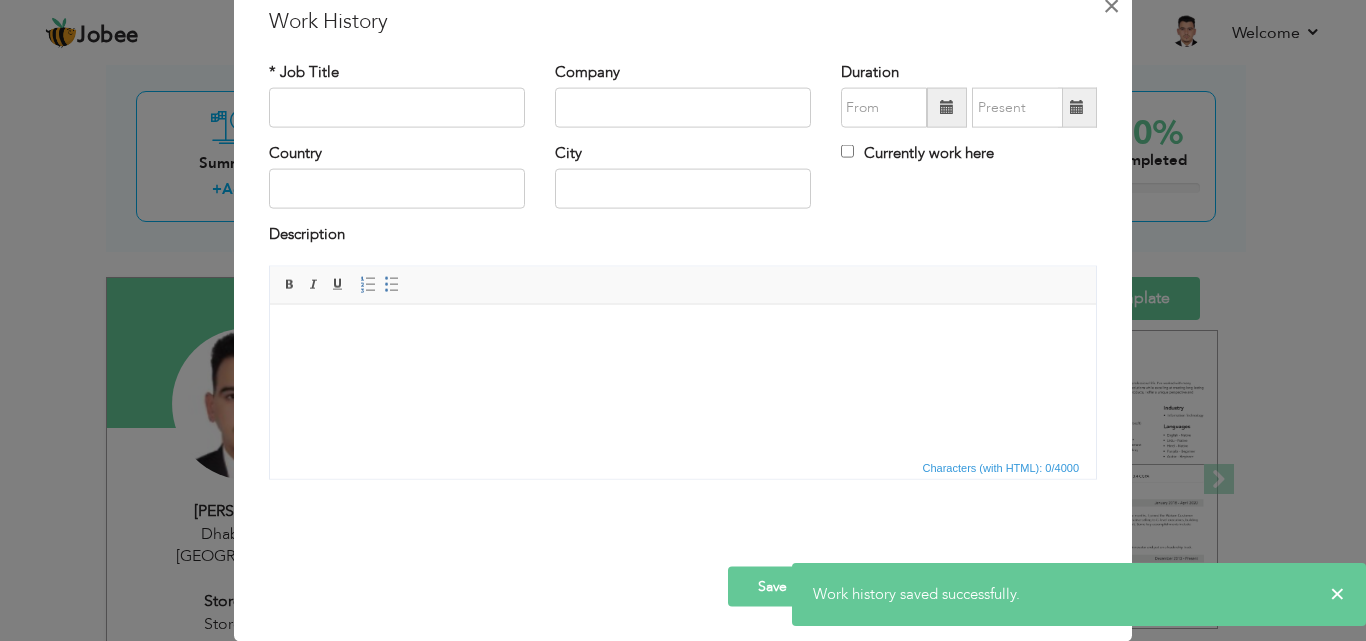 click on "×" at bounding box center [1111, 5] 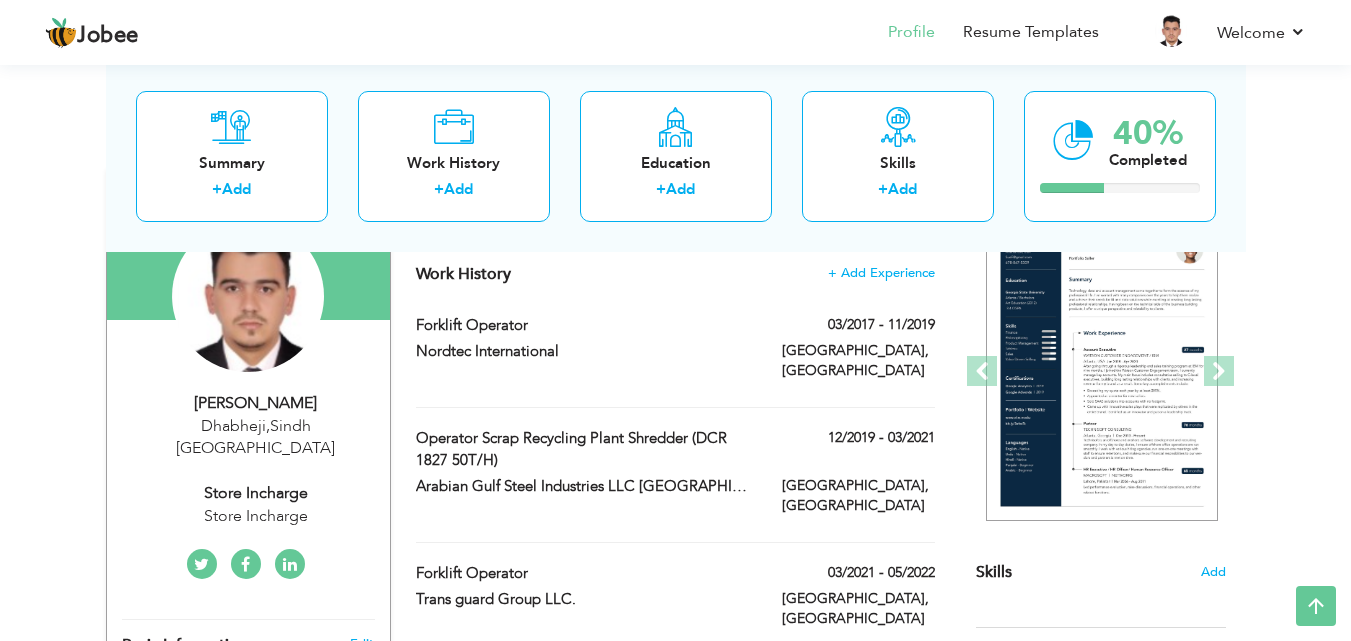 scroll, scrollTop: 200, scrollLeft: 0, axis: vertical 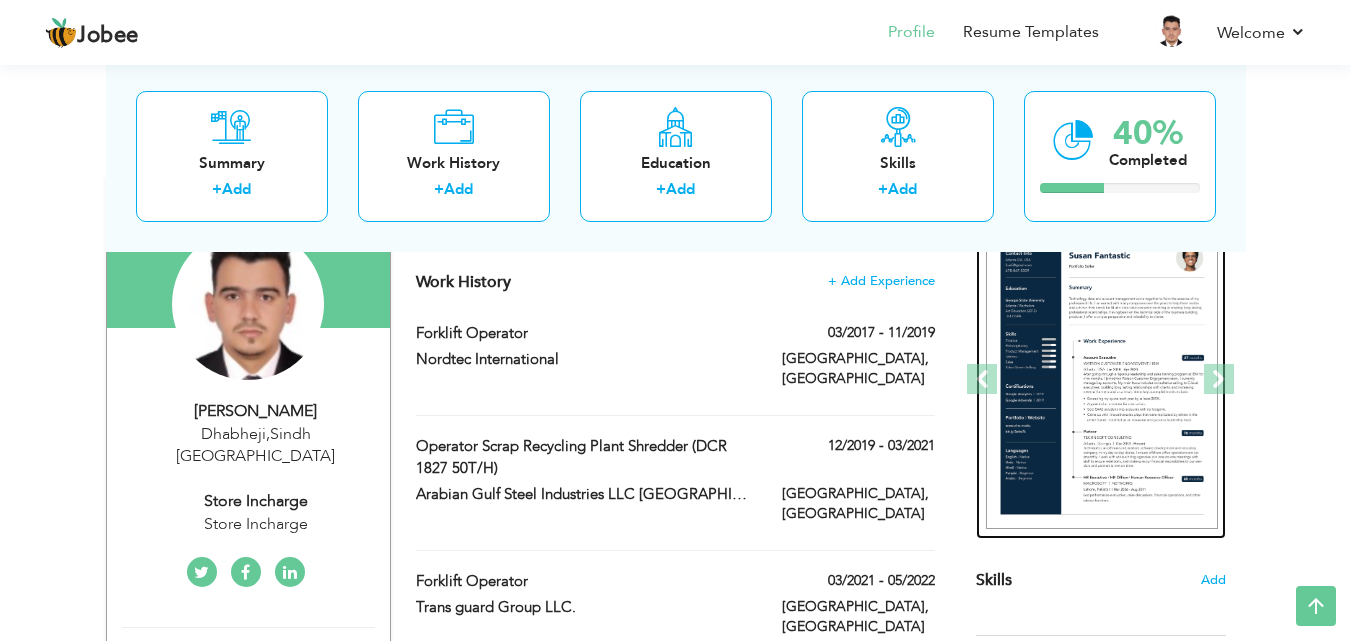 click at bounding box center [1102, 380] 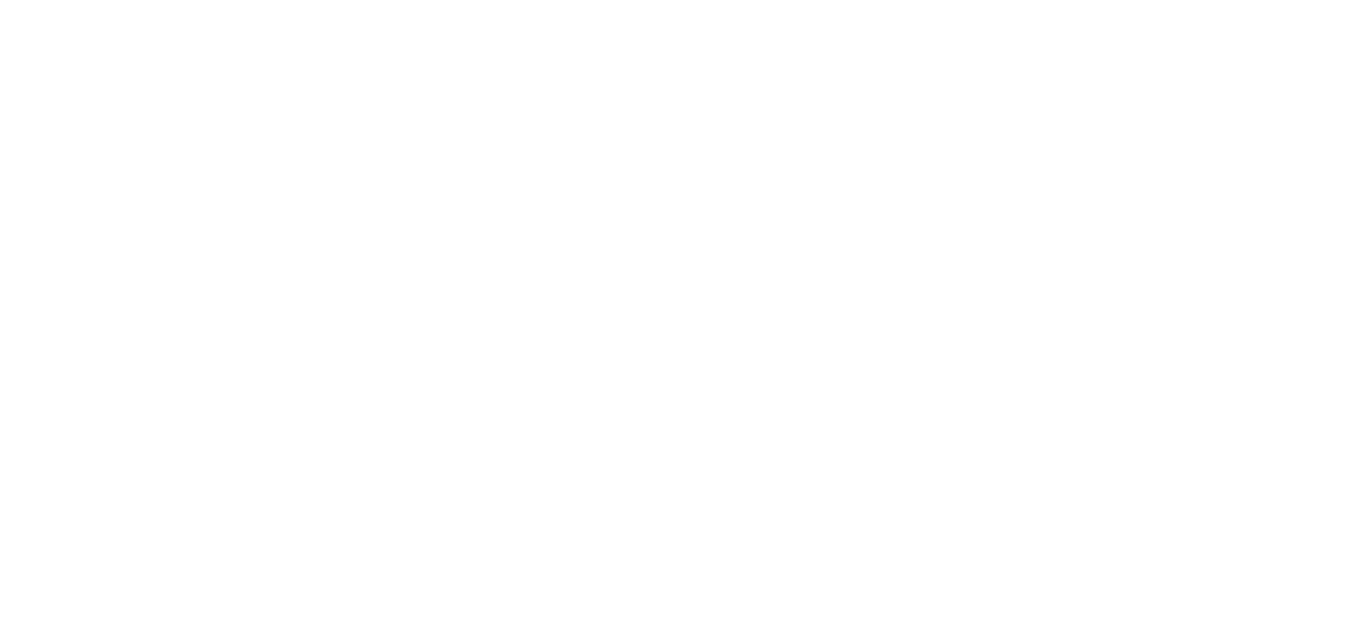 scroll, scrollTop: 0, scrollLeft: 0, axis: both 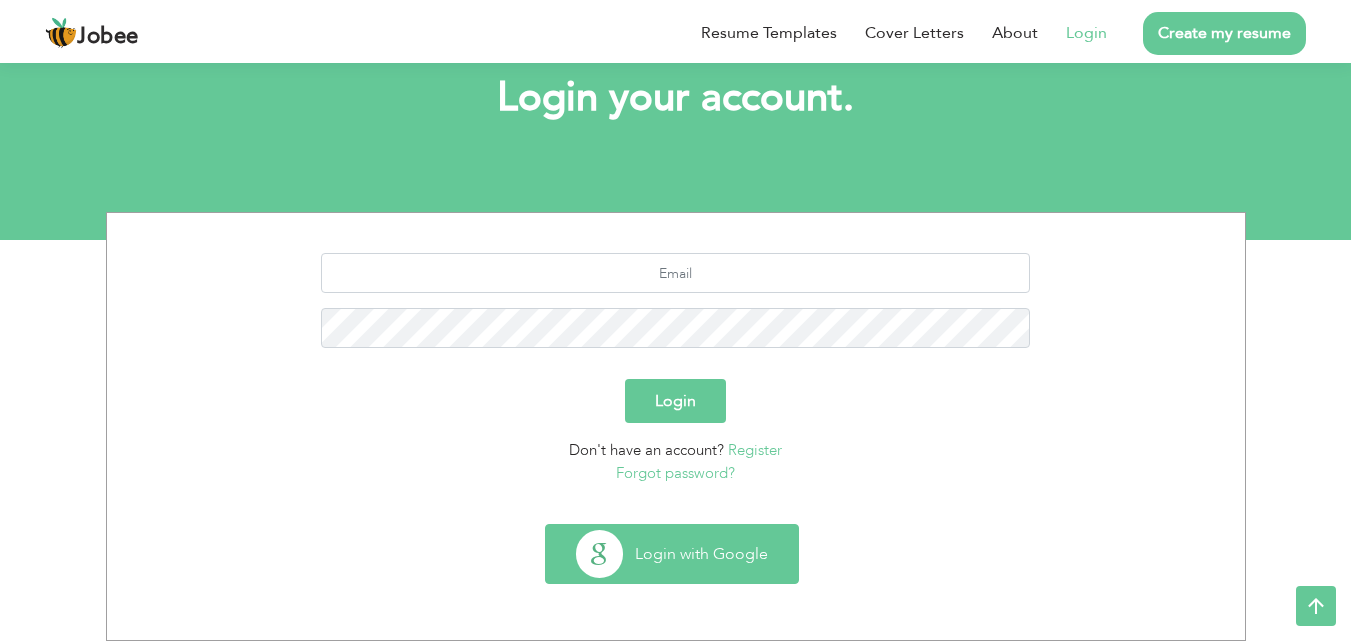 click on "Login with Google" at bounding box center (672, 554) 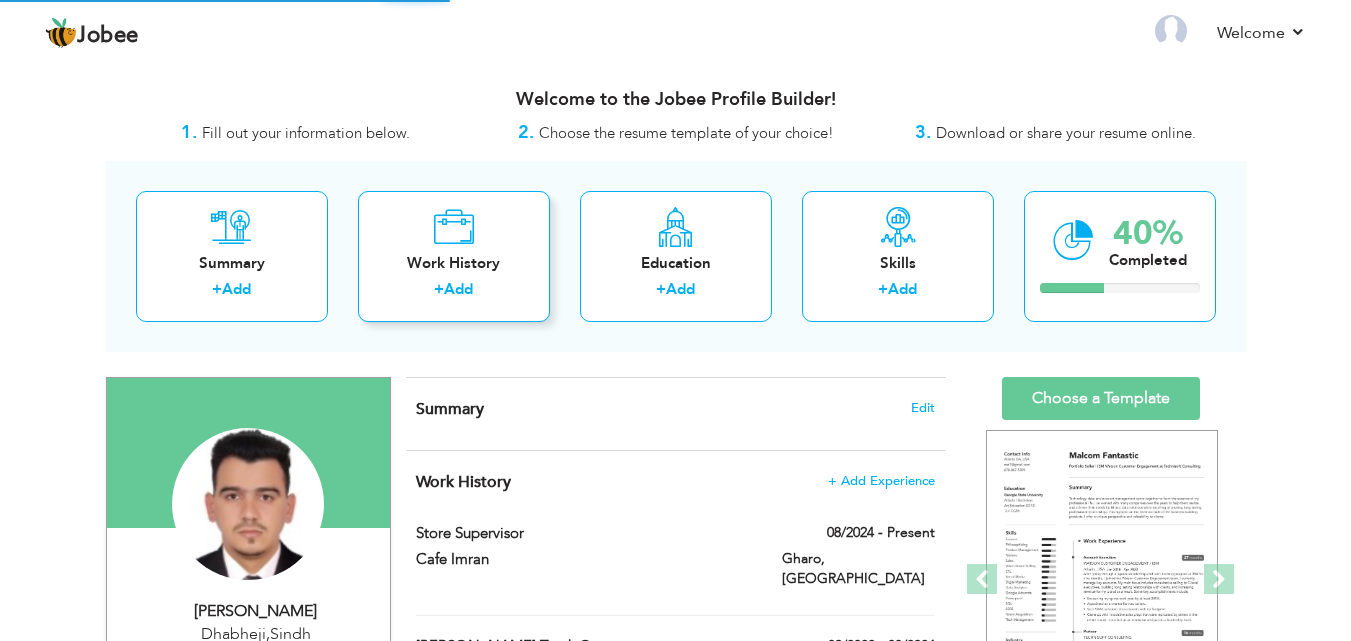scroll, scrollTop: 0, scrollLeft: 0, axis: both 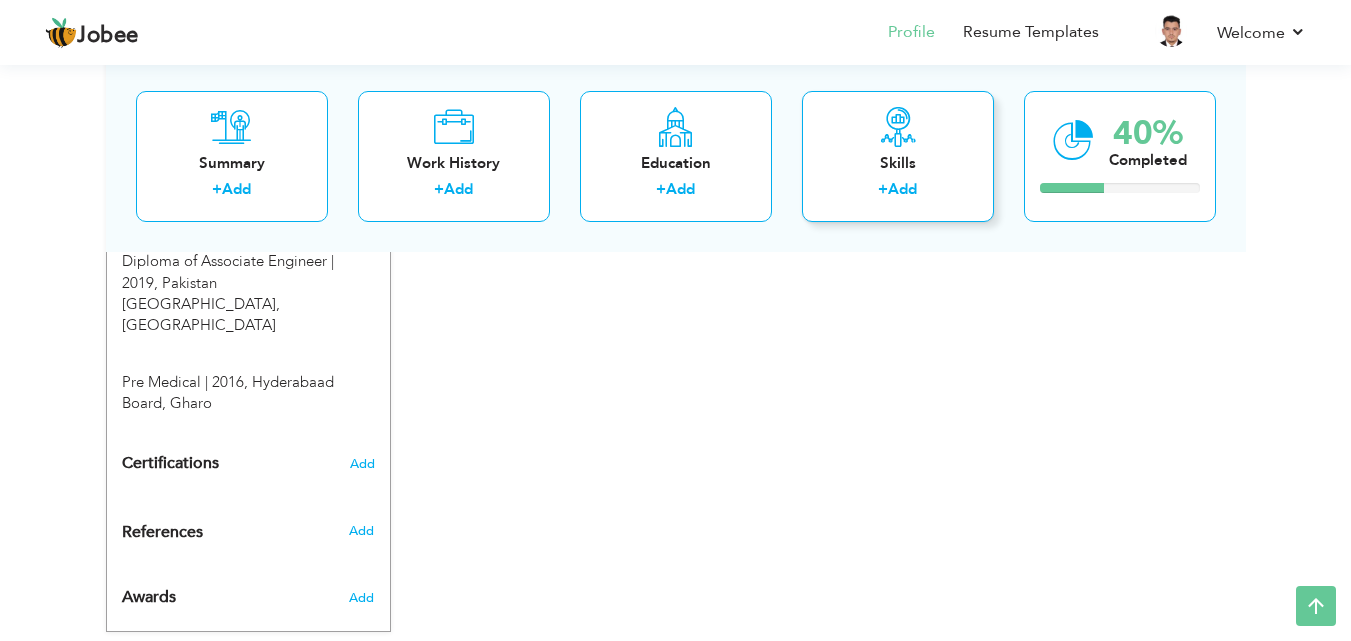 click on "Skills" at bounding box center (898, 162) 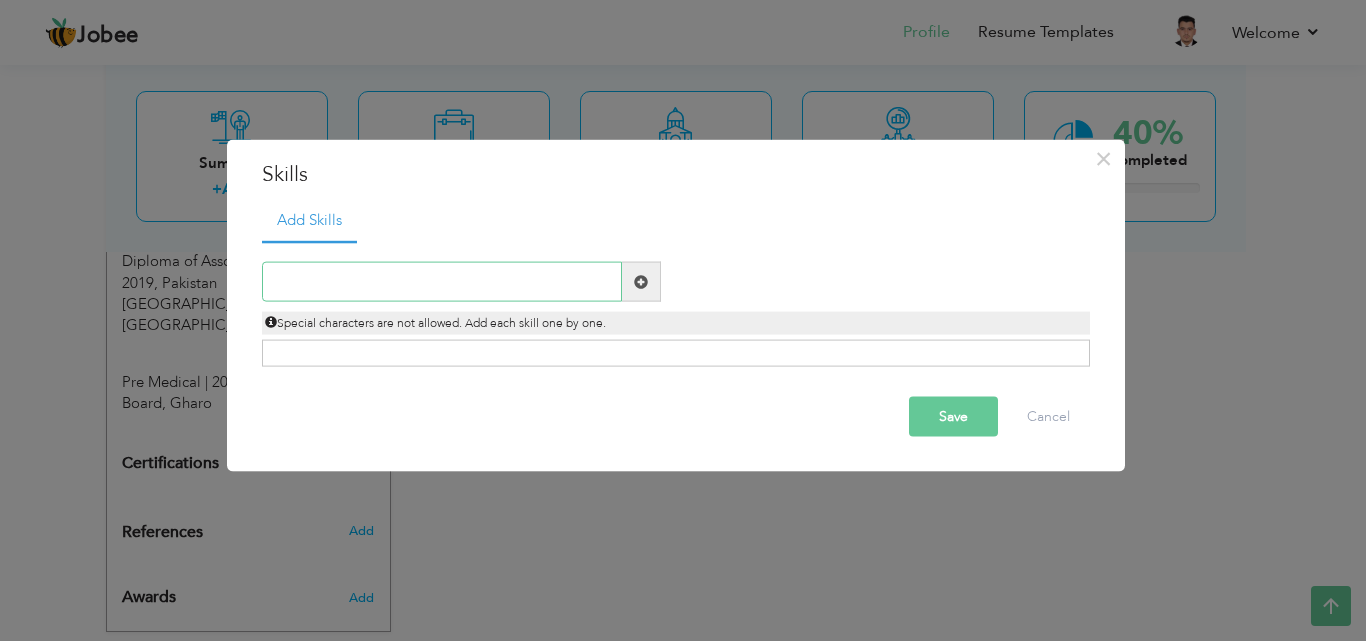 paste on "Computer literacy" 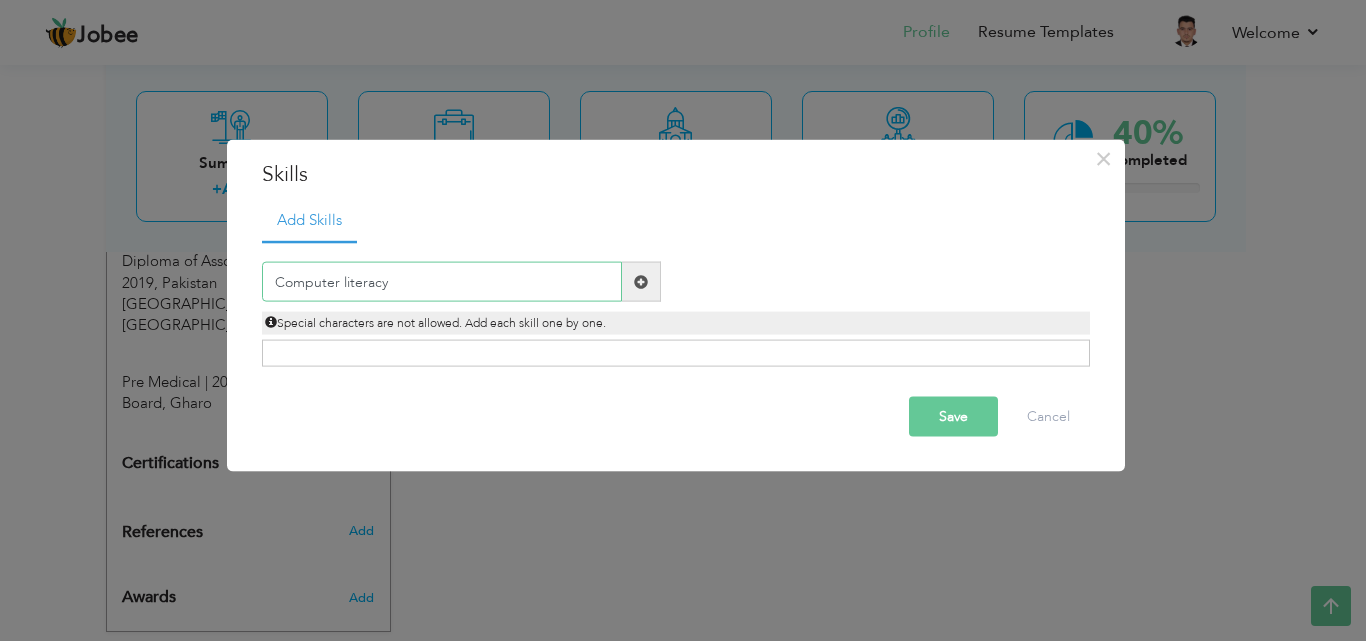 type on "Computer literacy" 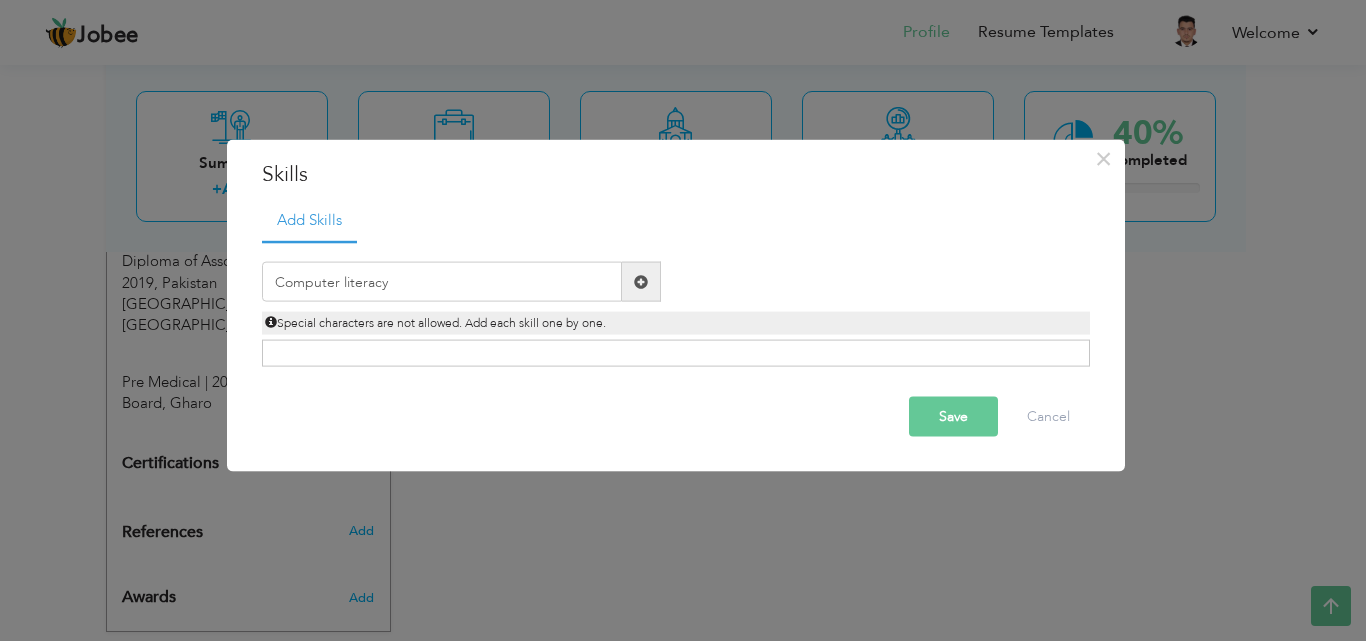 click at bounding box center [641, 282] 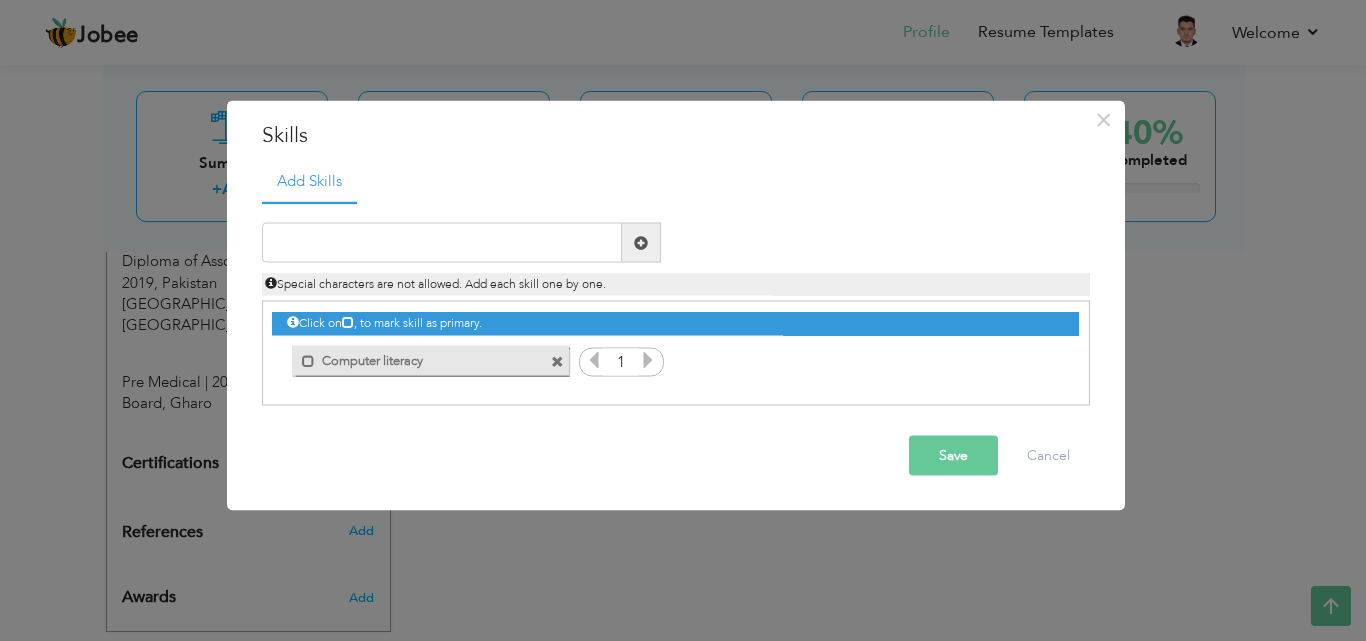 click on "Special characters are not allowed. Add each skill one by one." at bounding box center [676, 279] 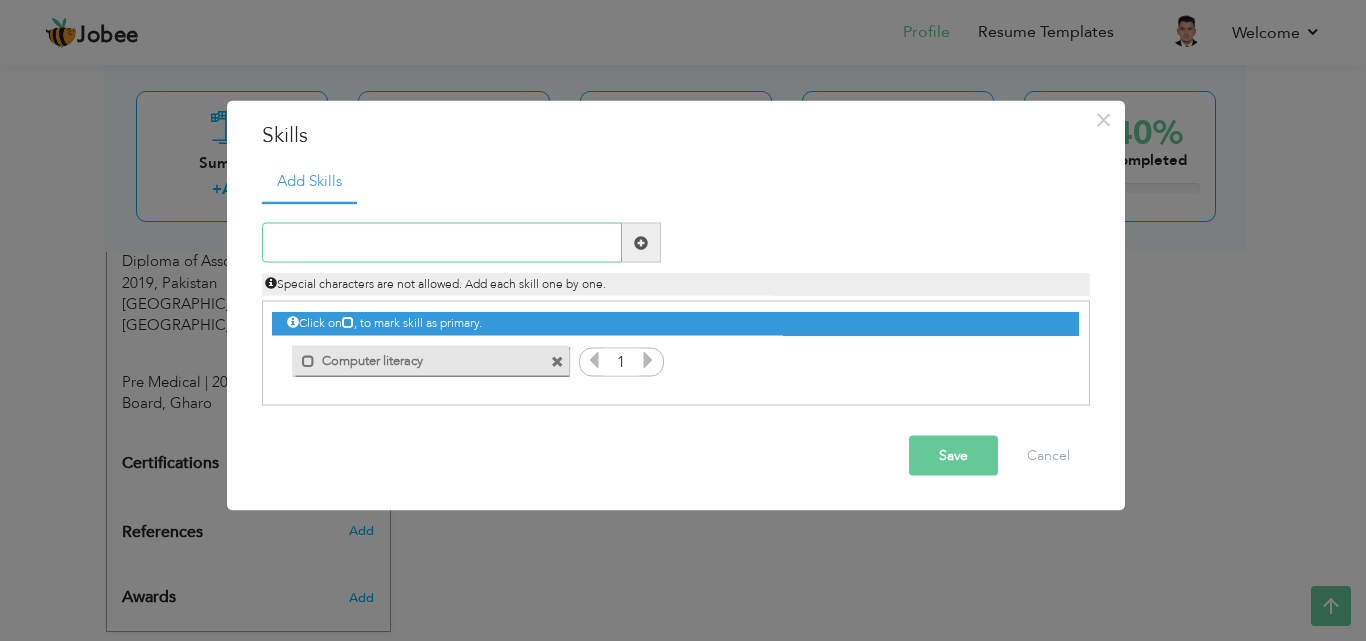 click at bounding box center (442, 243) 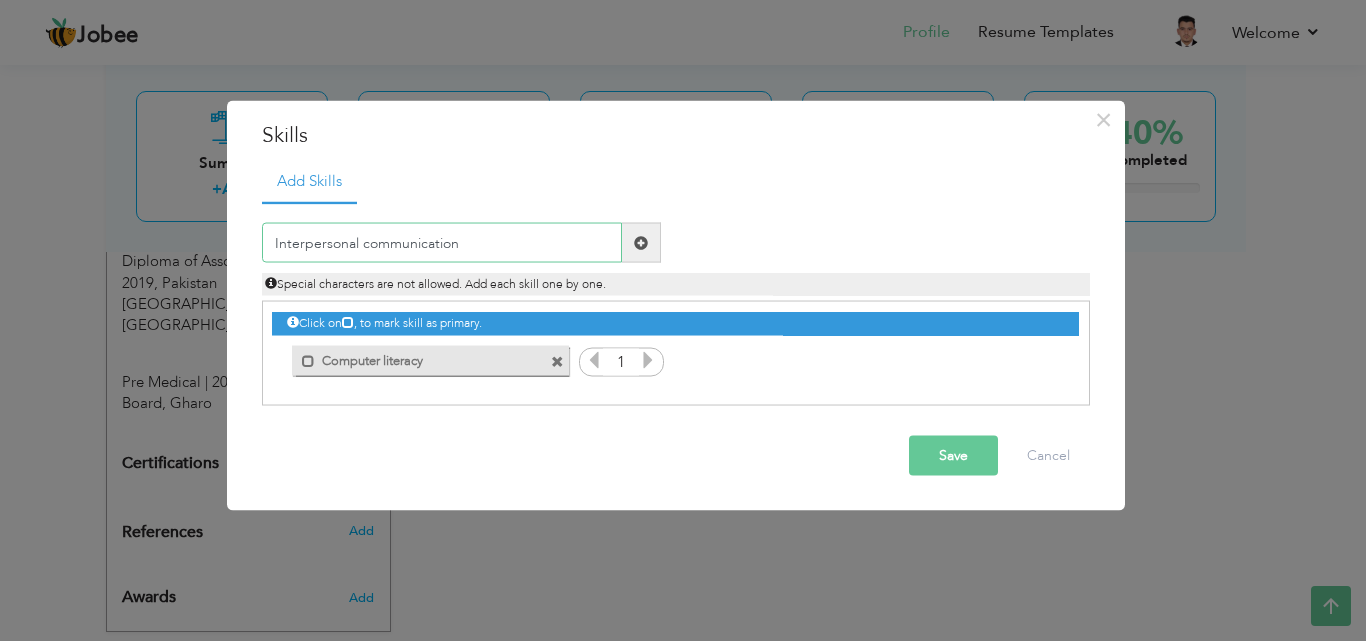 type on "Interpersonal communication" 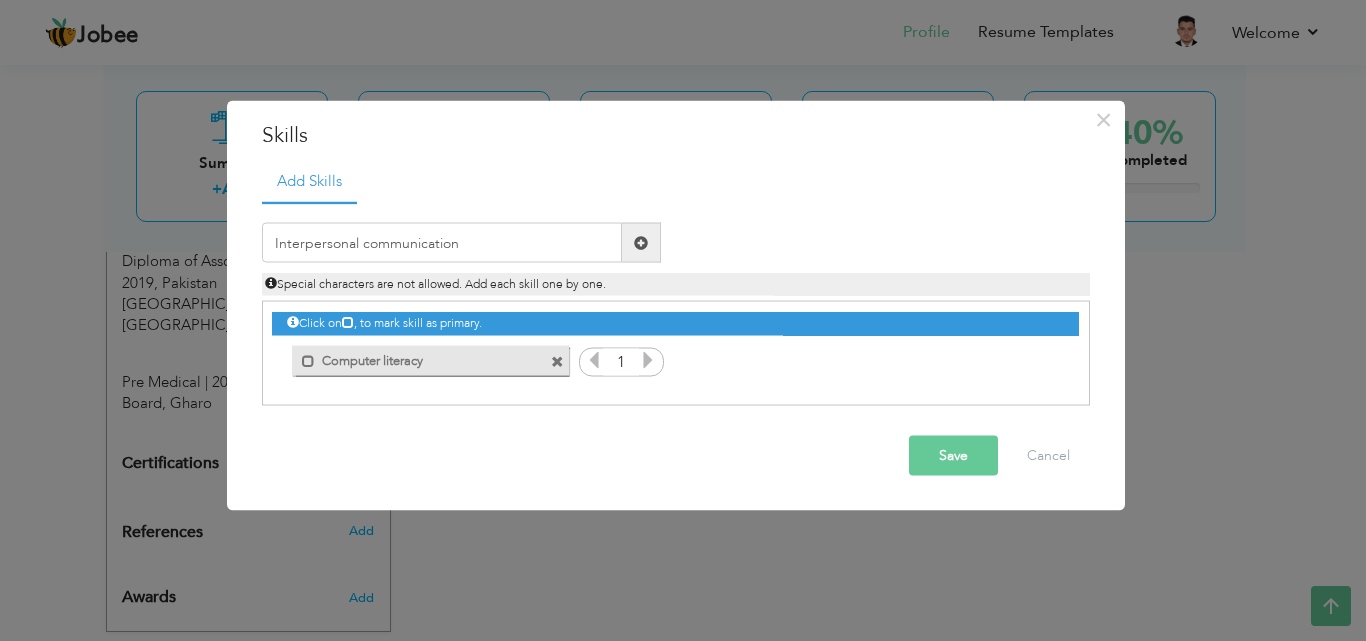 click at bounding box center (641, 242) 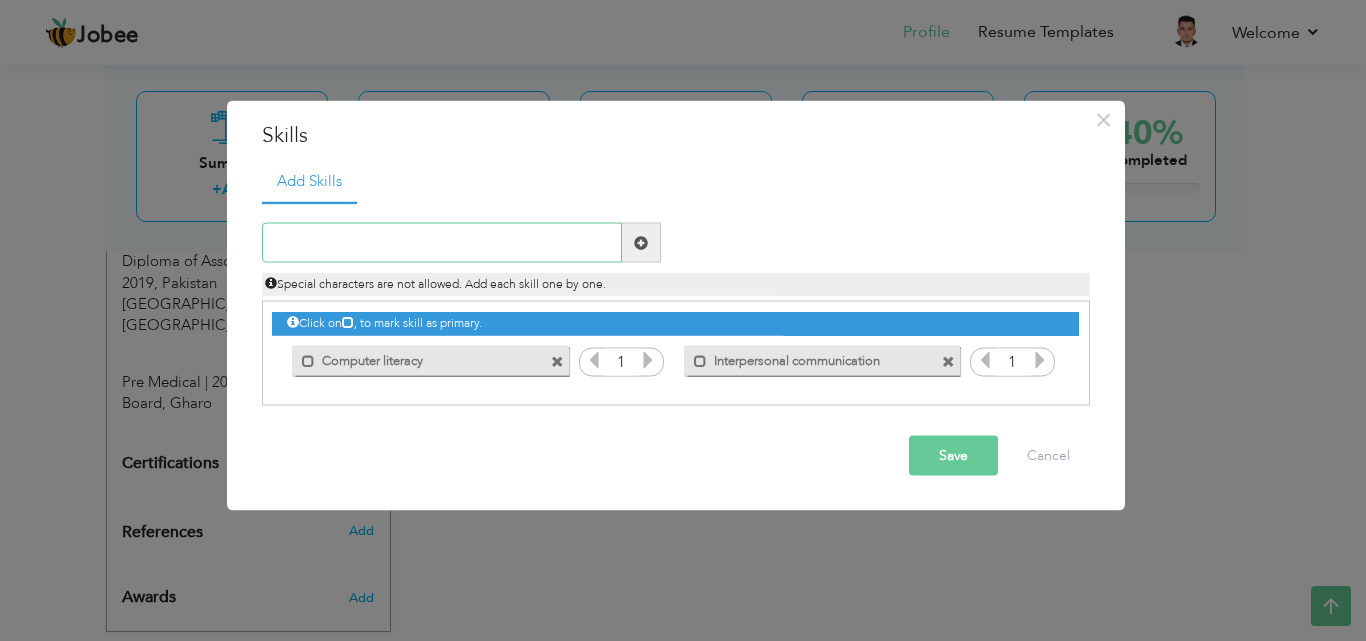 click at bounding box center (442, 243) 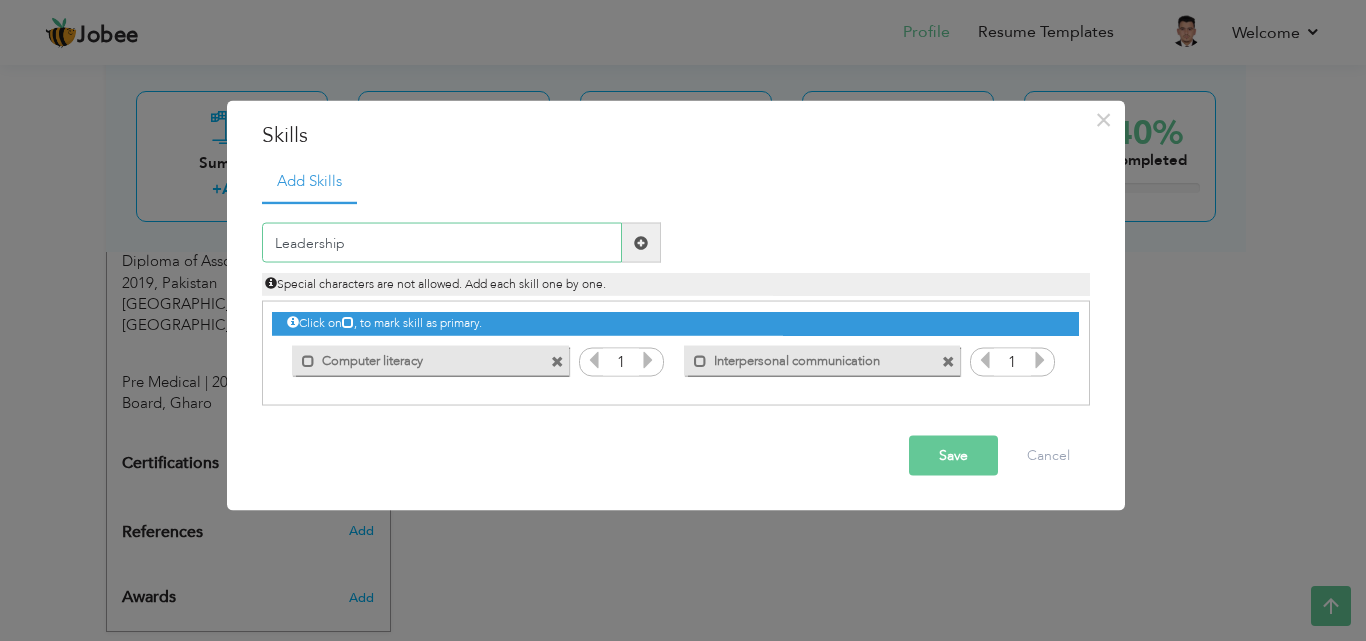type on "Leadership" 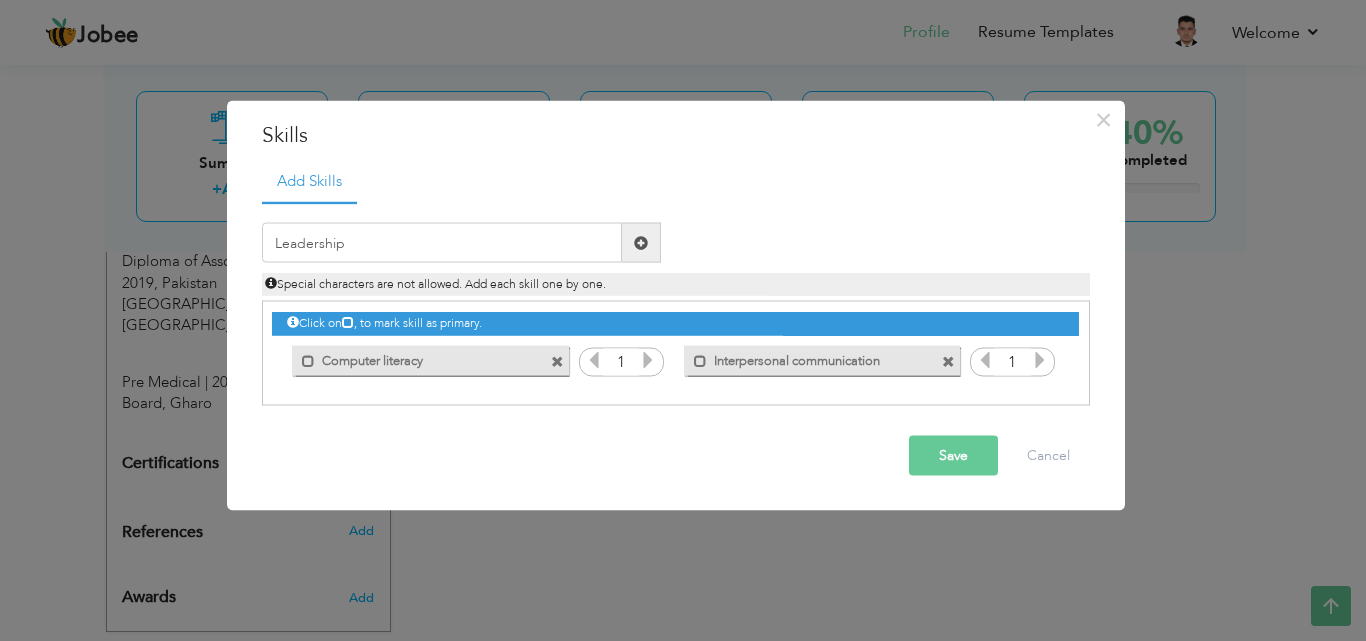 click at bounding box center (641, 242) 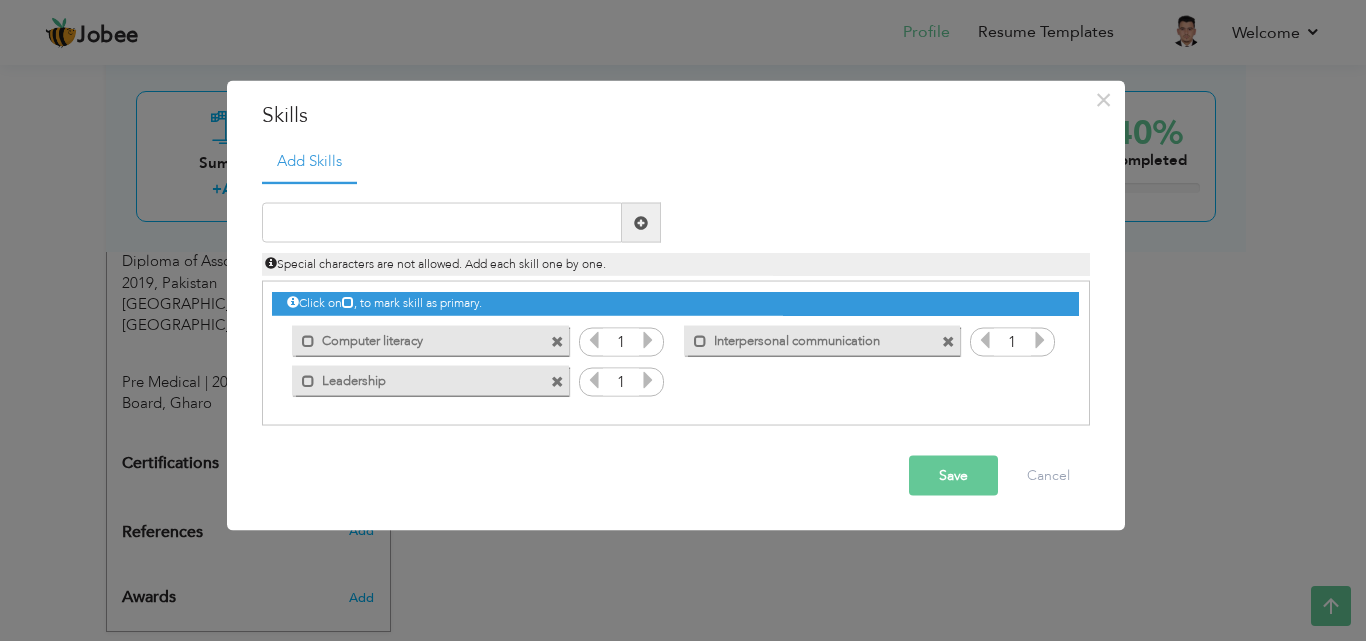 click at bounding box center (648, 340) 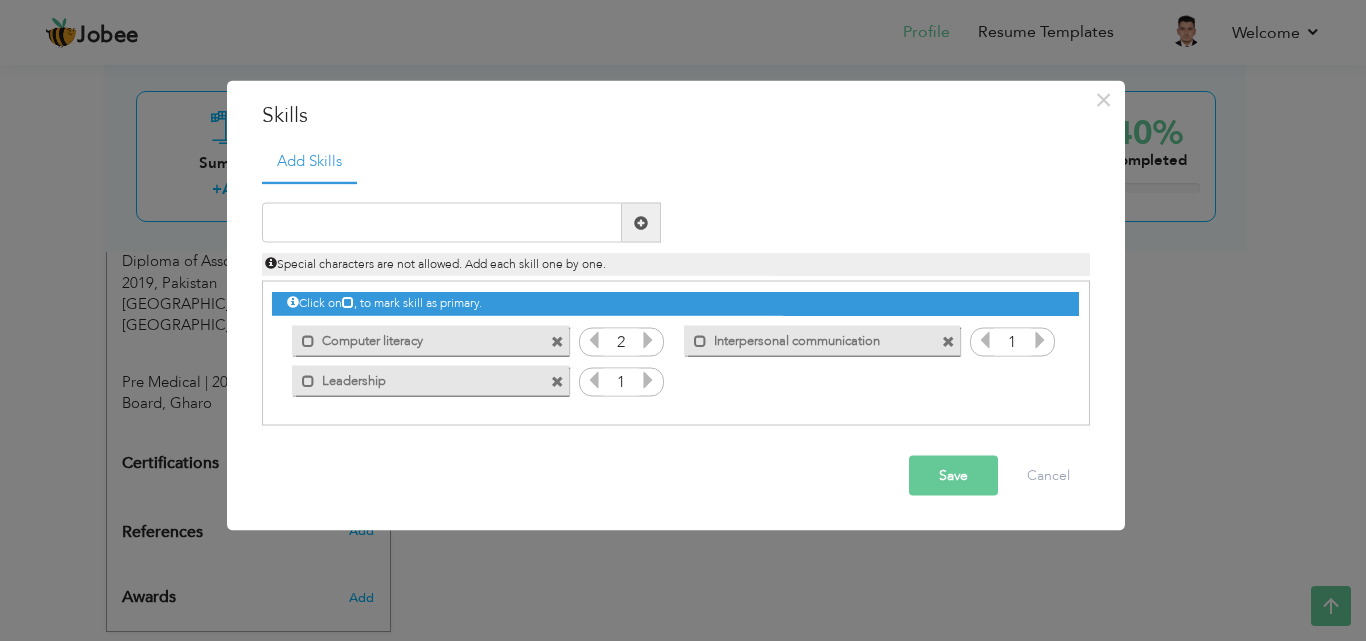 click at bounding box center [648, 340] 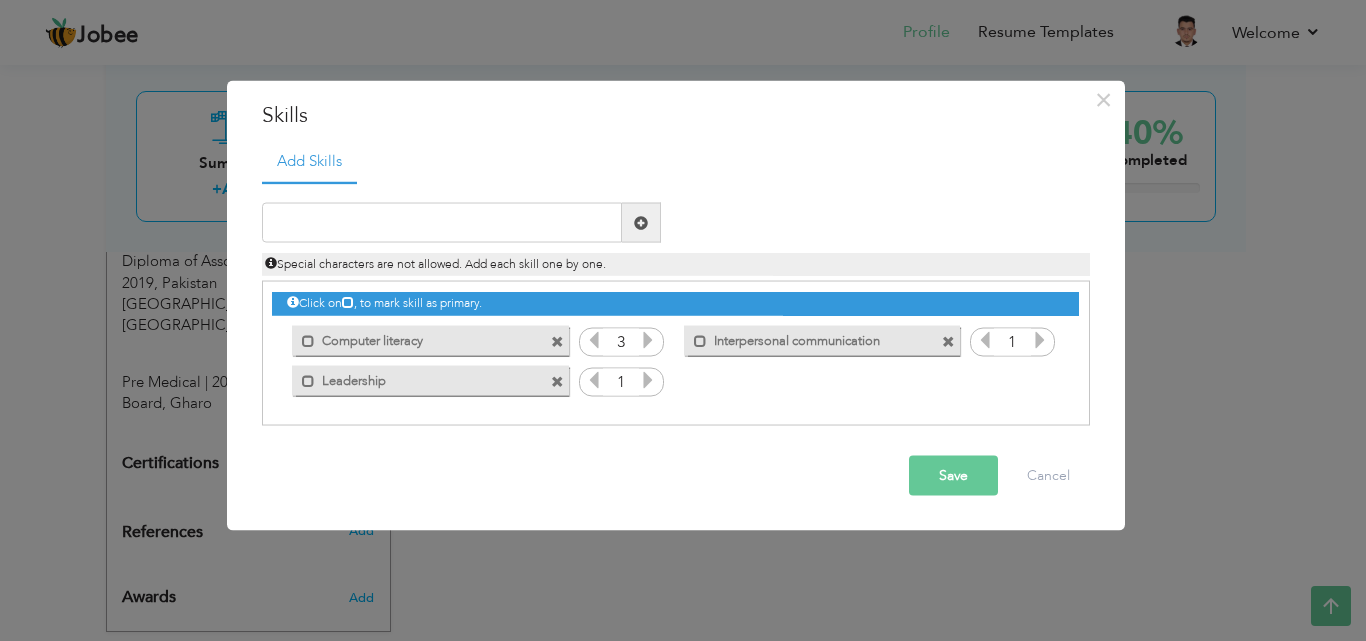 click at bounding box center [648, 380] 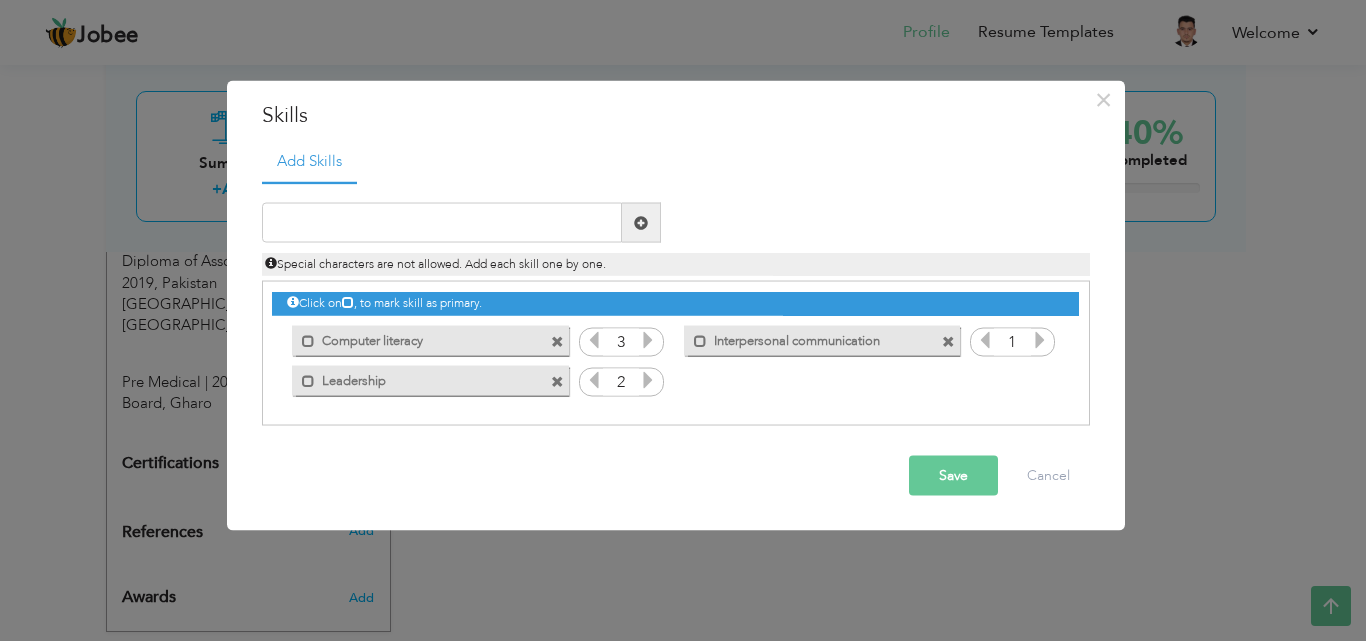 click at bounding box center (648, 380) 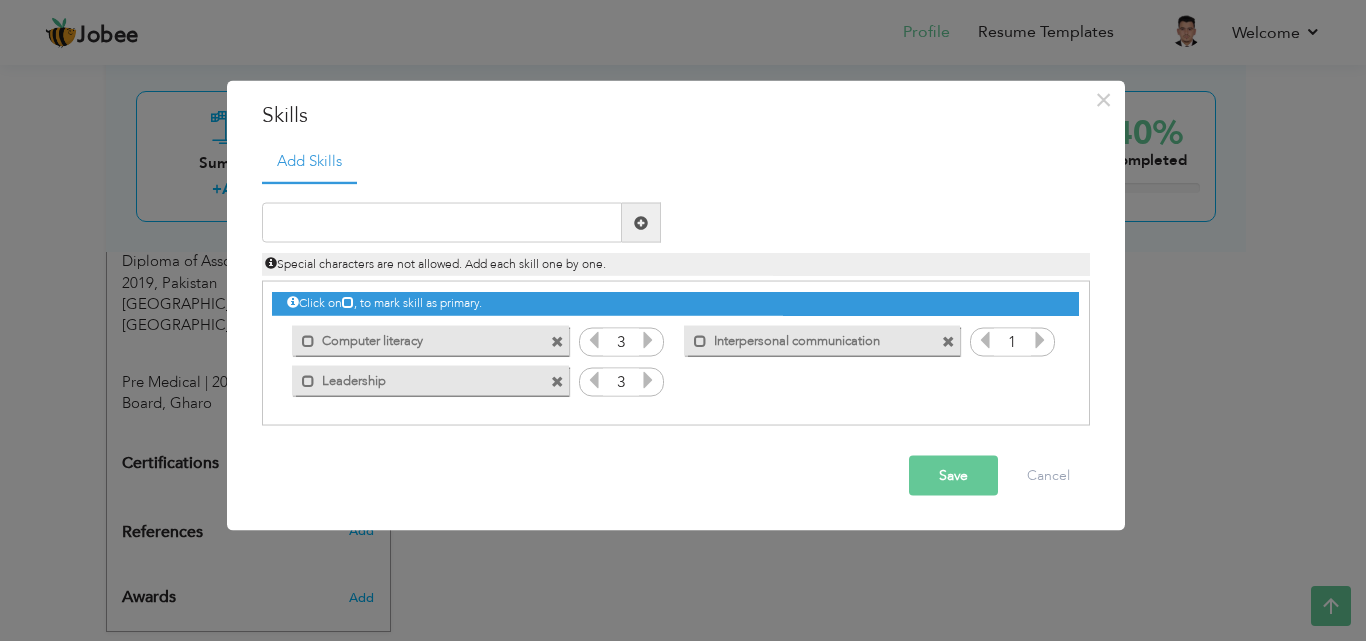 click at bounding box center [648, 380] 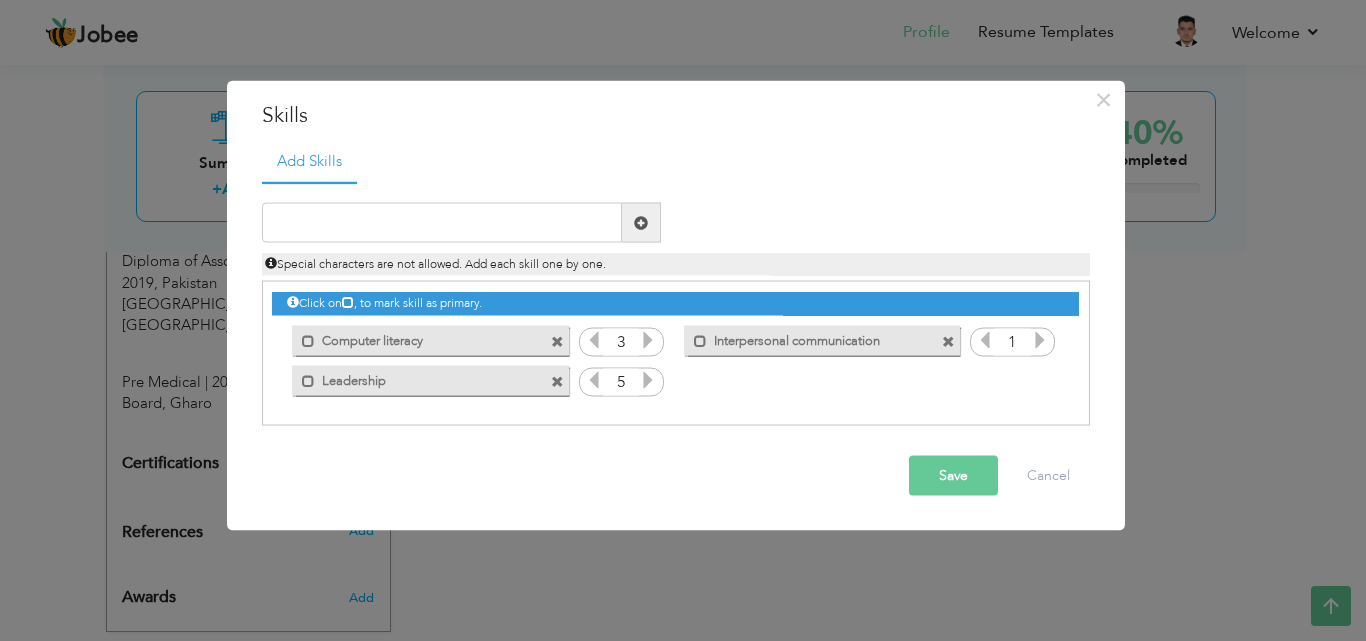click at bounding box center [1040, 340] 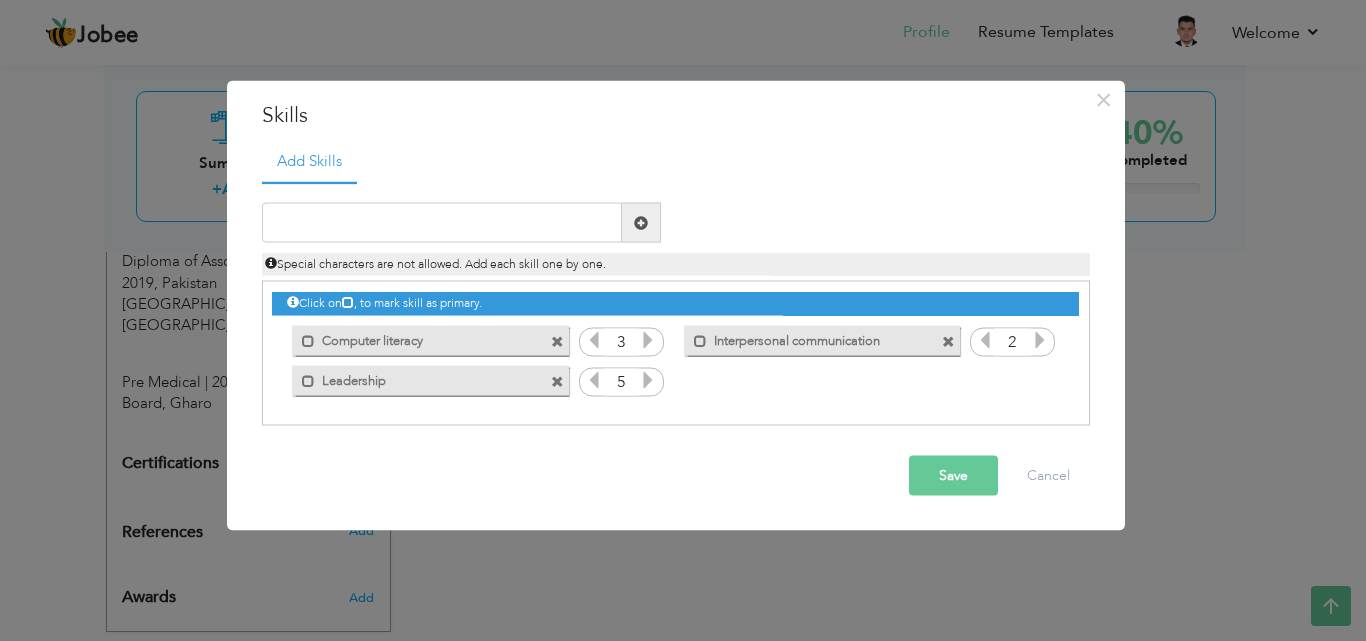 click at bounding box center [1040, 340] 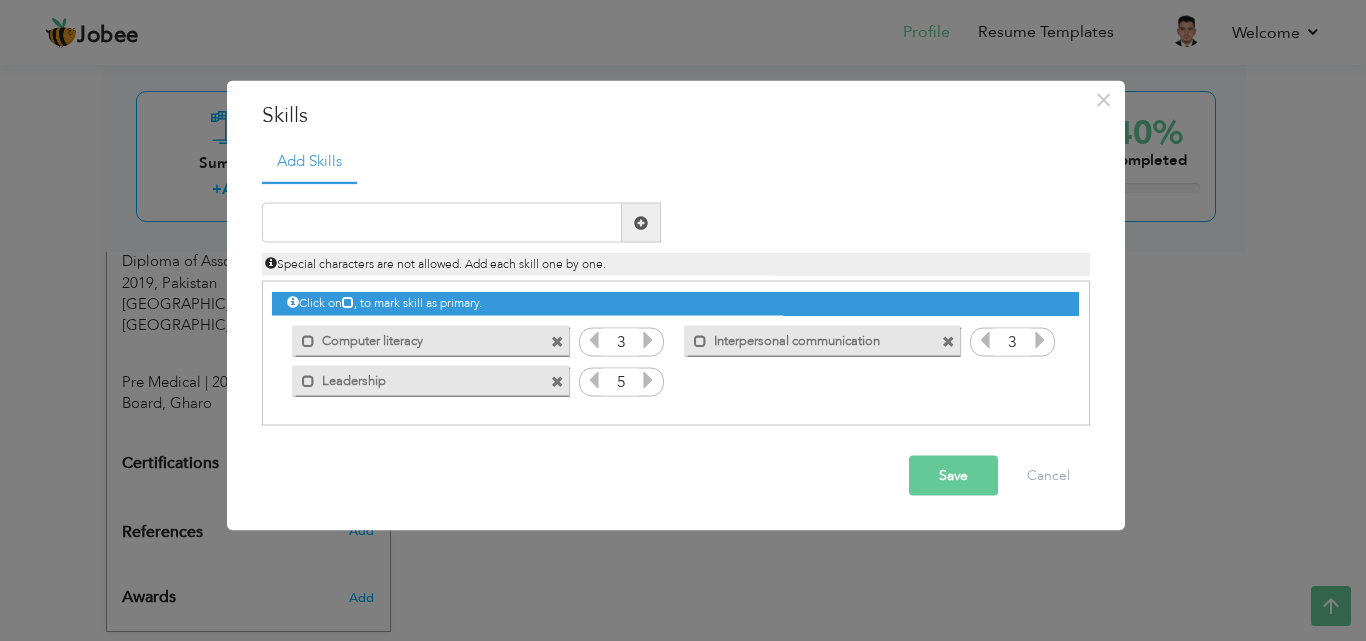 click at bounding box center [1040, 340] 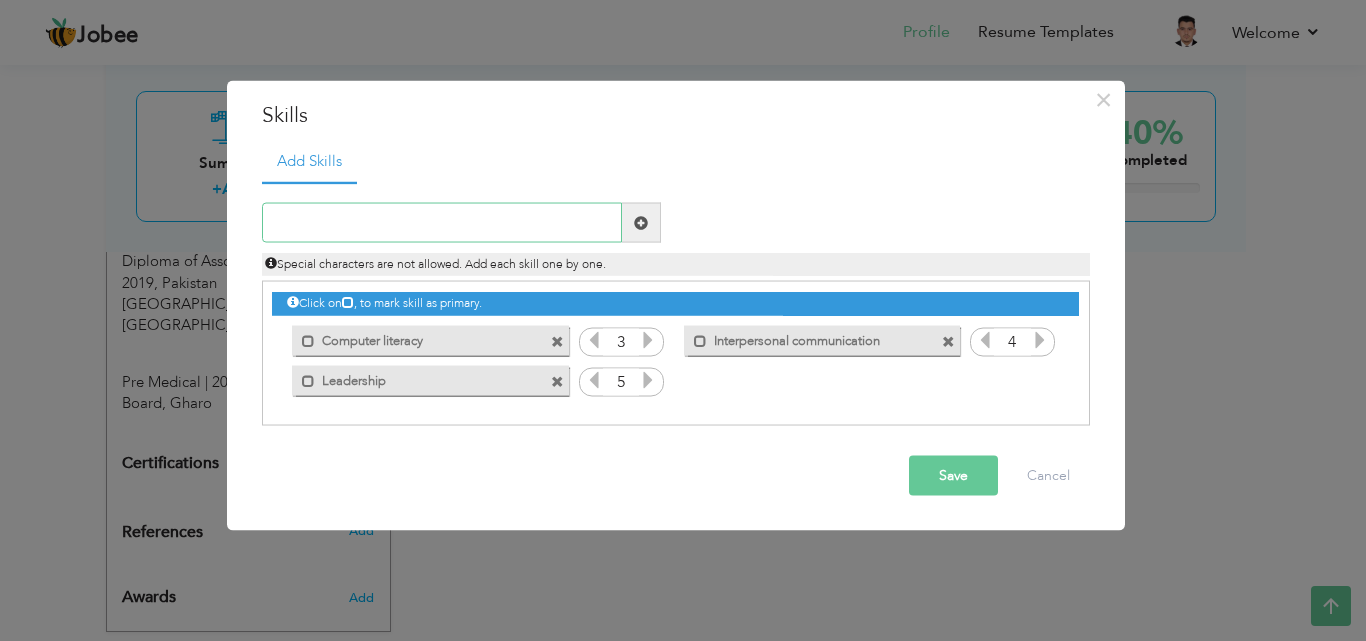 click at bounding box center (442, 223) 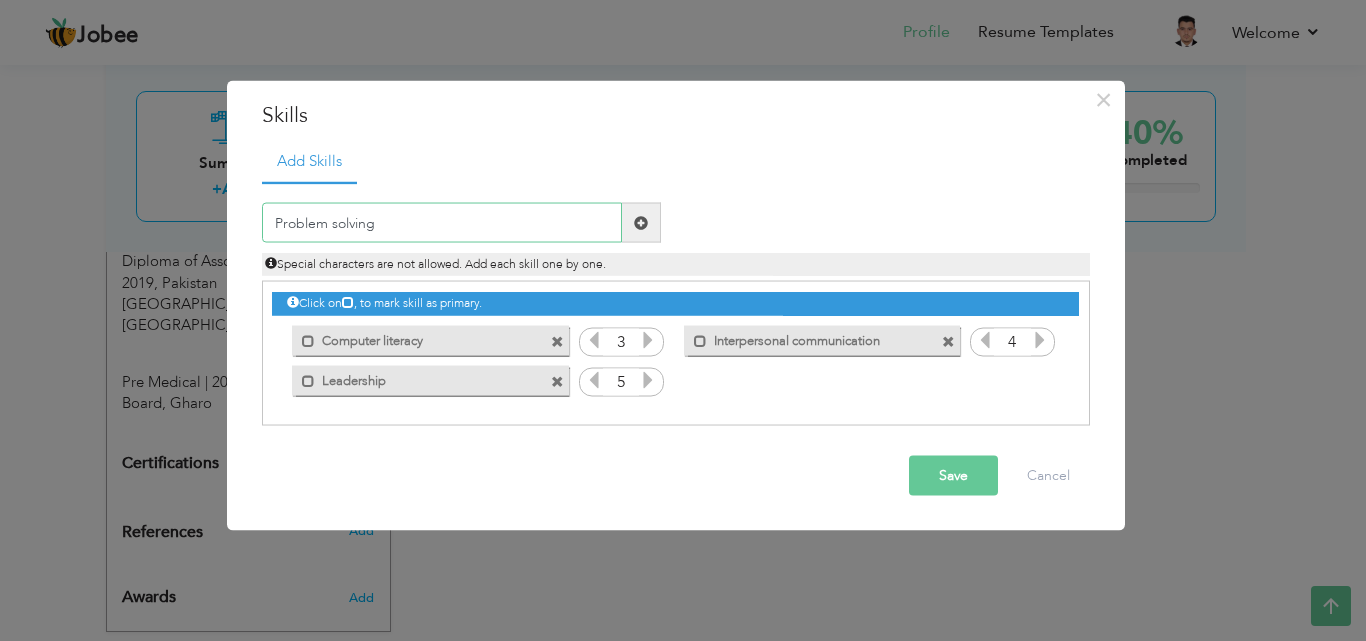 type on "Problem solving" 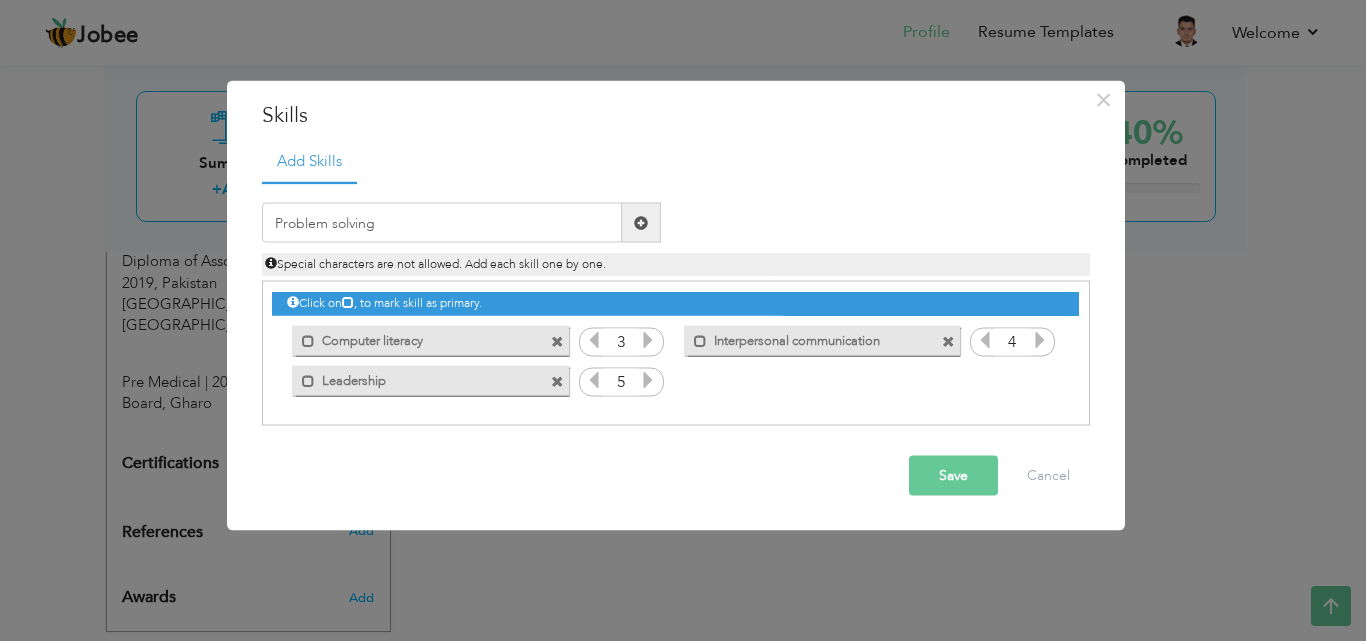 click at bounding box center (641, 222) 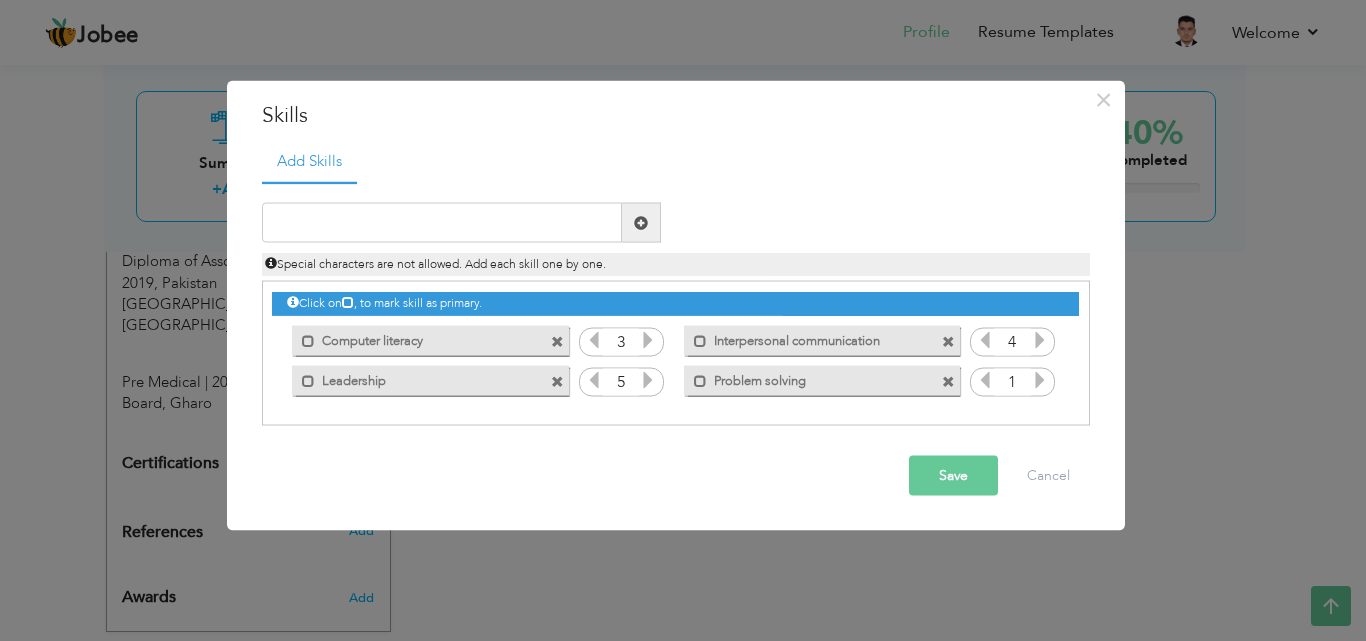click at bounding box center [1040, 380] 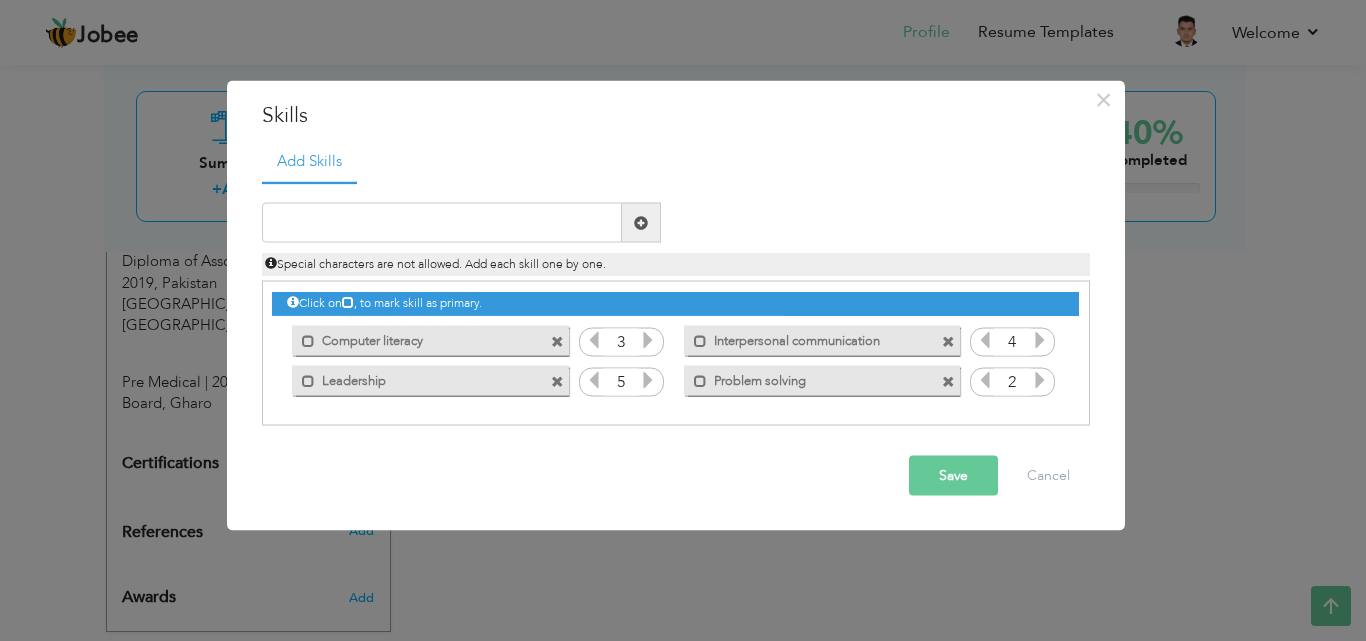 click at bounding box center [1040, 380] 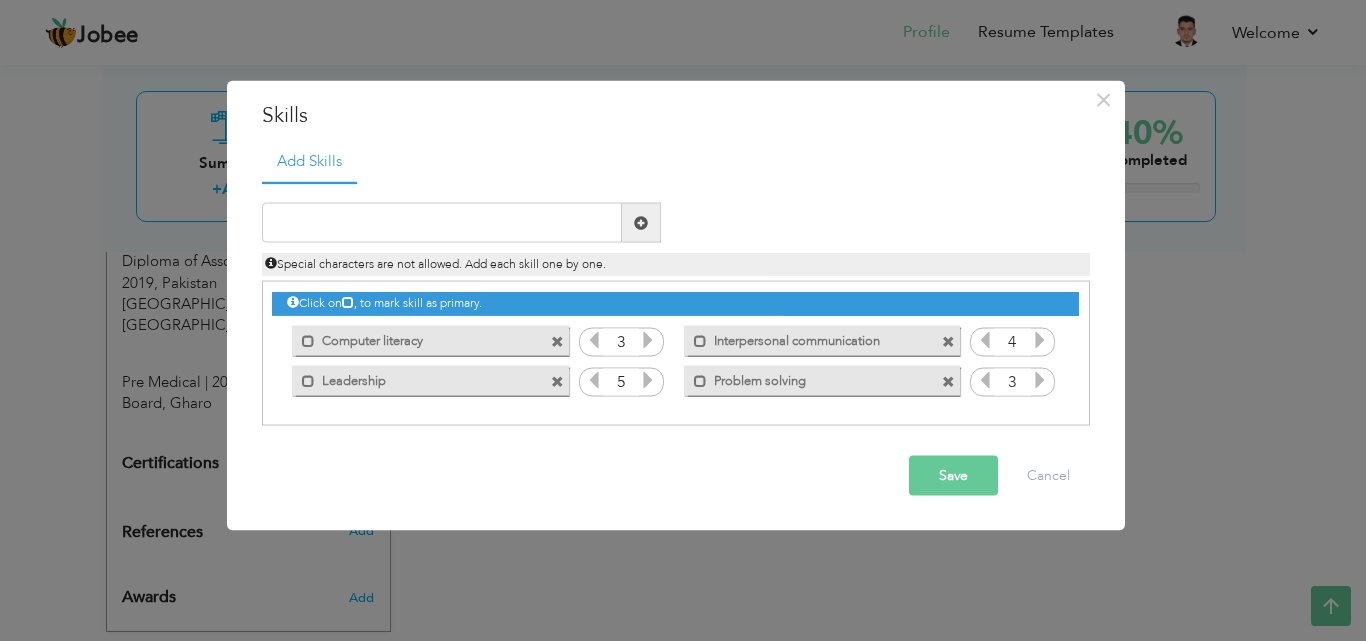 click at bounding box center (1040, 380) 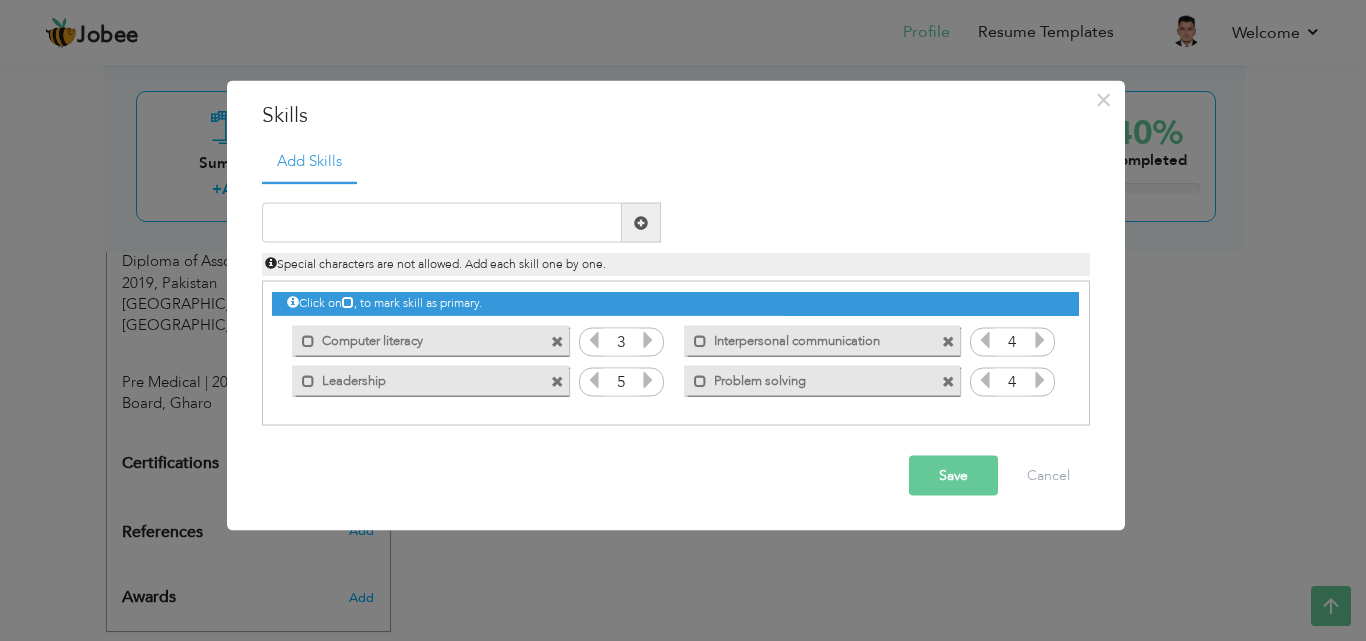 click at bounding box center (1040, 380) 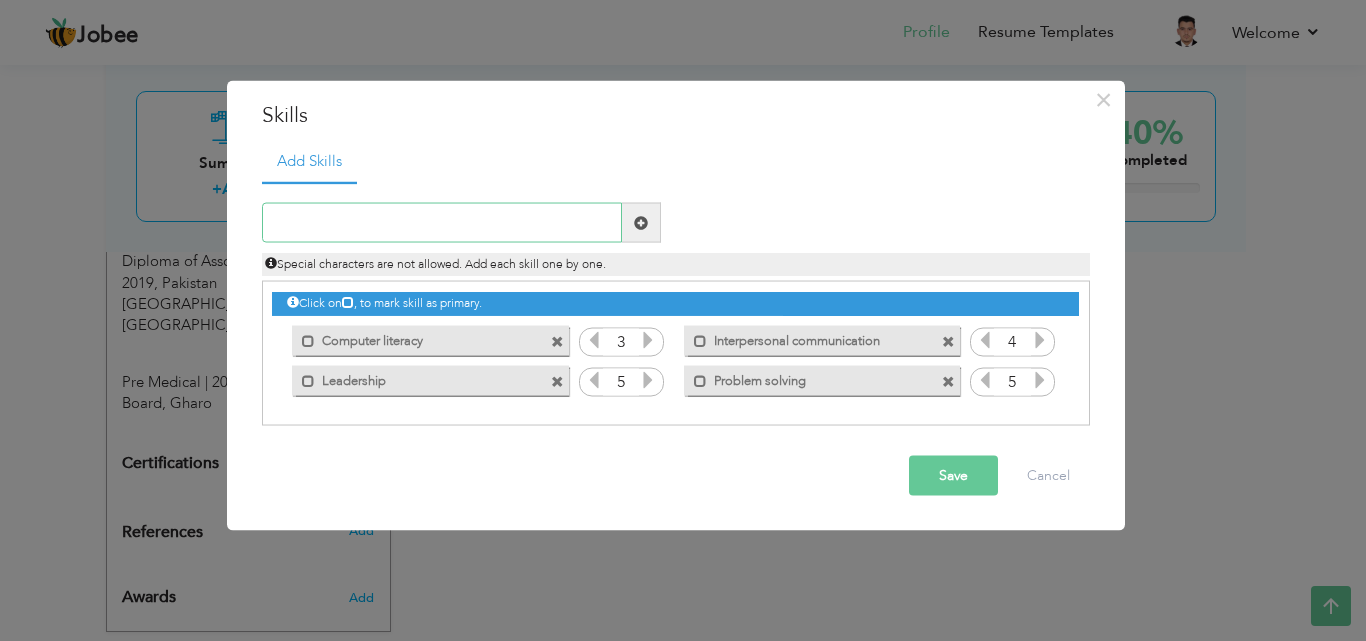 click at bounding box center (442, 223) 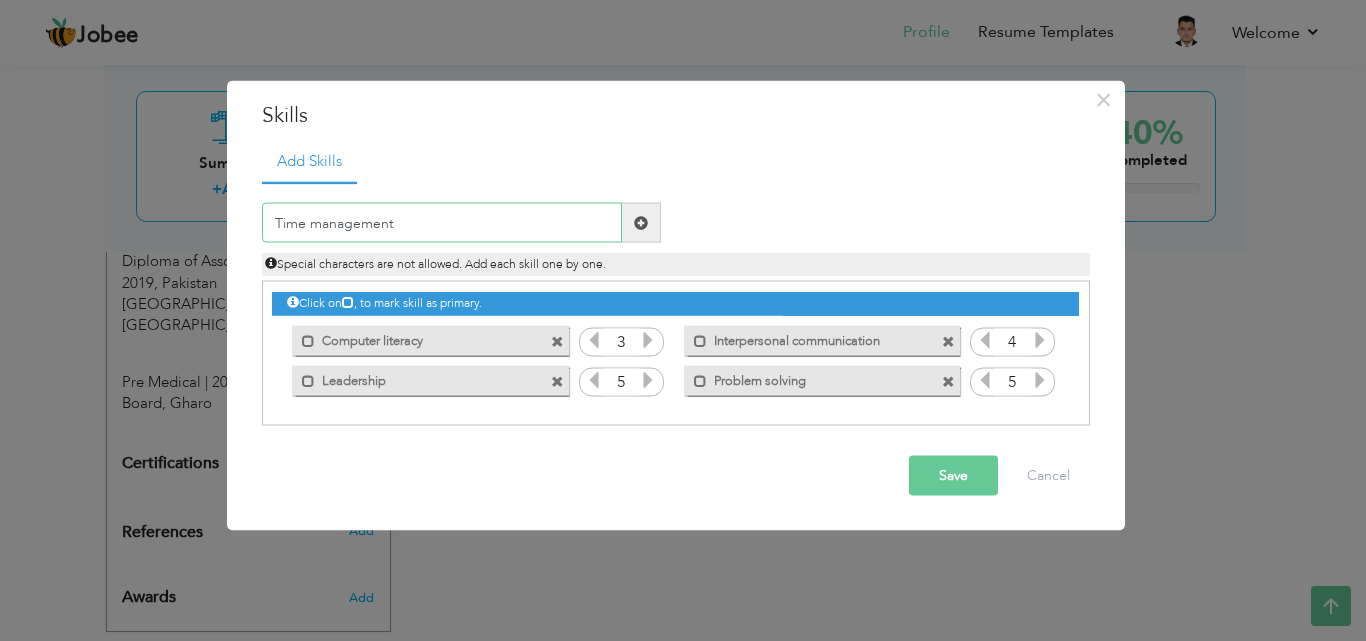 click on "Time management" at bounding box center (442, 223) 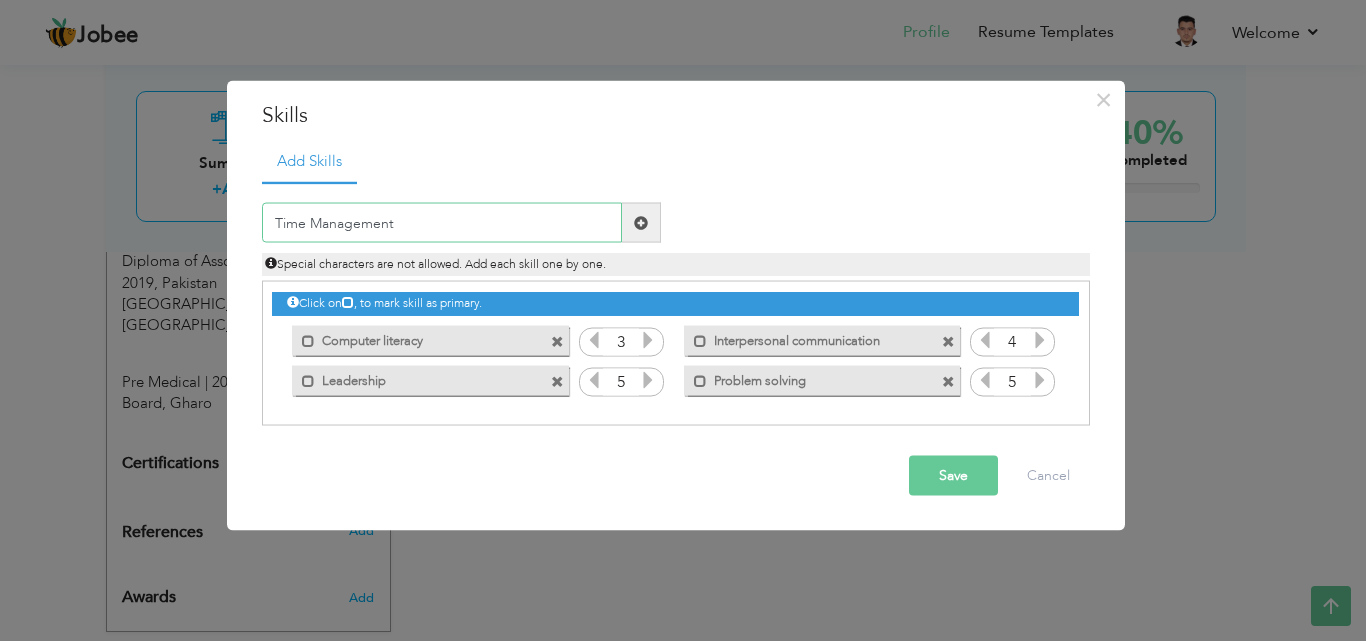 type on "Time Management" 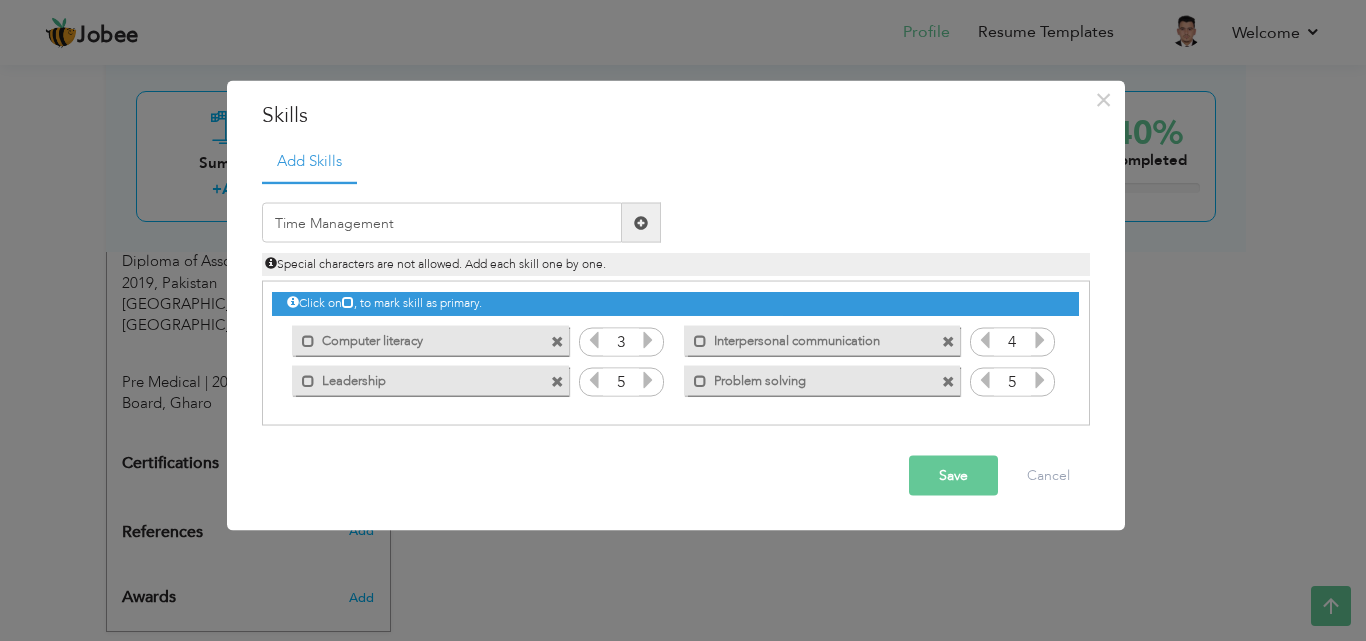 click at bounding box center (641, 222) 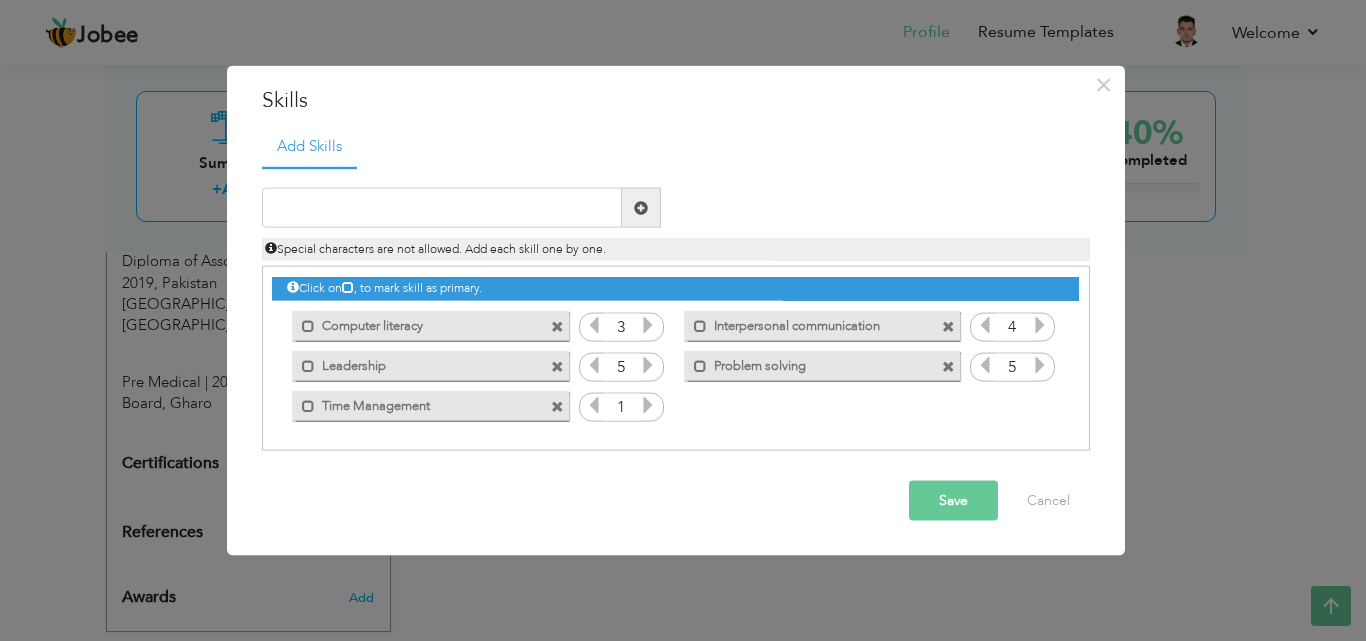 click at bounding box center (648, 405) 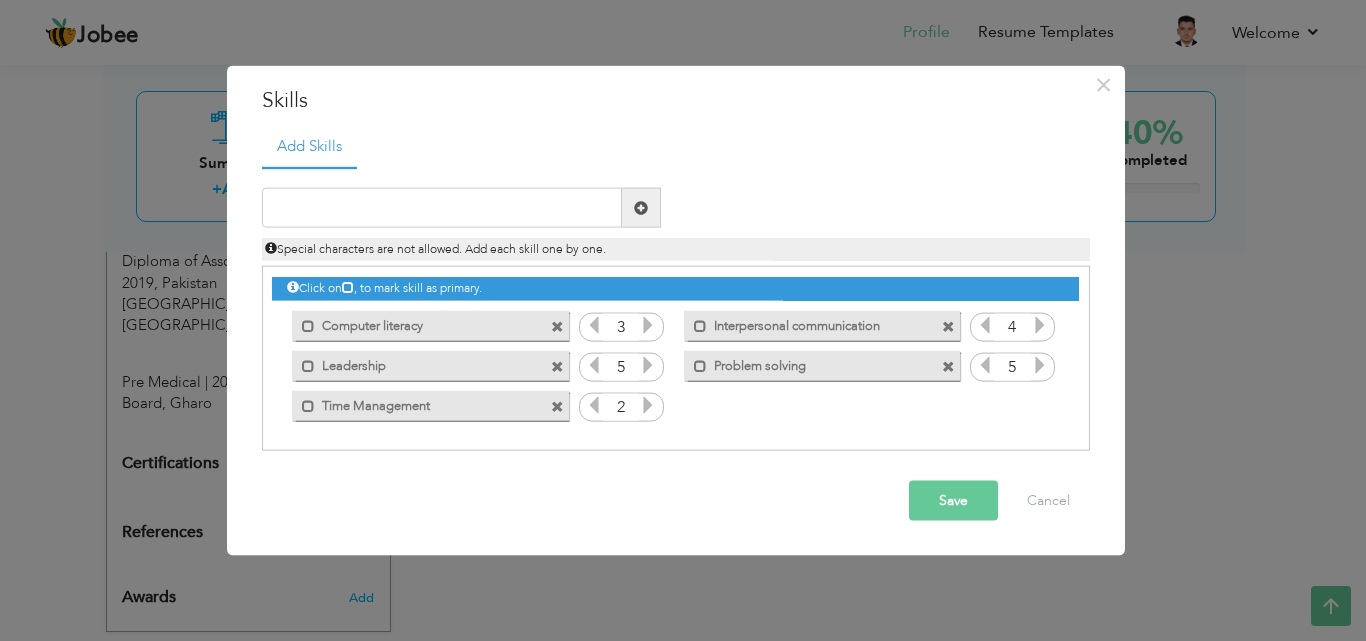 click at bounding box center [648, 405] 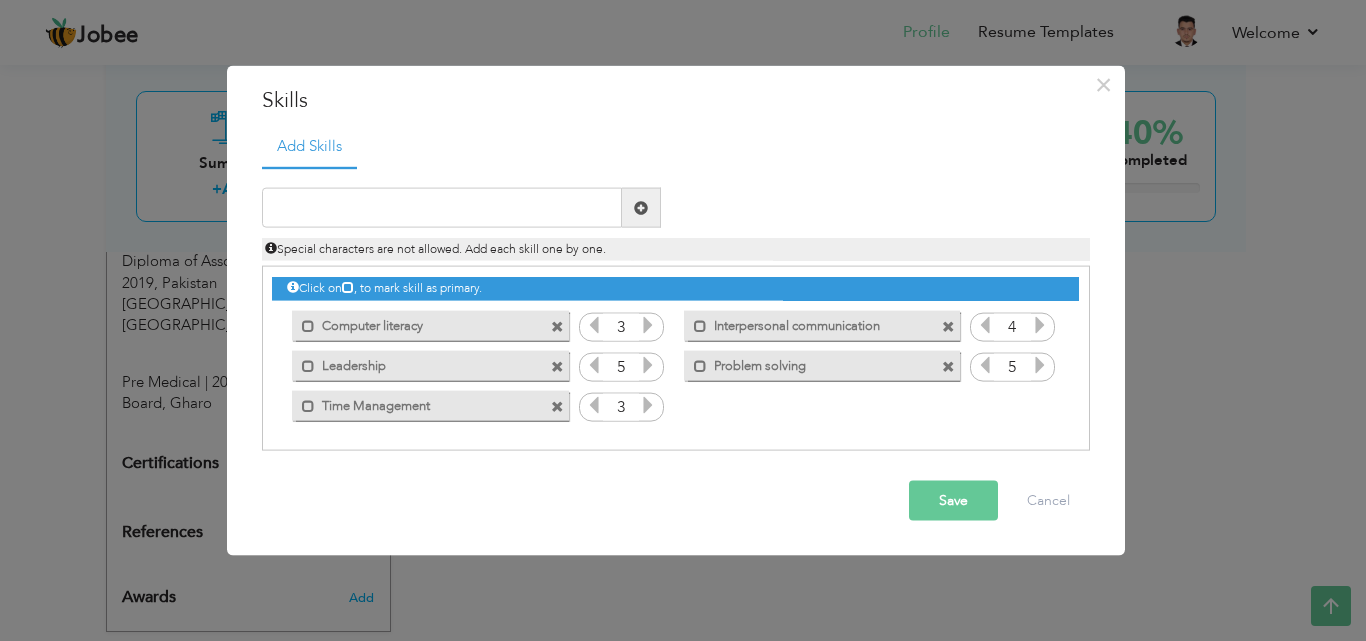 click at bounding box center [648, 405] 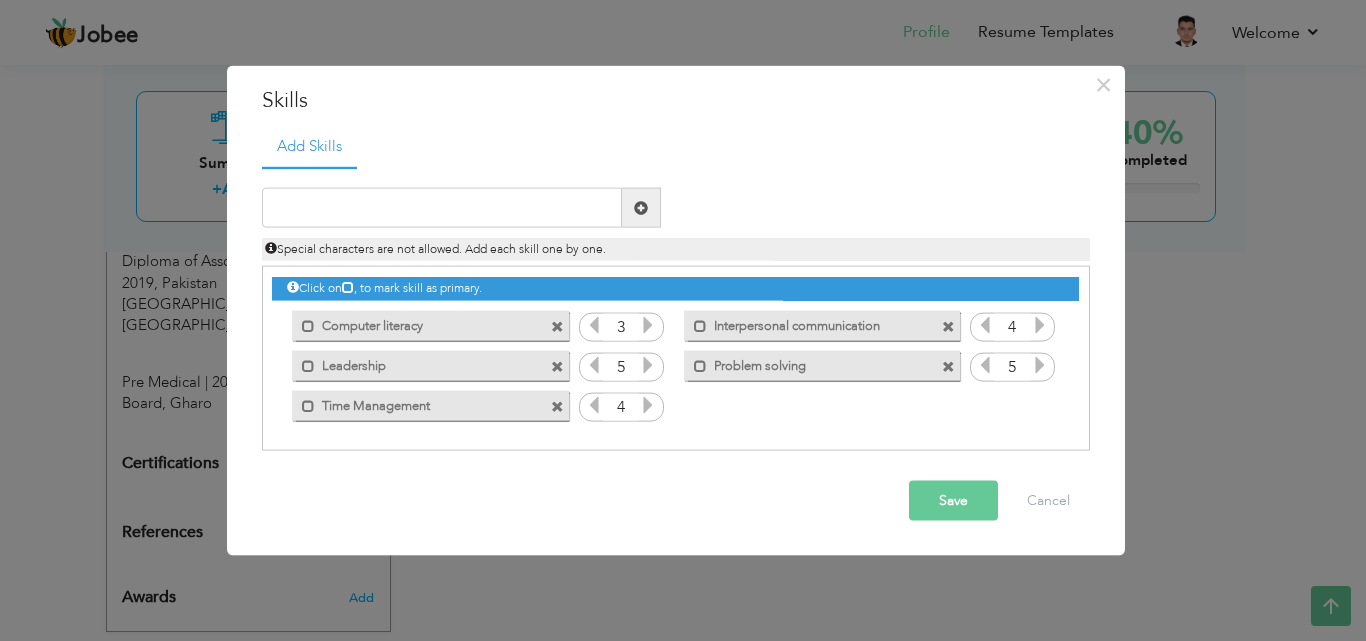 click on "Save" at bounding box center [953, 501] 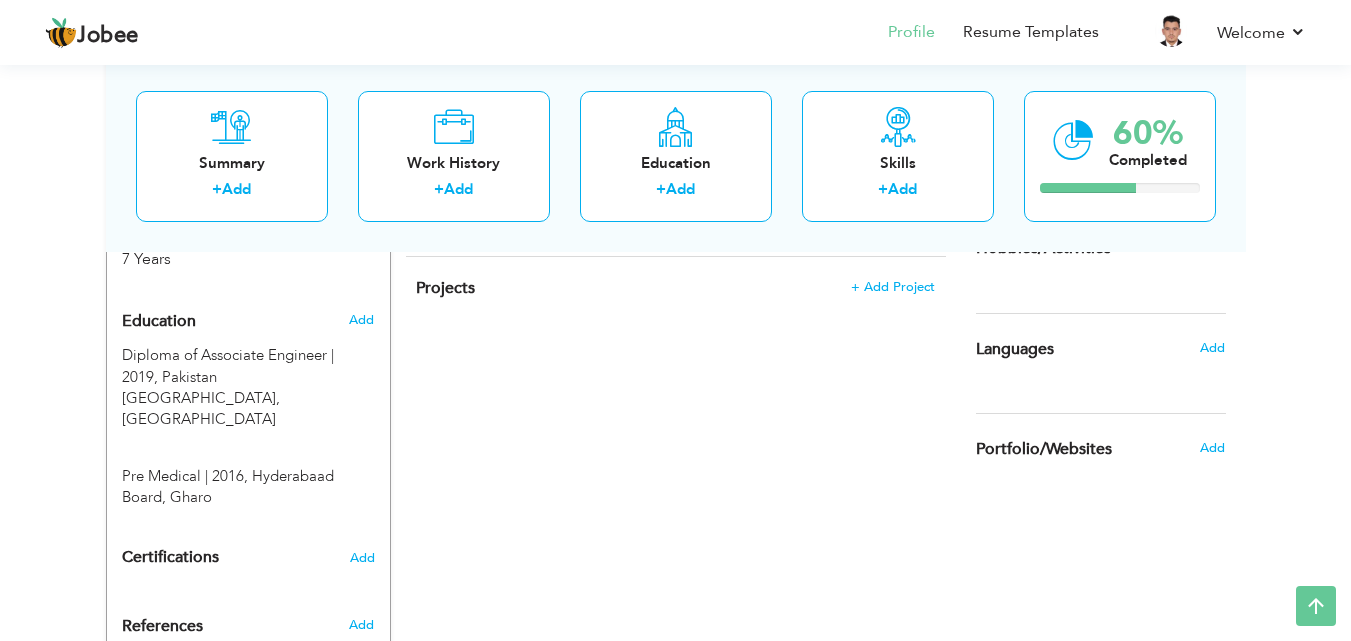 scroll, scrollTop: 919, scrollLeft: 0, axis: vertical 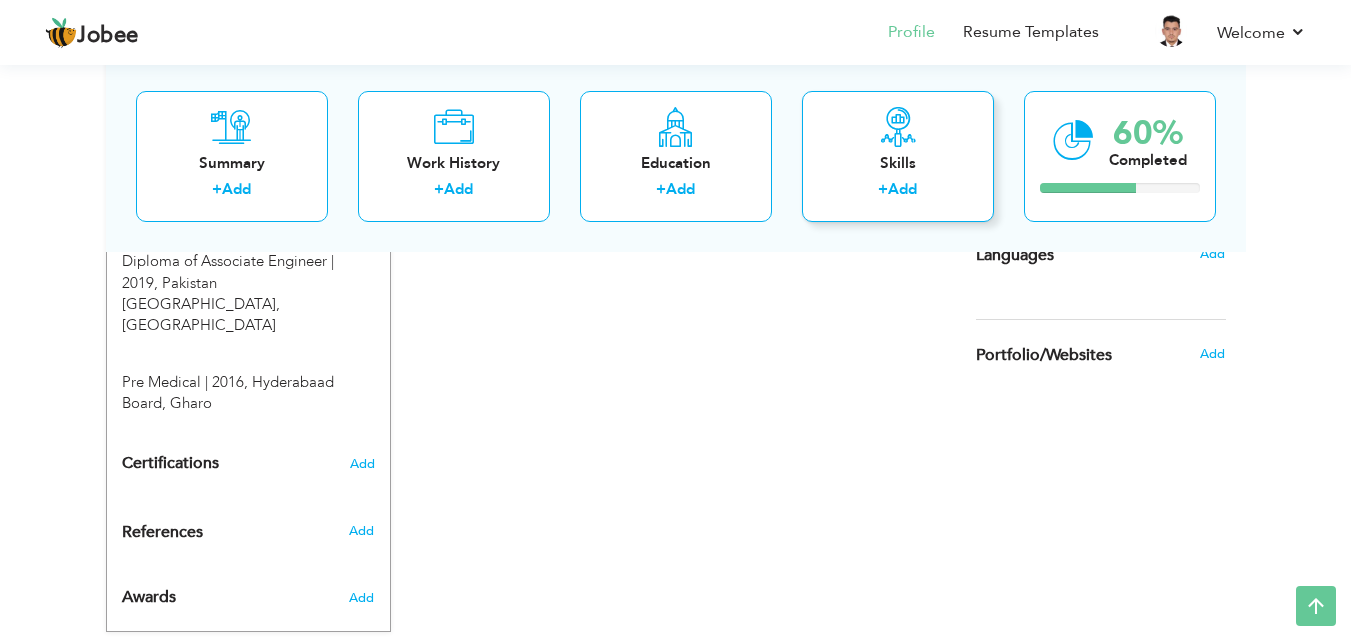 click on "Add" at bounding box center [902, 189] 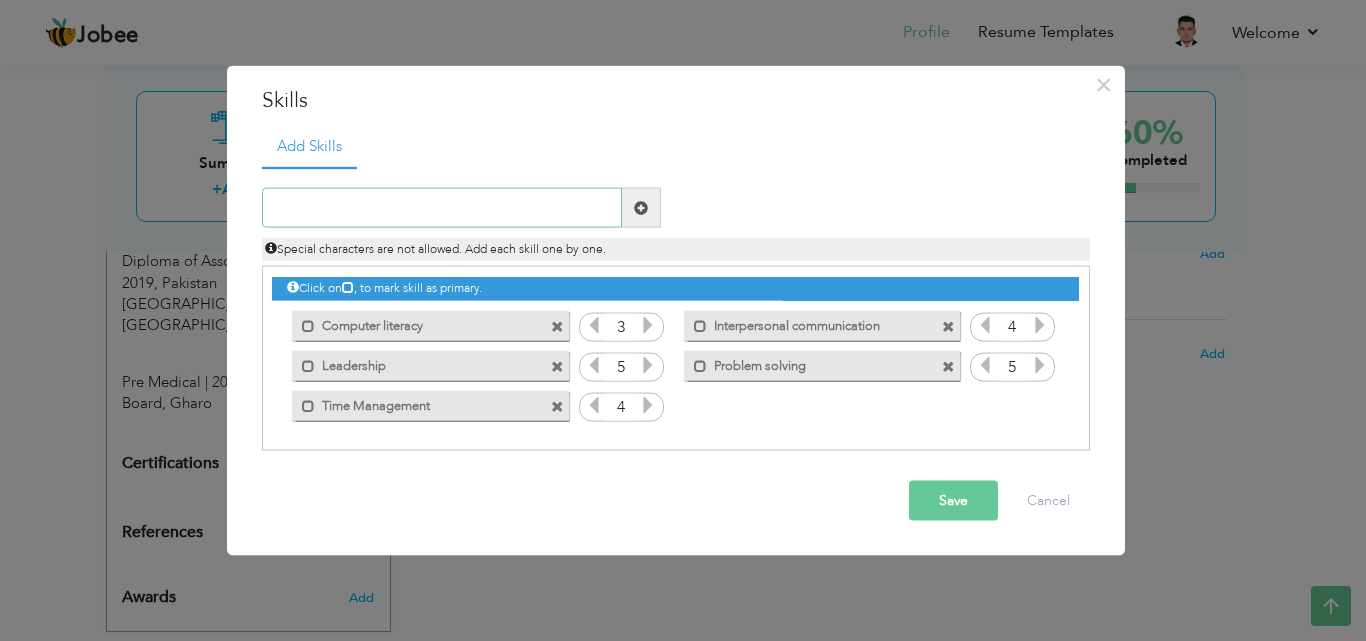 click at bounding box center (442, 208) 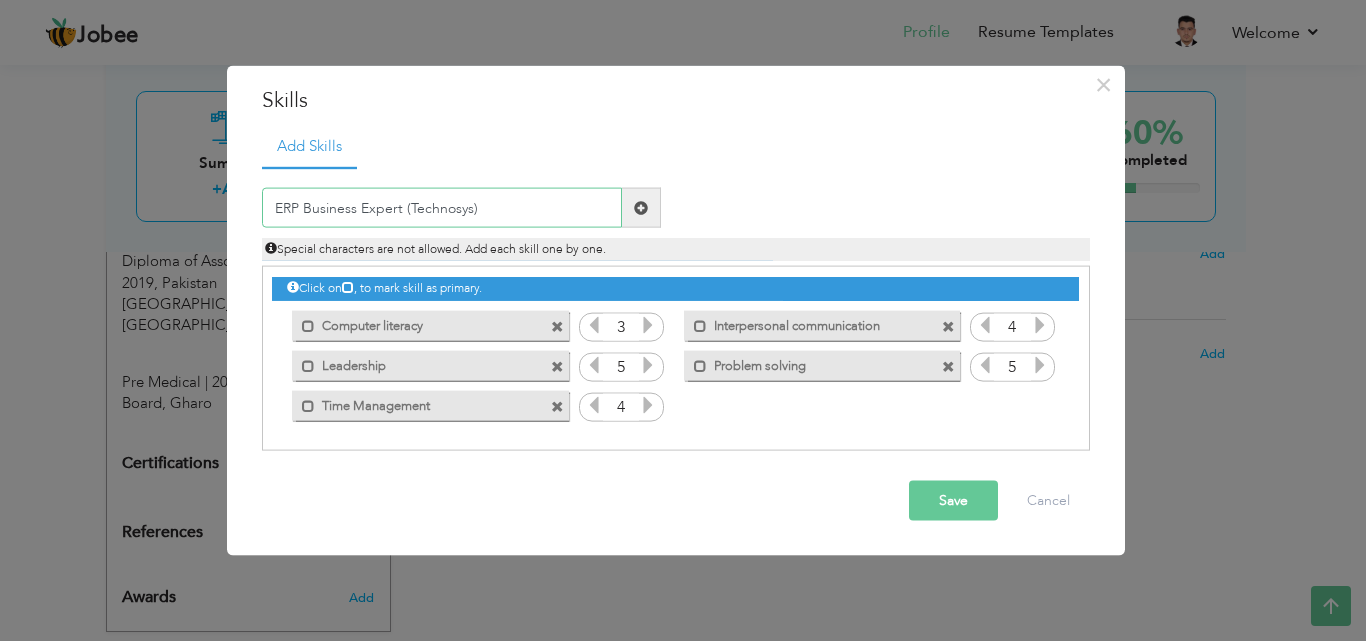 type on "ERP Business Expert (Technosys)" 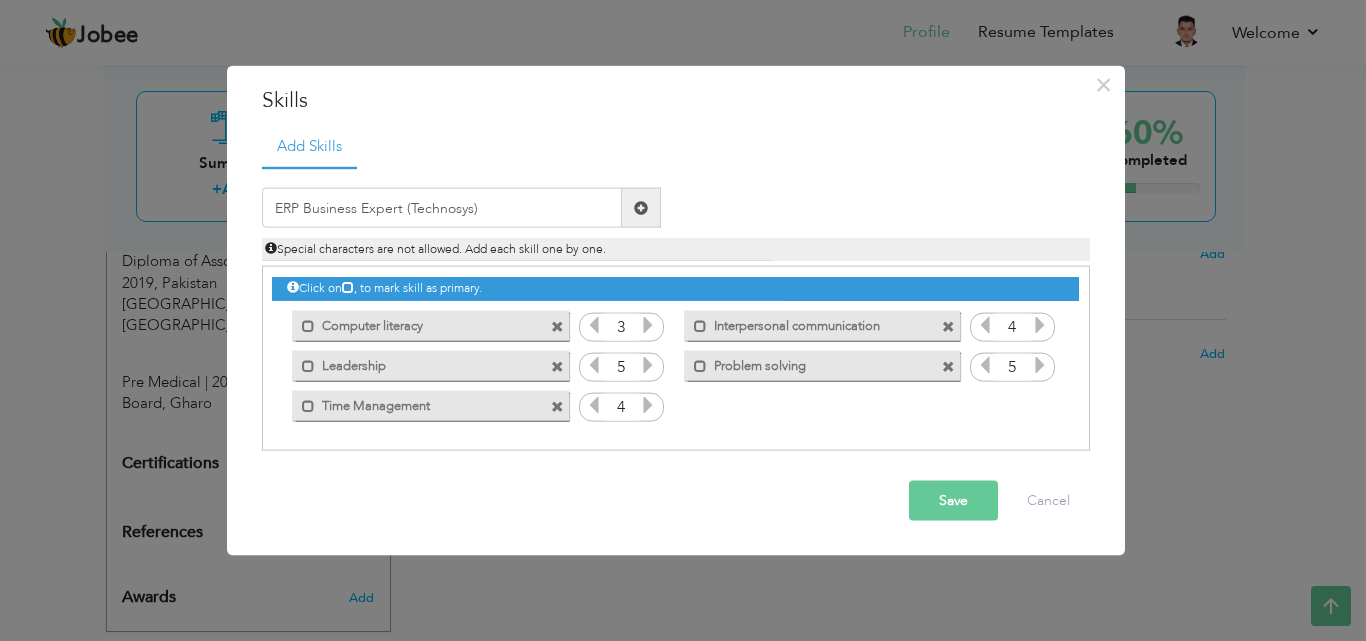 click at bounding box center [641, 207] 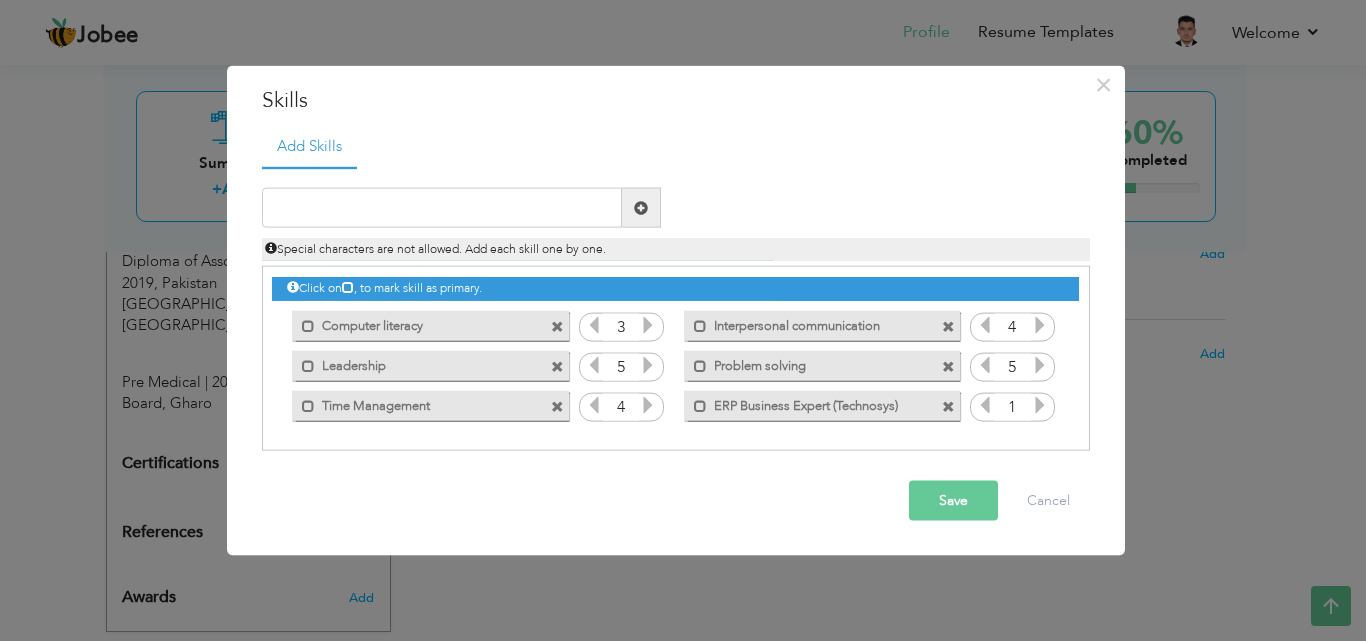 click on "Save" at bounding box center [953, 501] 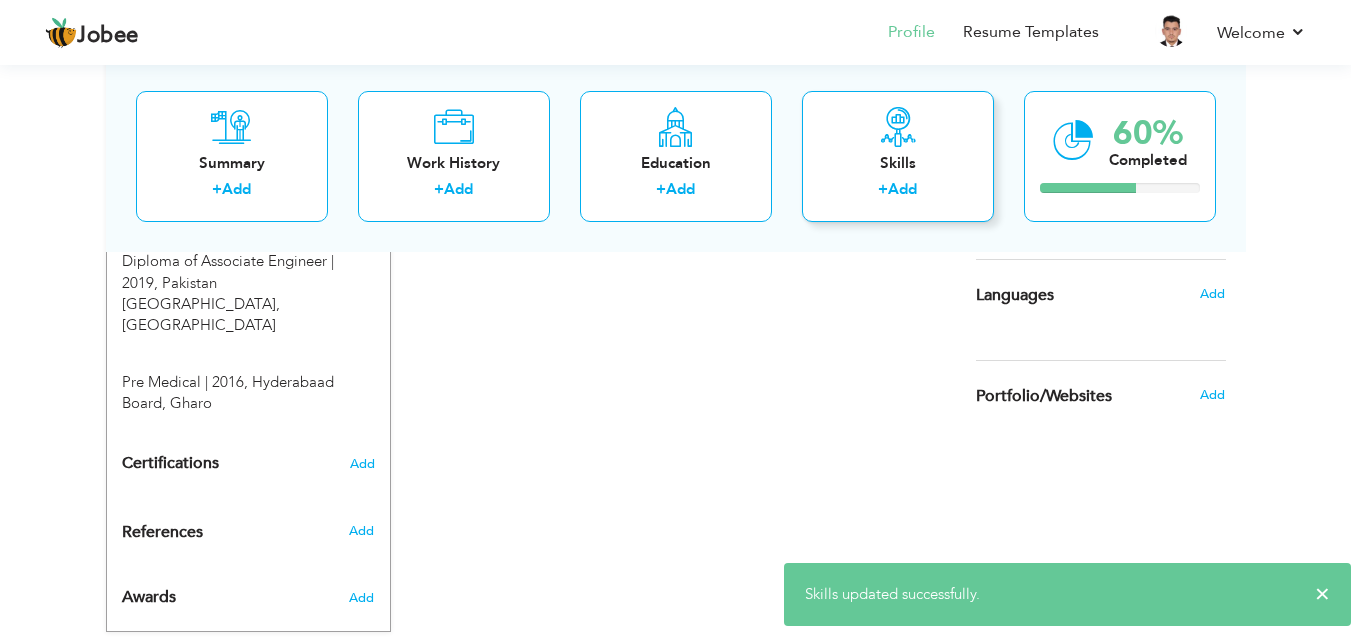 click on "Skills
+  Add" at bounding box center [898, 155] 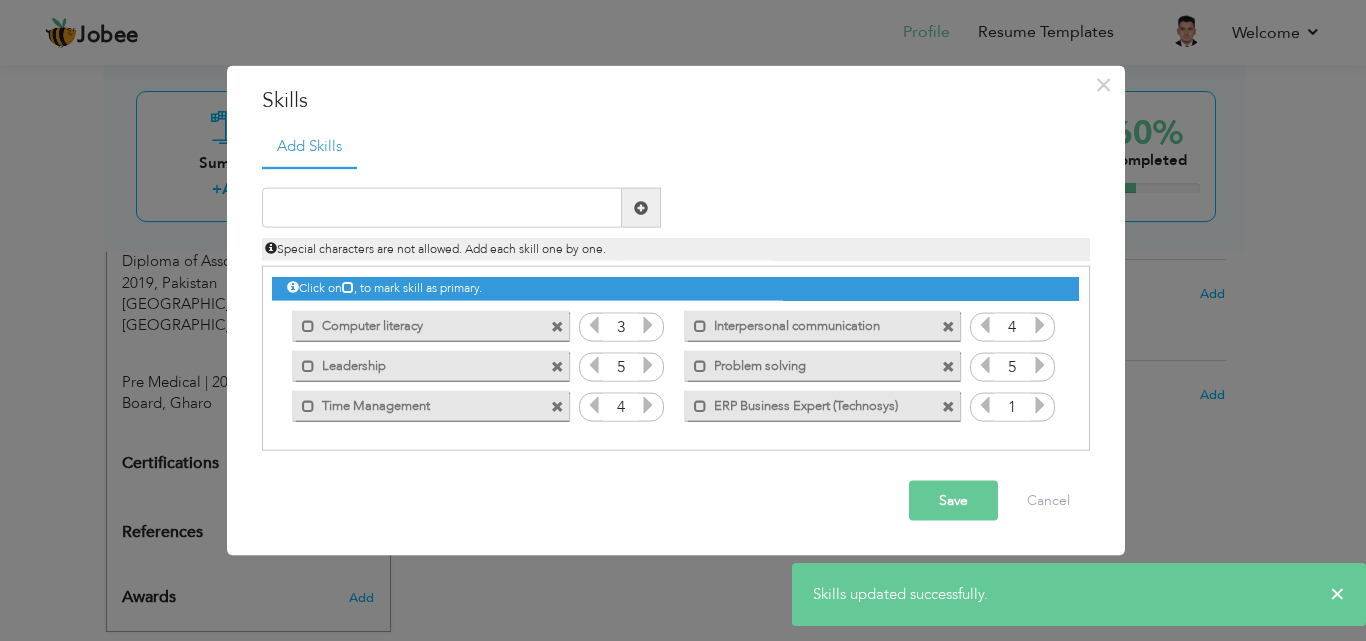 click at bounding box center (1040, 405) 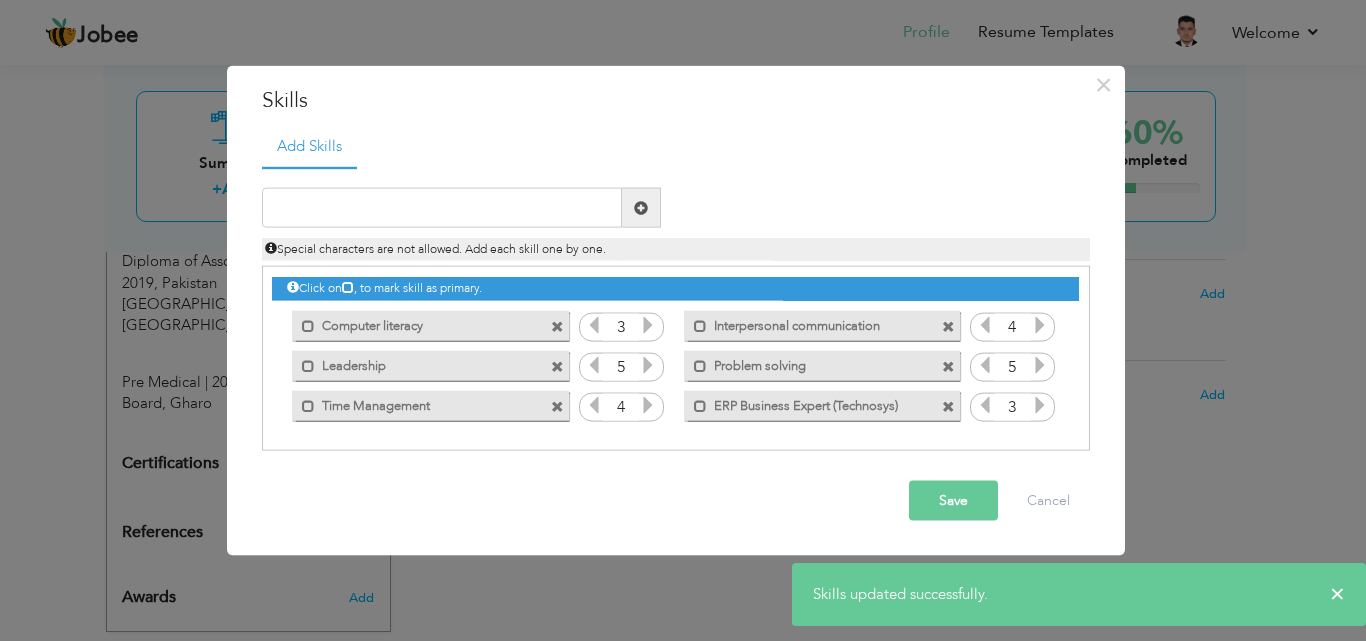 click on "Save" at bounding box center [953, 501] 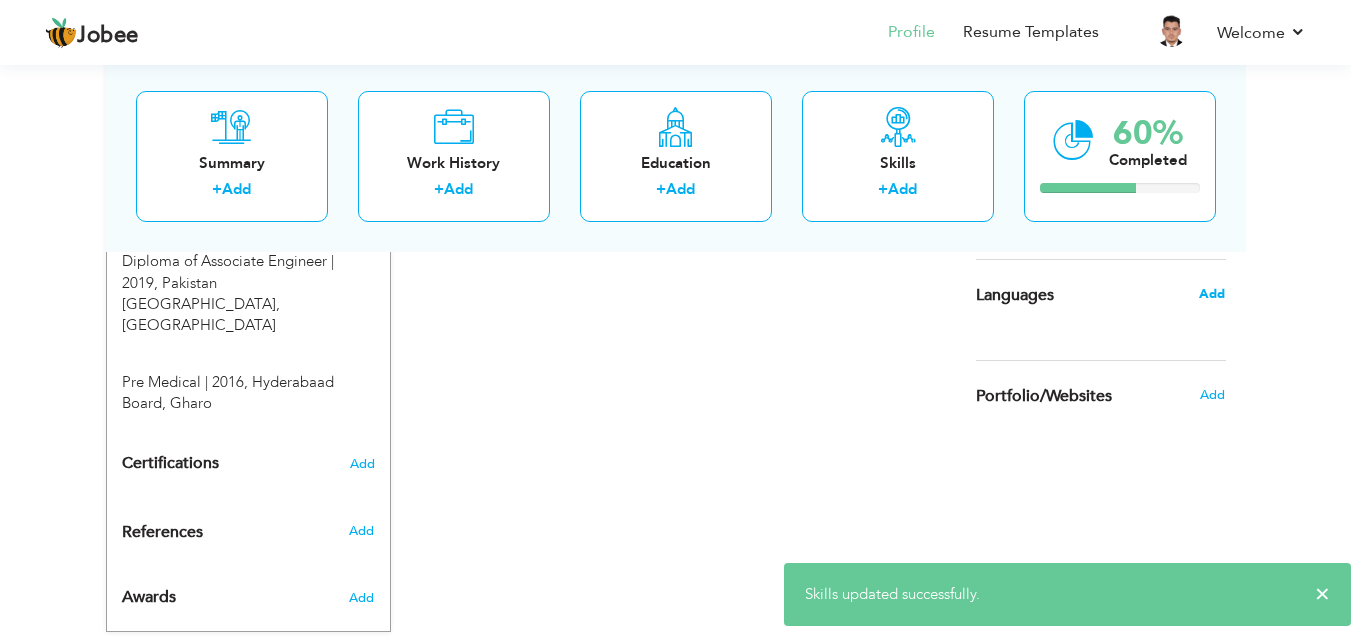 click on "Add" at bounding box center [1212, 294] 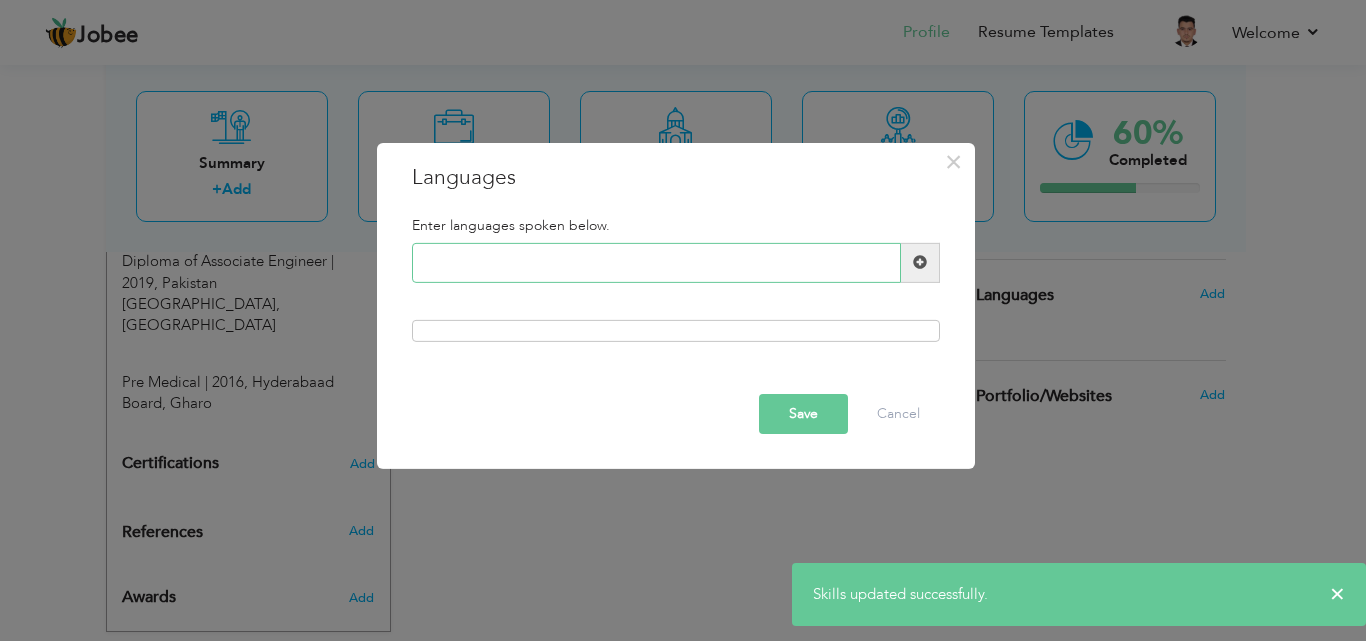 click at bounding box center (656, 263) 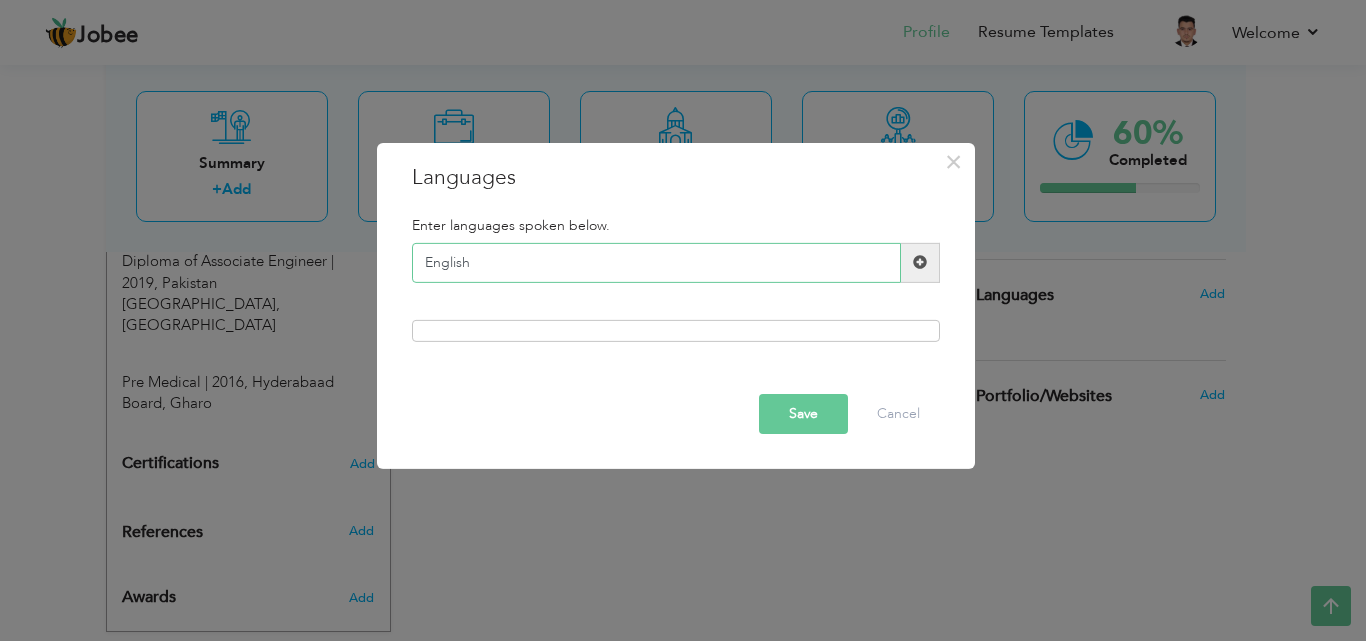 type on "English" 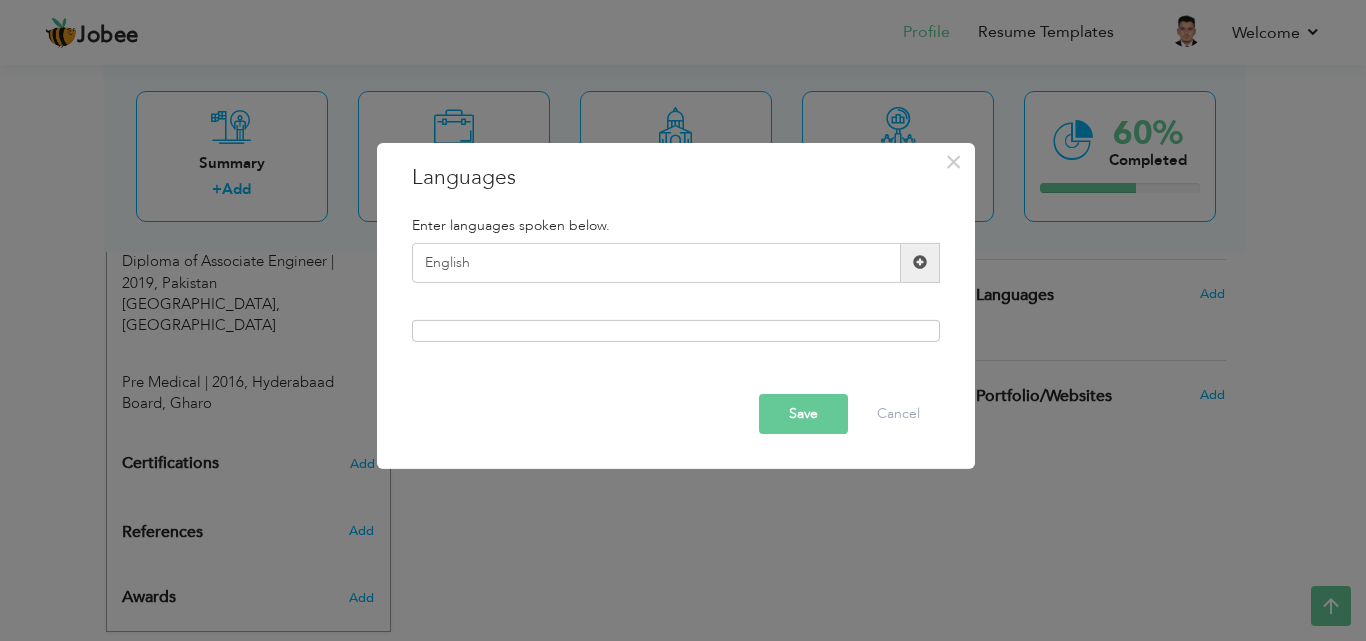 click at bounding box center [920, 263] 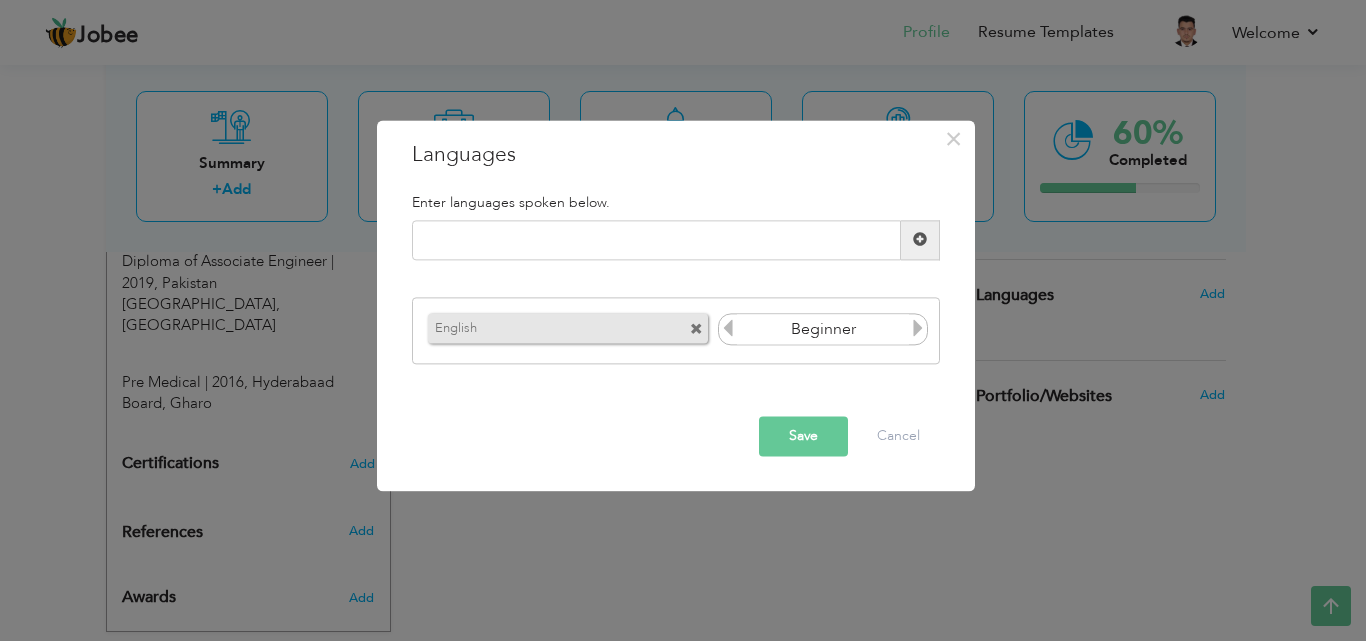 click at bounding box center [918, 329] 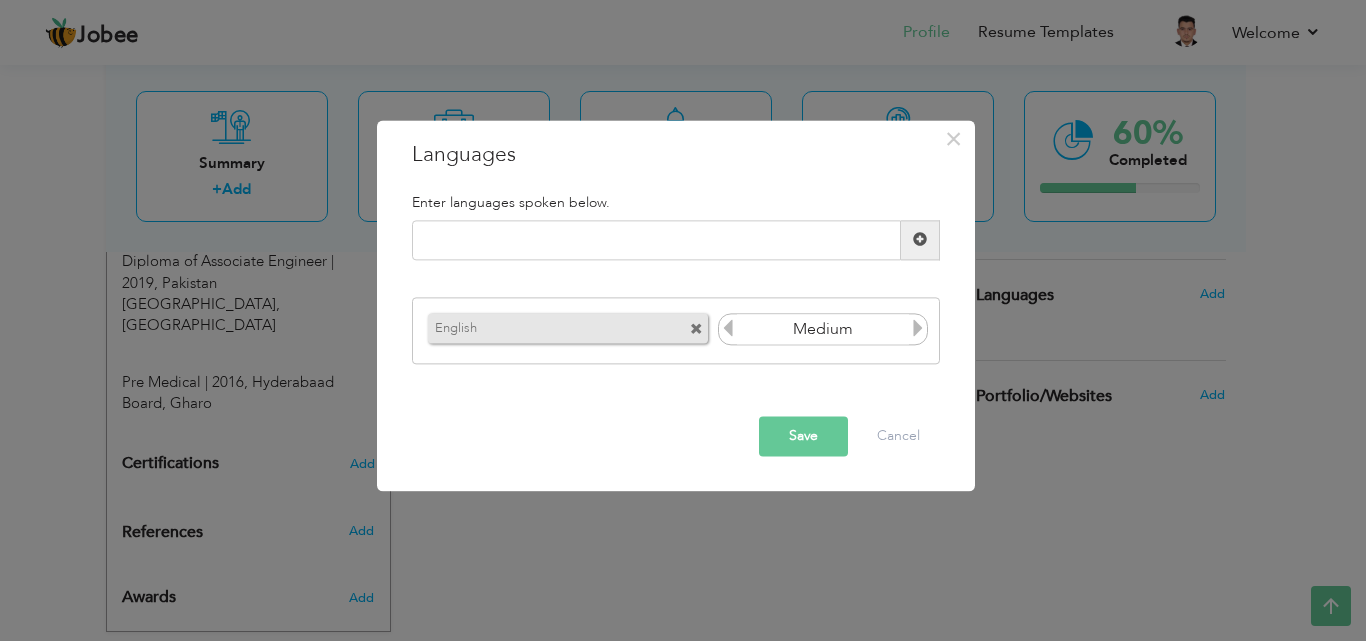 click on "Save" at bounding box center (803, 436) 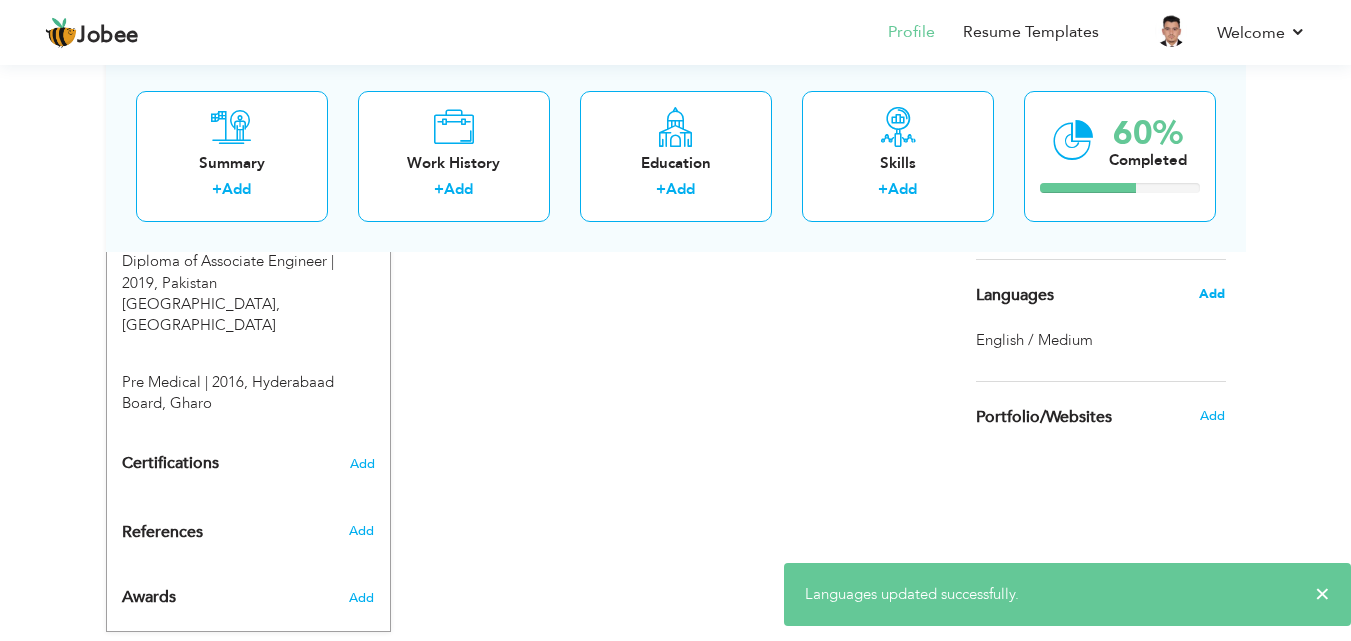 click on "Add" at bounding box center (1212, 294) 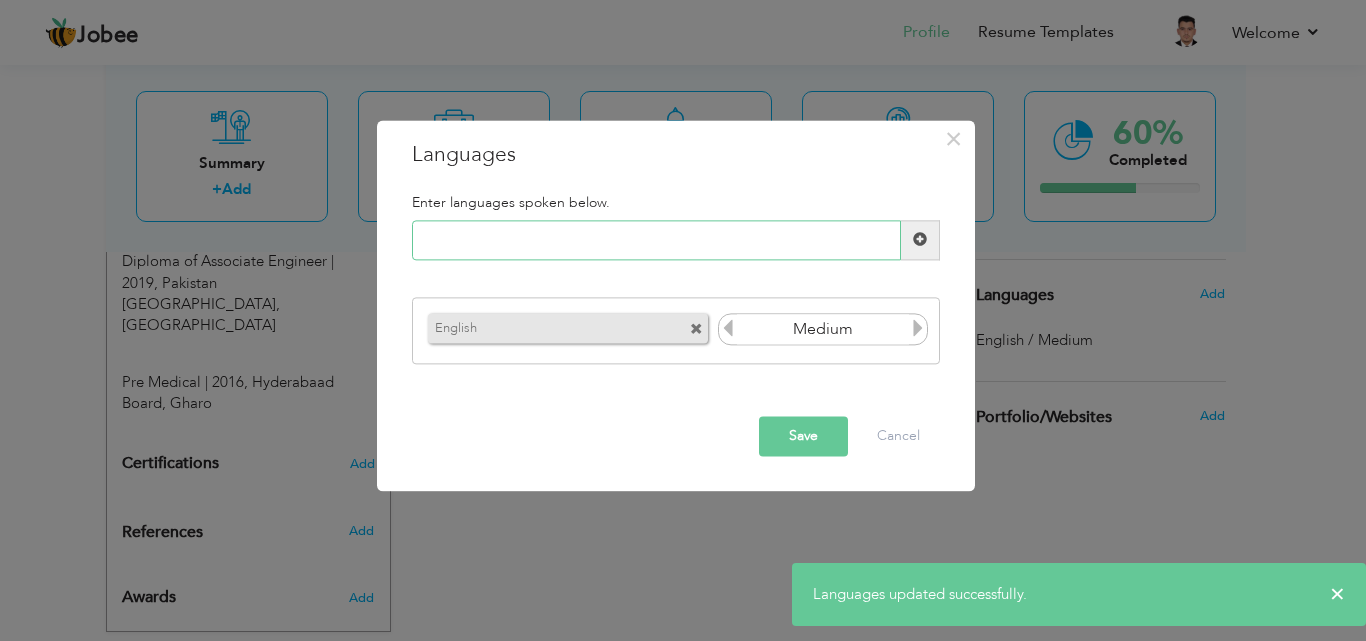 click at bounding box center [656, 240] 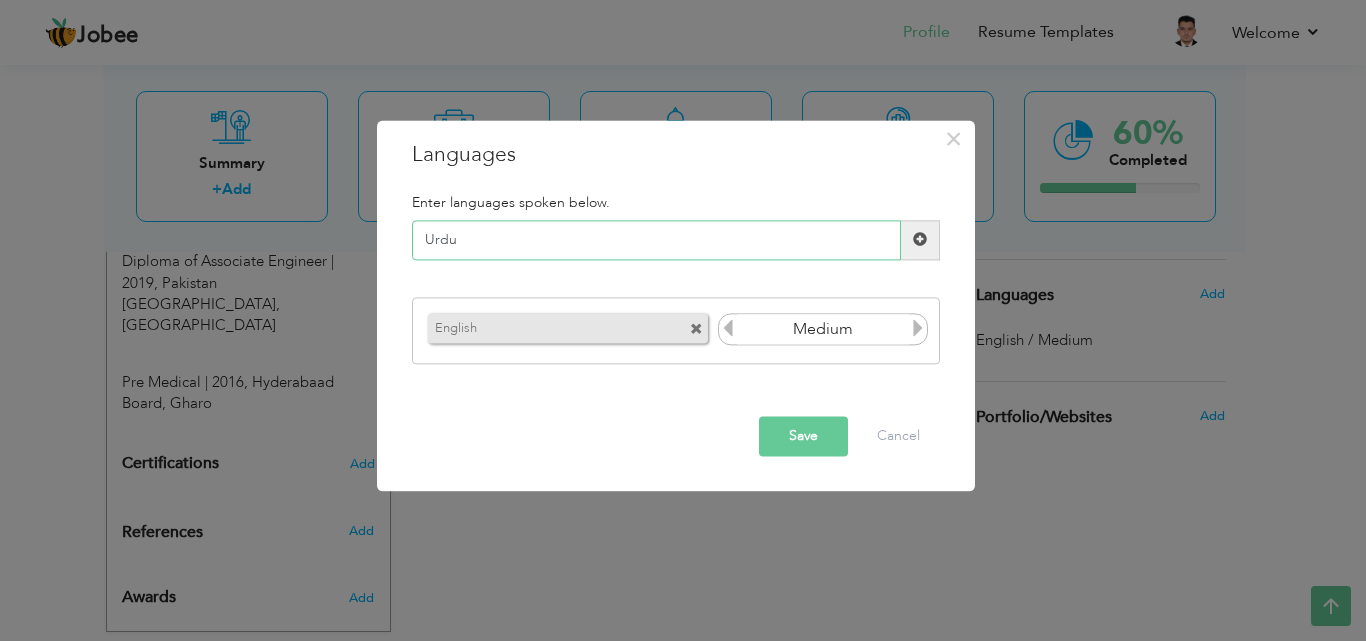 type on "Urdu" 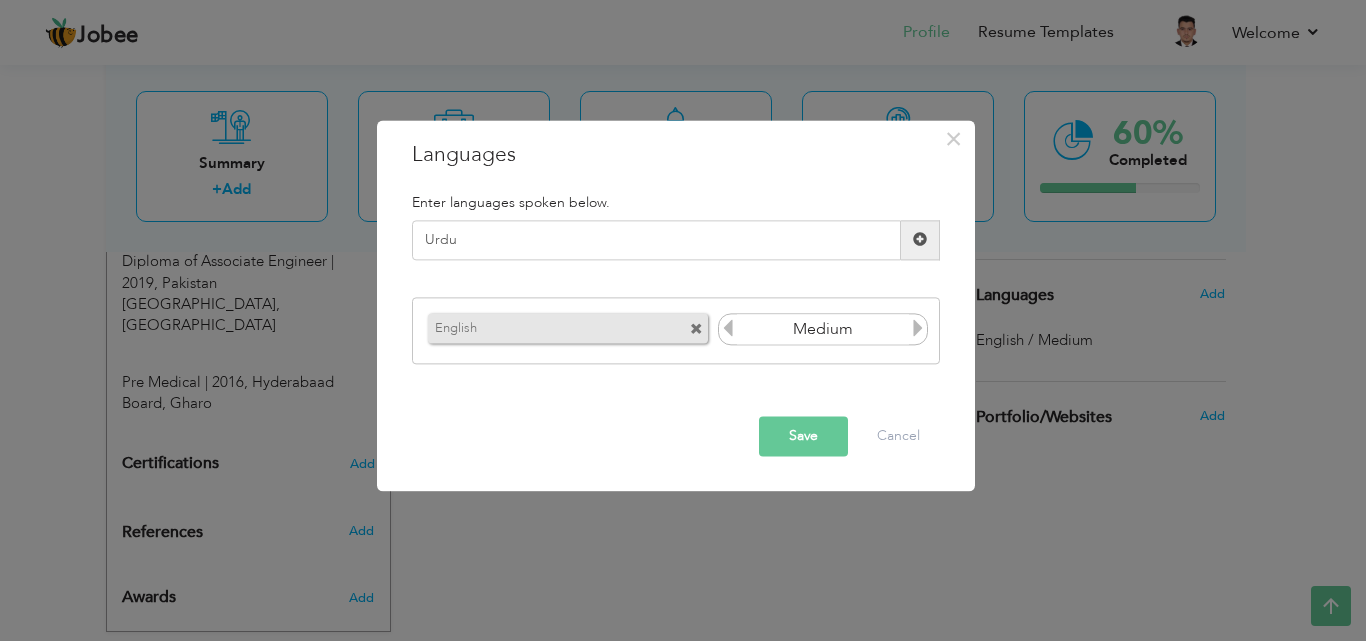 click at bounding box center (920, 240) 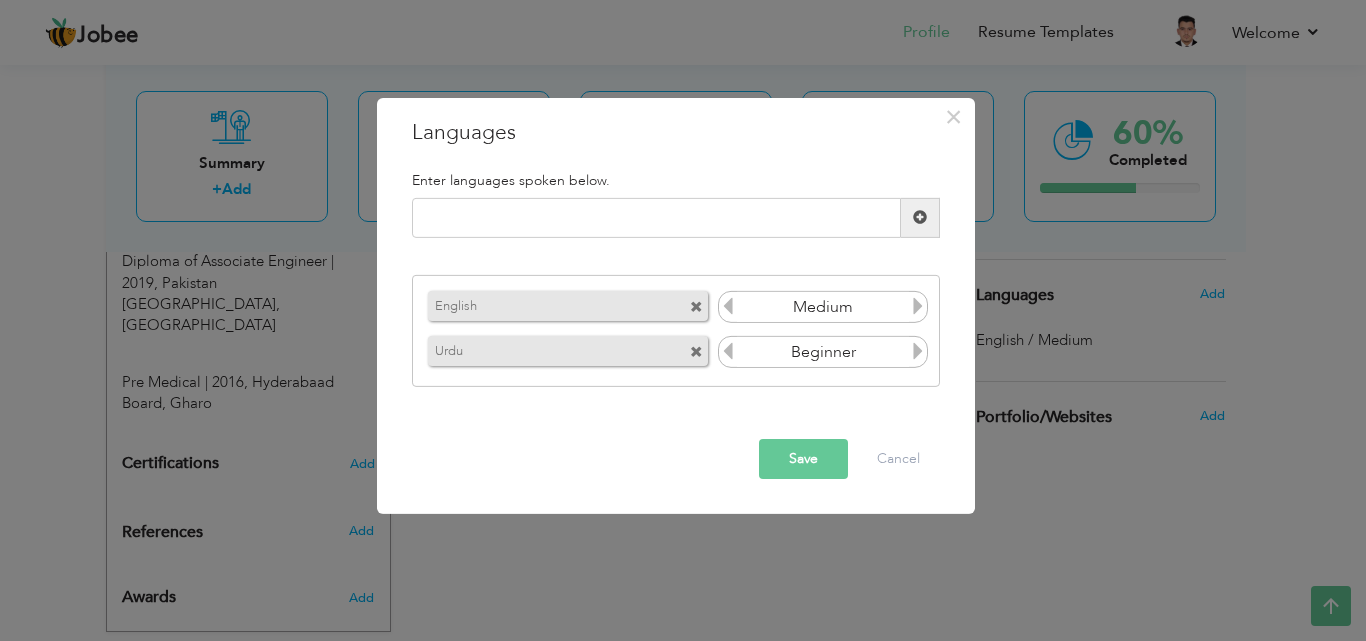 click at bounding box center [918, 306] 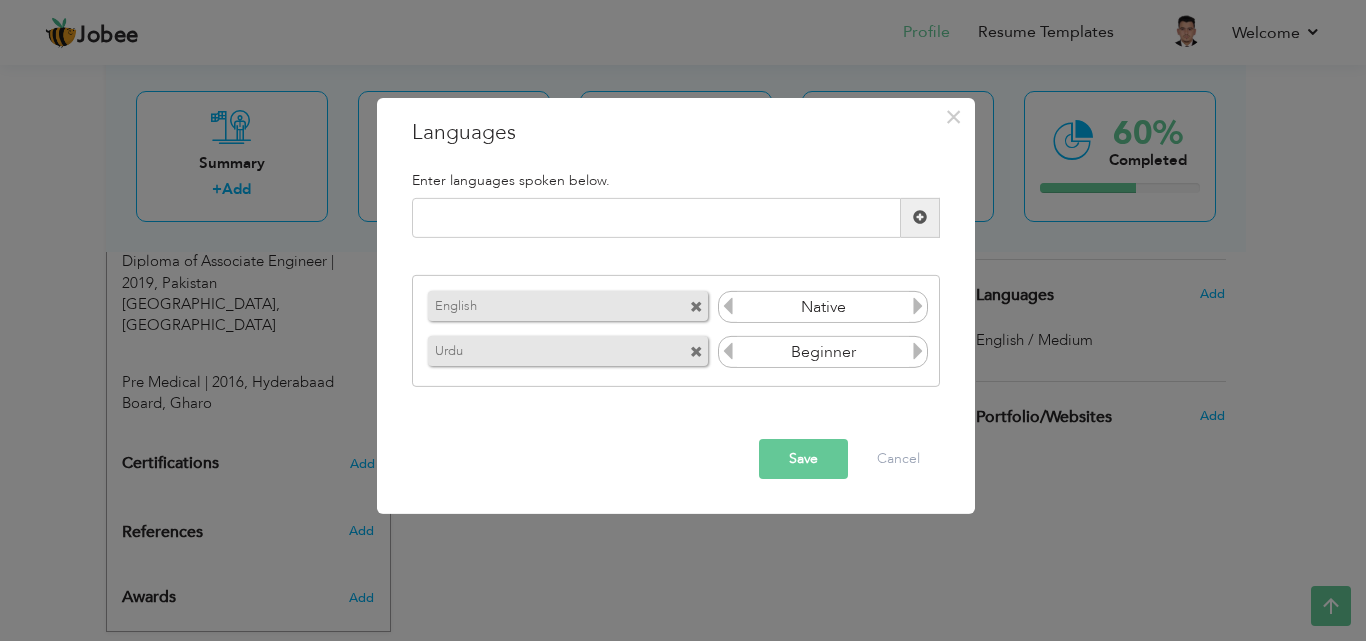 click at bounding box center [918, 306] 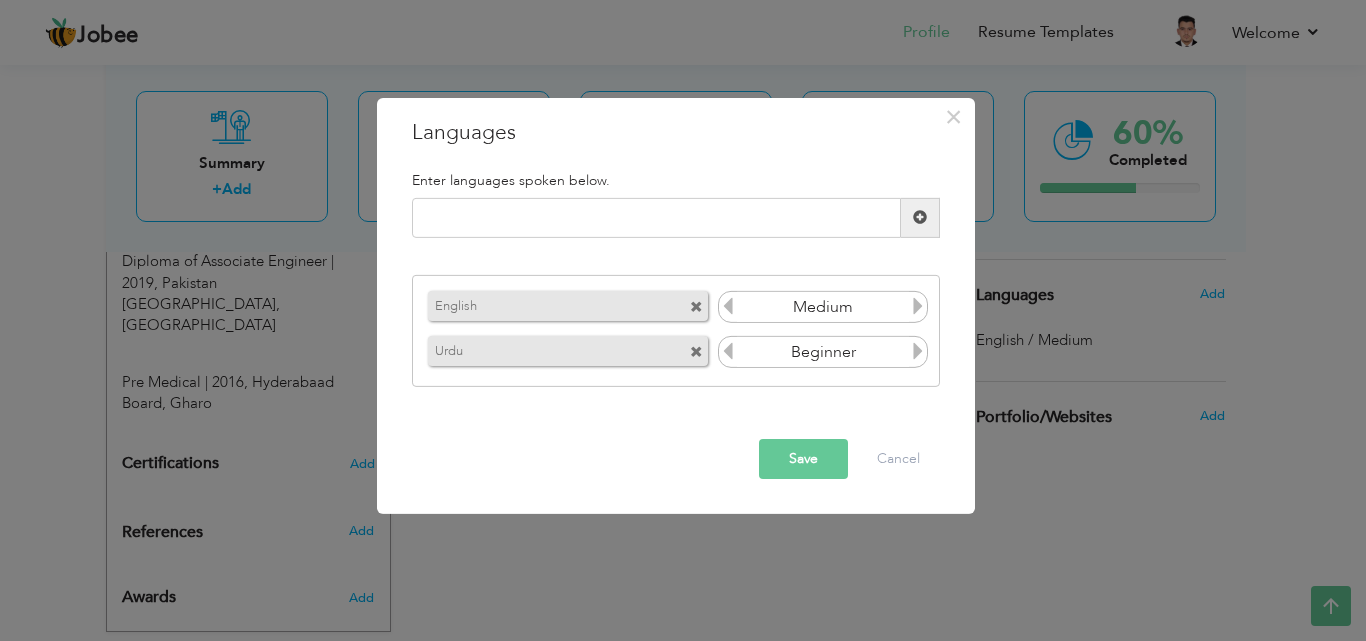 click at bounding box center (918, 351) 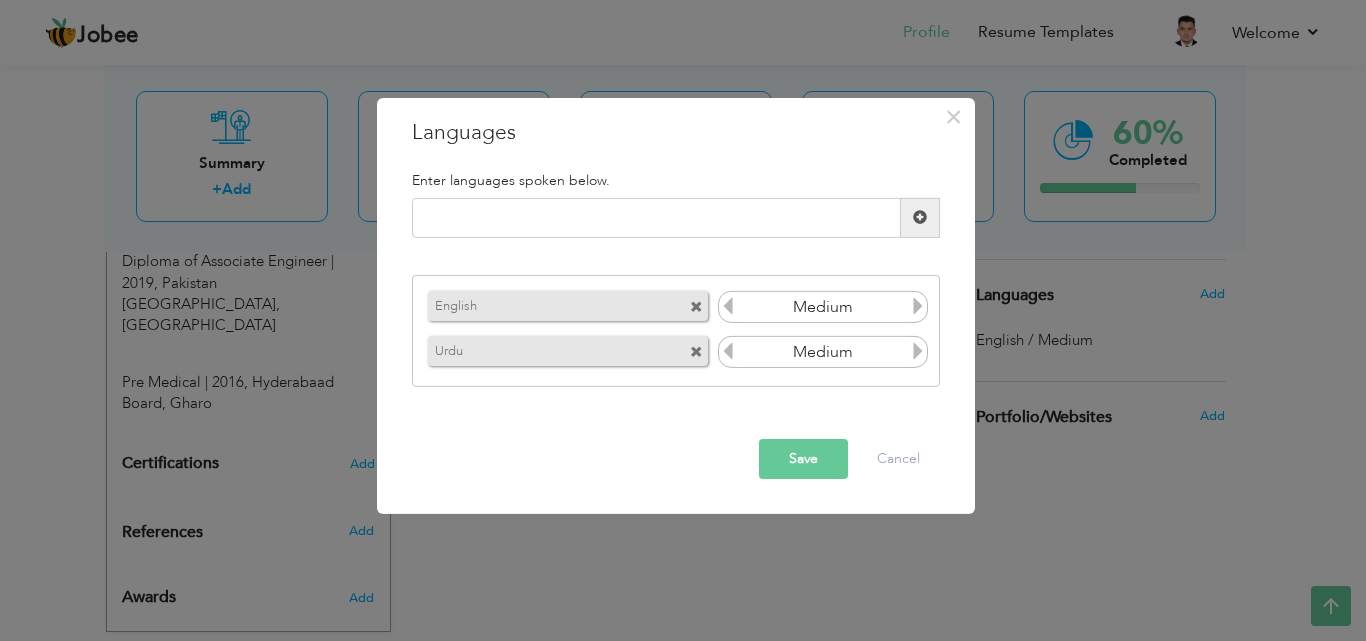 click at bounding box center (918, 351) 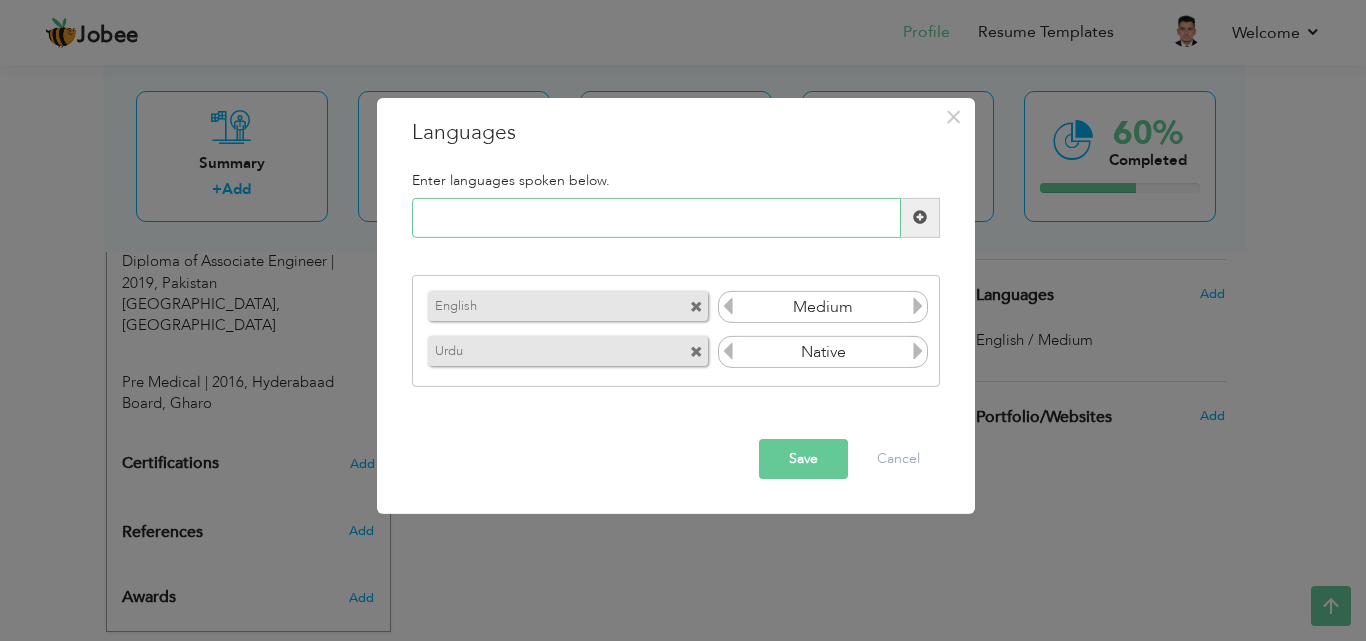 click at bounding box center [656, 218] 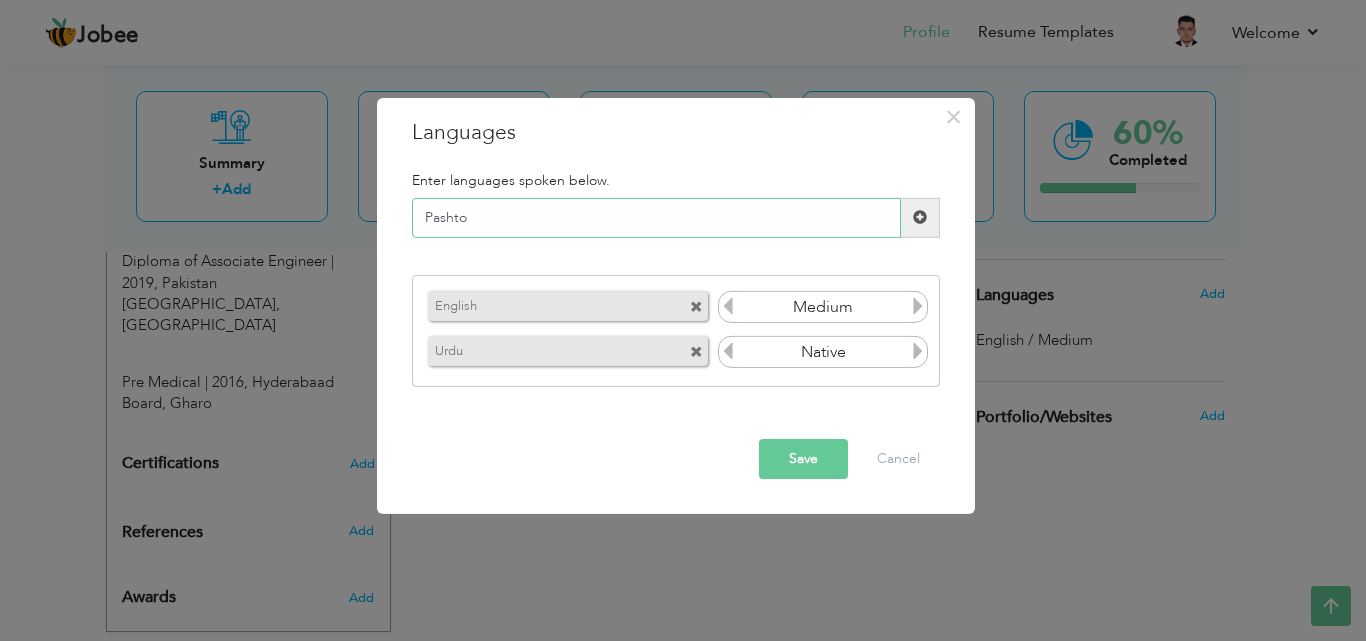 type on "Pashto" 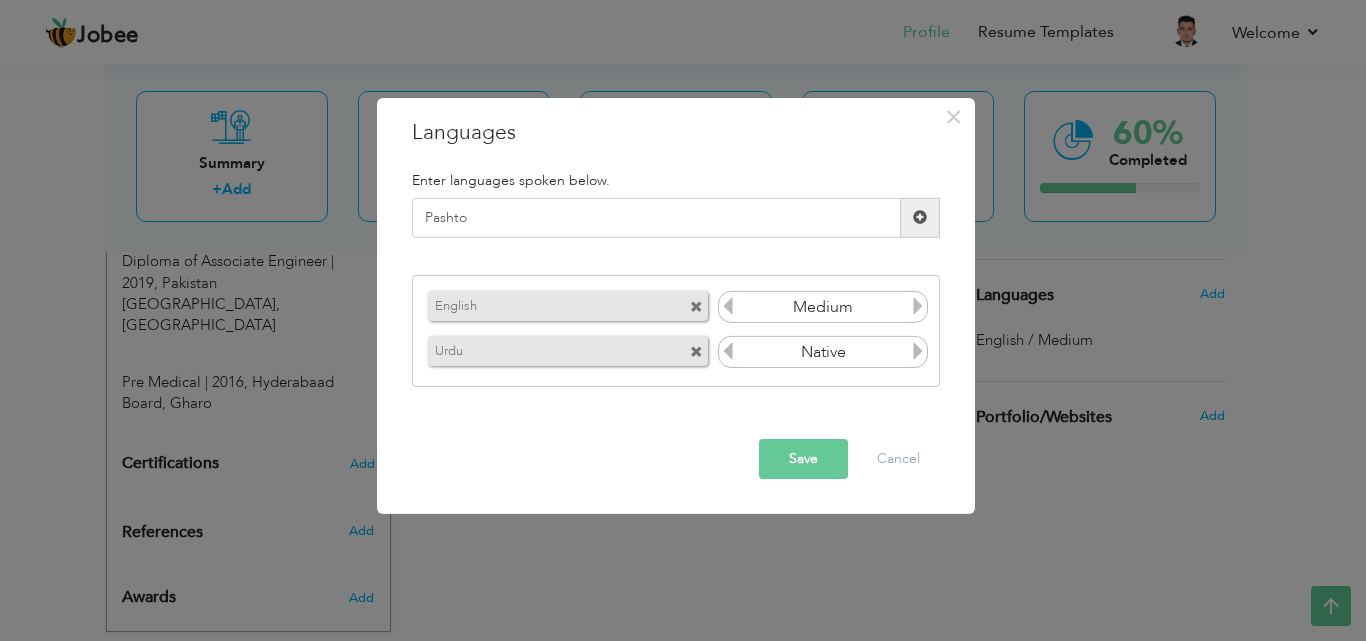 click at bounding box center (920, 217) 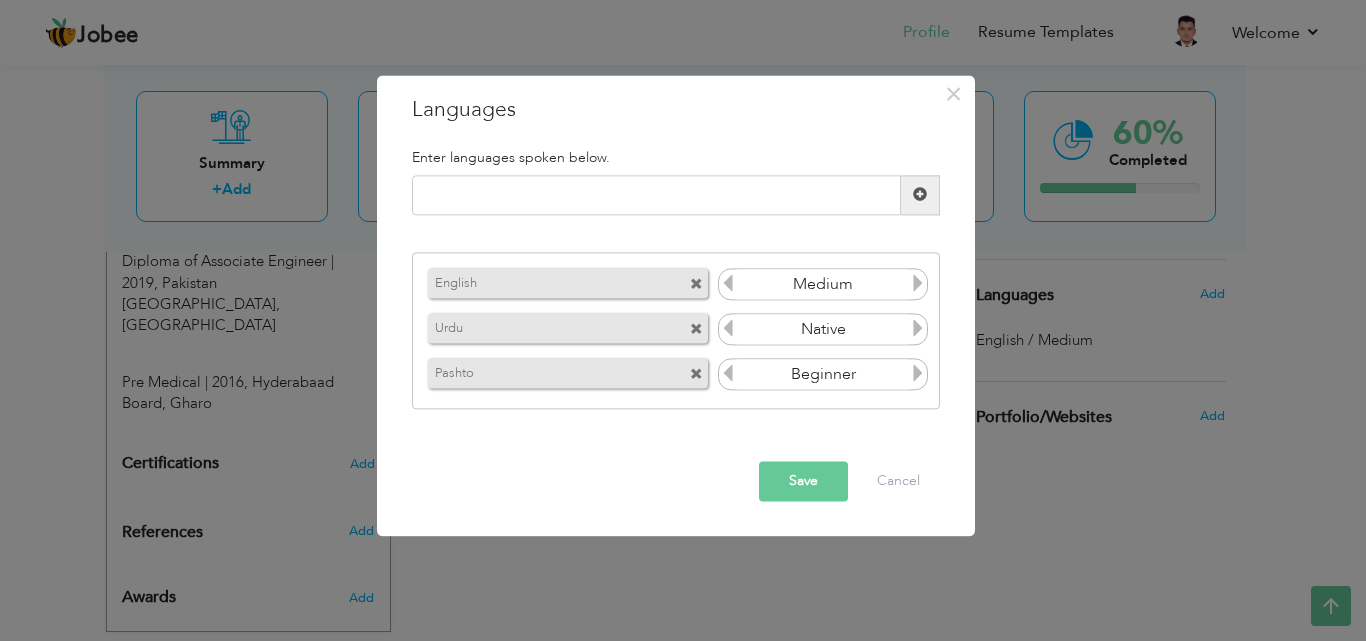 click at bounding box center (728, 374) 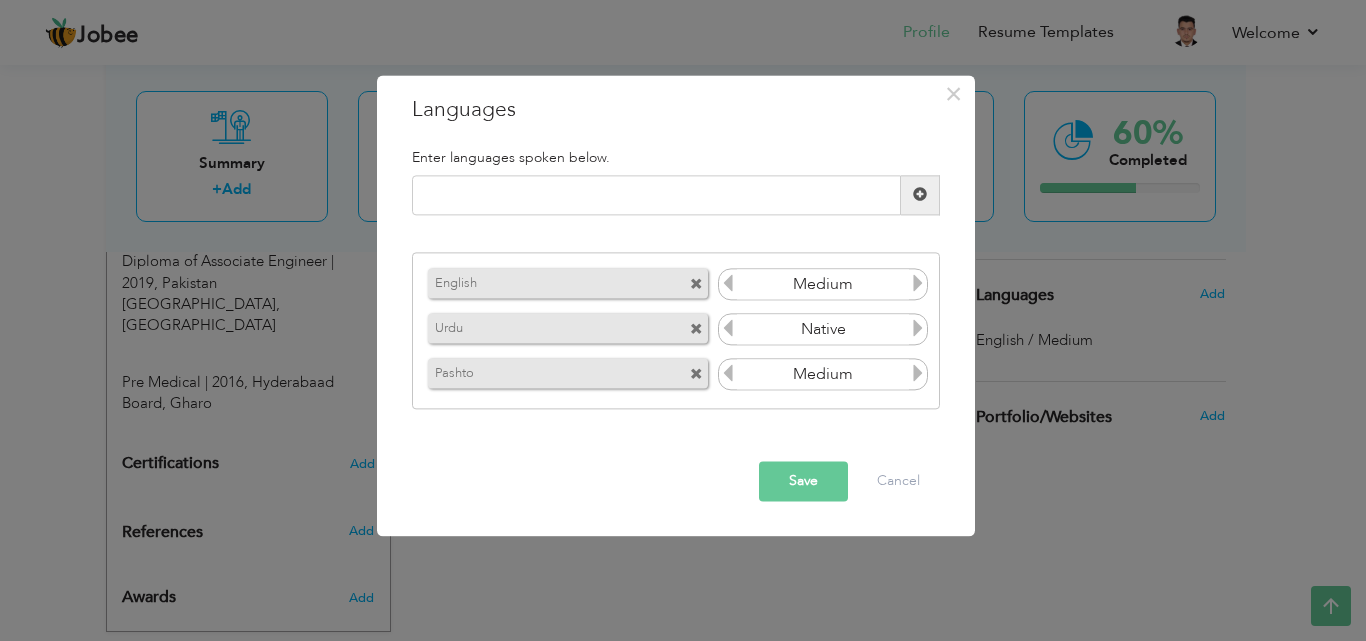 click at bounding box center [918, 374] 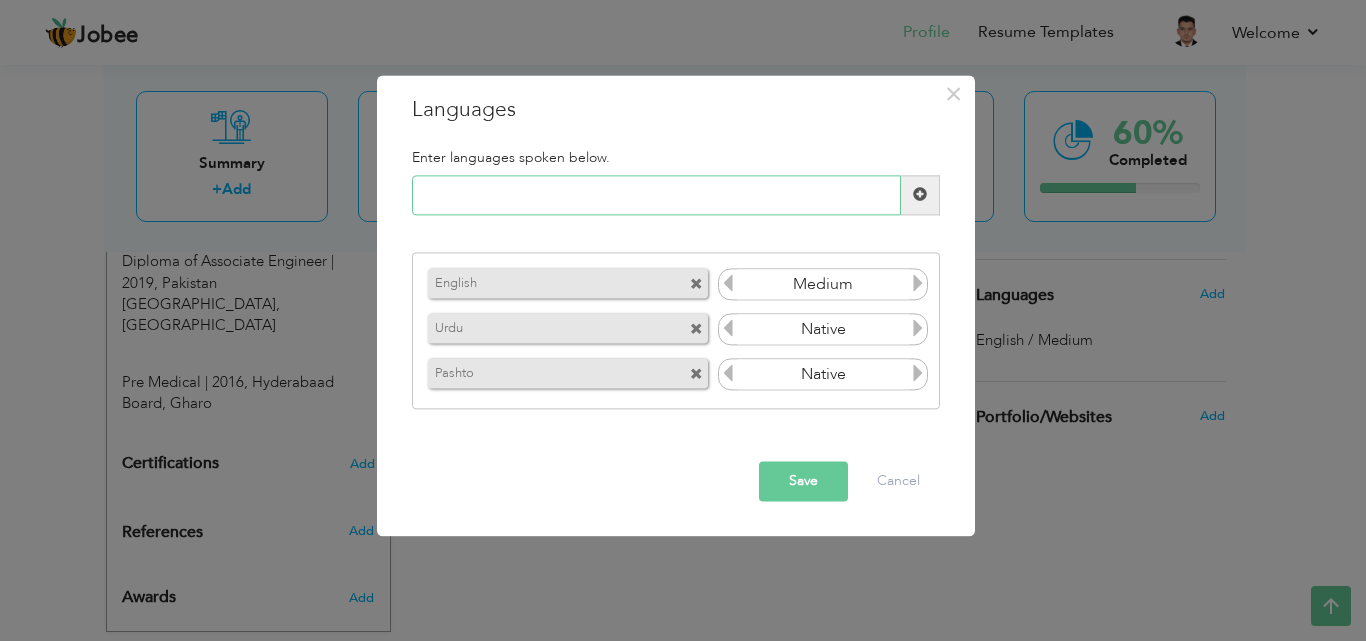 click at bounding box center [656, 195] 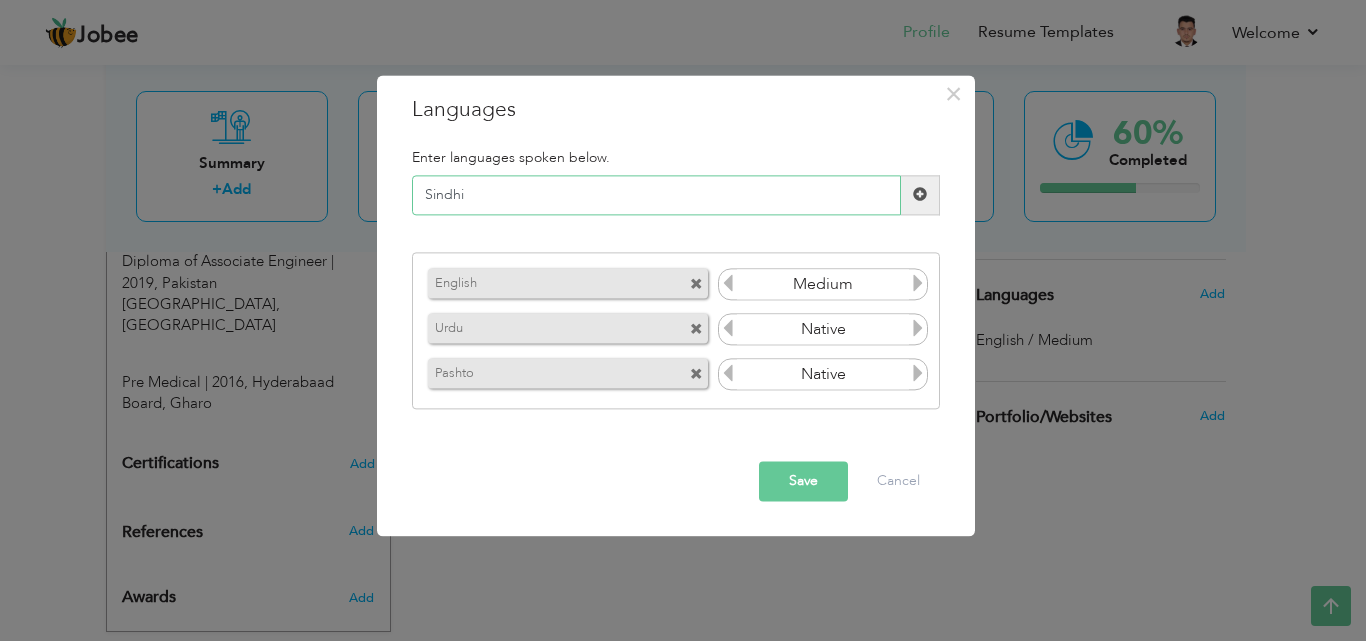 type on "Sindhi" 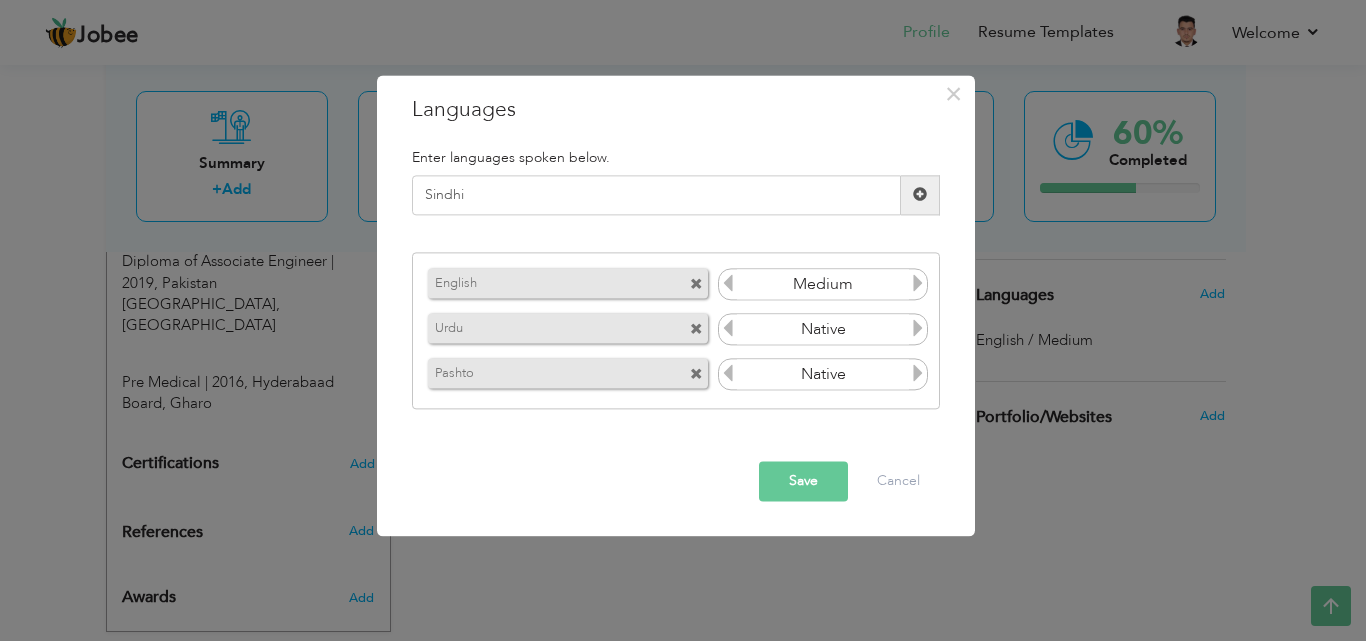 click at bounding box center (920, 195) 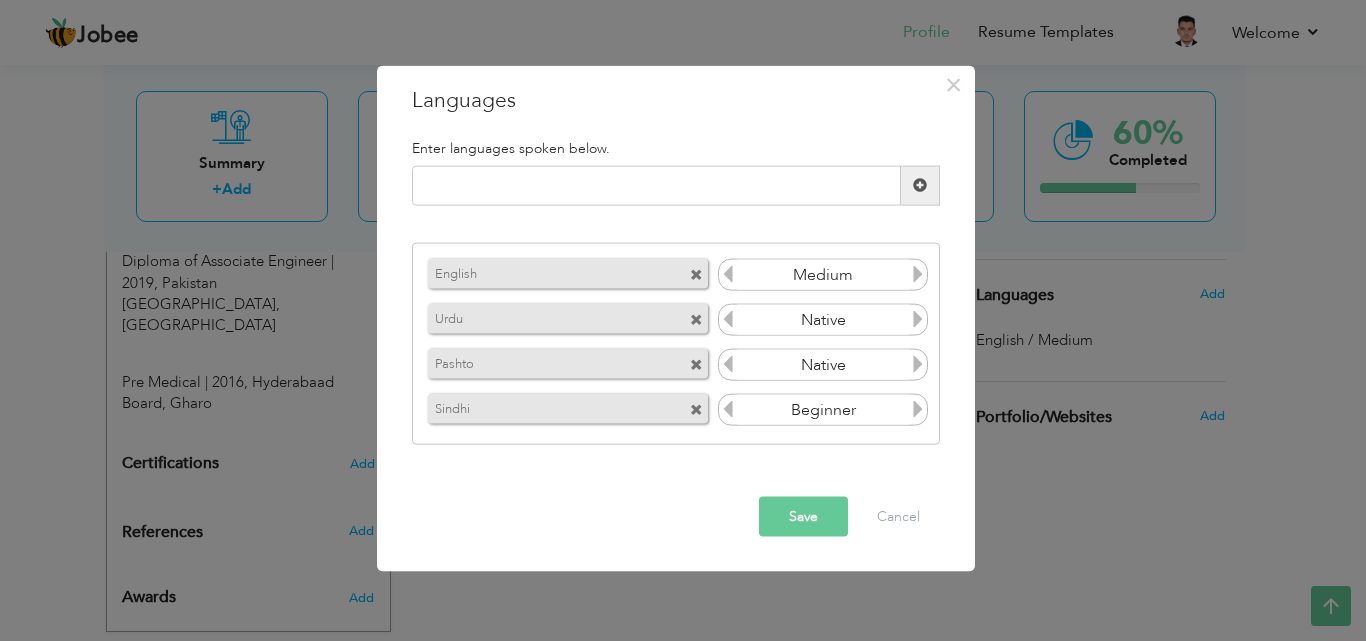 click at bounding box center [918, 409] 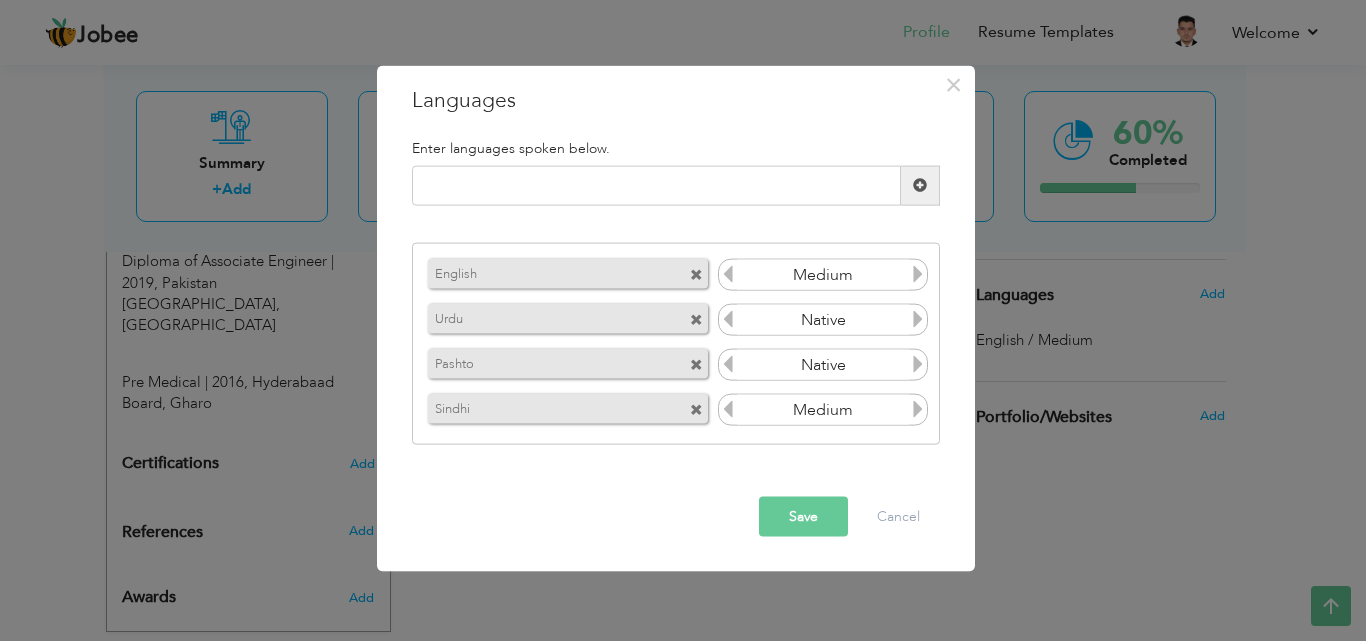 click on "Save" at bounding box center (803, 516) 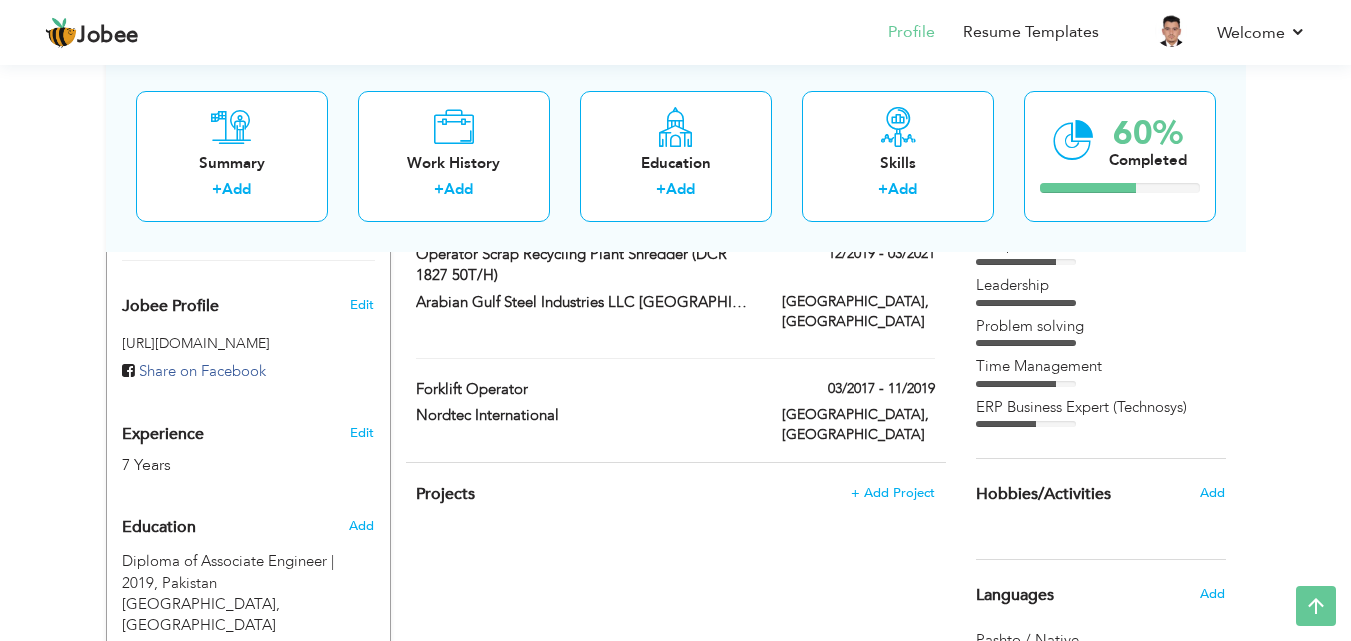 scroll, scrollTop: 719, scrollLeft: 0, axis: vertical 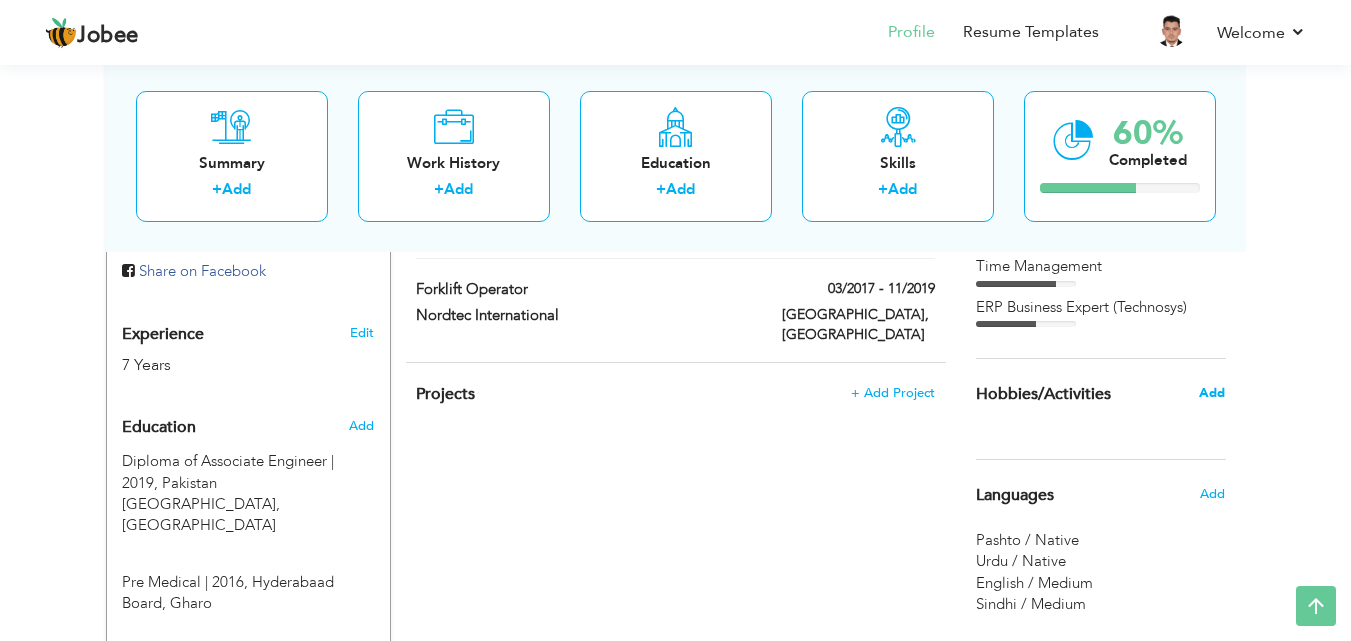 click on "Add" at bounding box center [1212, 393] 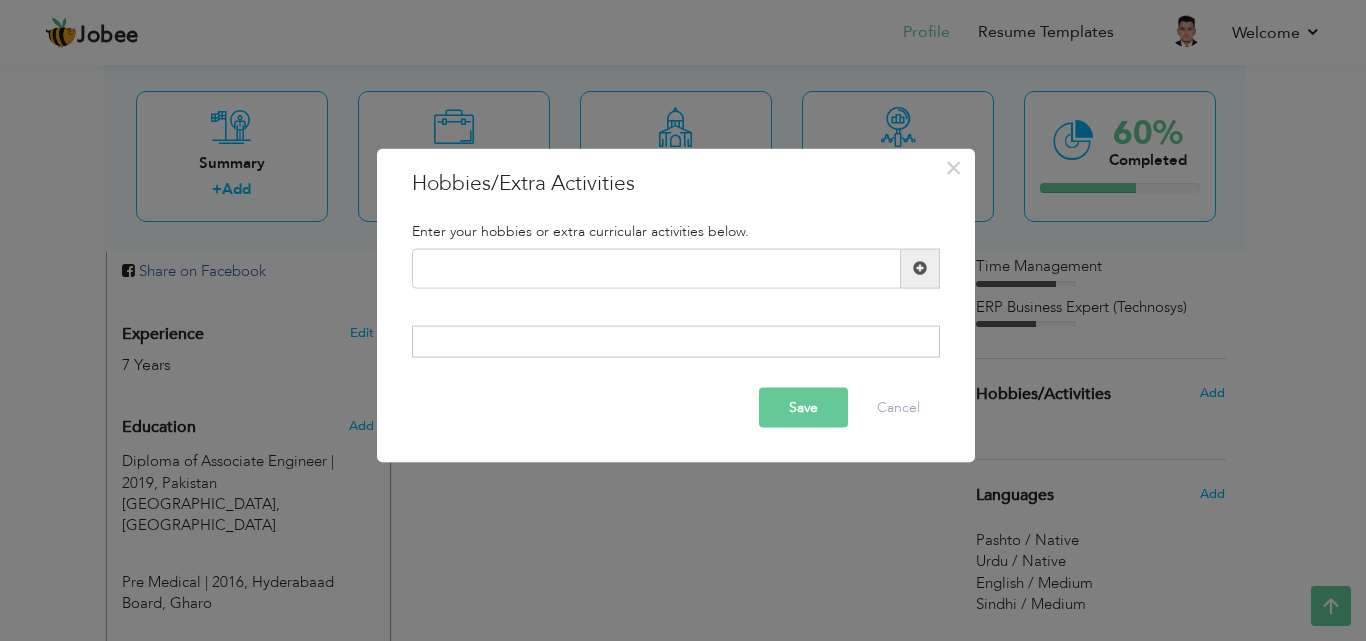 drag, startPoint x: 614, startPoint y: 179, endPoint x: 393, endPoint y: 174, distance: 221.05655 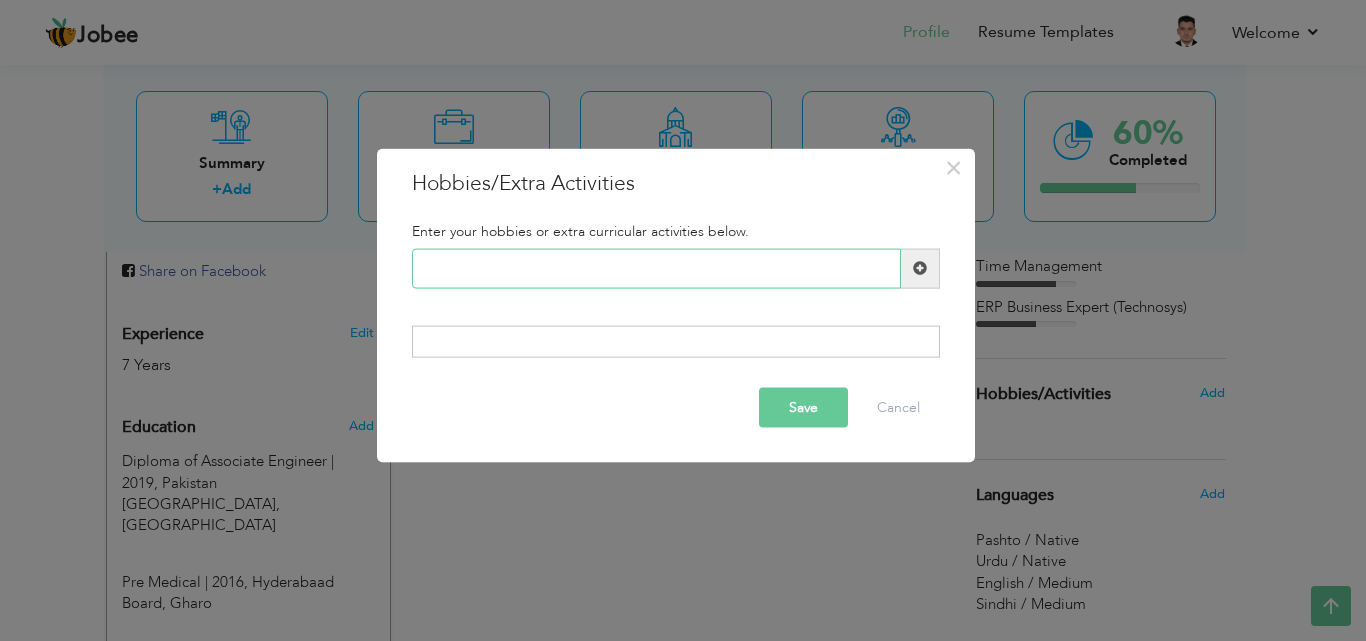 click at bounding box center (656, 268) 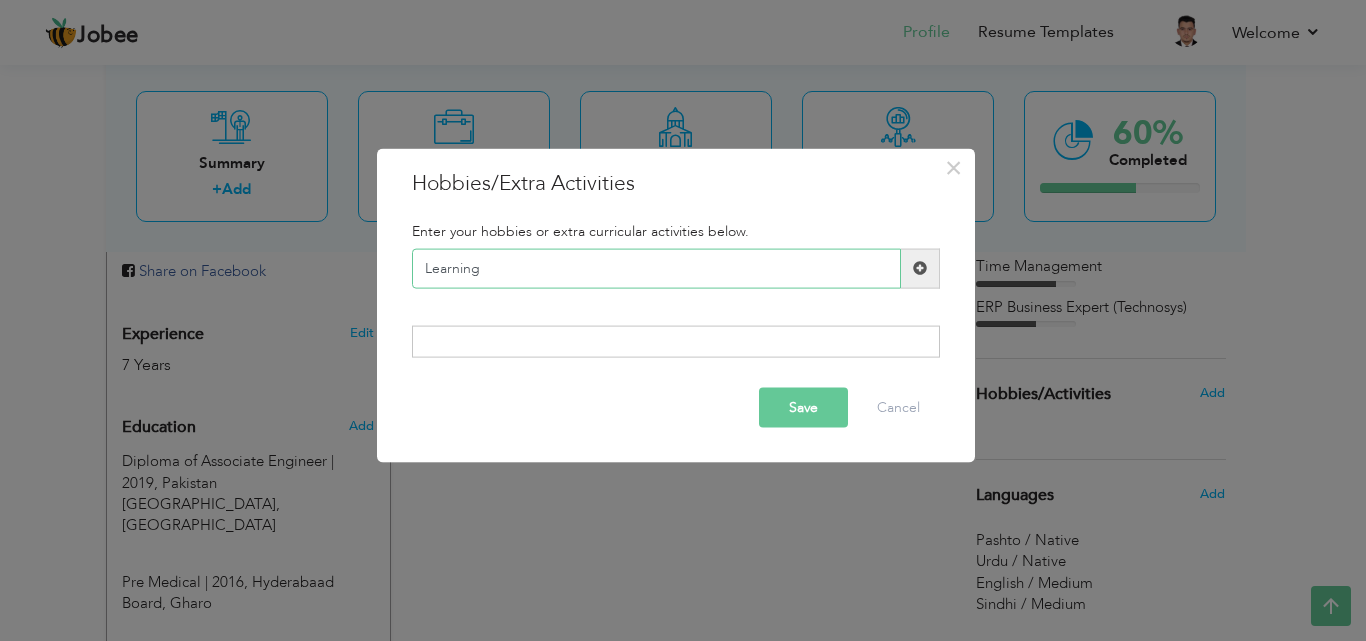 type on "Learning" 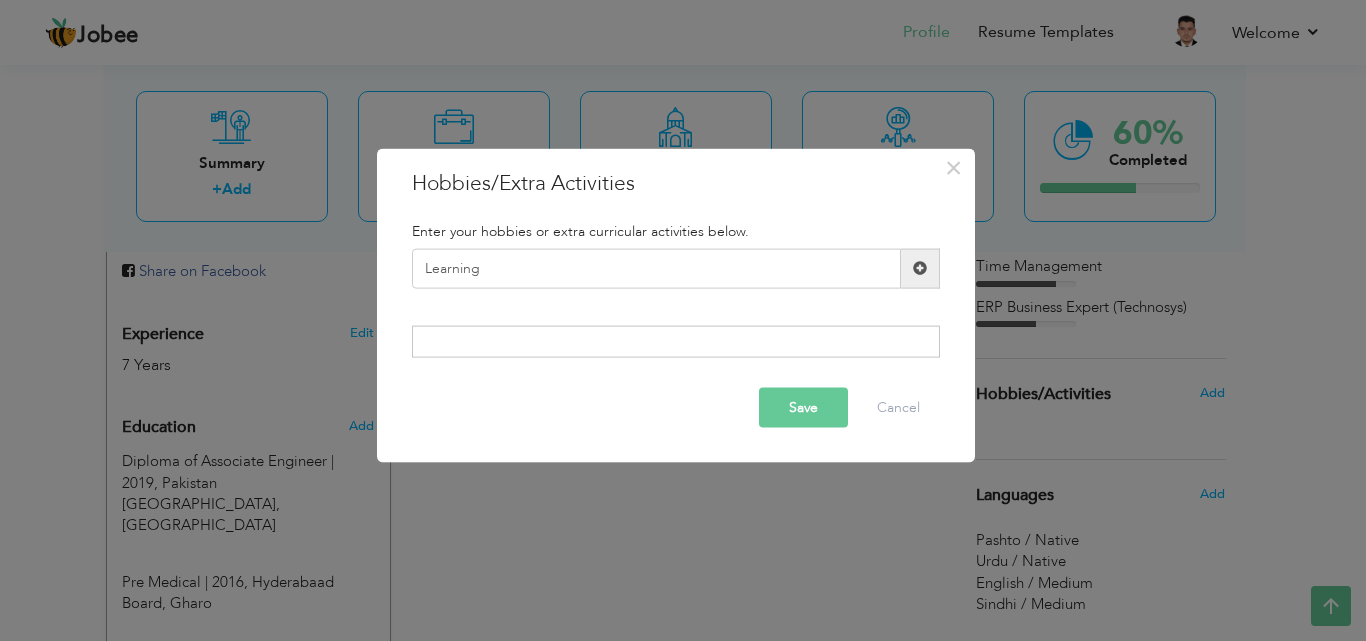 click at bounding box center (920, 268) 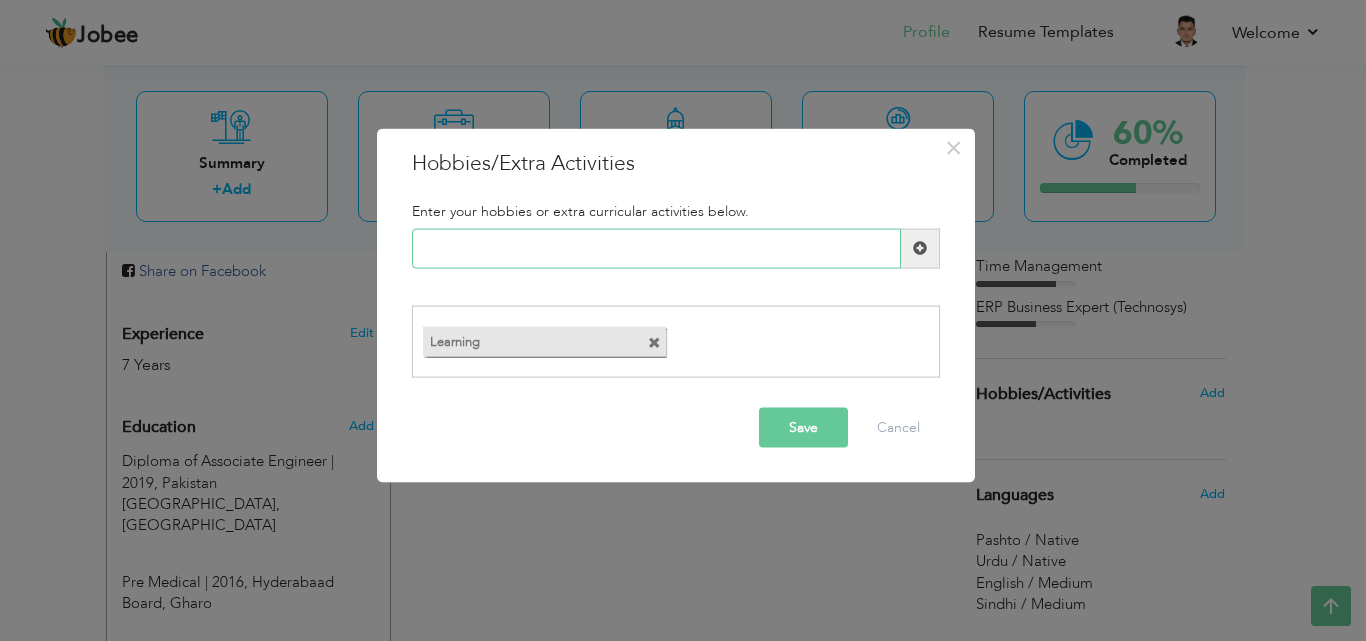 click at bounding box center (656, 248) 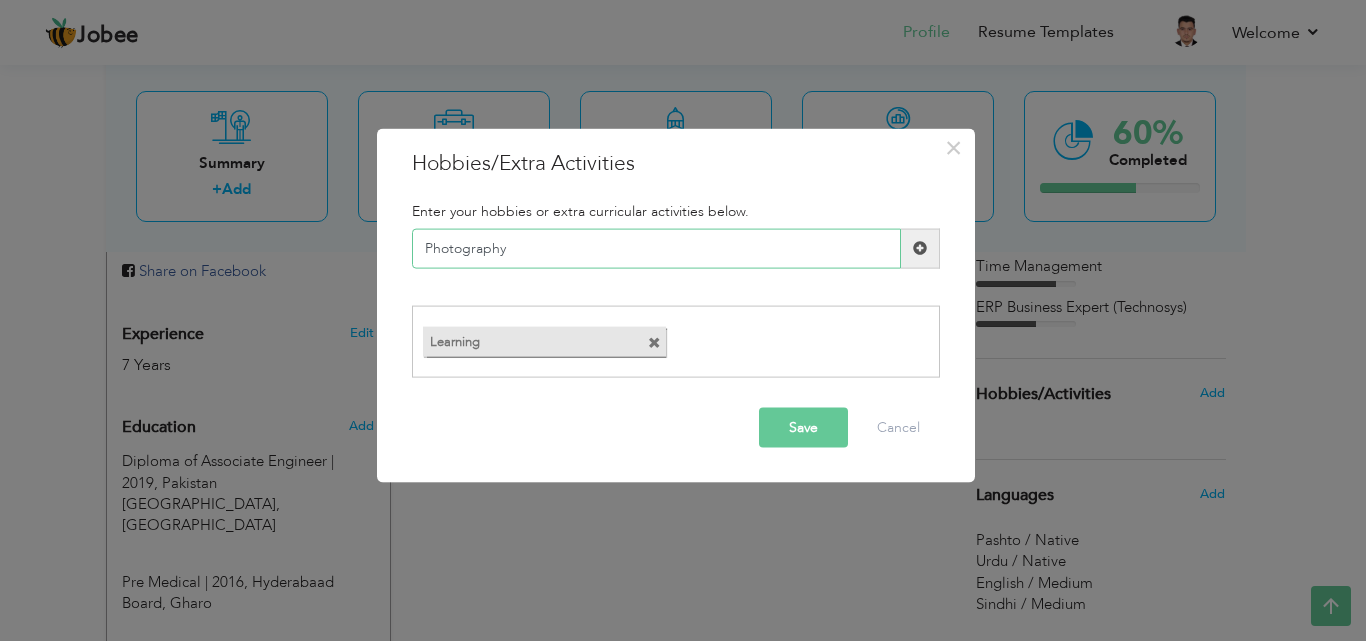 type on "Photography" 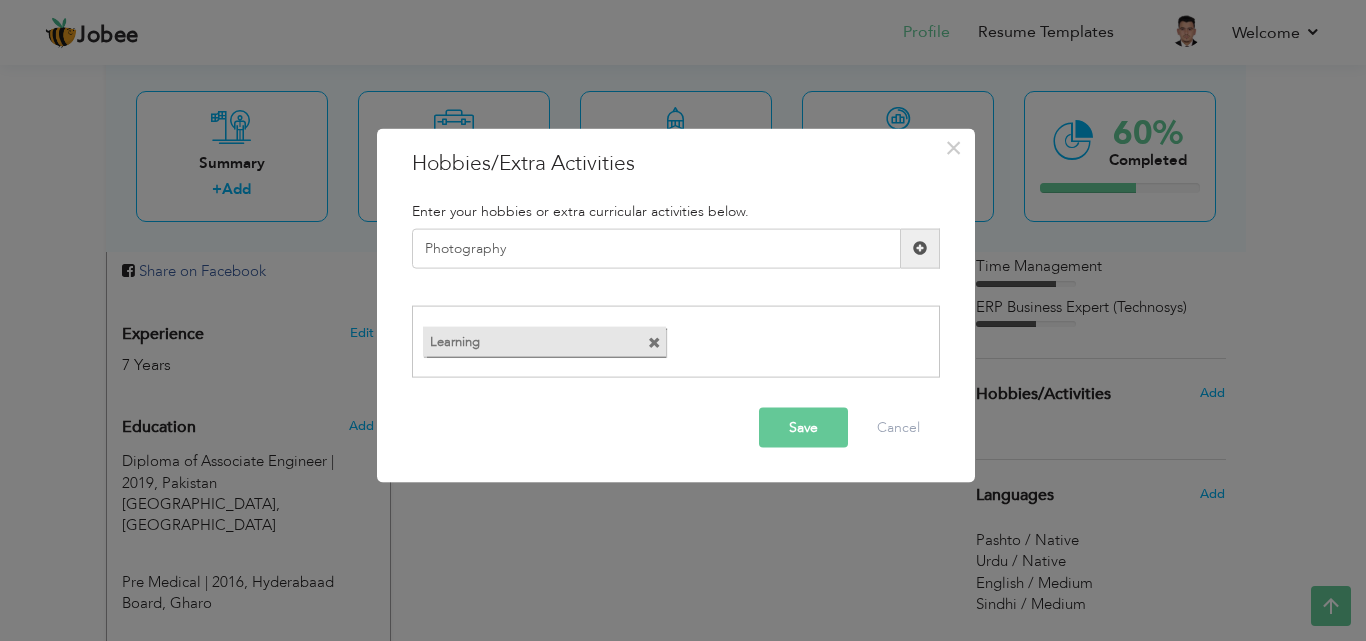 click at bounding box center [920, 248] 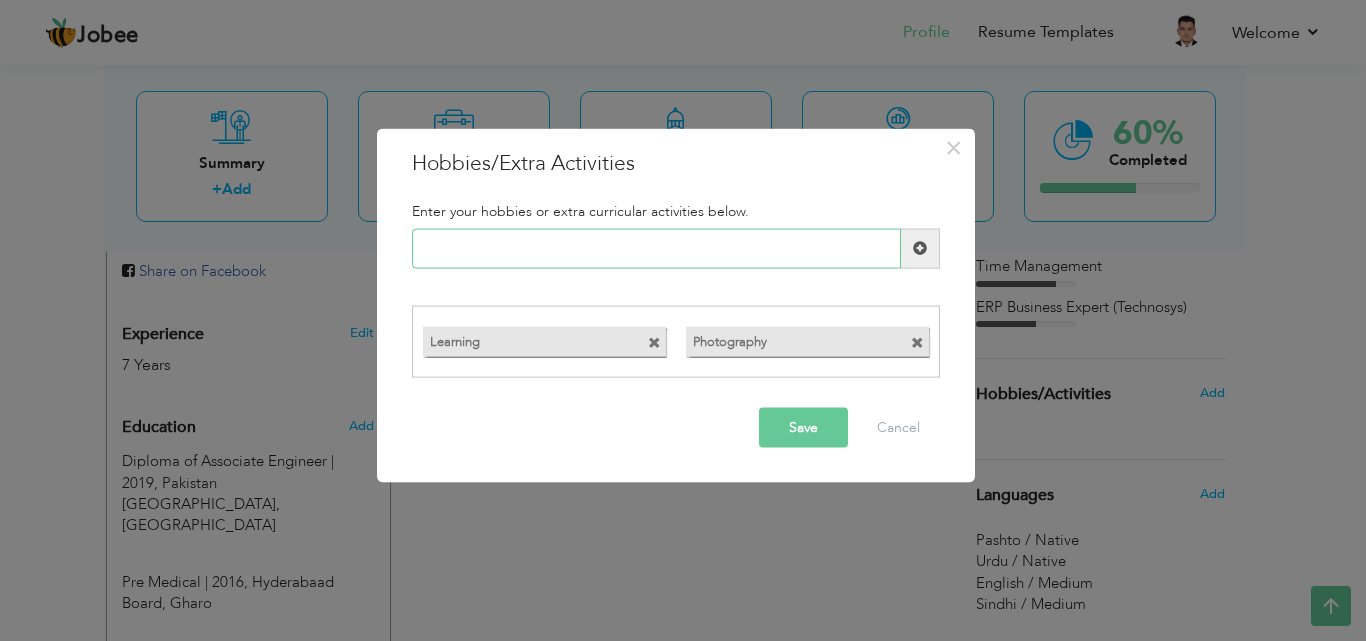 click at bounding box center [656, 248] 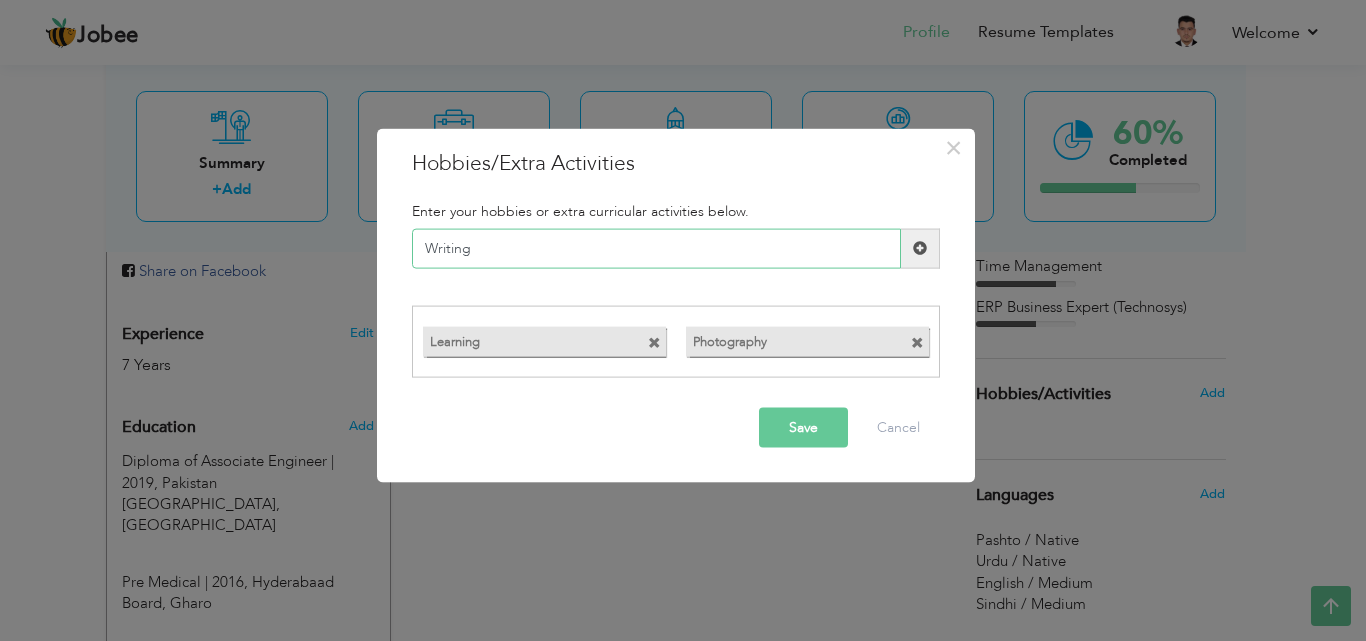 type on "Writing" 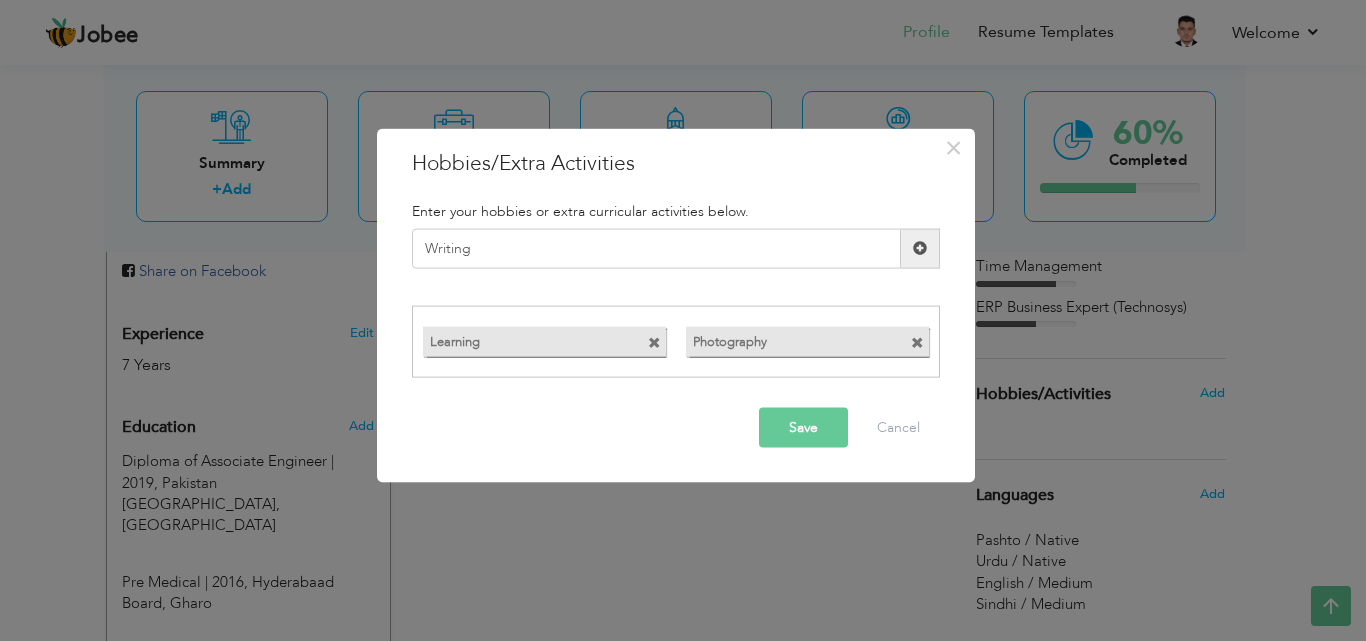click at bounding box center [920, 248] 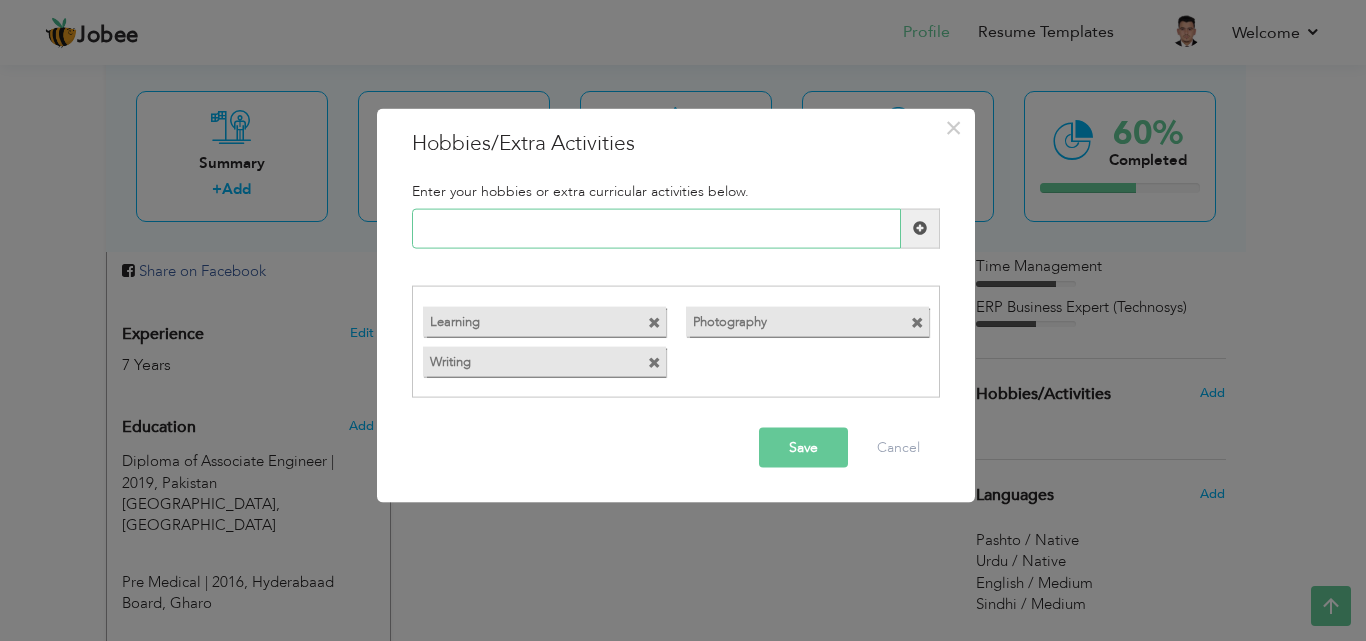 click at bounding box center [656, 228] 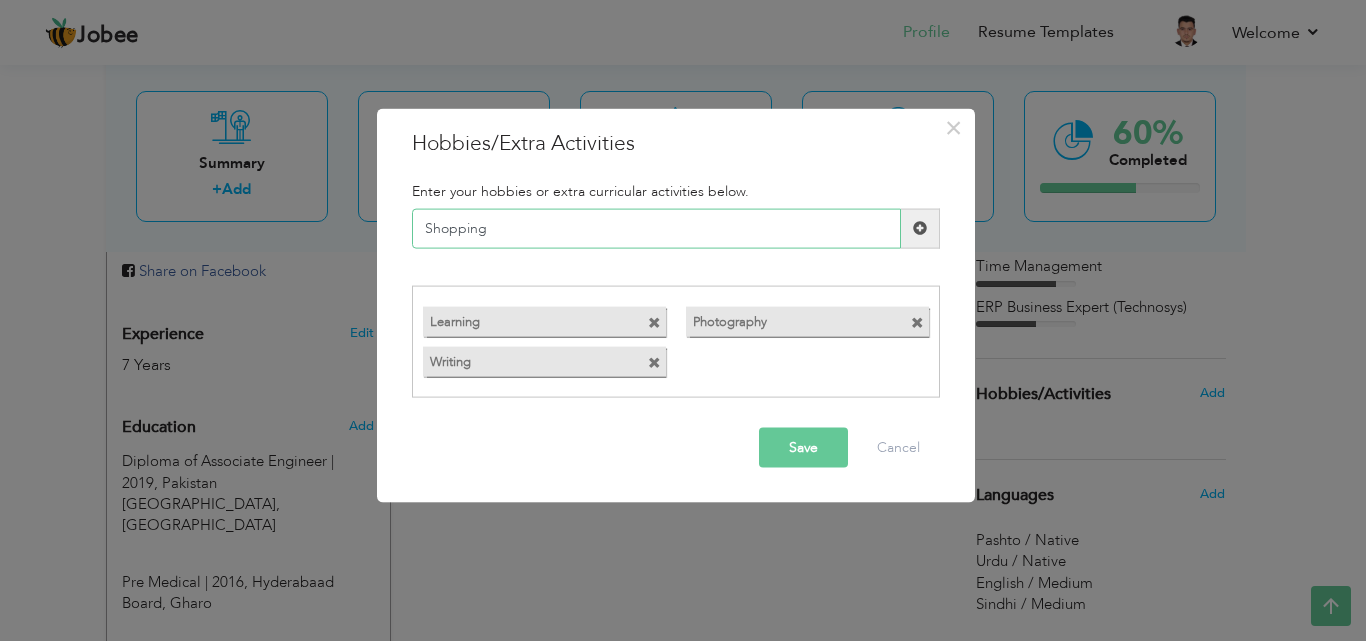 type on "Shopping" 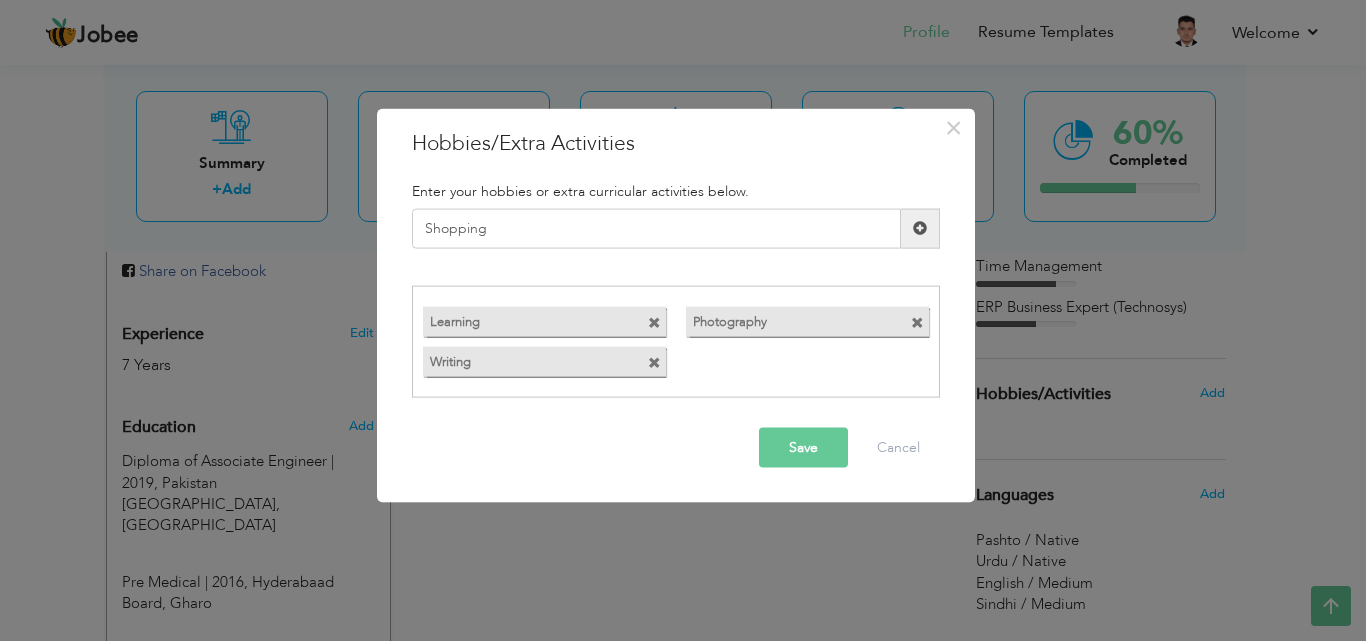 click at bounding box center [920, 228] 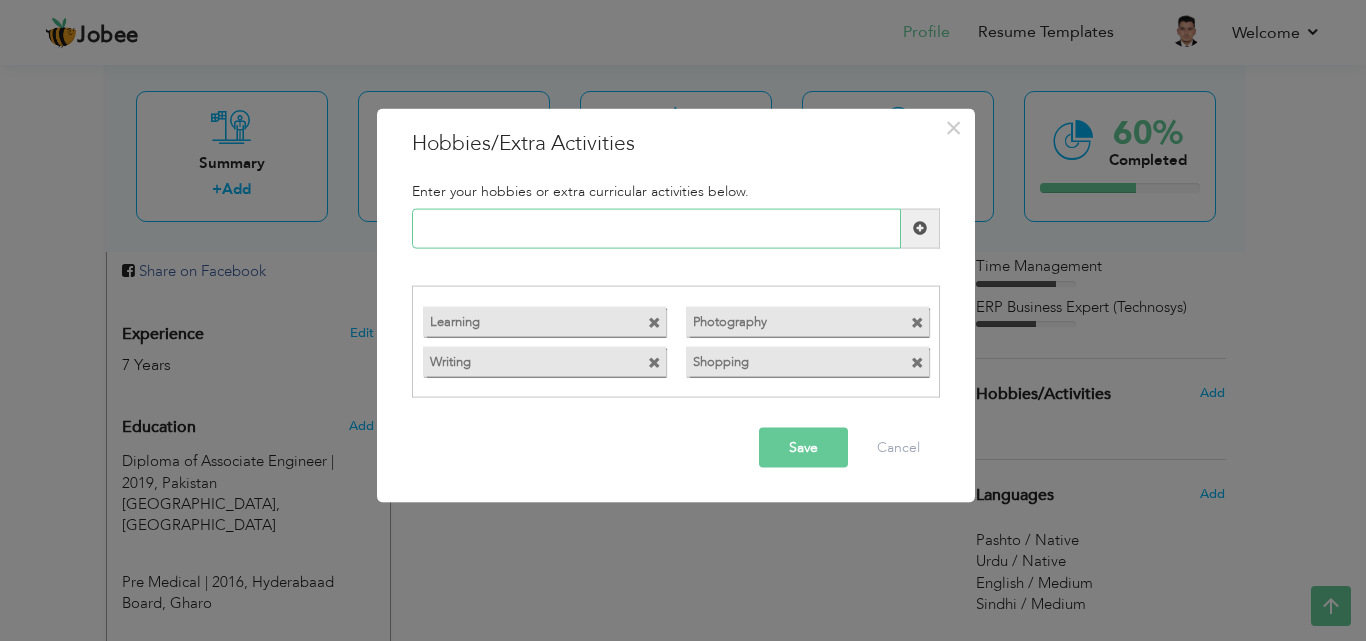 click at bounding box center [656, 228] 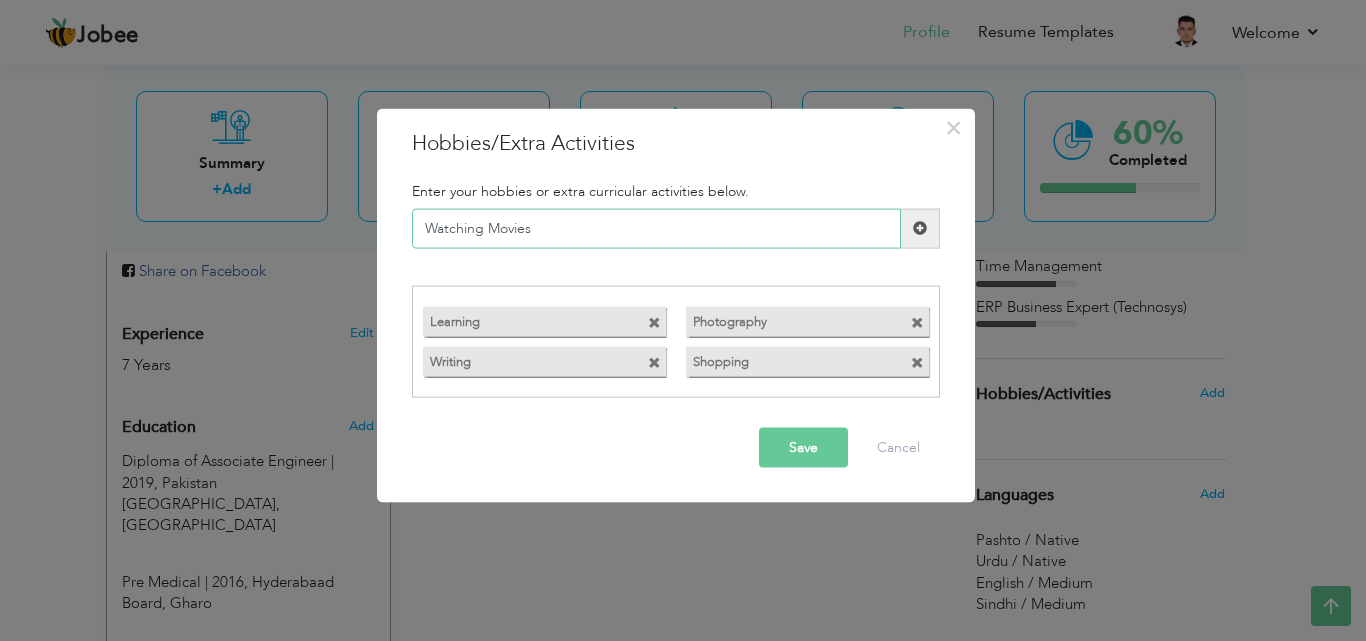 type on "Watching Movies" 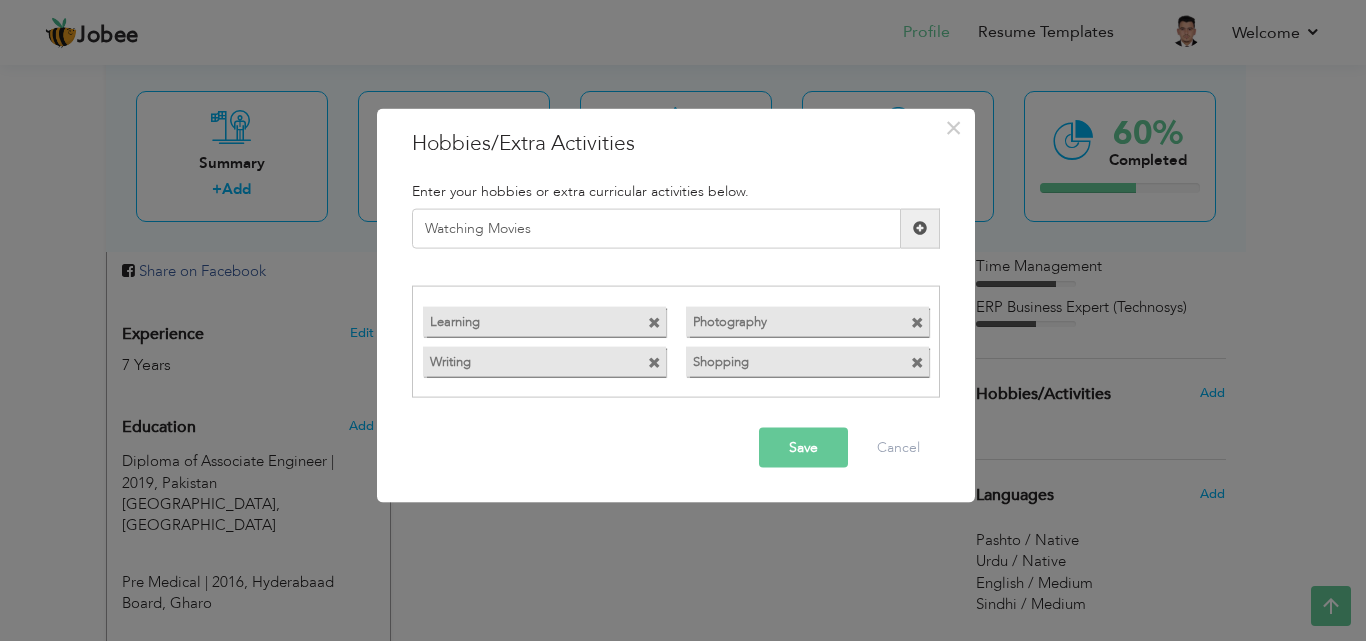 click at bounding box center (920, 228) 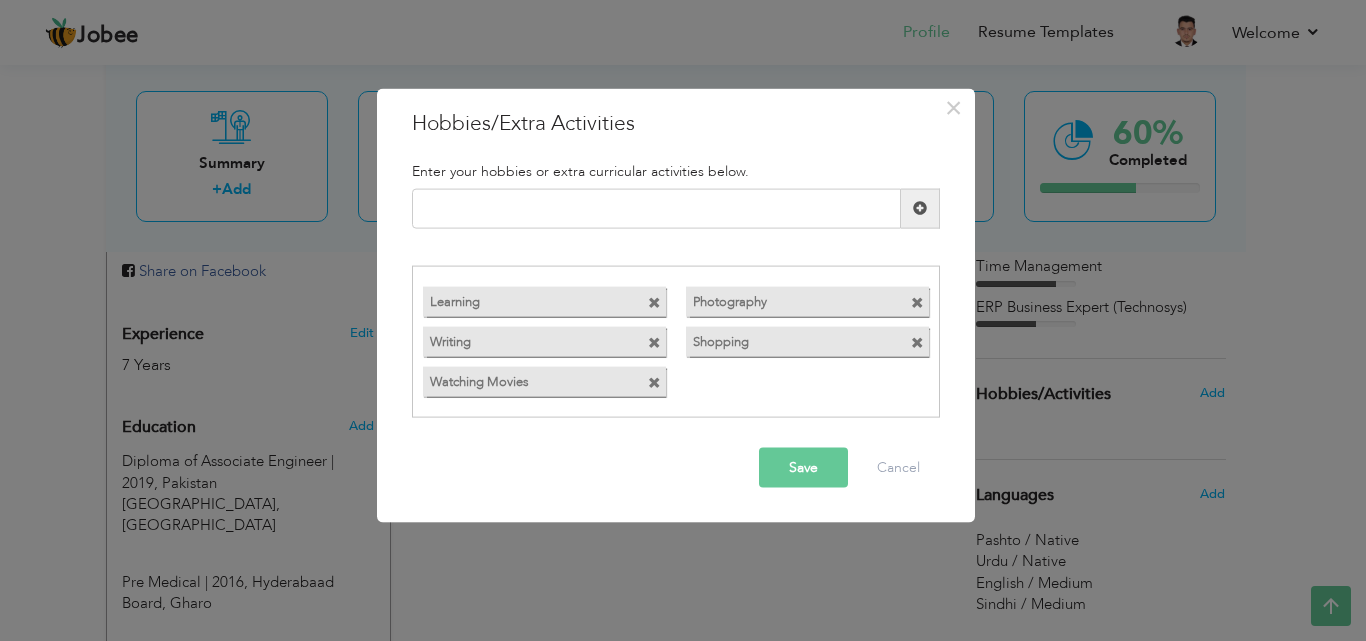 click on "Save" at bounding box center (803, 468) 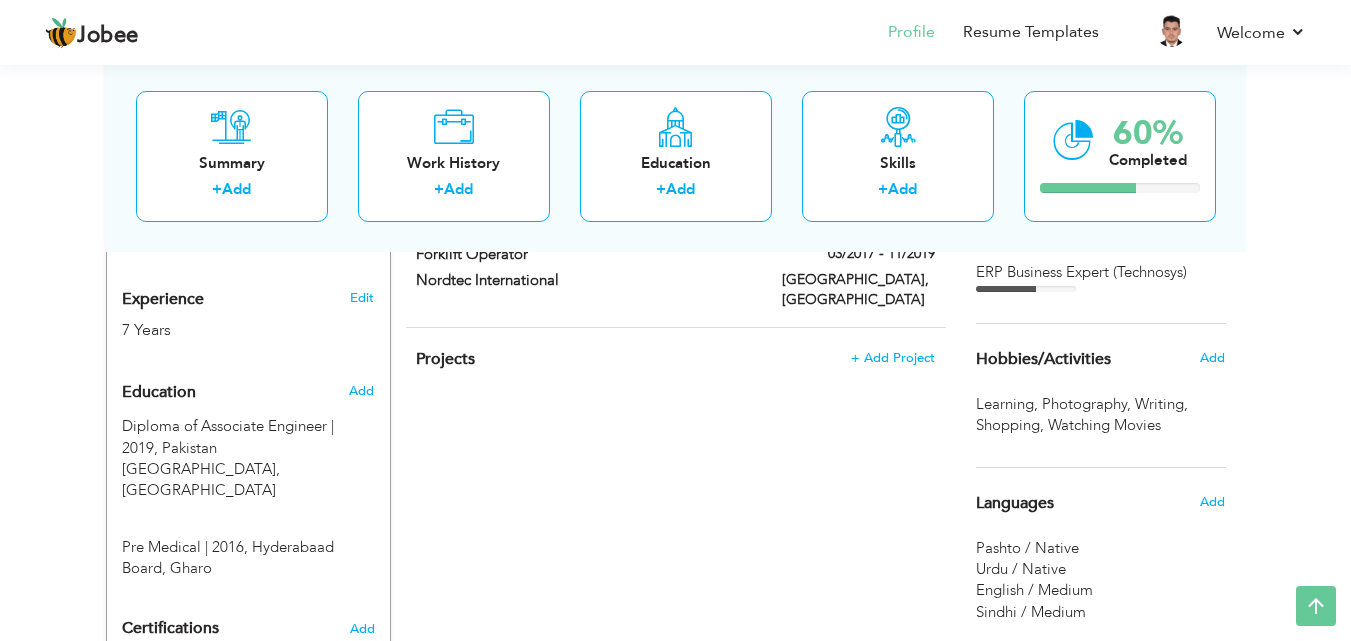 scroll, scrollTop: 722, scrollLeft: 0, axis: vertical 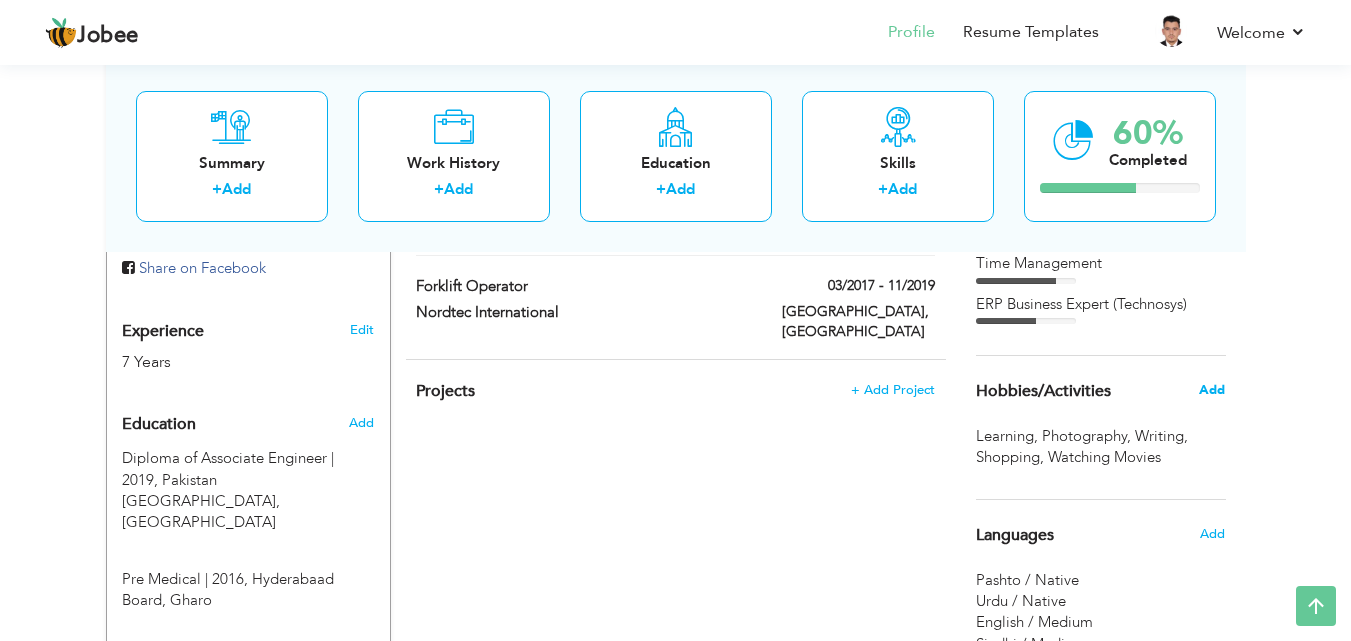 click on "Add" at bounding box center [1212, 390] 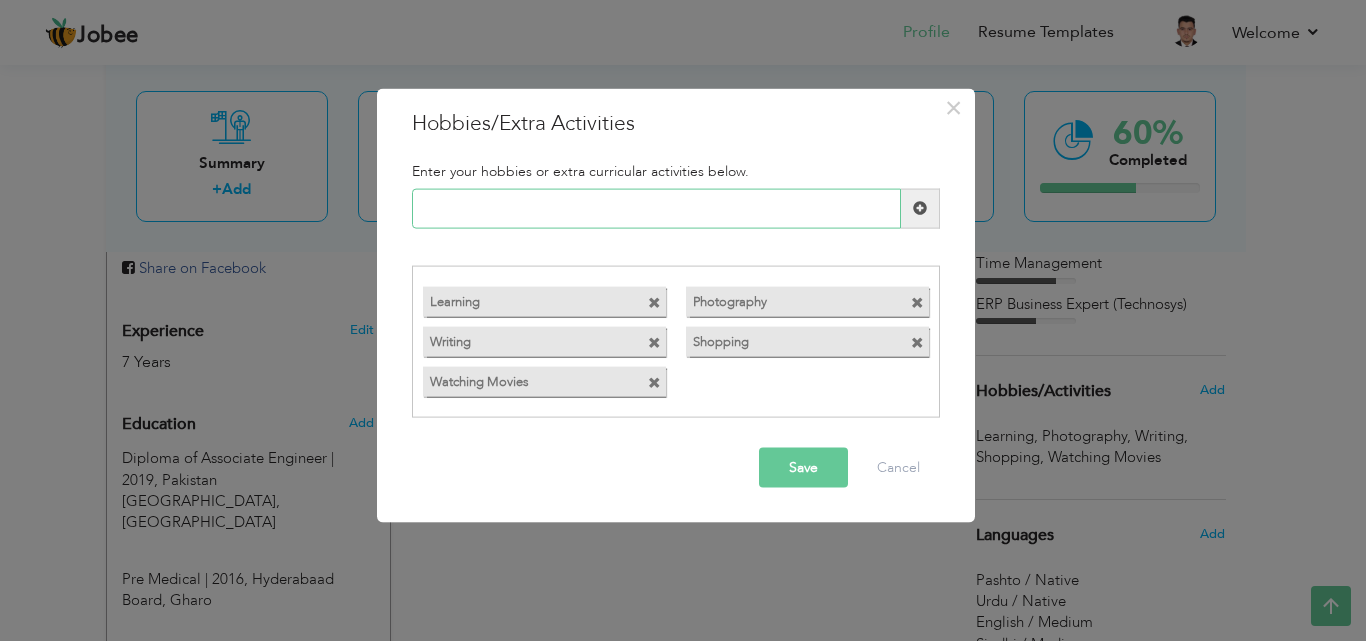 click at bounding box center [656, 208] 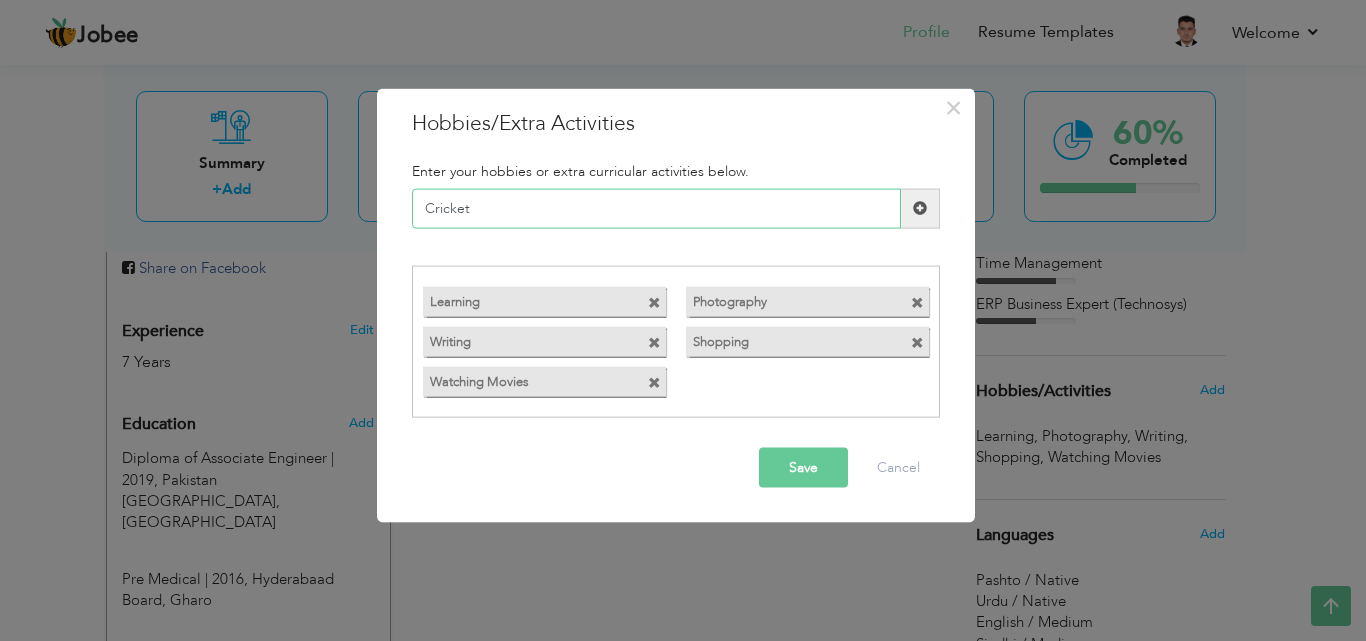 type on "Cricket" 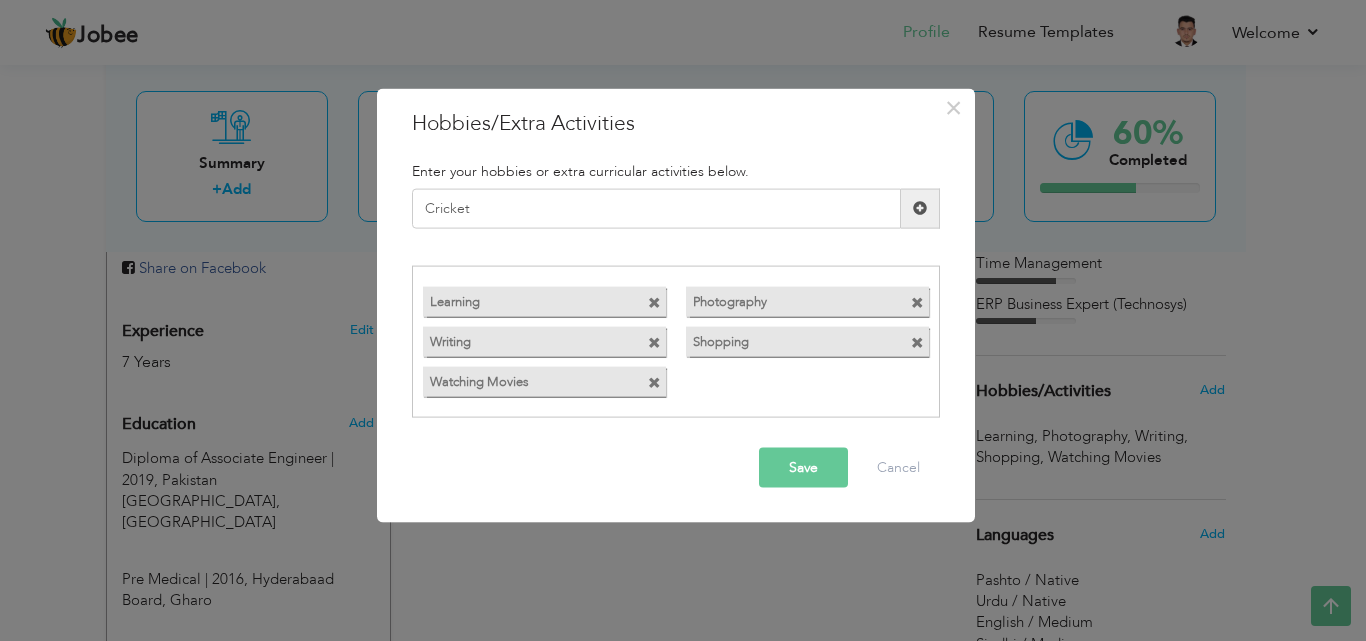 click at bounding box center (920, 208) 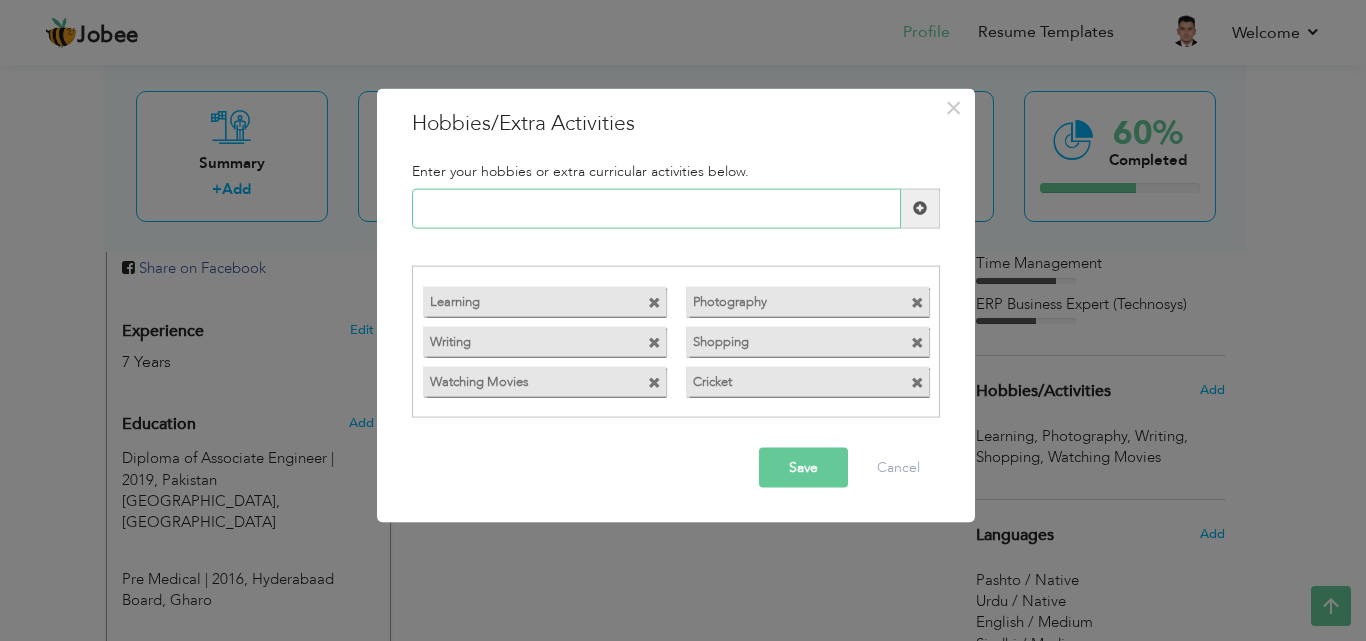 click at bounding box center (656, 208) 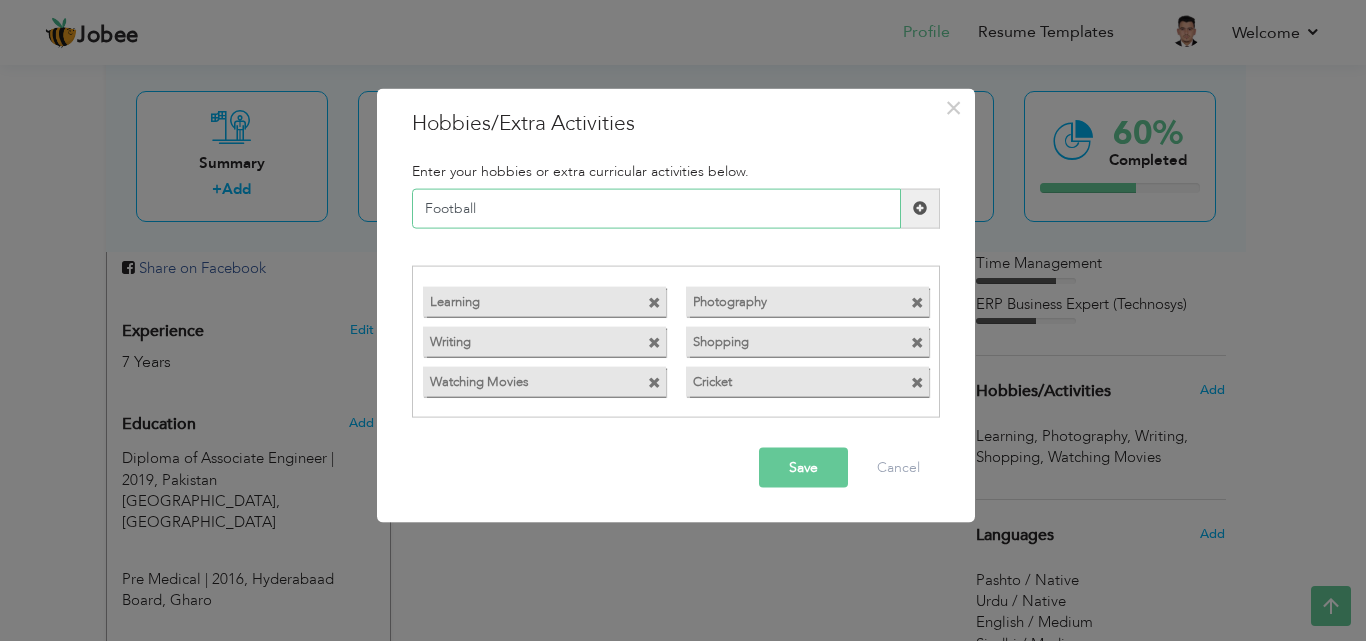 type on "Football" 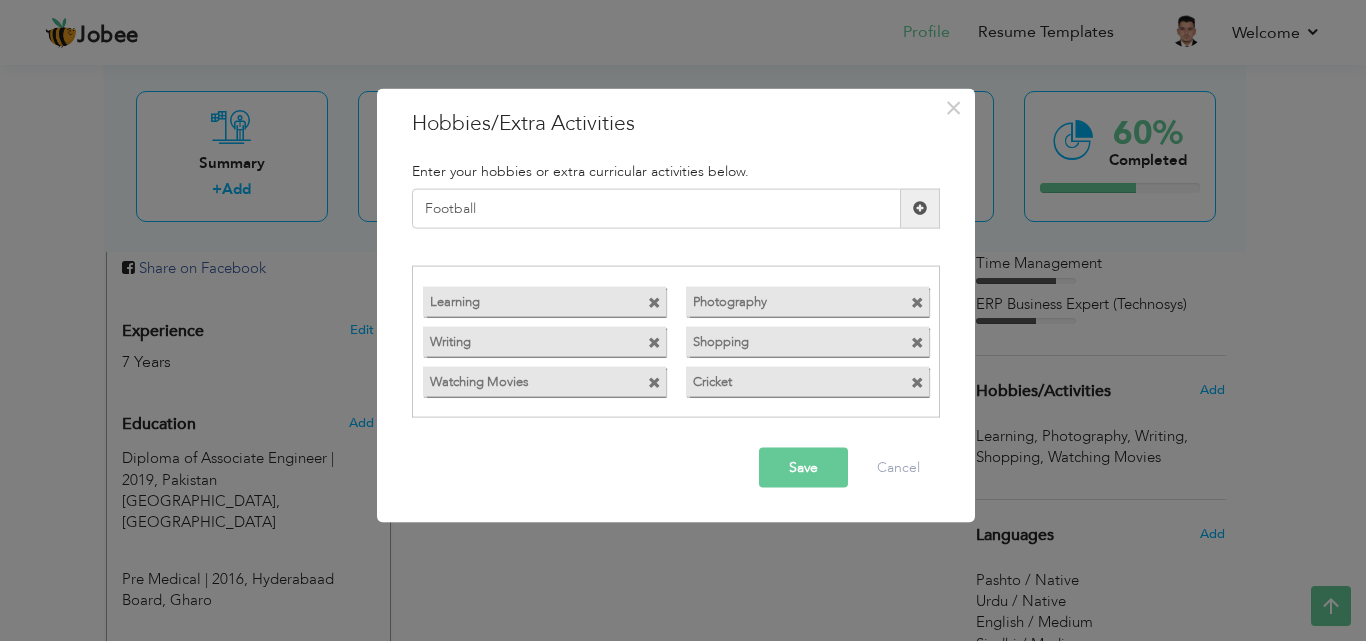 click on "Save" at bounding box center (803, 468) 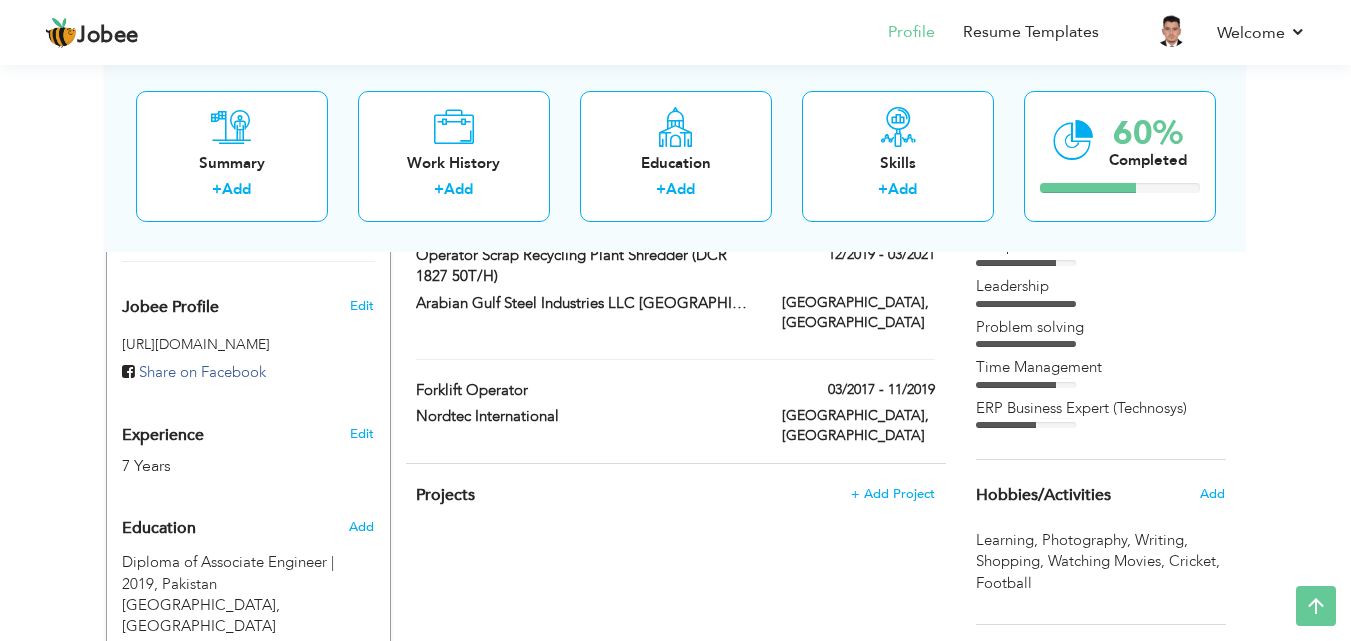 scroll, scrollTop: 22, scrollLeft: 0, axis: vertical 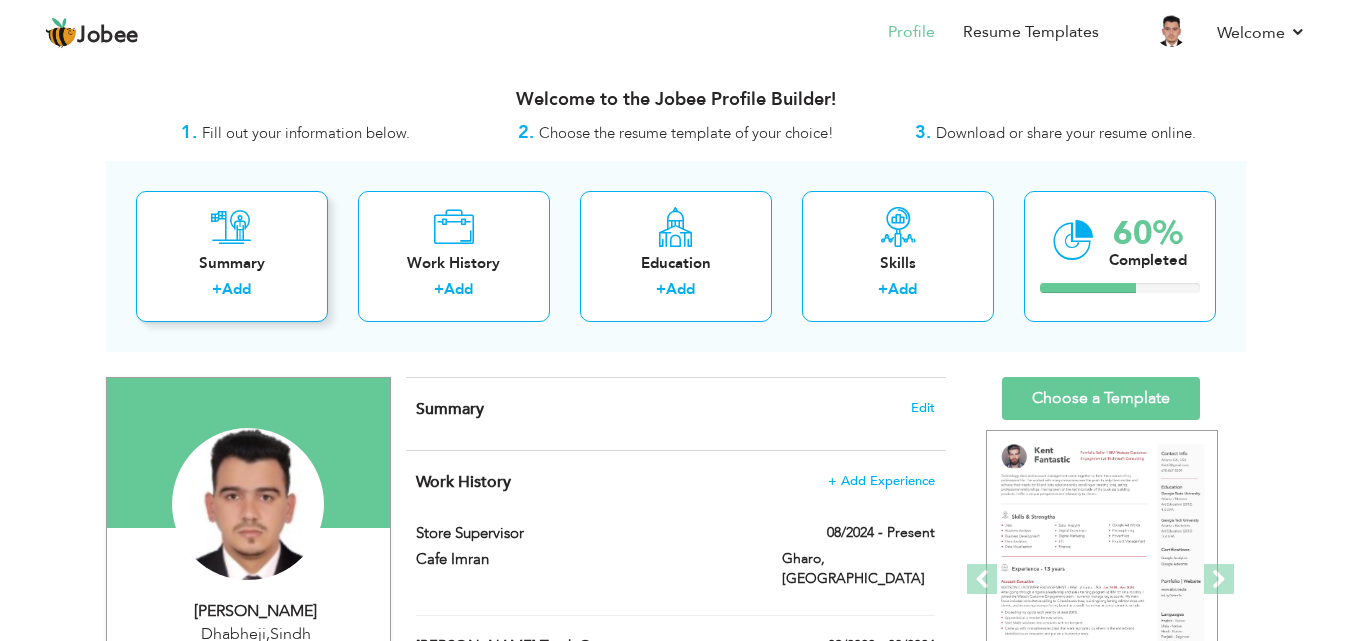 click on "Summary
+  Add" at bounding box center (232, 256) 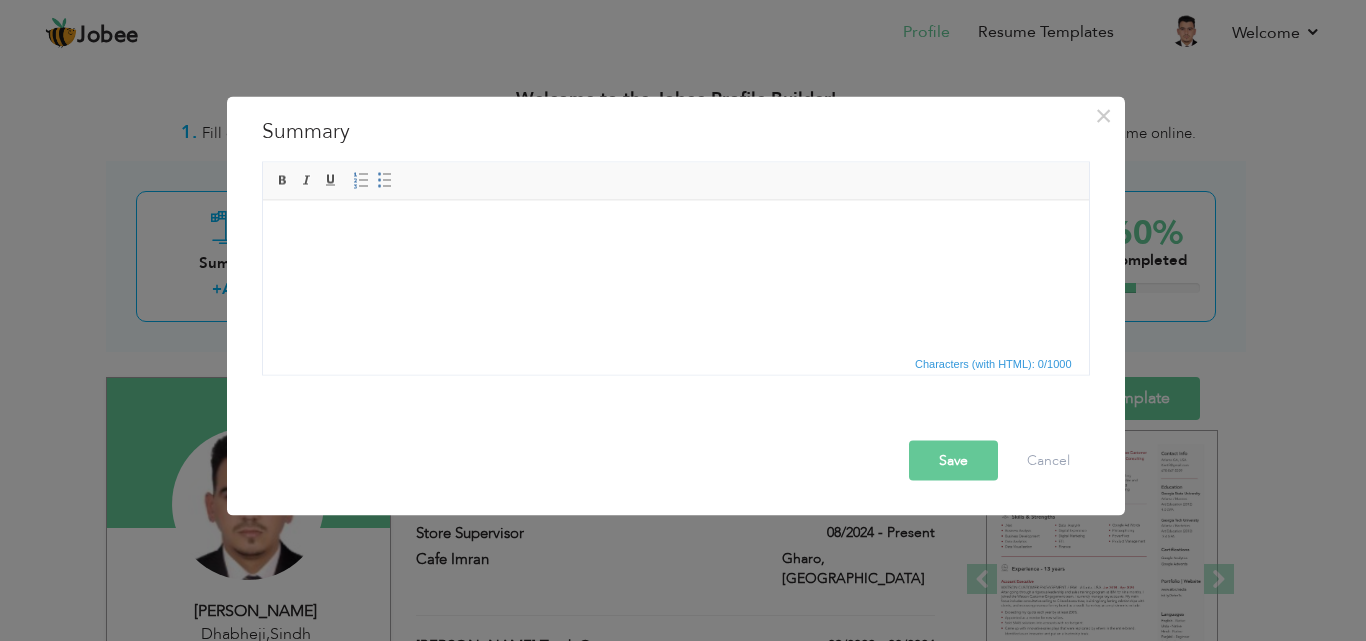 click at bounding box center (675, 230) 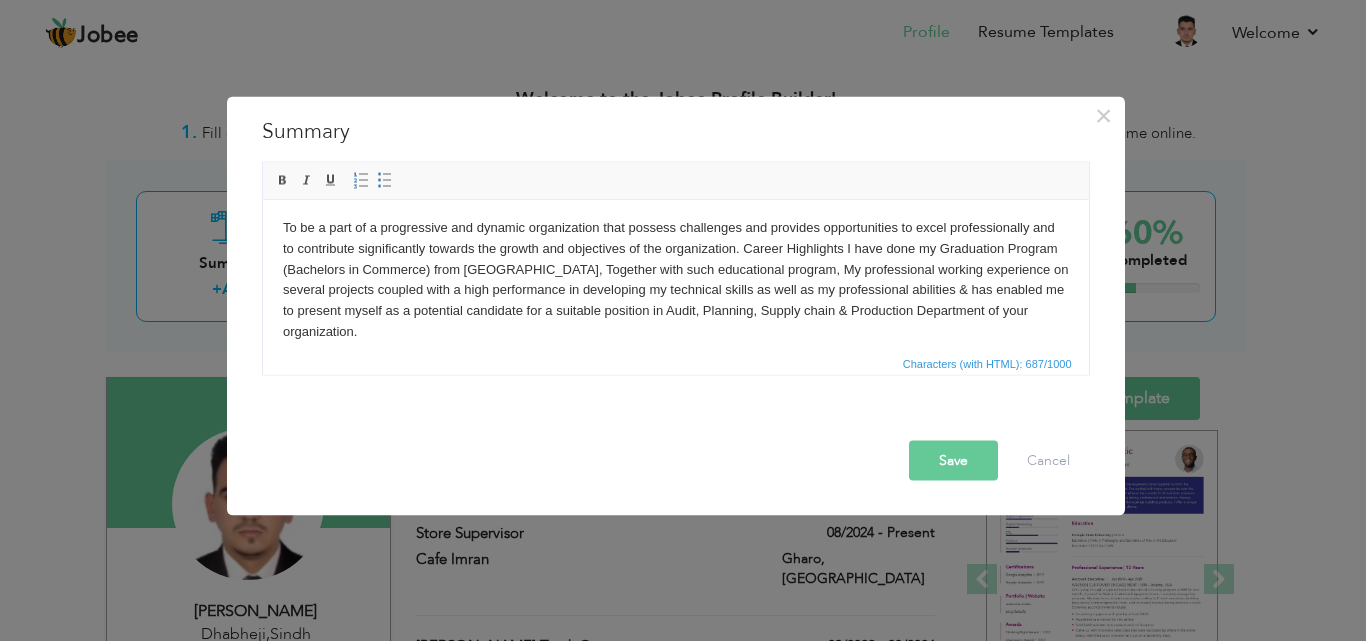 scroll, scrollTop: 0, scrollLeft: 0, axis: both 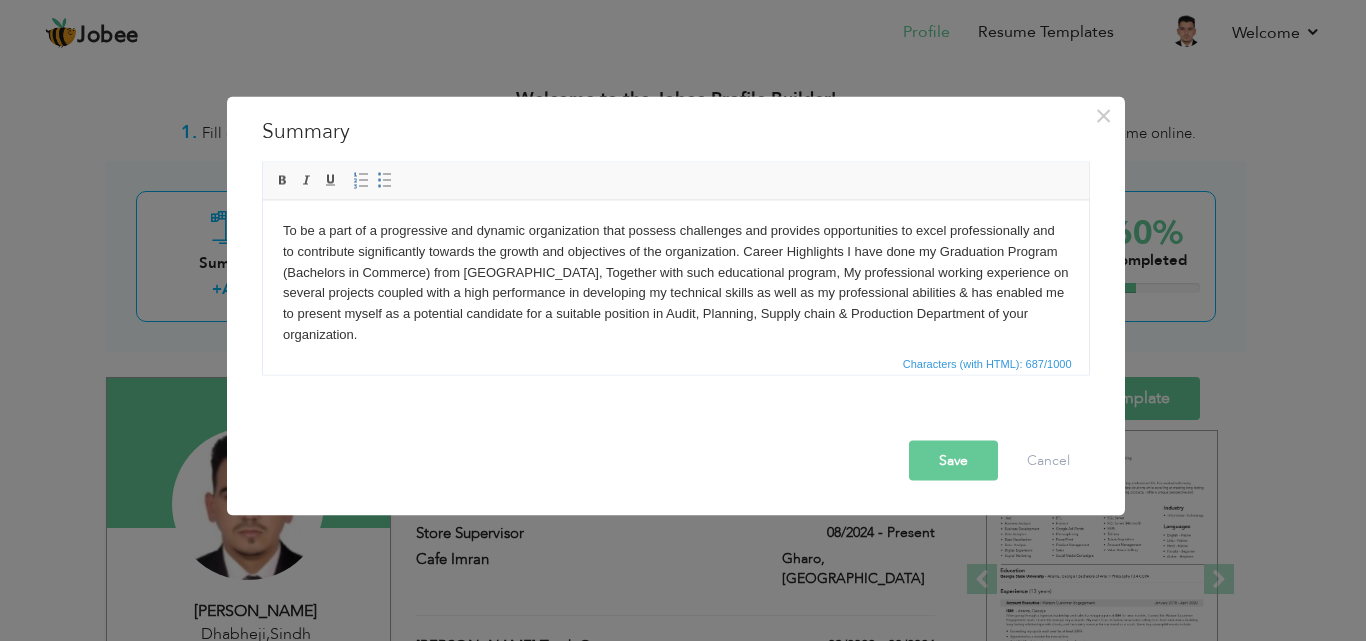 click on "To be a part of a progressive and dynamic organization that possess challenges and provides opportunities to excel professionally and to contribute significantly towards the growth and objectives of the organization. Career Highlights I have done my Graduation Program (Bachelors in Commerce) from University of Sindh, Together with such educational program, My professional working experience on several projects coupled with a high performance in developing my technical skills as well as my professional abilities & has enabled me to present myself as a potential candidate for a suitable position in Audit, Planning, Supply chain & Production Department of your organization." at bounding box center (675, 282) 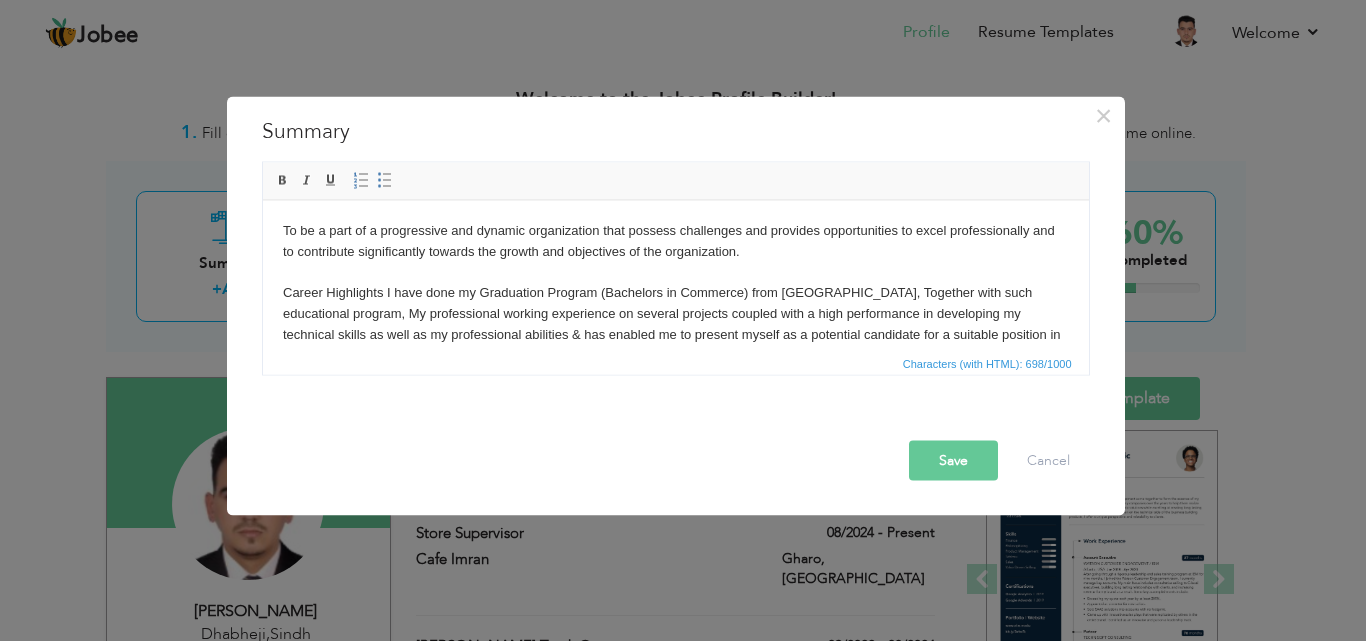 click on "To be a part of a progressive and dynamic organization that possess challenges and provides opportunities to excel professionally and to contribute significantly towards the growth and objectives of the organization. ​​​​​​​  Career Highlights I have done my Graduation Program (Bachelors in Commerce) from University of Sindh, Together with such educational program, My professional working experience on several projects coupled with a high performance in developing my technical skills as well as my professional abilities & has enabled me to present myself as a potential candidate for a suitable position in Audit, Planning, Supply chain & Production Department of your organization." at bounding box center (675, 293) 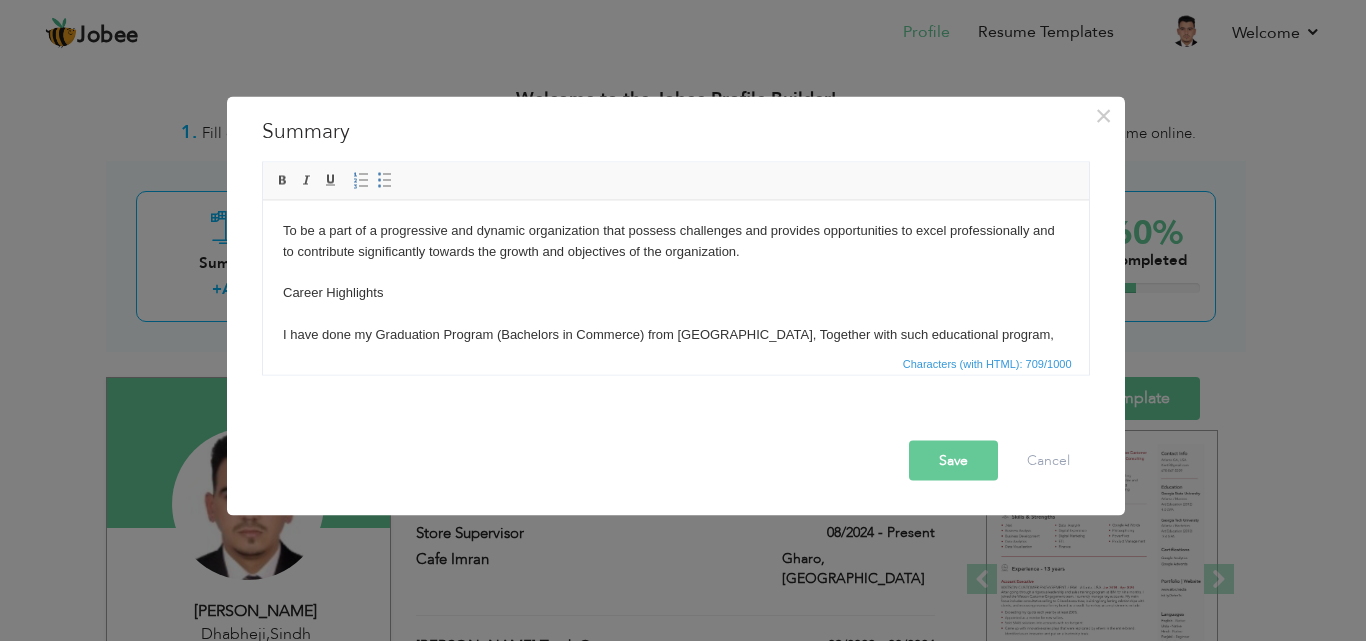 drag, startPoint x: 428, startPoint y: 303, endPoint x: 251, endPoint y: 283, distance: 178.12636 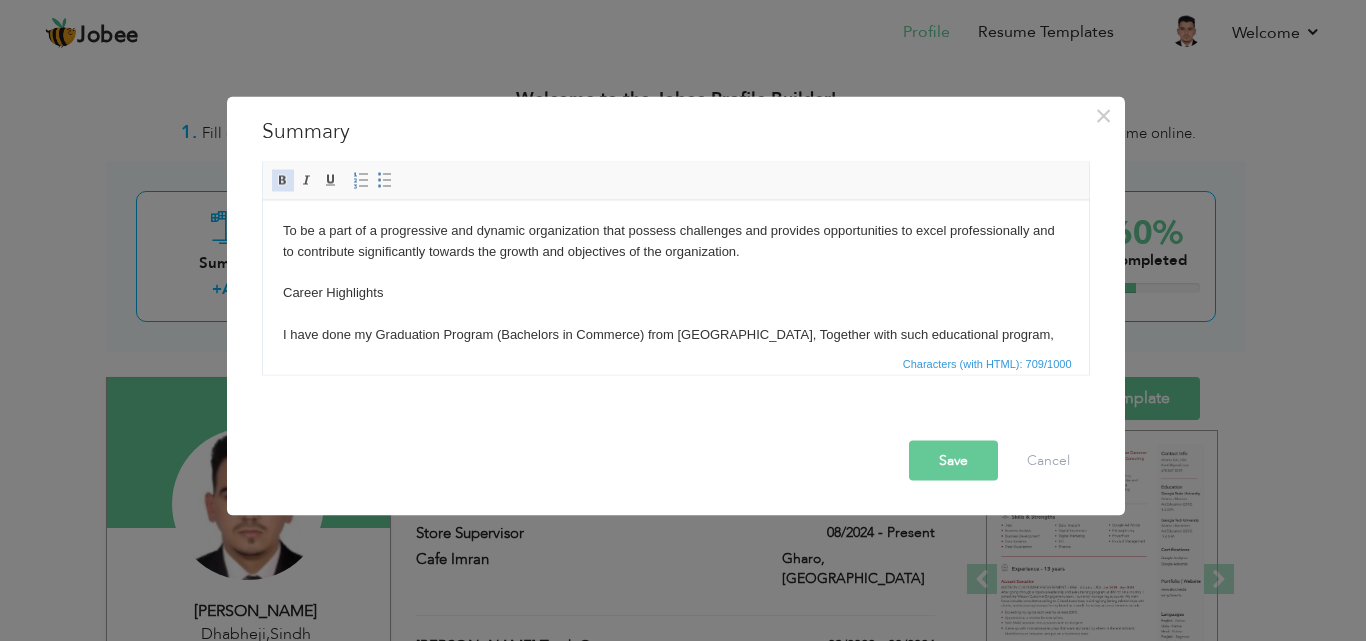 click on "Bold" at bounding box center (283, 180) 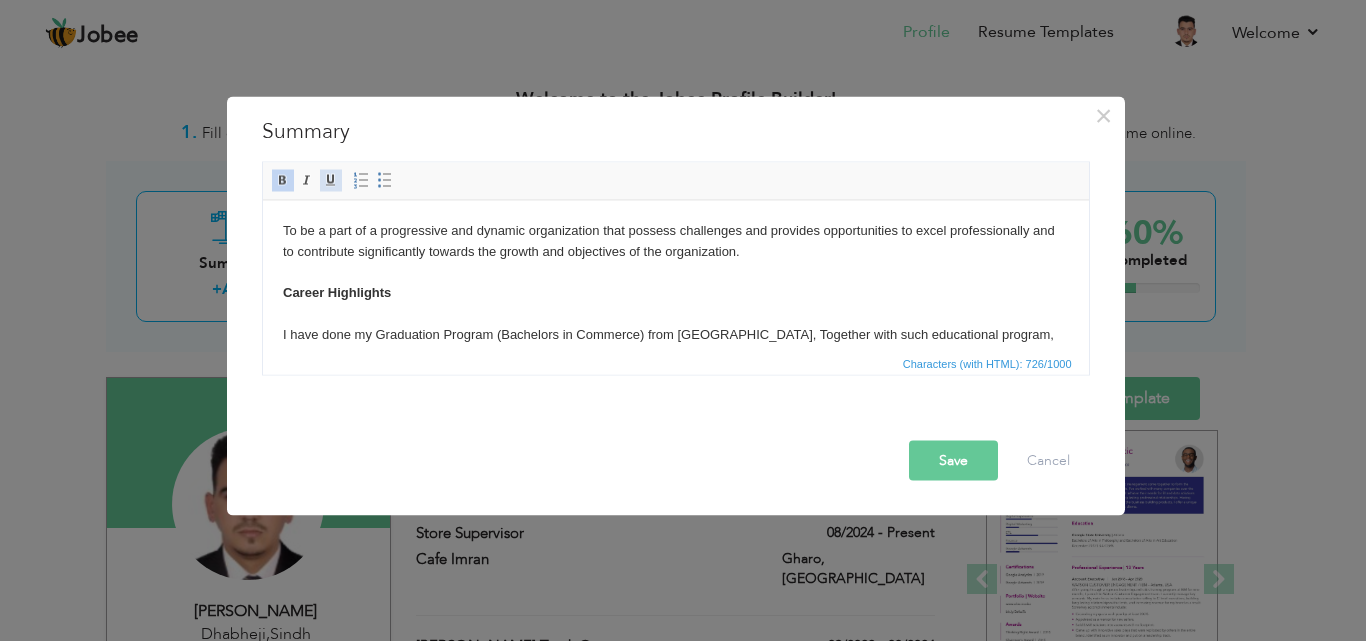 click at bounding box center [331, 180] 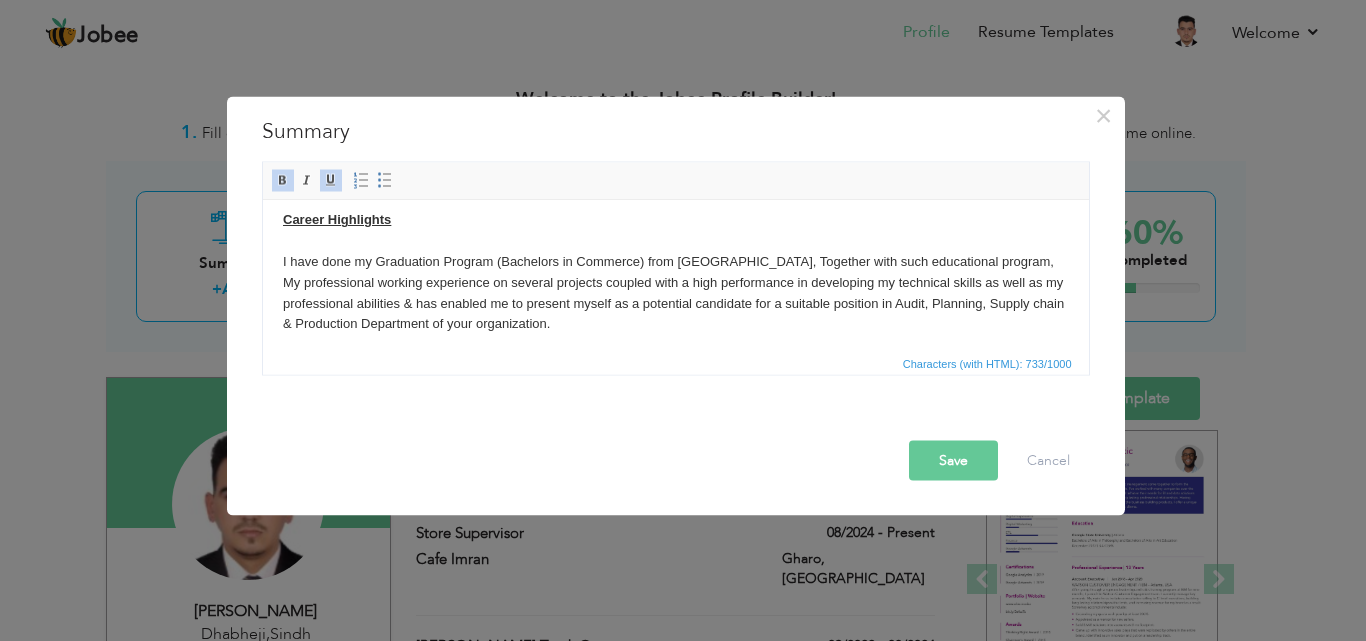 scroll, scrollTop: 77, scrollLeft: 0, axis: vertical 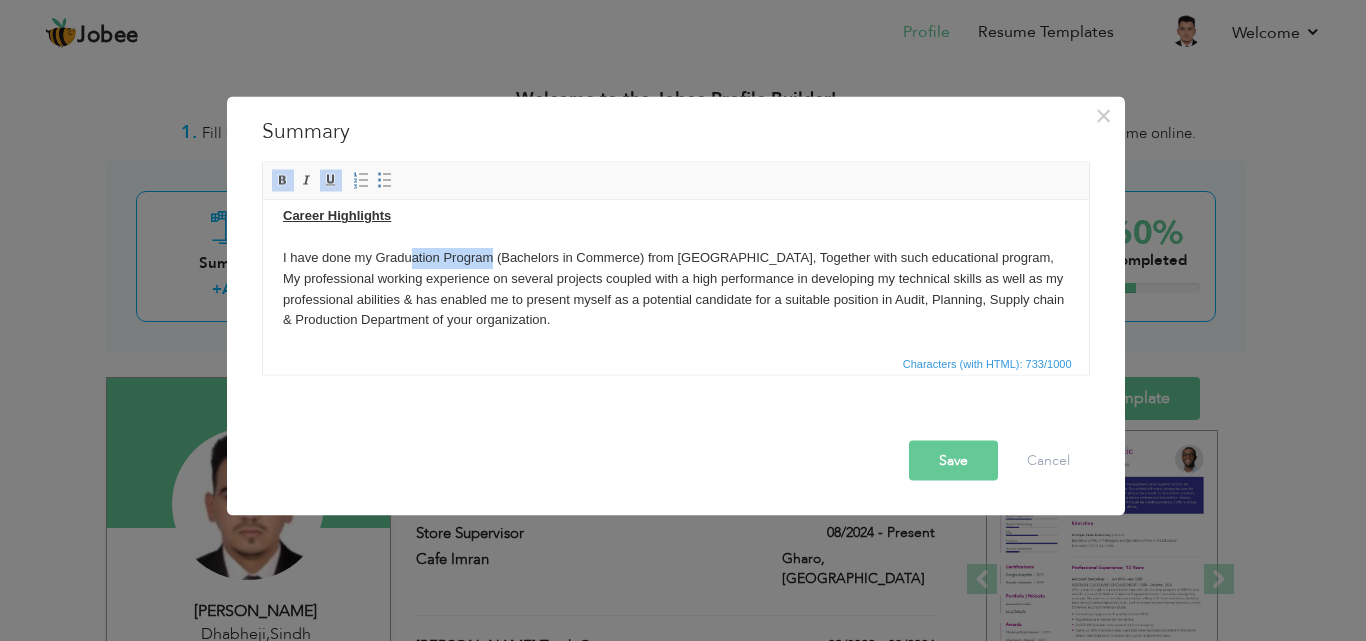drag, startPoint x: 493, startPoint y: 260, endPoint x: 409, endPoint y: 259, distance: 84.00595 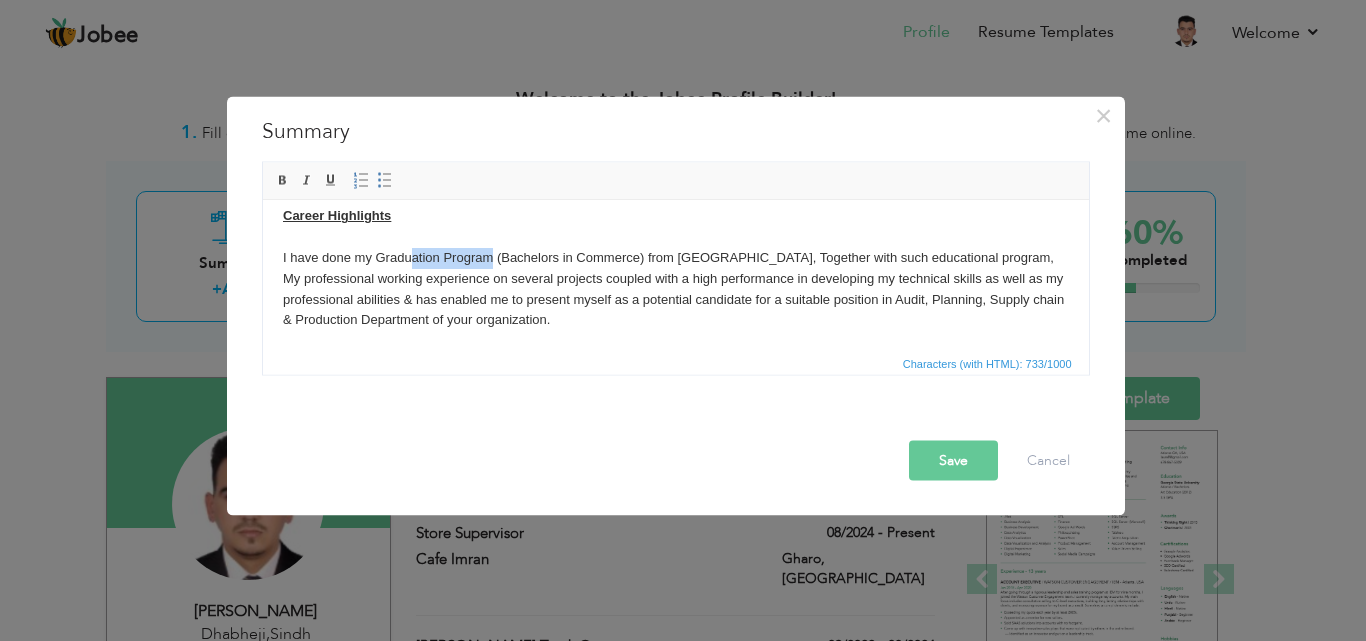 click on "To be a part of a progressive and dynamic organization that possess challenges and provides opportunities to excel professionally and to contribute significantly towards the growth and objectives of the organization.   Career Highlights I have done my Graduation Program (Bachelors in Commerce) from University of Sindh, Together with such educational program, My professional working experience on several projects coupled with a high performance in developing my technical skills as well as my professional abilities & has enabled me to present myself as a potential candidate for a suitable position in Audit, Planning, Supply chain & Production Department of your organization." at bounding box center [675, 236] 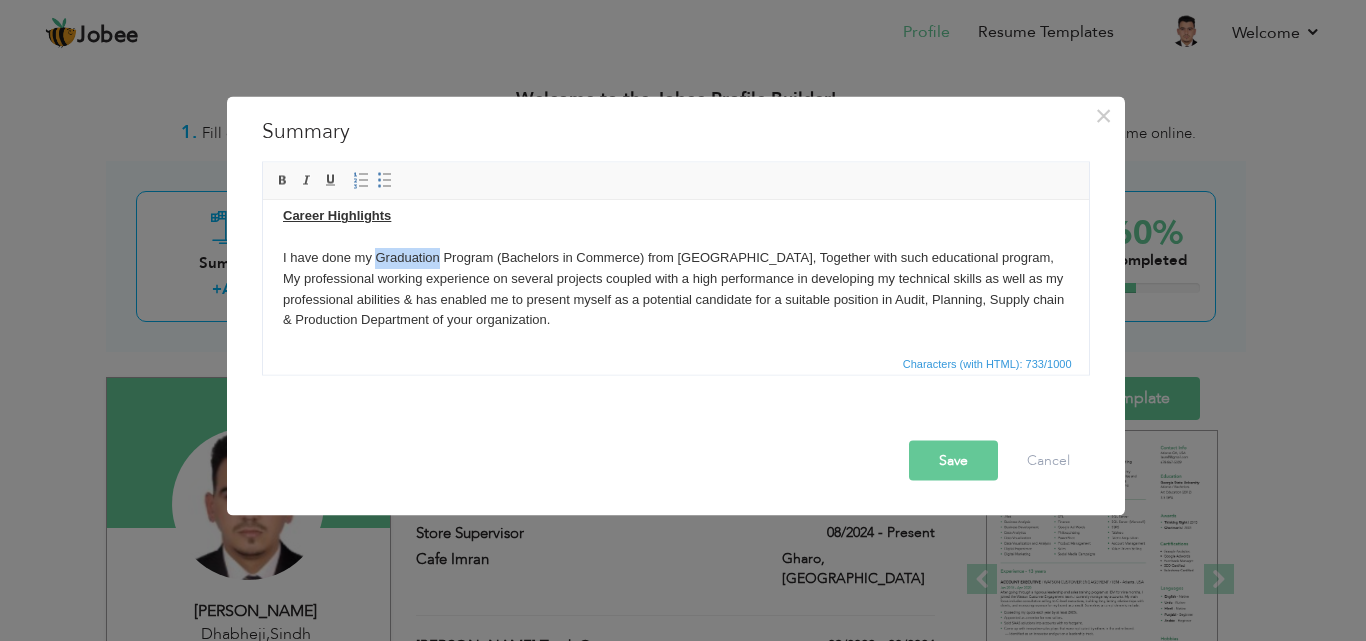 drag, startPoint x: 437, startPoint y: 255, endPoint x: 376, endPoint y: 258, distance: 61.073727 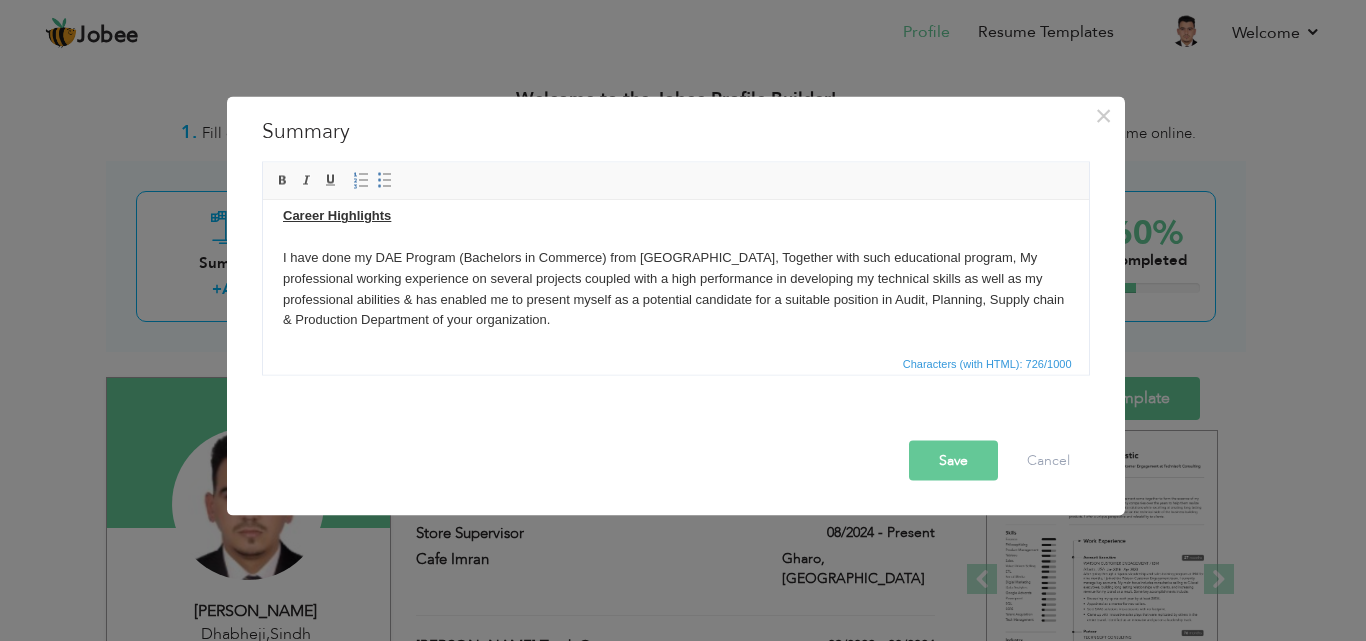 click on "To be a part of a progressive and dynamic organization that possess challenges and provides opportunities to excel professionally and to contribute significantly towards the growth and objectives of the organization.   Career Highlights I have done my DAE Program (Bachelors in Commerce) from University of Sindh, Together with such educational program, My professional working experience on several projects coupled with a high performance in developing my technical skills as well as my professional abilities & has enabled me to present myself as a potential candidate for a suitable position in Audit, Planning, Supply chain & Production Department of your organization." at bounding box center (675, 236) 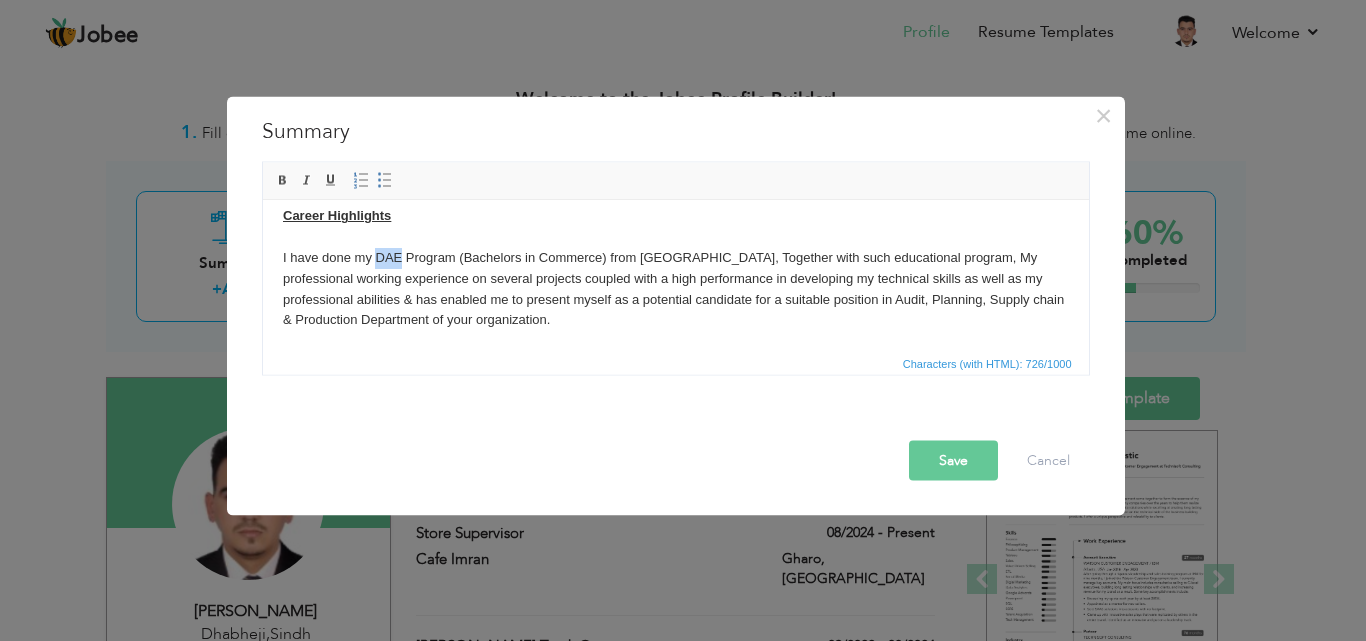 drag, startPoint x: 400, startPoint y: 259, endPoint x: 378, endPoint y: 258, distance: 22.022715 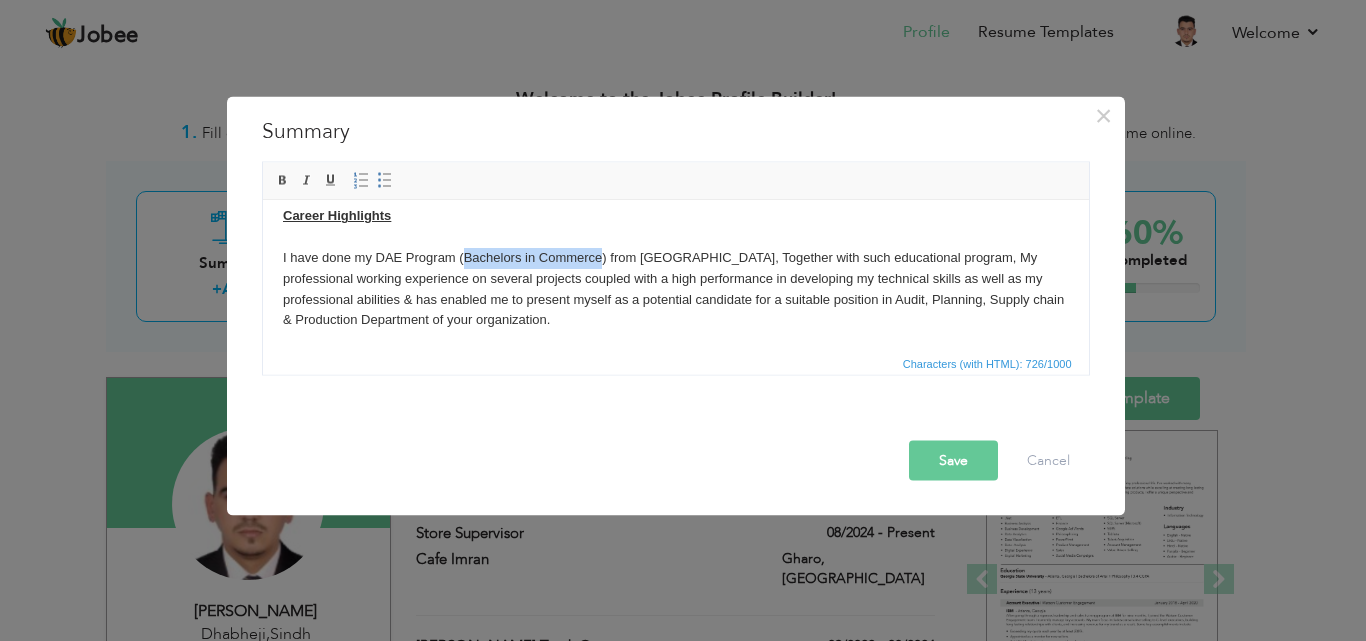 drag, startPoint x: 602, startPoint y: 255, endPoint x: 464, endPoint y: 255, distance: 138 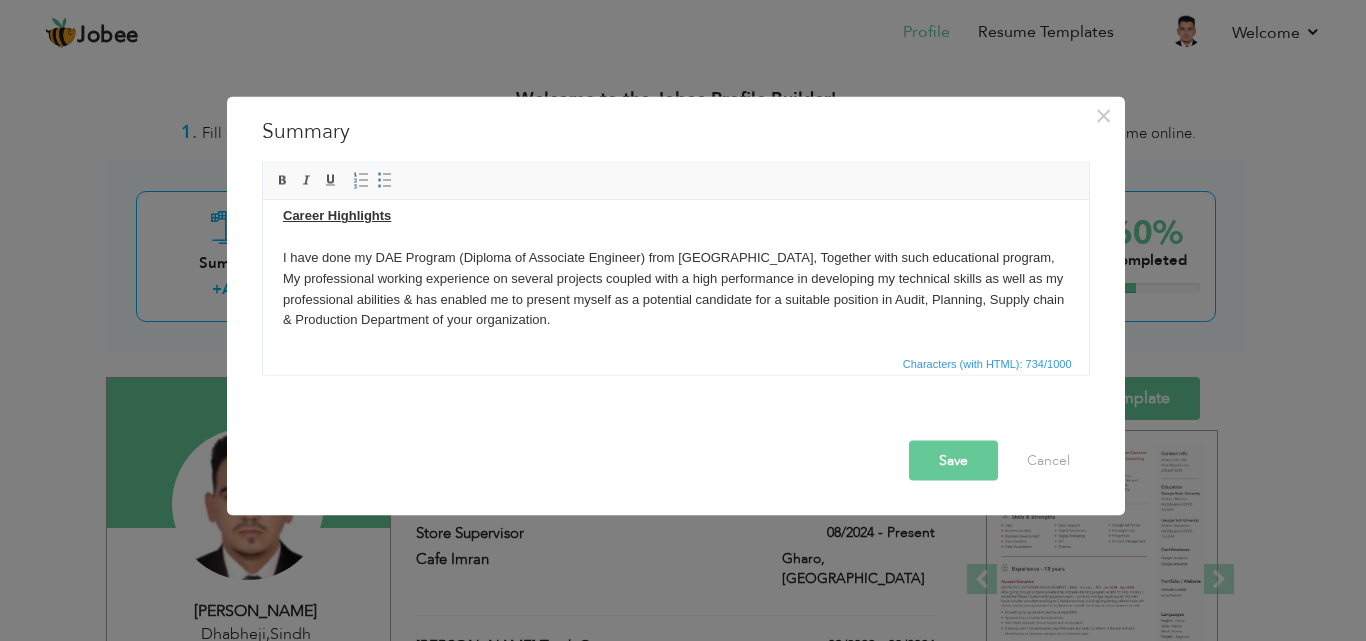 click on "Save" at bounding box center (953, 460) 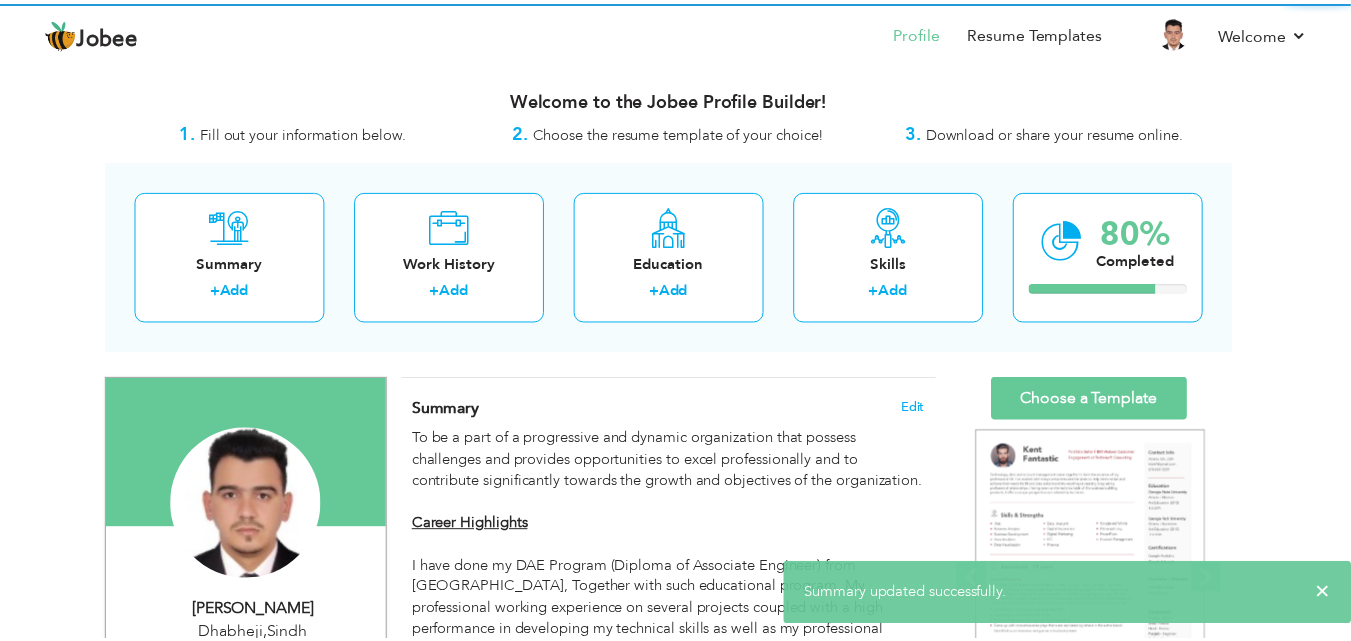 scroll, scrollTop: 0, scrollLeft: 0, axis: both 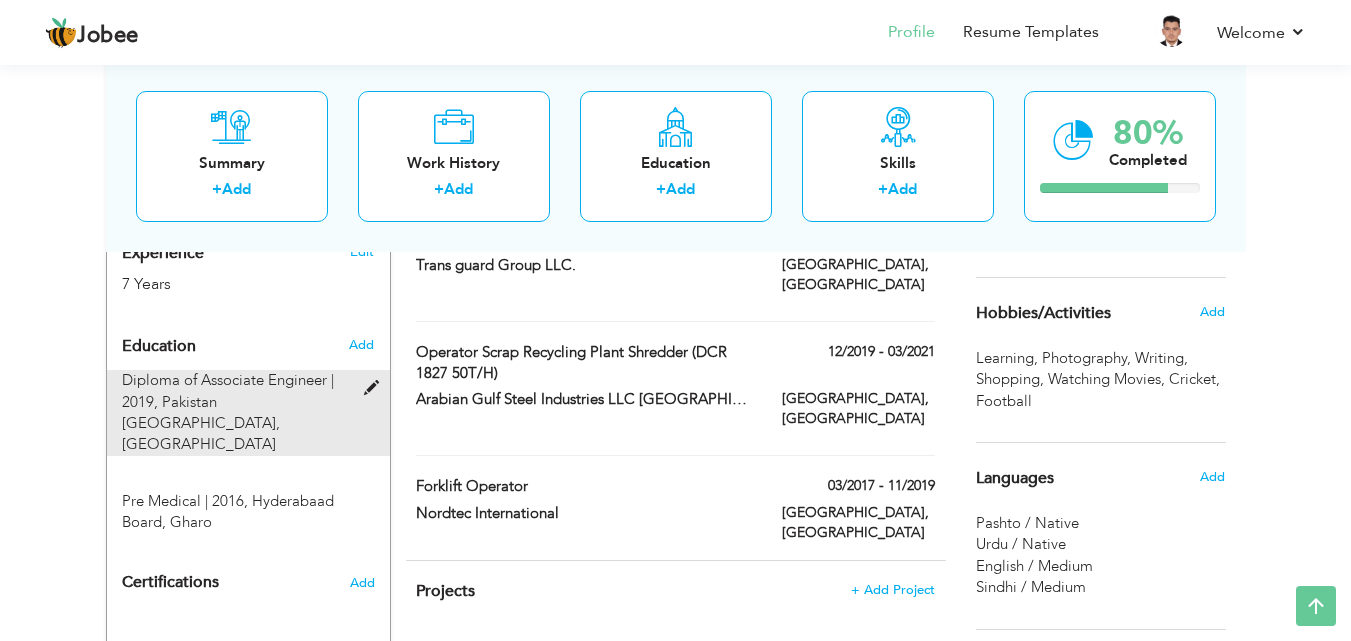 click on "Diploma of Associate Engineer   |  2019,
Pakistan Steel Institute of Technology, Karachi" at bounding box center [236, 413] 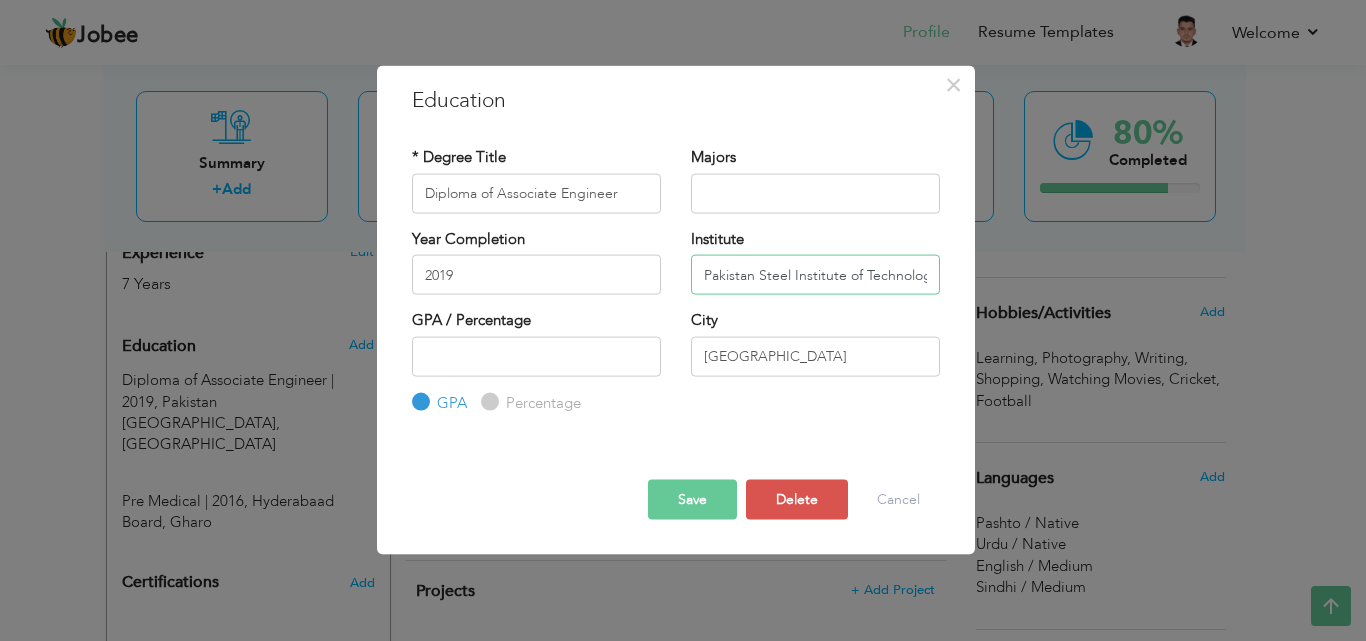 scroll, scrollTop: 0, scrollLeft: 8, axis: horizontal 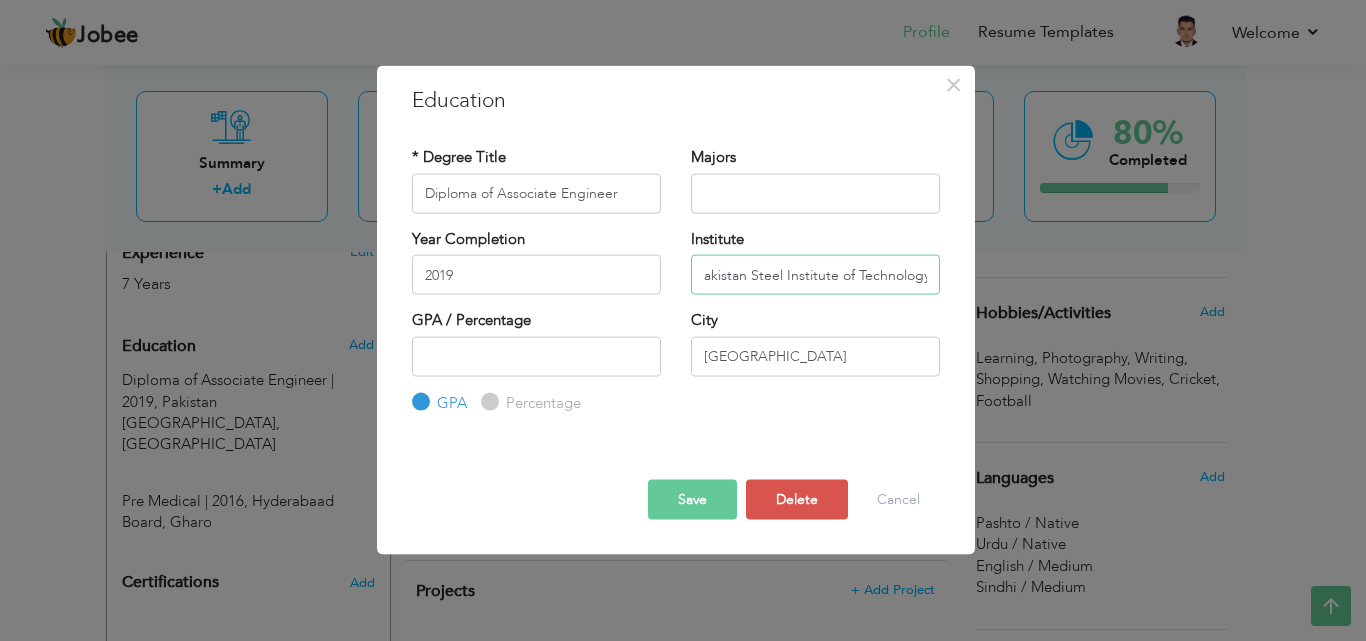 drag, startPoint x: 703, startPoint y: 275, endPoint x: 959, endPoint y: 276, distance: 256.00195 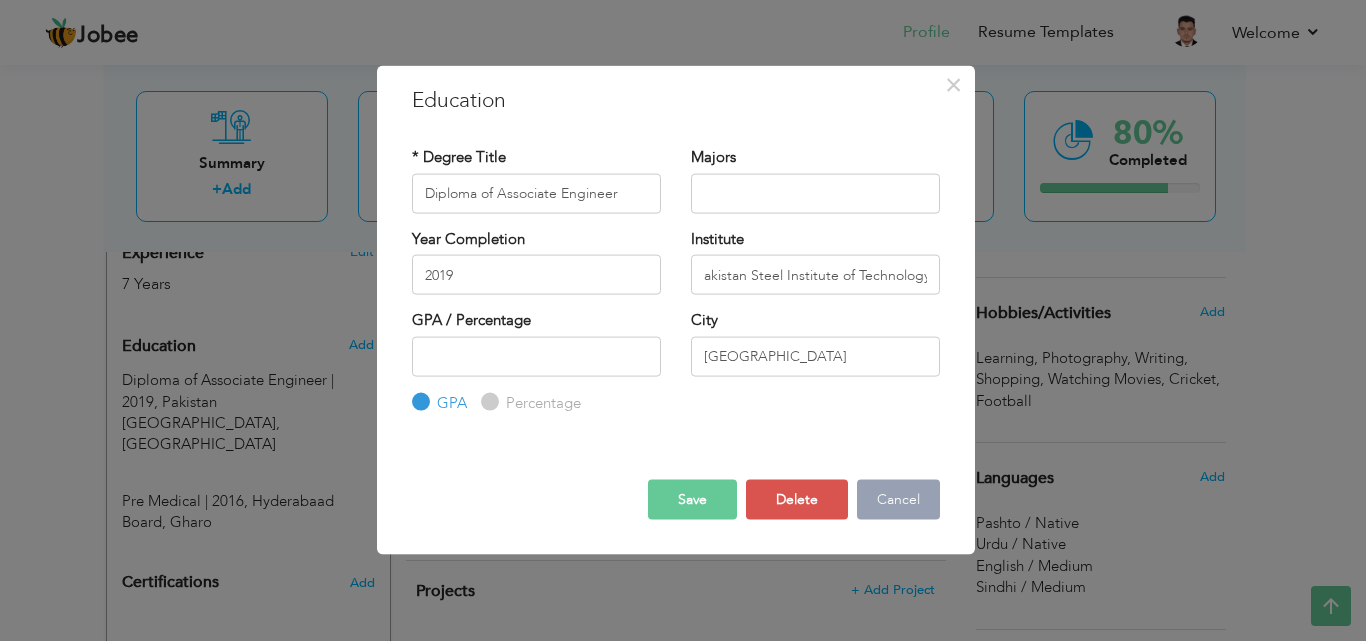 click on "Cancel" at bounding box center [898, 500] 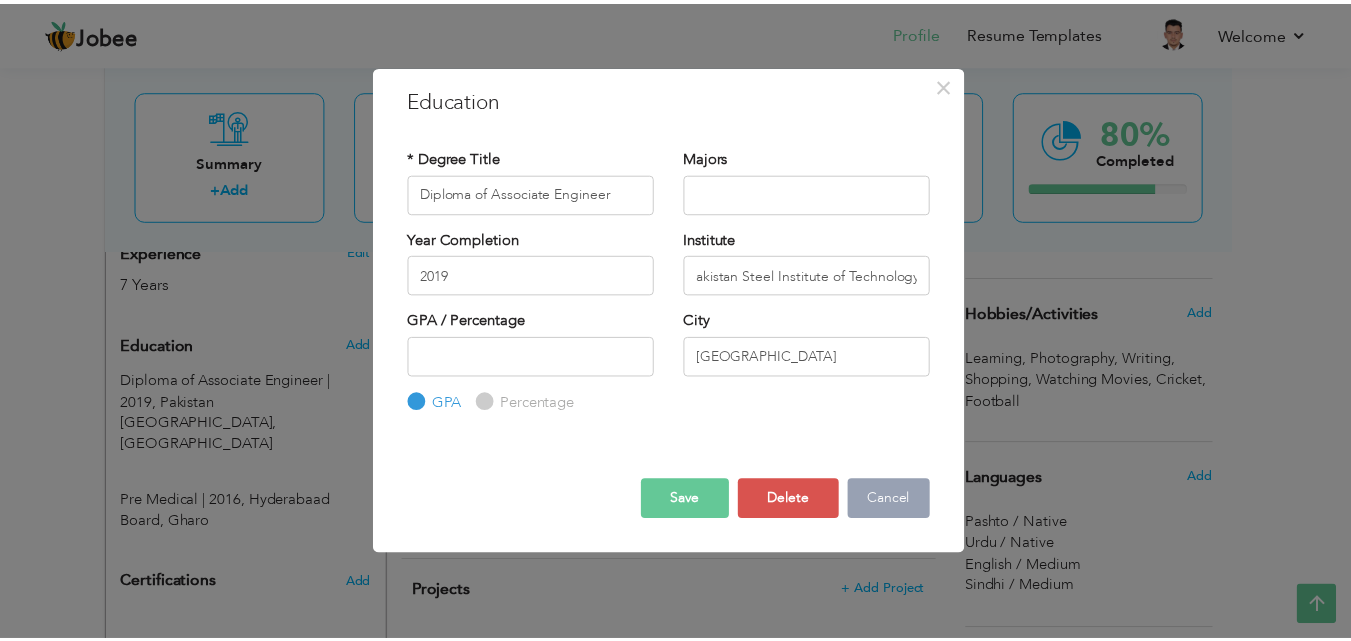 scroll, scrollTop: 0, scrollLeft: 0, axis: both 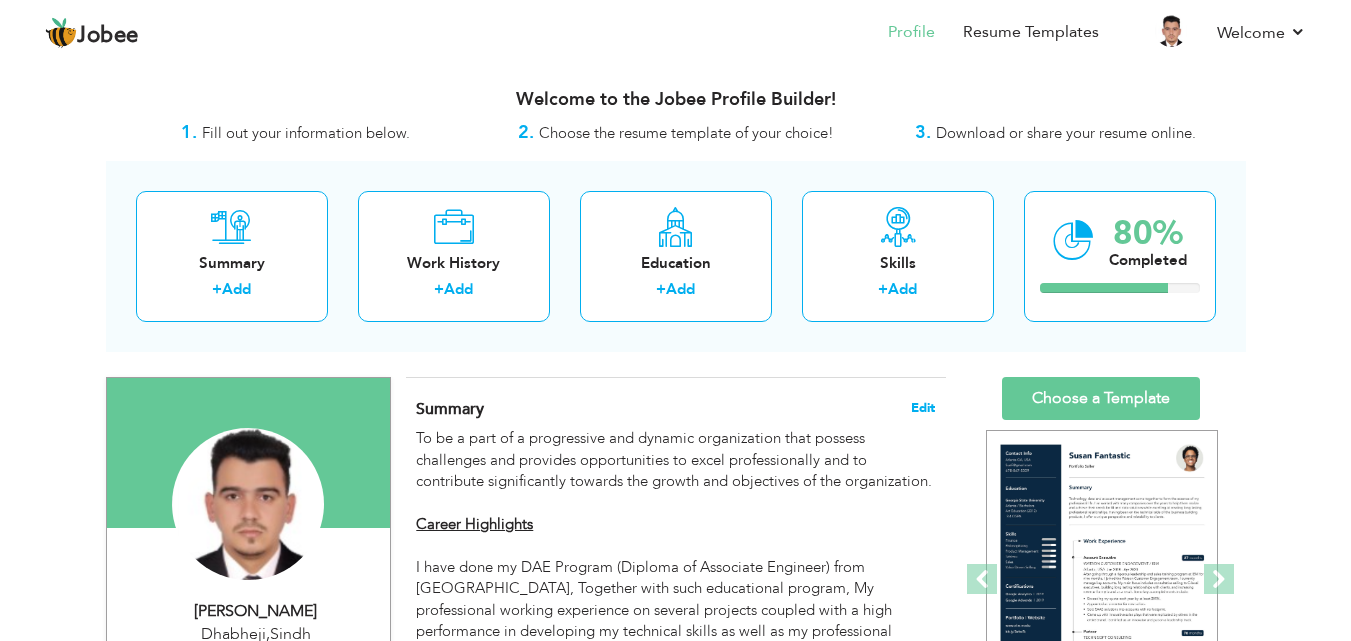 click on "Edit" at bounding box center (923, 408) 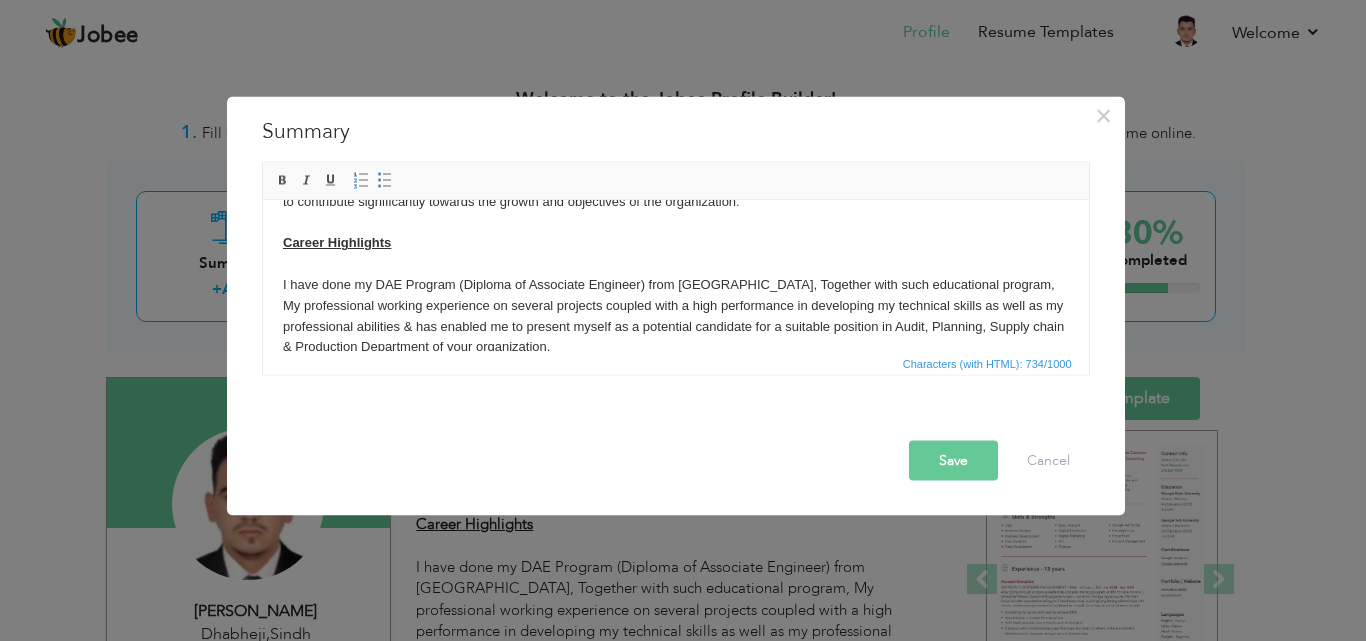 scroll, scrollTop: 77, scrollLeft: 0, axis: vertical 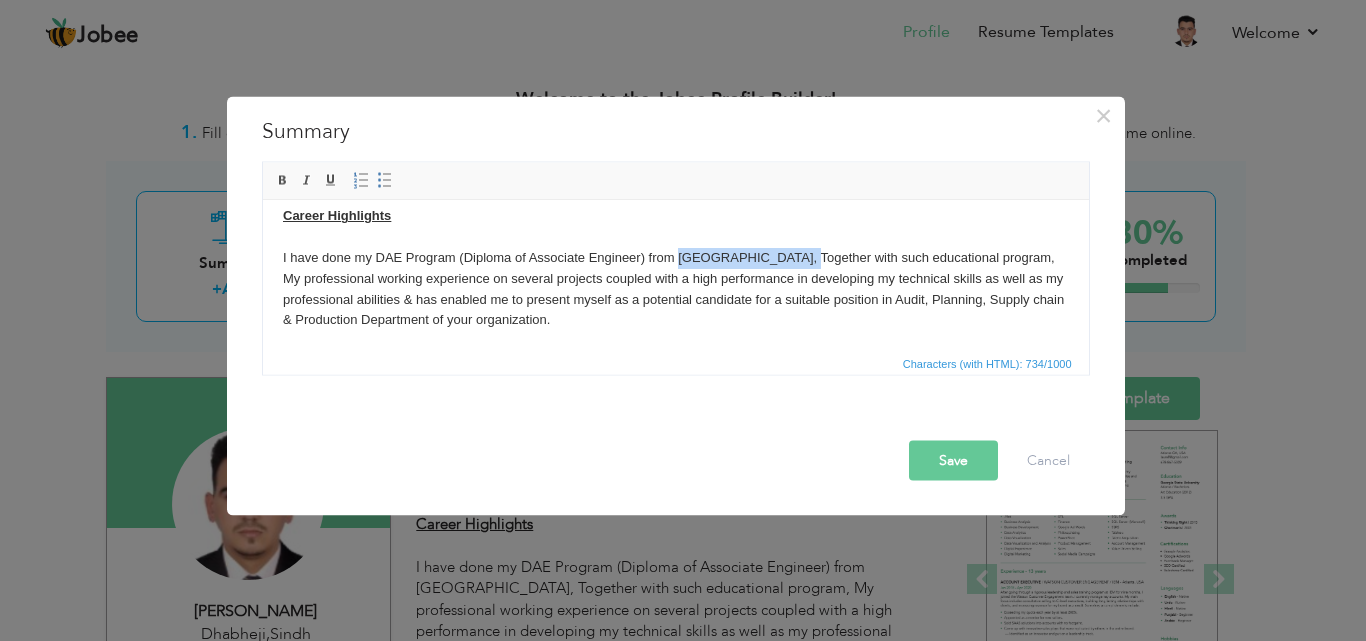 drag, startPoint x: 784, startPoint y: 254, endPoint x: 678, endPoint y: 253, distance: 106.004715 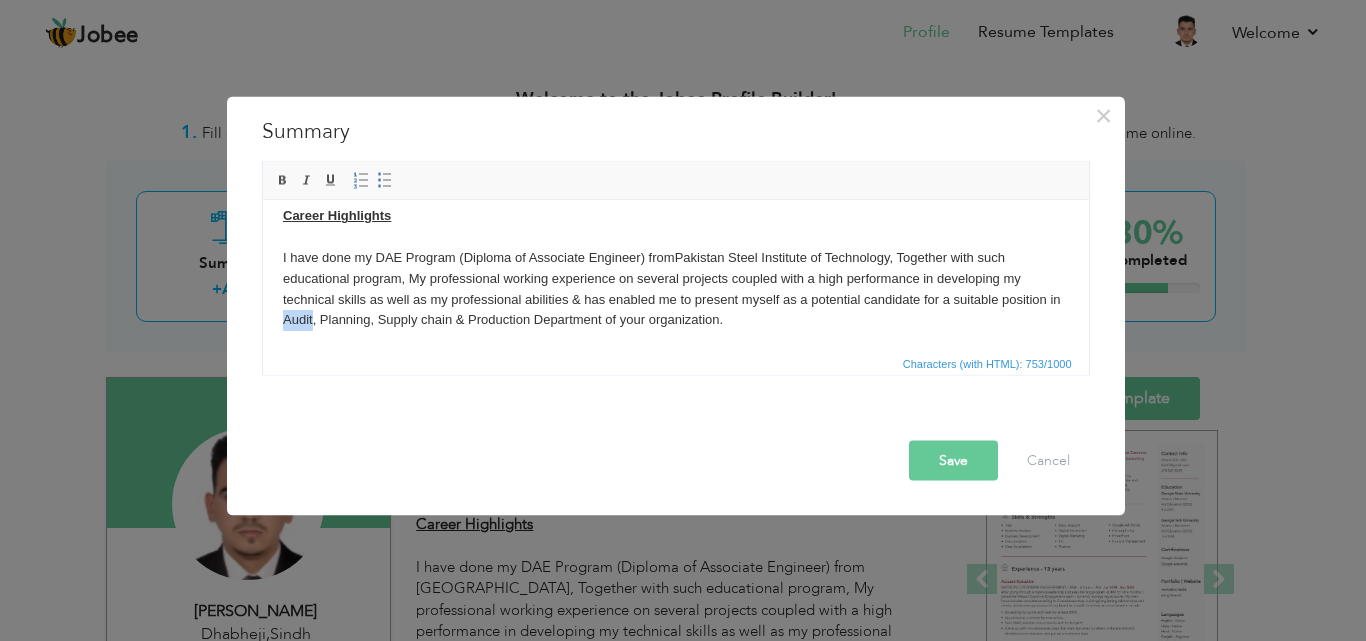 drag, startPoint x: 296, startPoint y: 317, endPoint x: 324, endPoint y: 319, distance: 28.071337 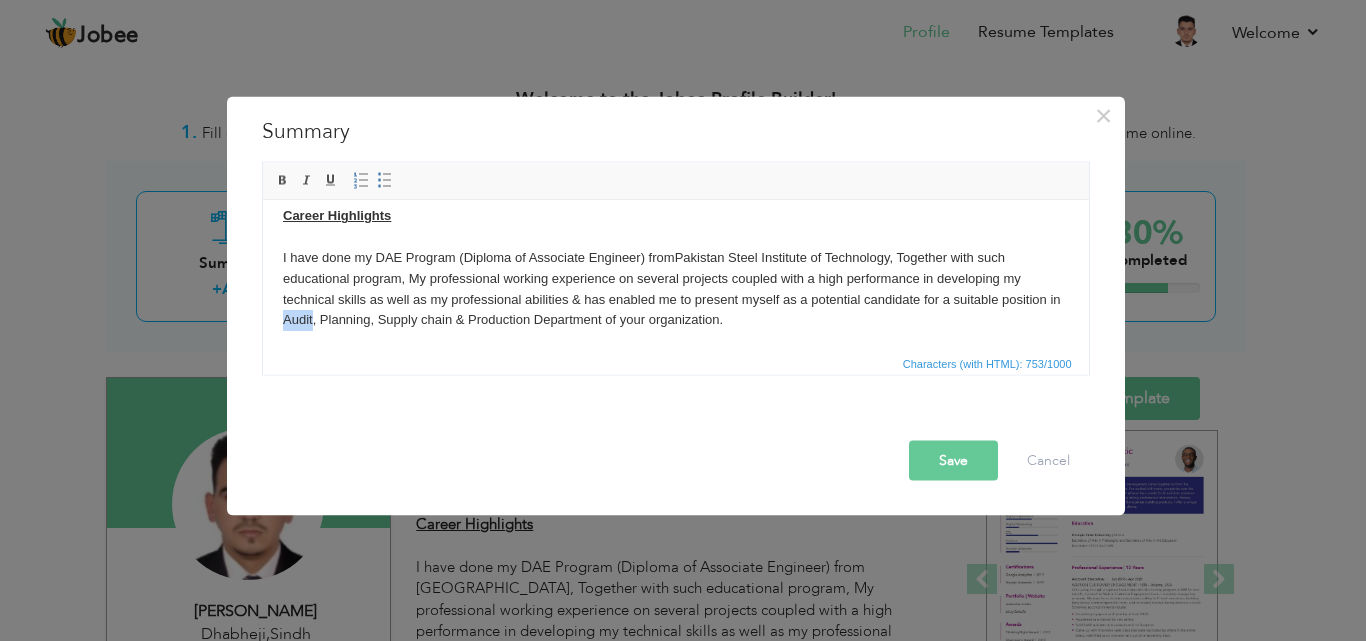 type 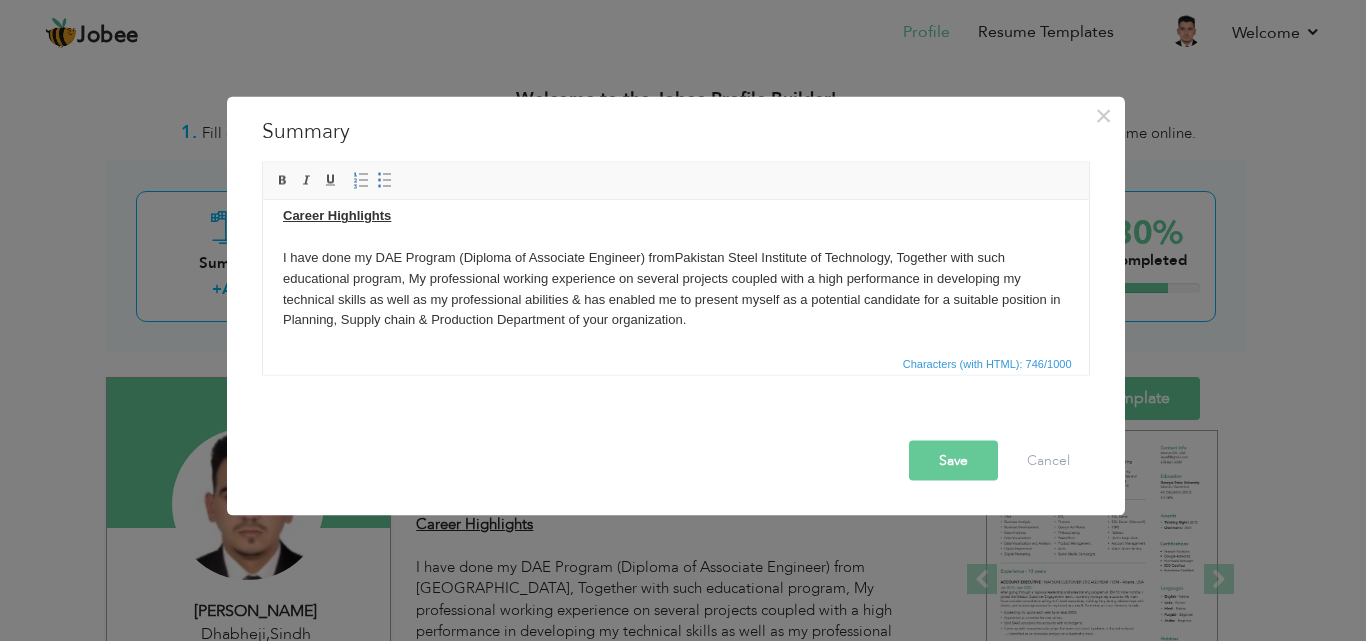 click on "Save" at bounding box center (953, 460) 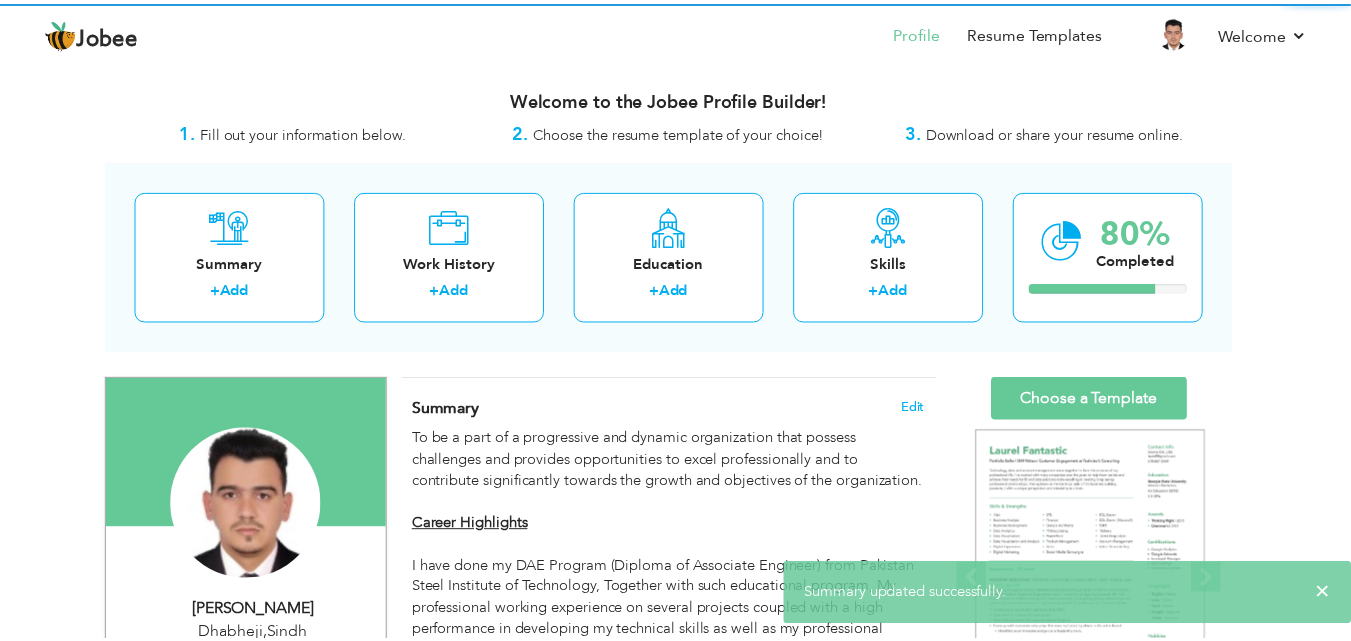 scroll, scrollTop: 0, scrollLeft: 0, axis: both 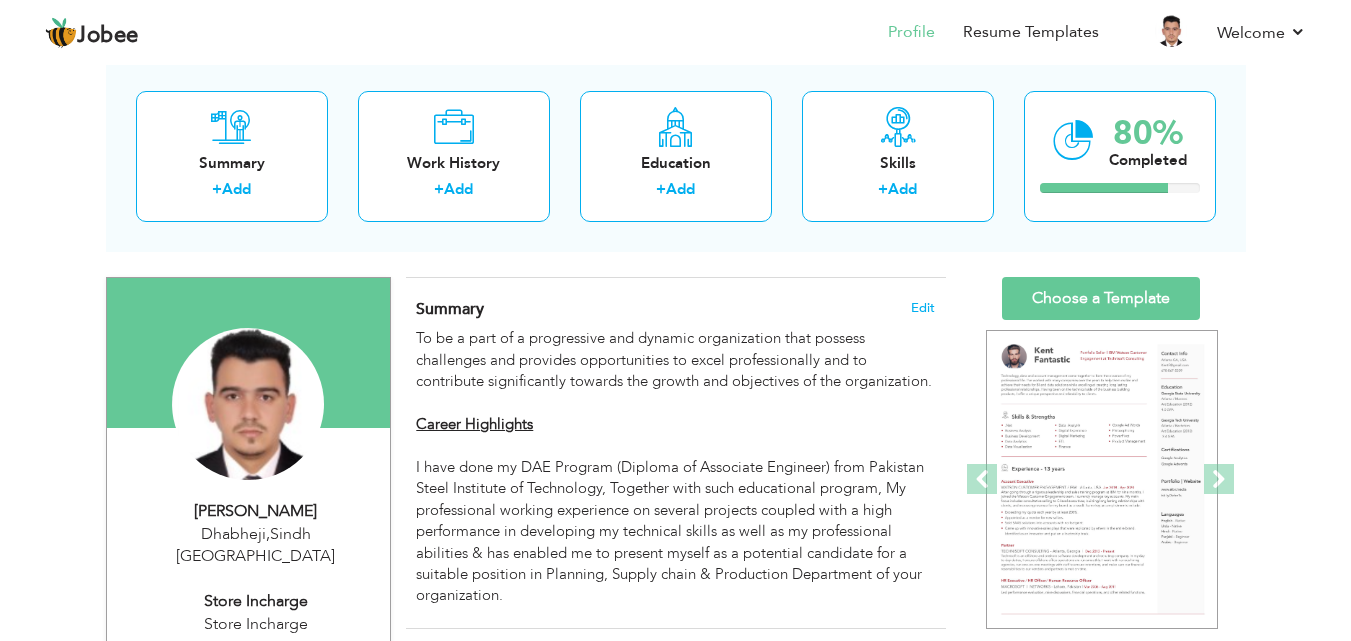 click on "Store Incharge" at bounding box center (256, 624) 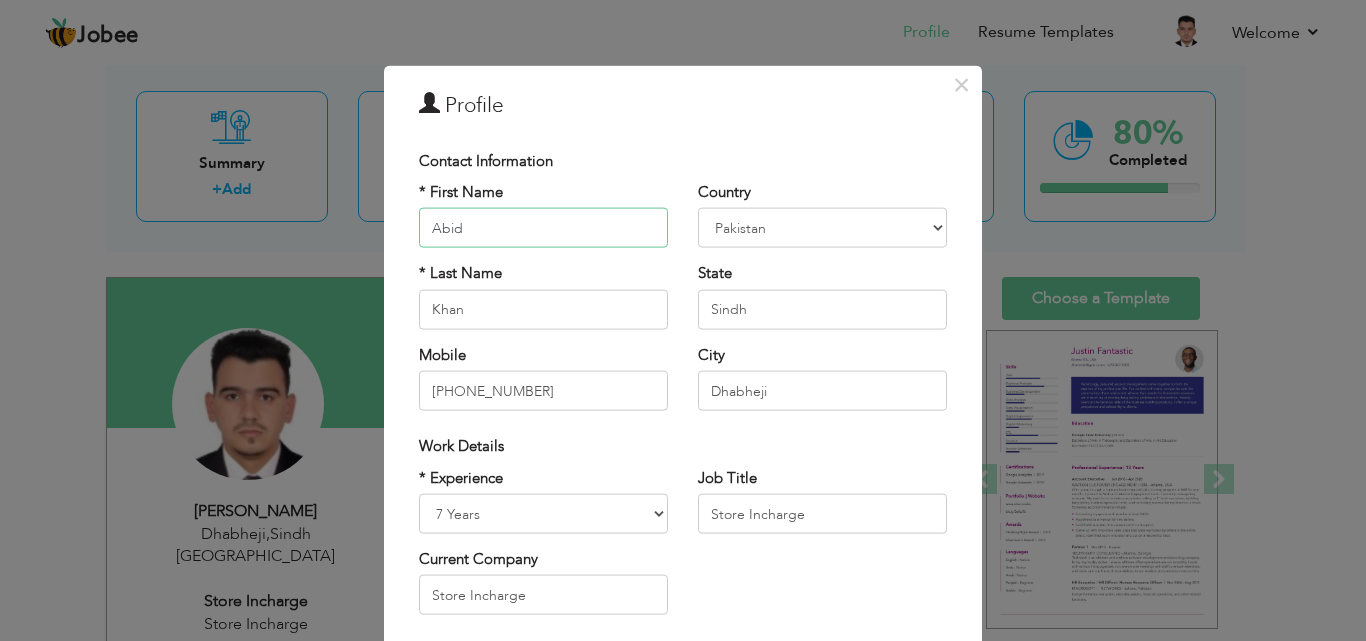 scroll, scrollTop: 100, scrollLeft: 0, axis: vertical 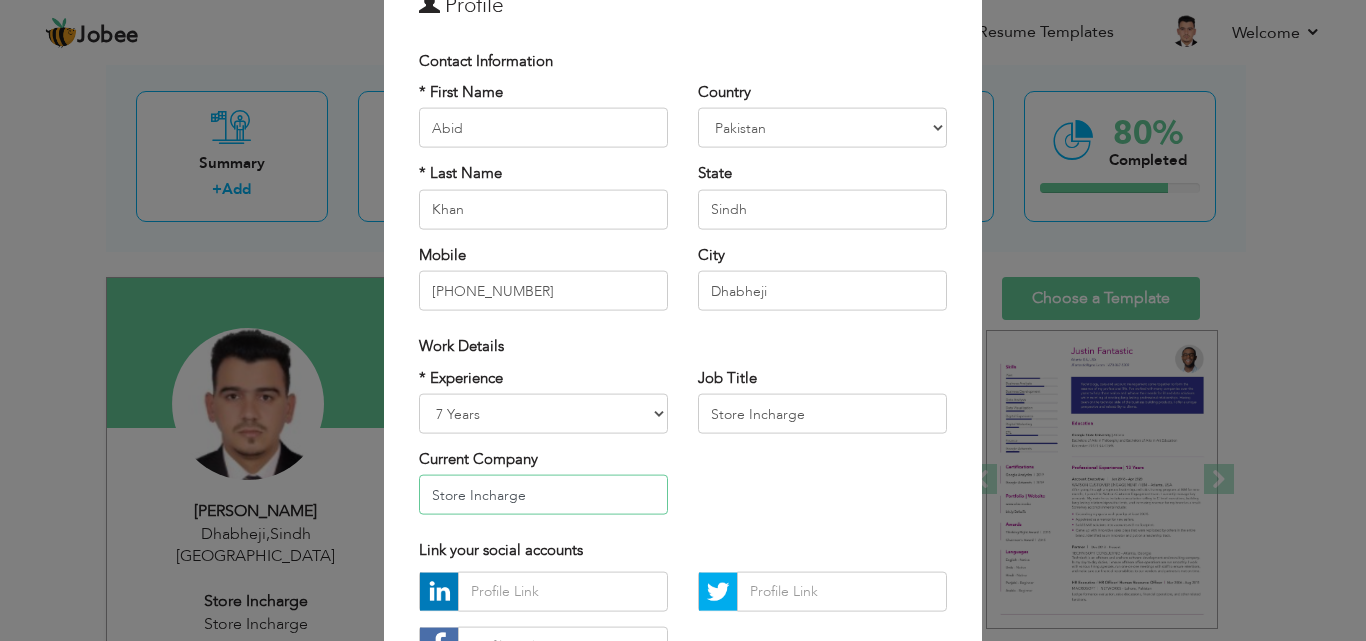 click on "Store Incharge" at bounding box center [543, 495] 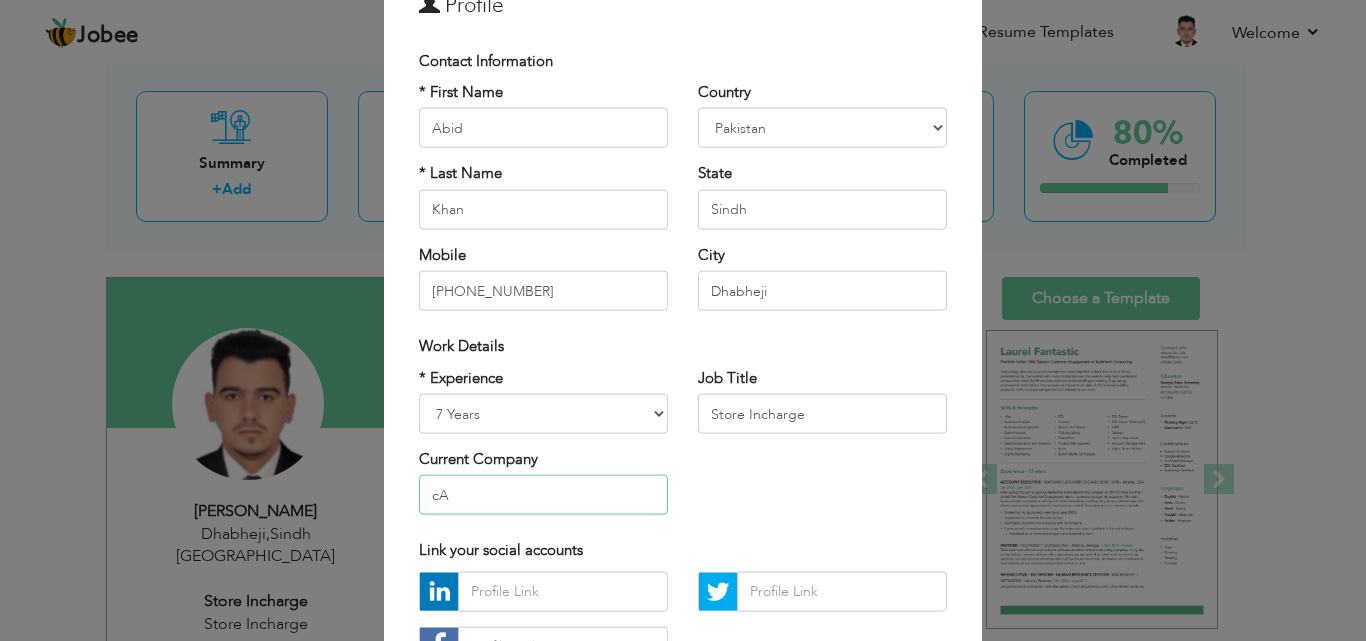 type on "c" 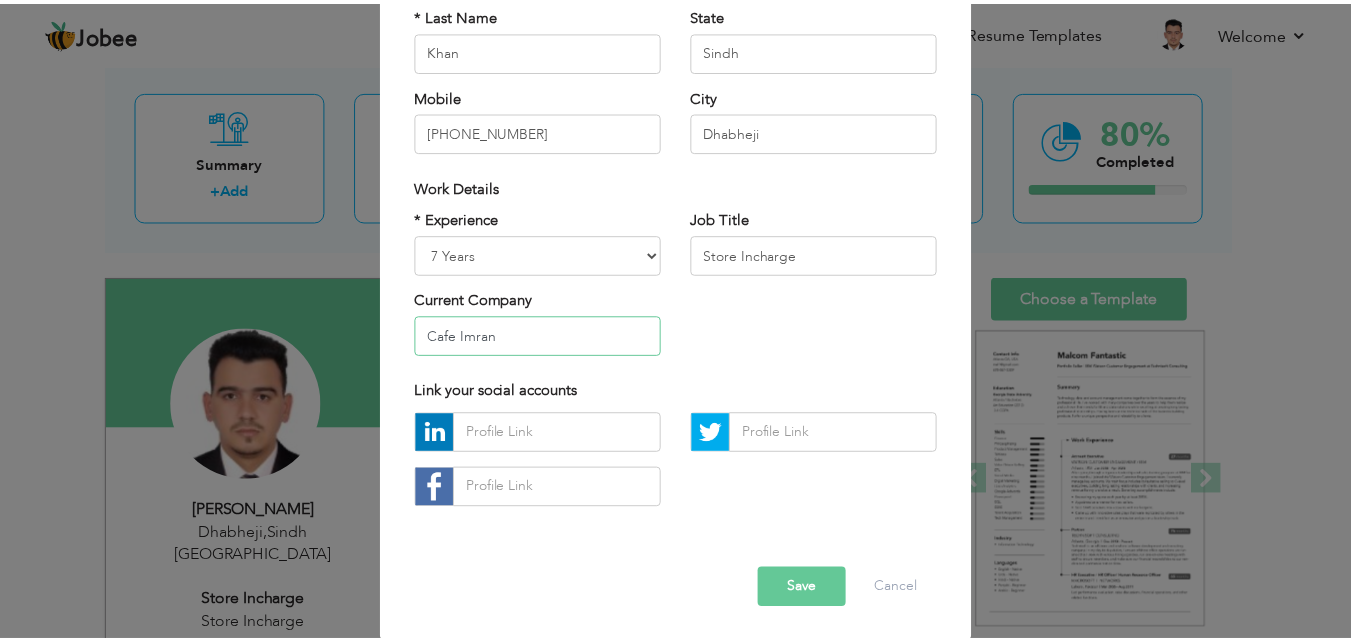 scroll, scrollTop: 261, scrollLeft: 0, axis: vertical 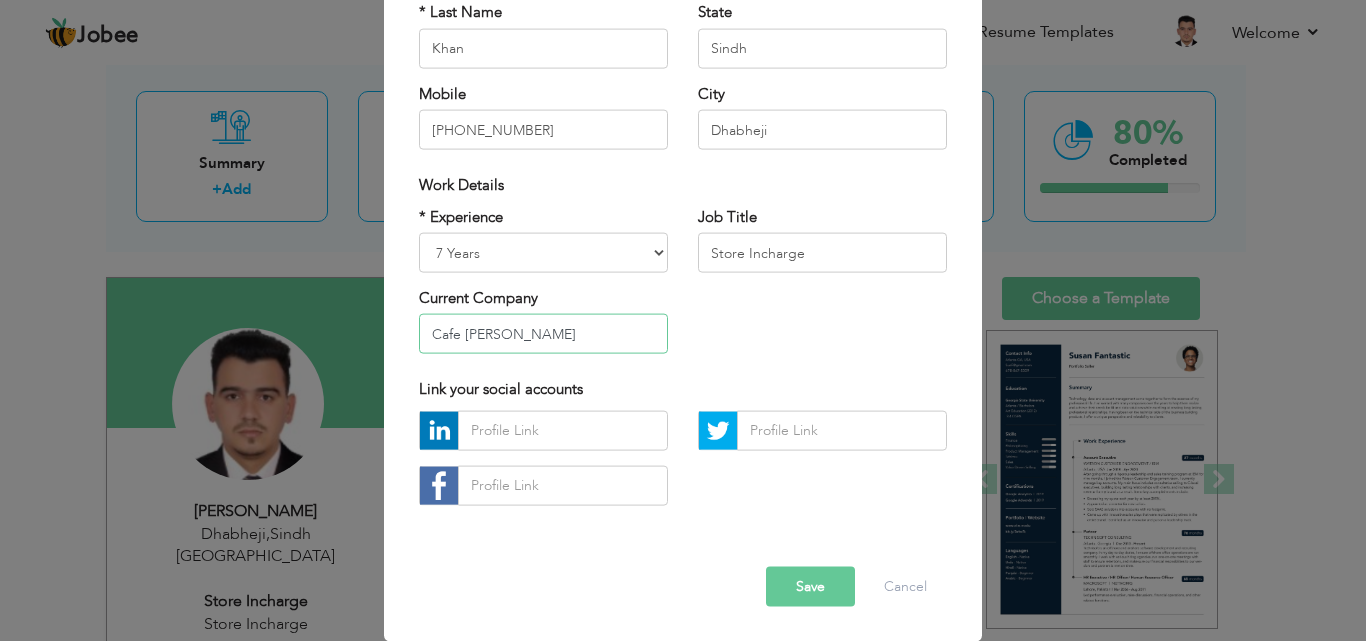 type on "Cafe [PERSON_NAME]" 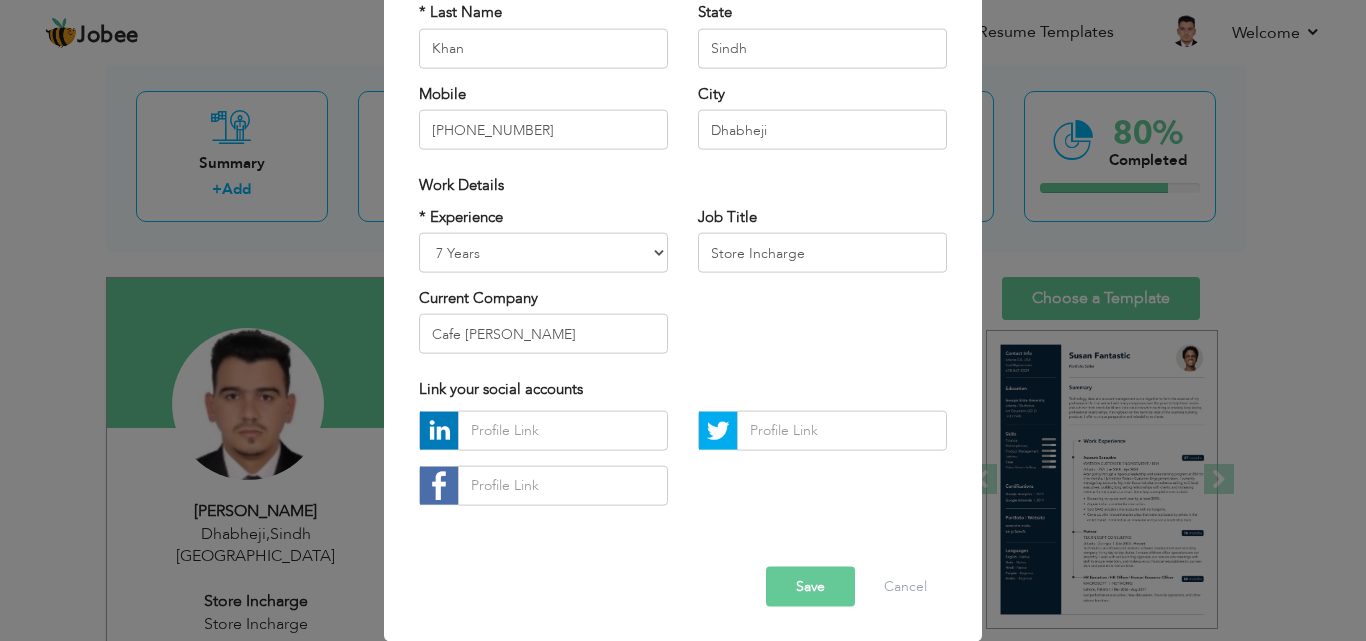 click on "Save" at bounding box center [810, 586] 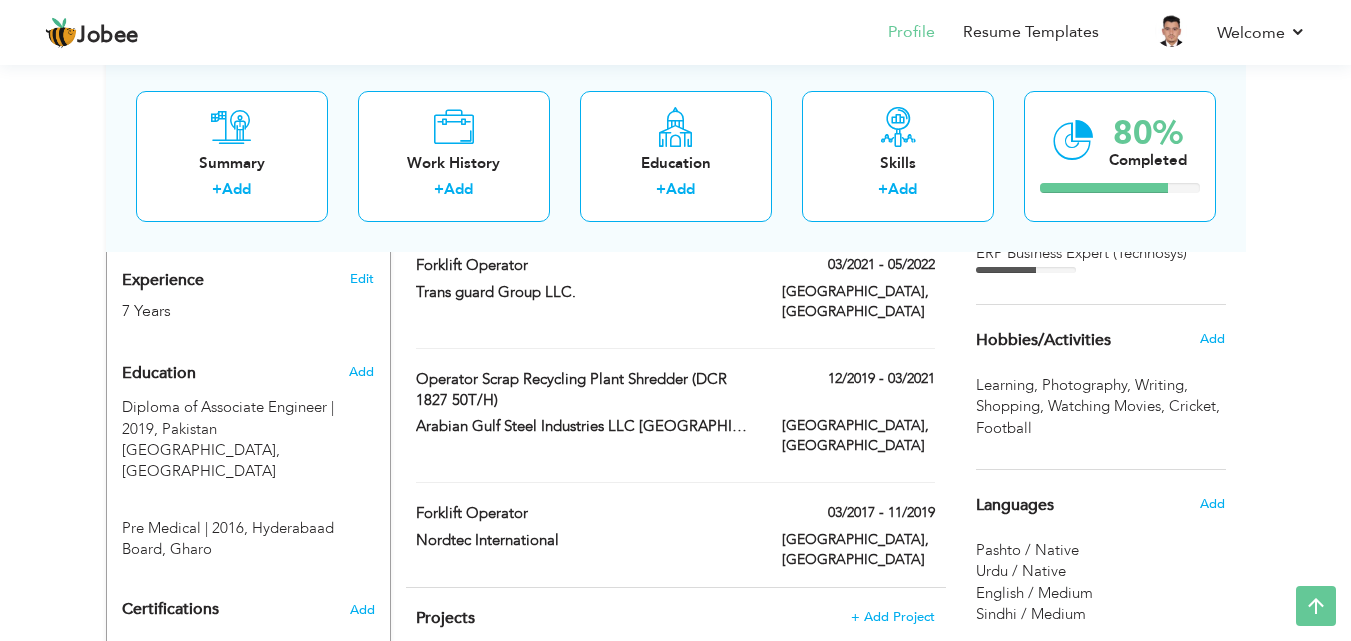 scroll, scrollTop: 600, scrollLeft: 0, axis: vertical 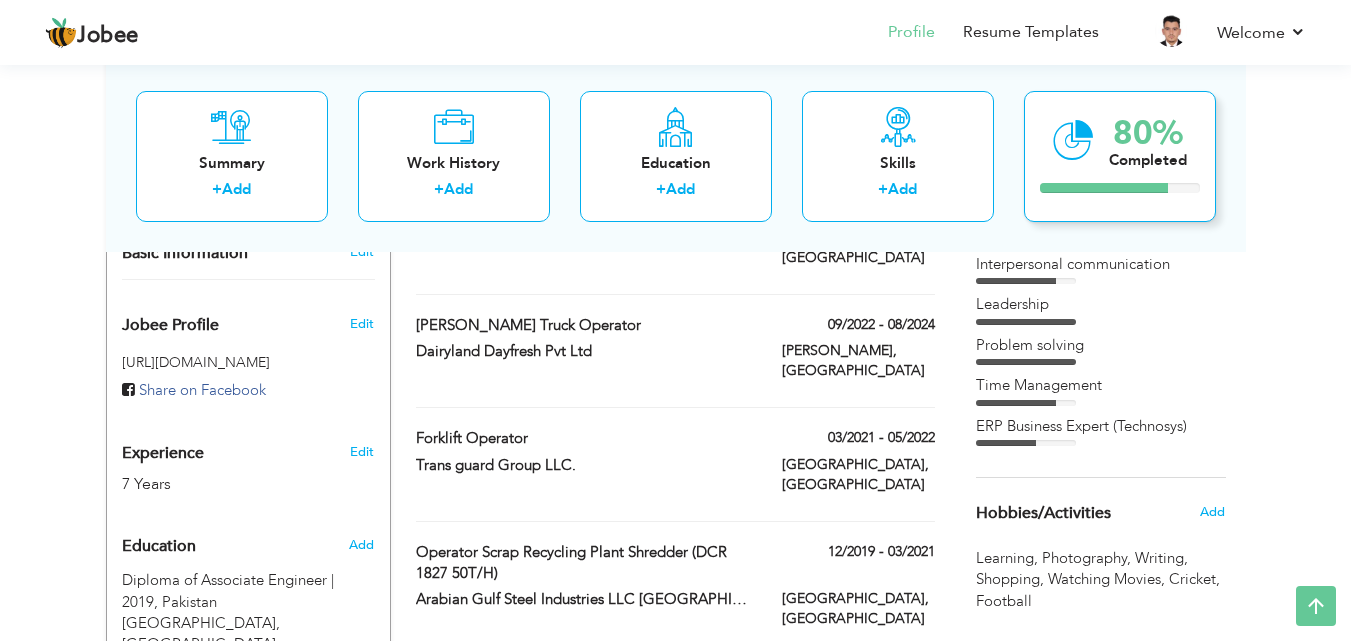 click on "80%
Completed" at bounding box center (1120, 155) 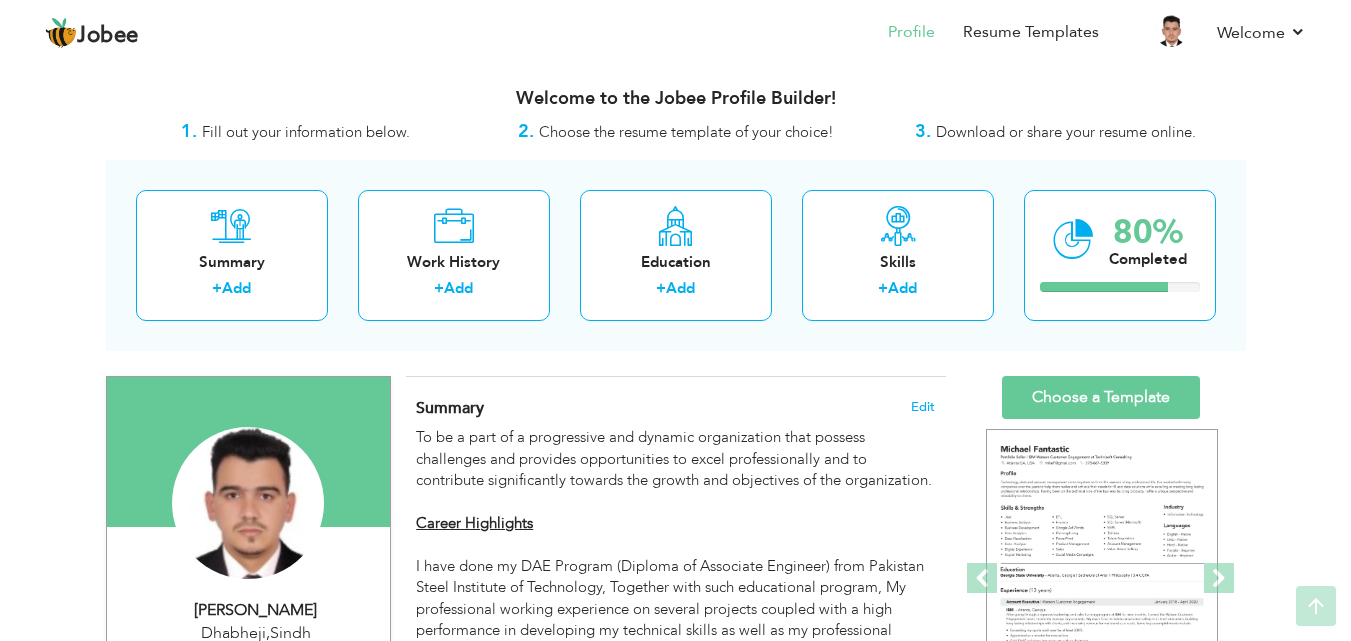 scroll, scrollTop: 0, scrollLeft: 0, axis: both 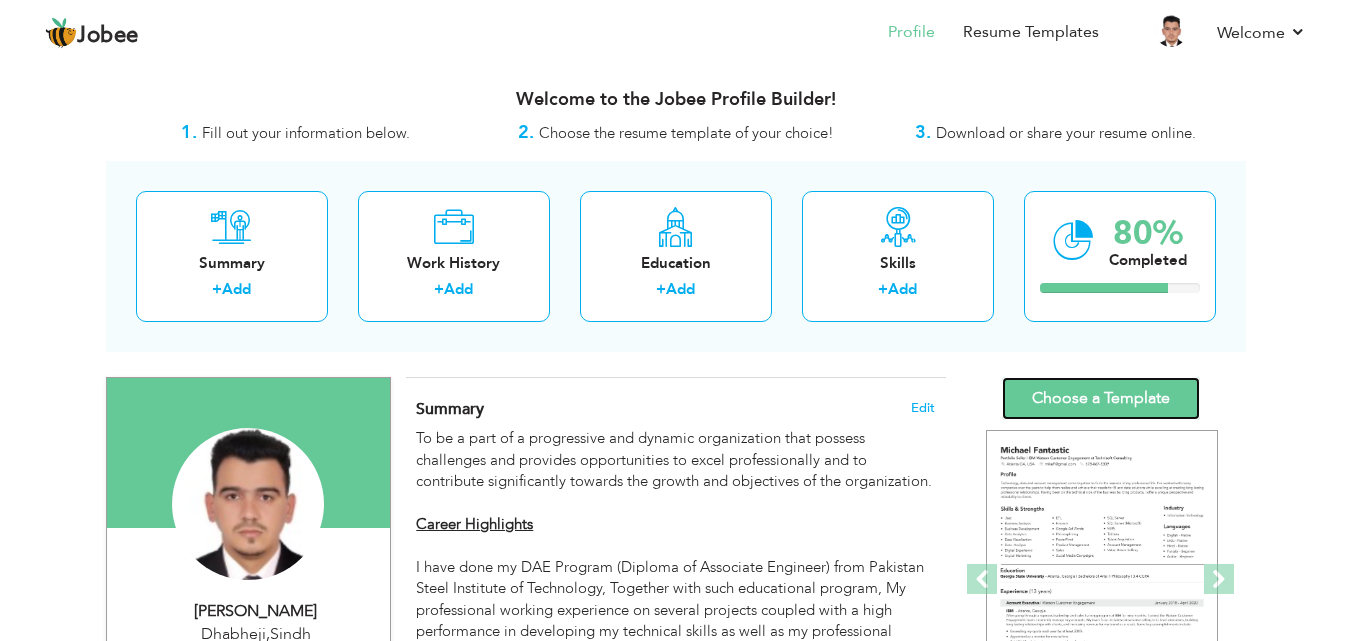click on "Choose a Template" at bounding box center (1101, 398) 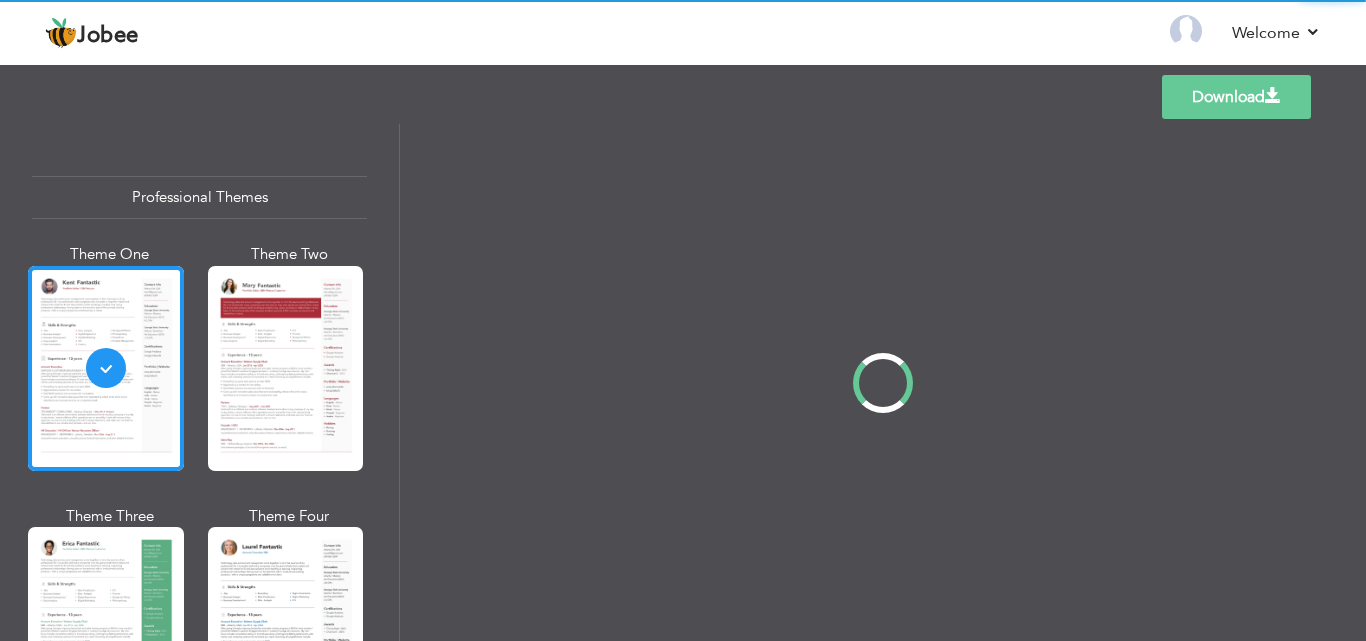 scroll, scrollTop: 0, scrollLeft: 0, axis: both 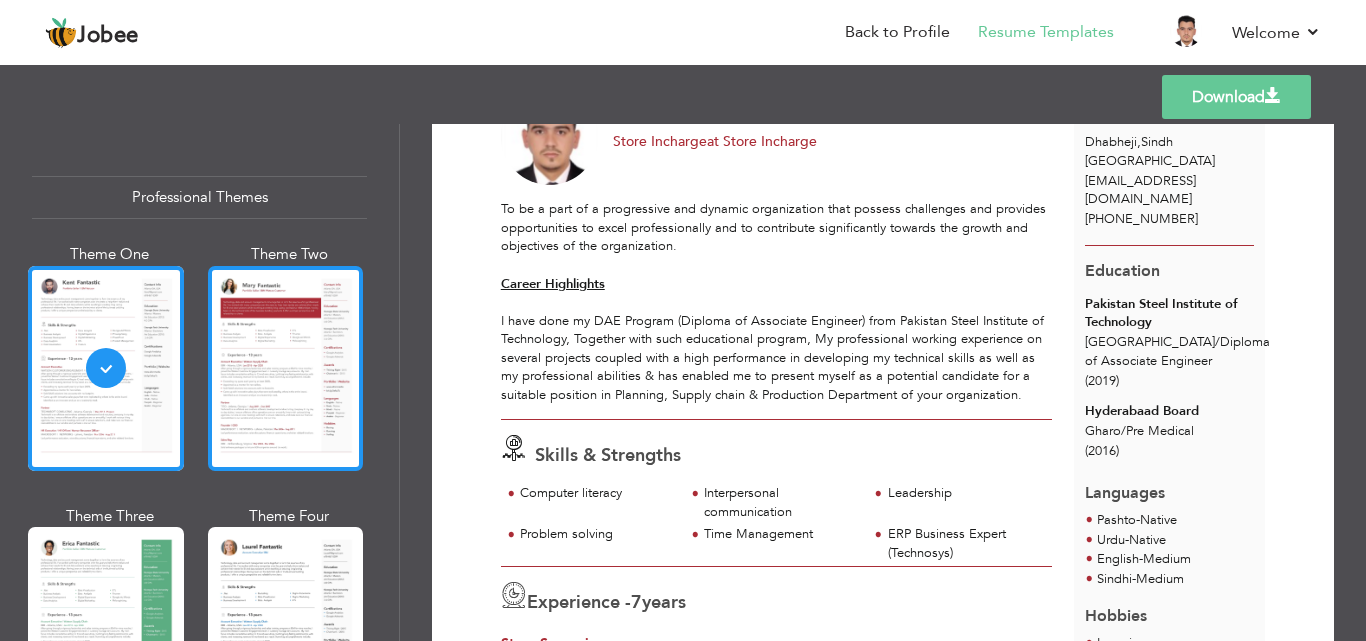 click at bounding box center (286, 368) 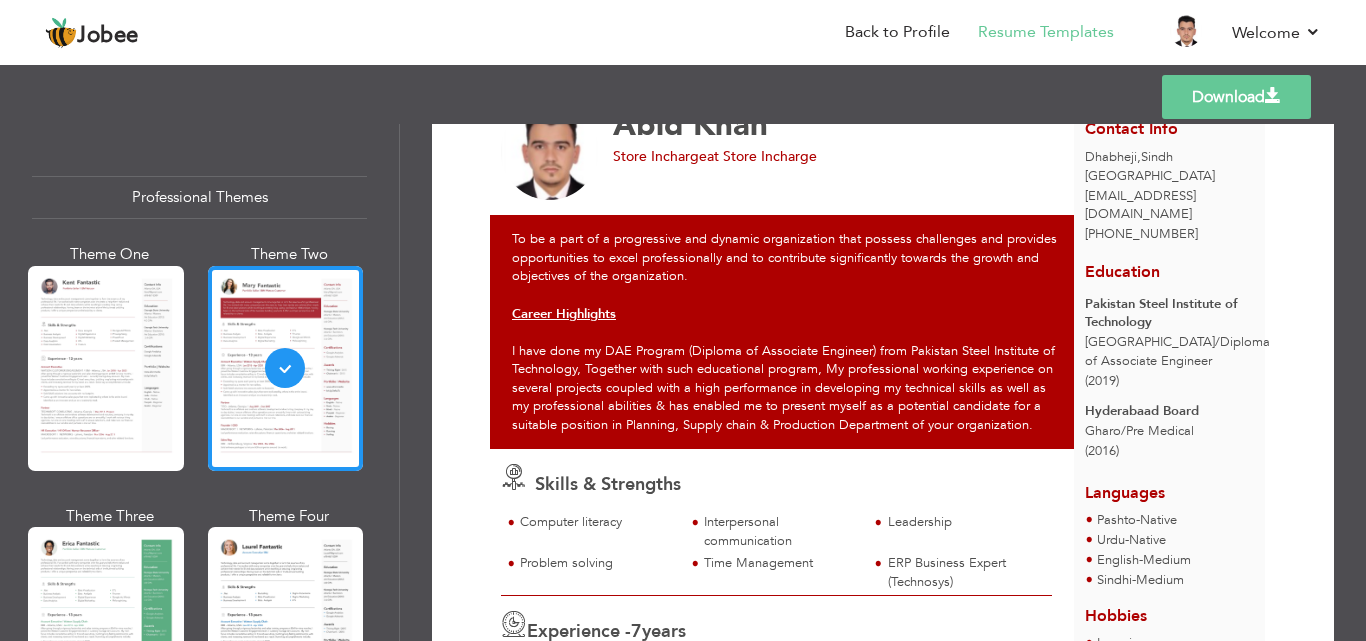 scroll, scrollTop: 0, scrollLeft: 0, axis: both 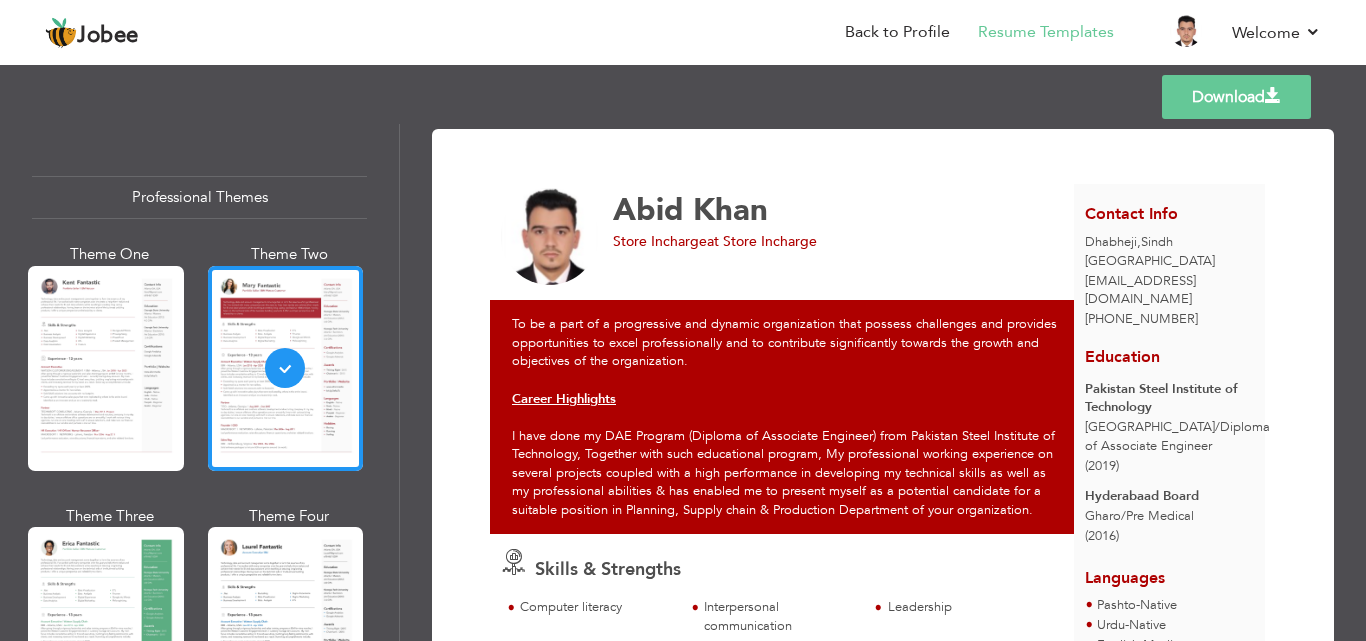 click on "Download" at bounding box center (1236, 97) 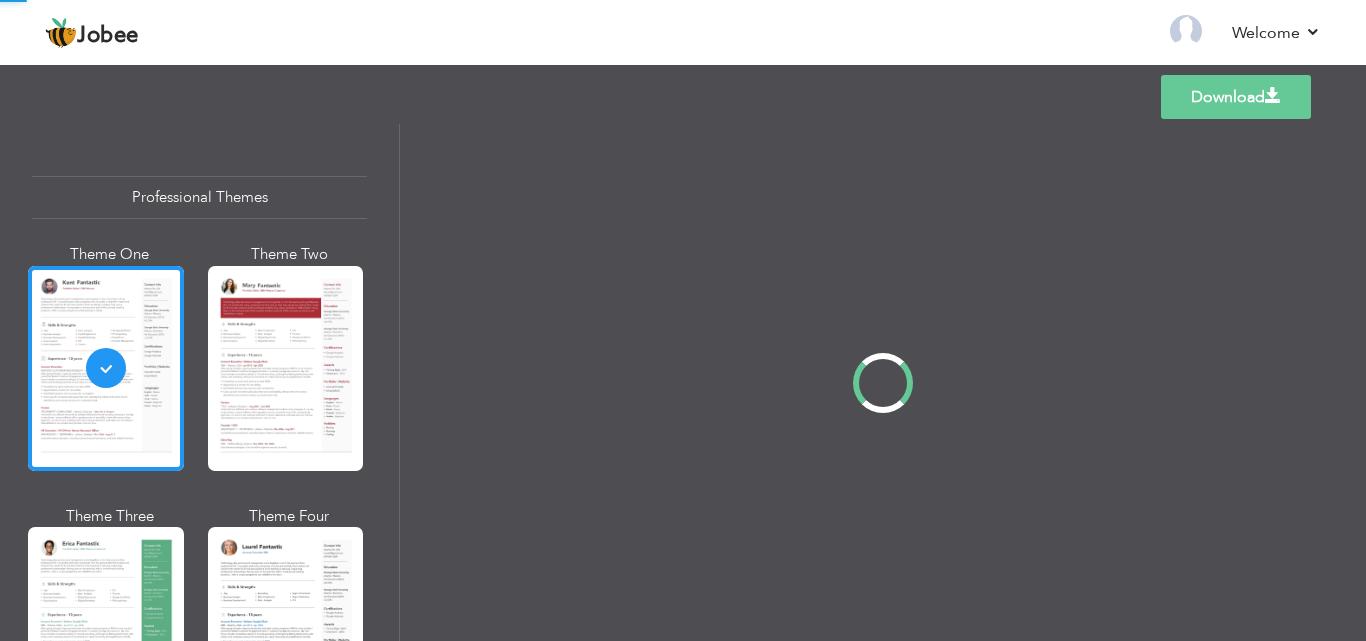 scroll, scrollTop: 0, scrollLeft: 0, axis: both 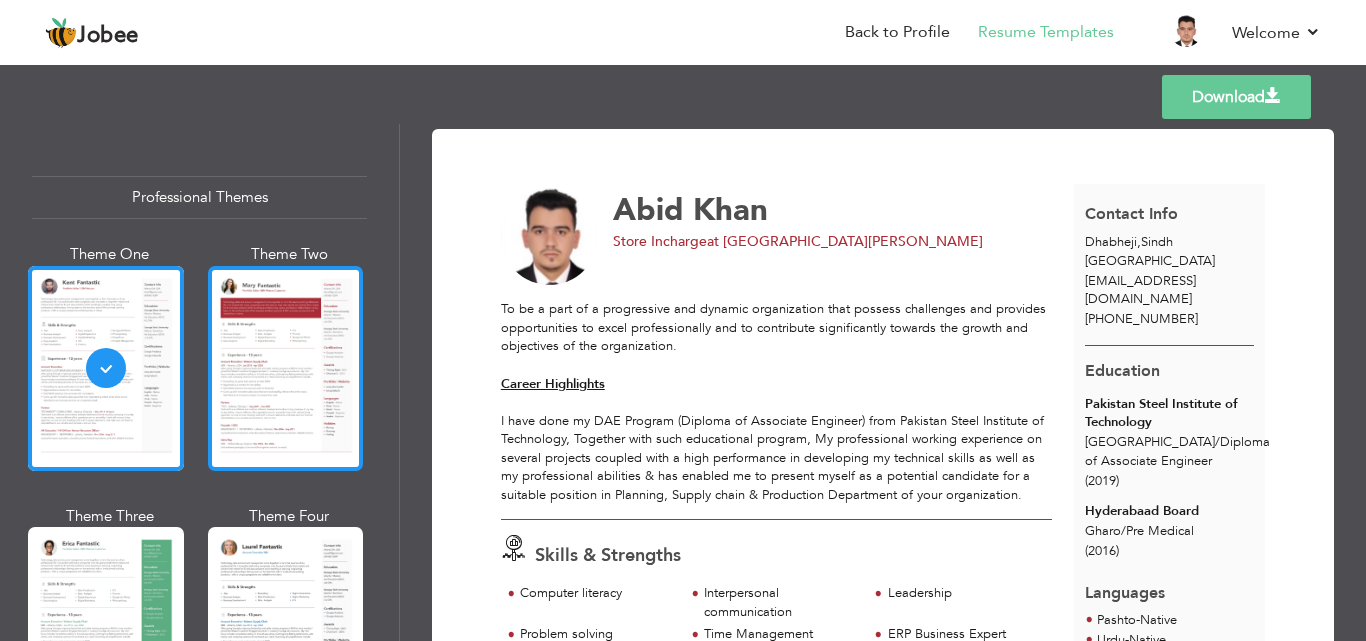 click at bounding box center (286, 368) 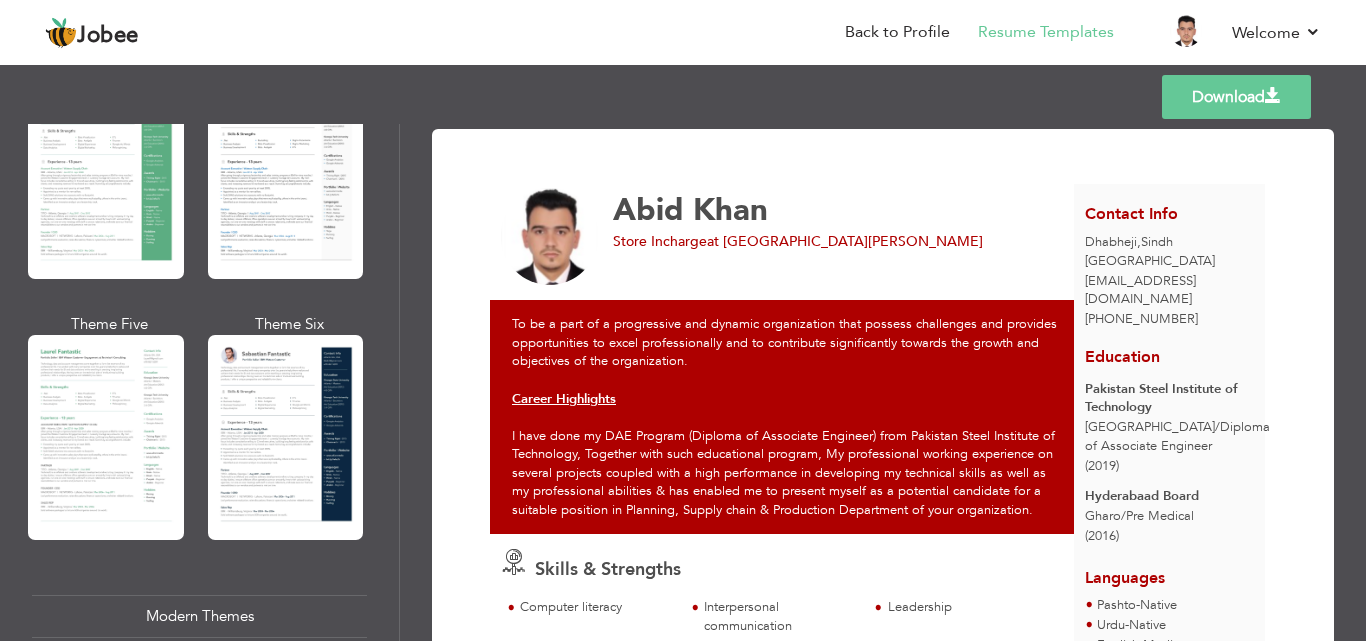scroll, scrollTop: 500, scrollLeft: 0, axis: vertical 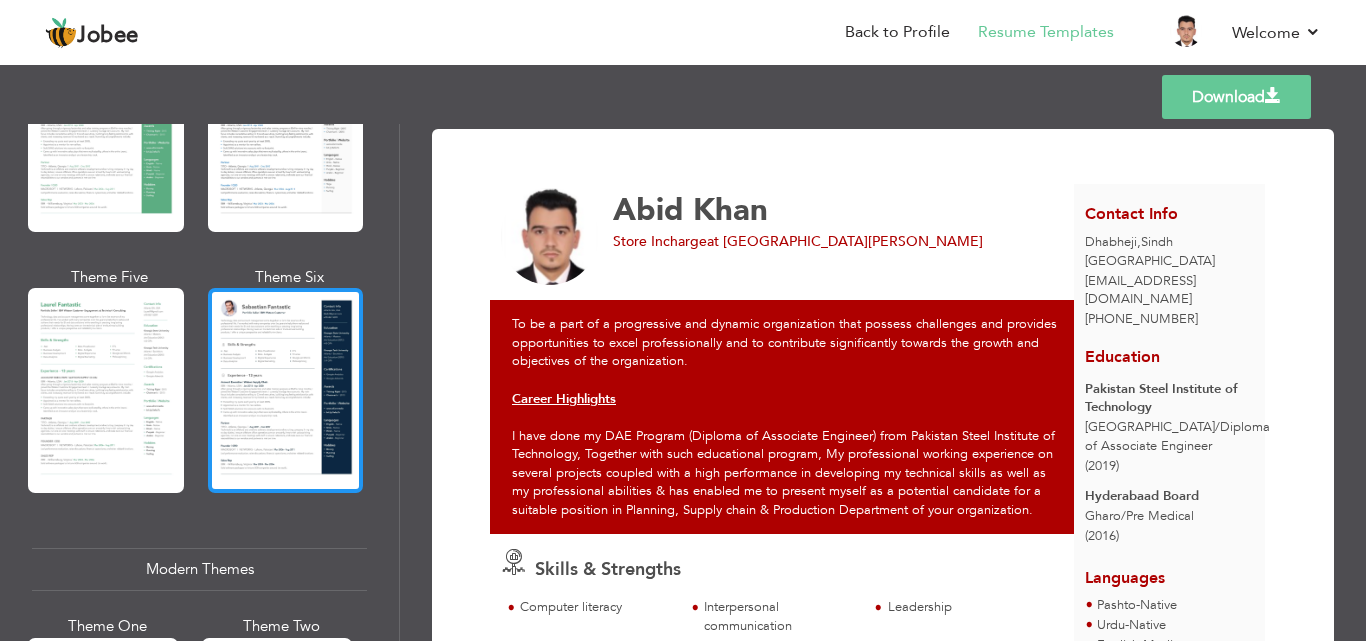 click at bounding box center (286, 390) 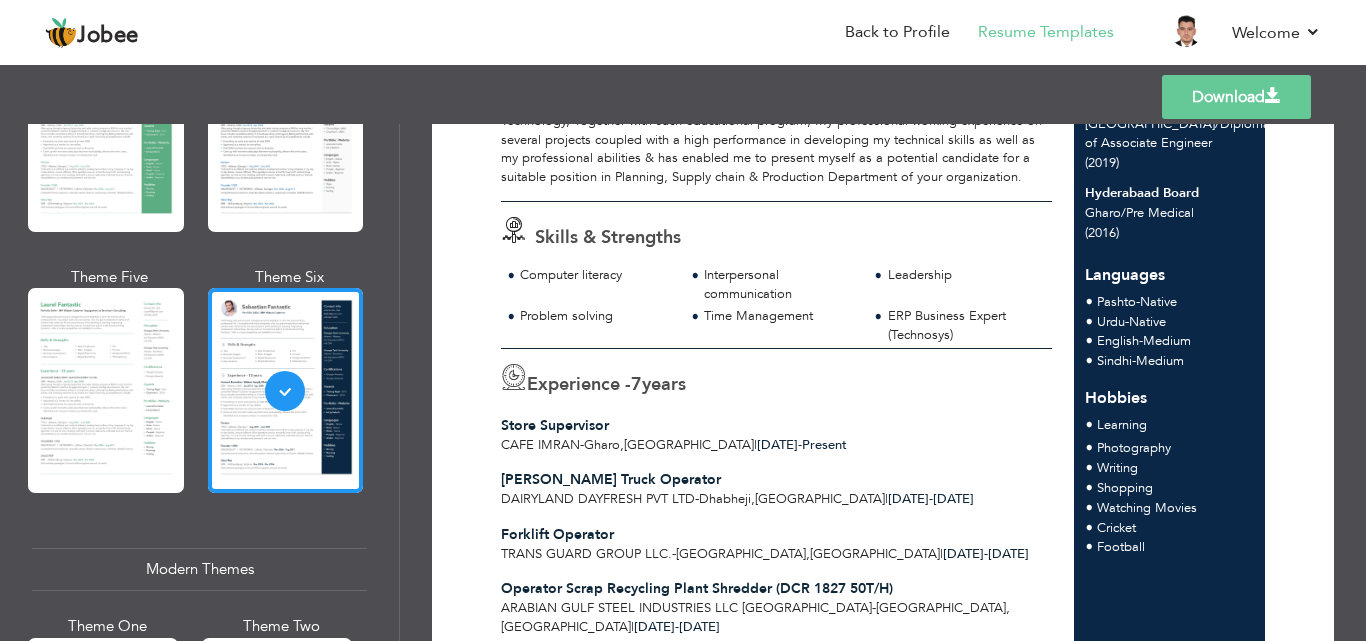 scroll, scrollTop: 147, scrollLeft: 0, axis: vertical 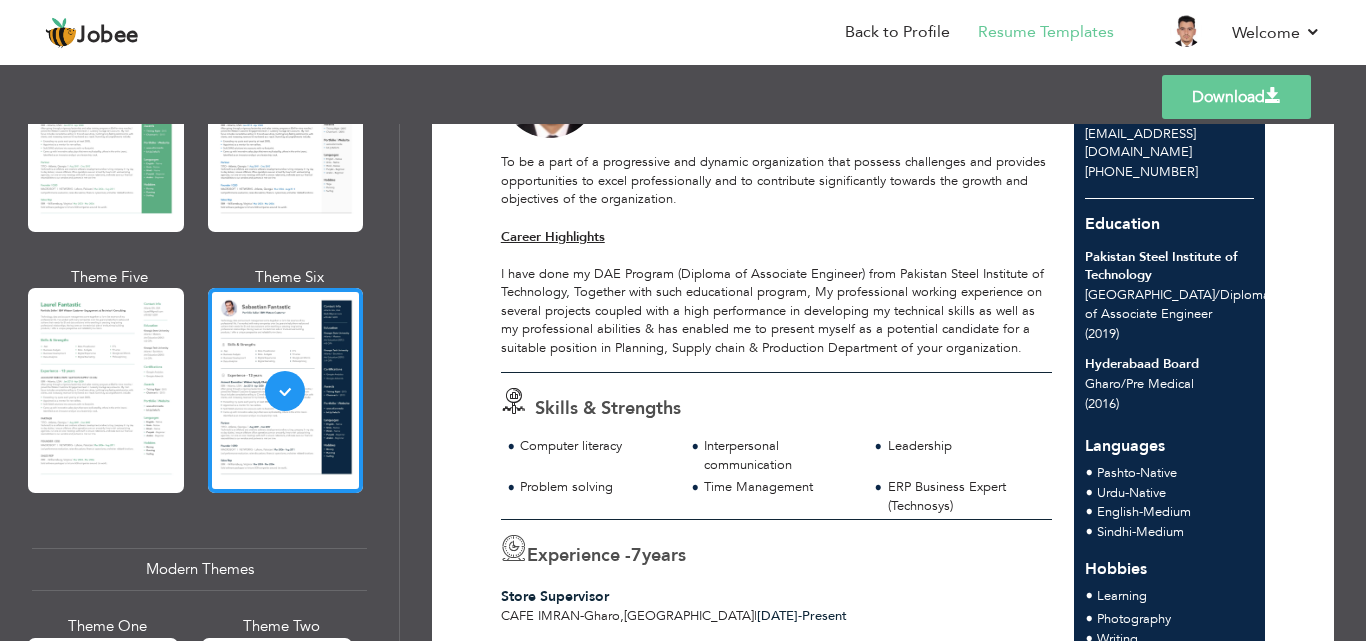 click on "Download" at bounding box center (1236, 97) 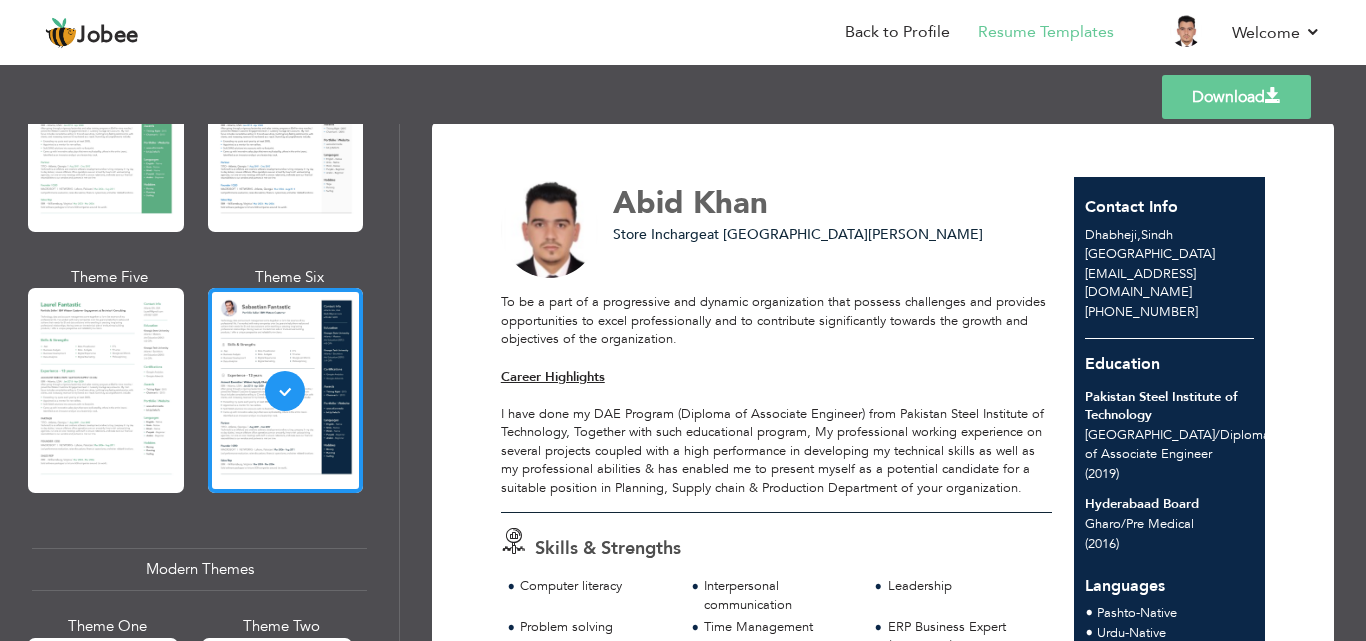 scroll, scrollTop: 0, scrollLeft: 0, axis: both 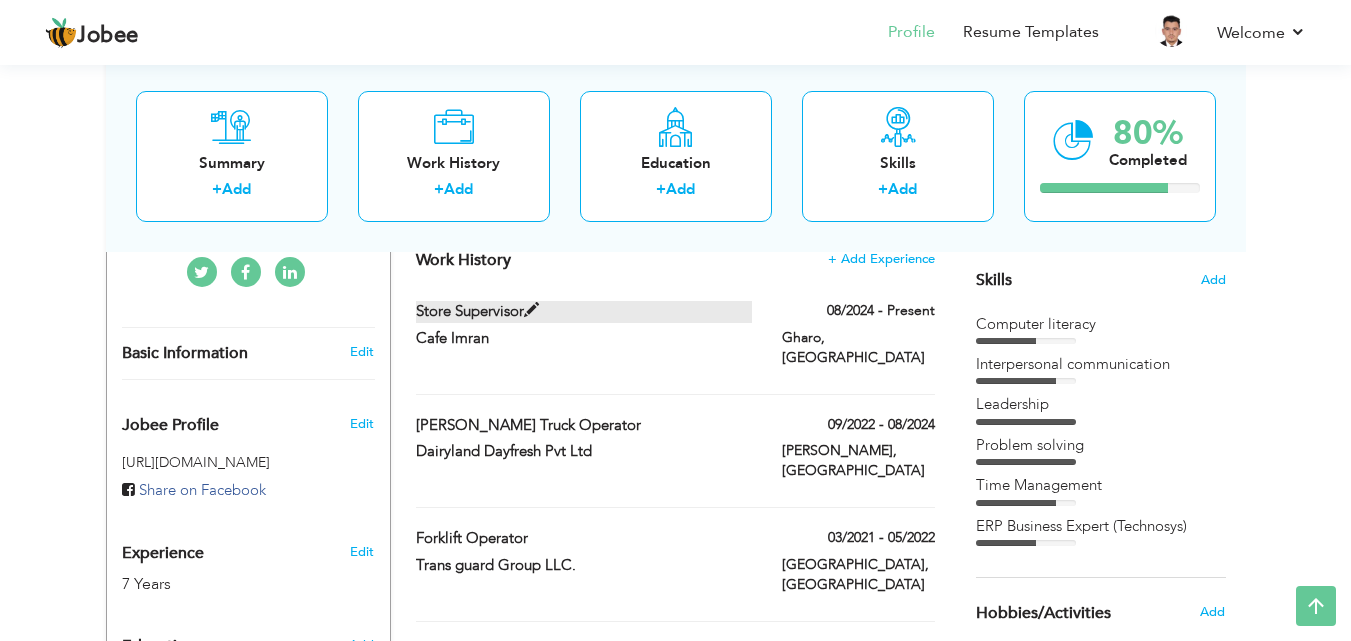 click on "Store Supervisor" at bounding box center (584, 311) 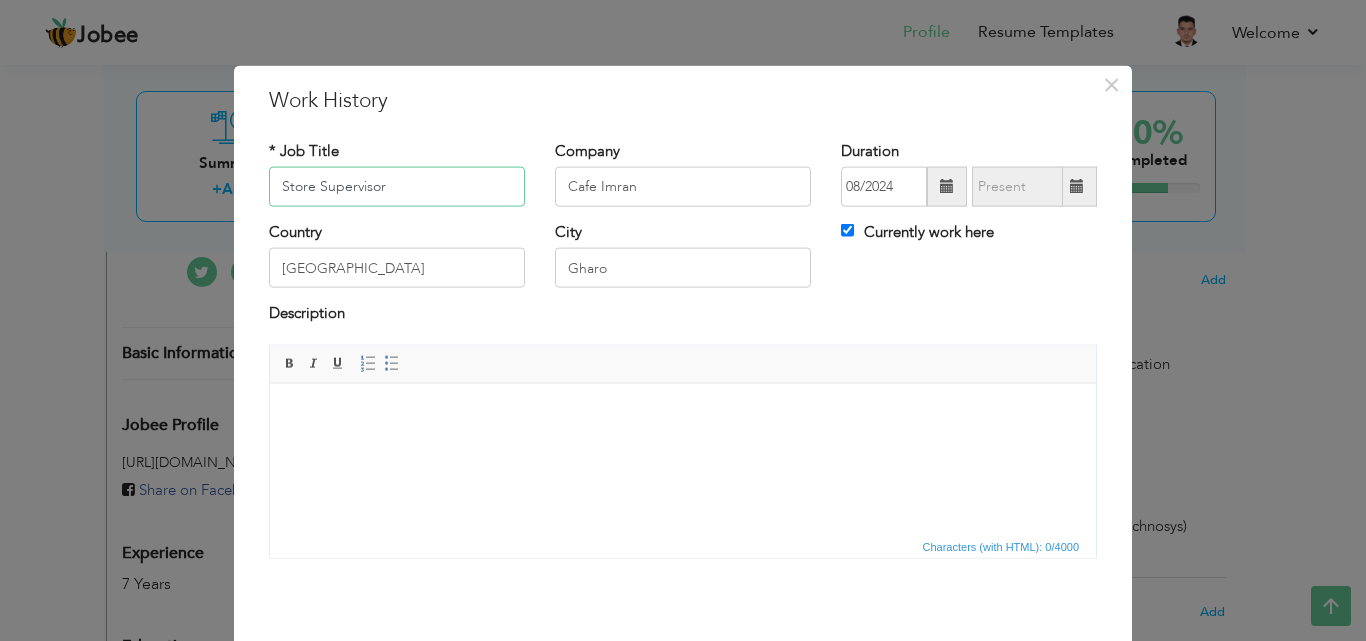 drag, startPoint x: 405, startPoint y: 190, endPoint x: 227, endPoint y: 189, distance: 178.0028 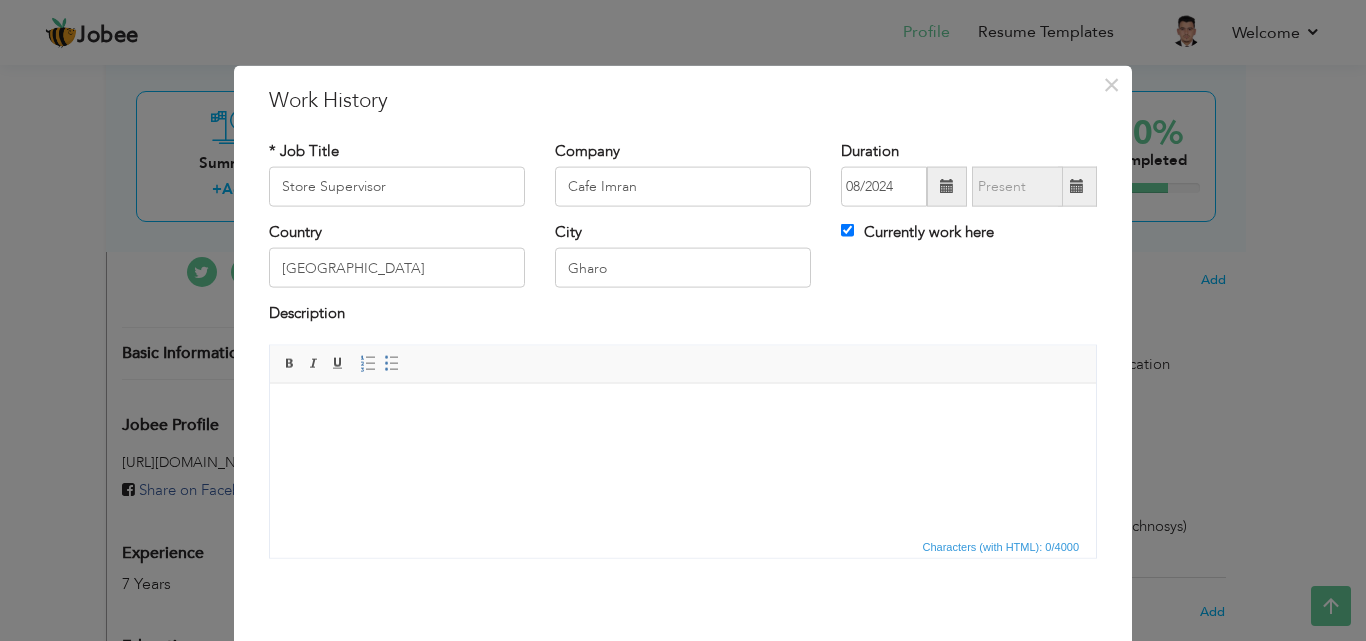 click at bounding box center [683, 413] 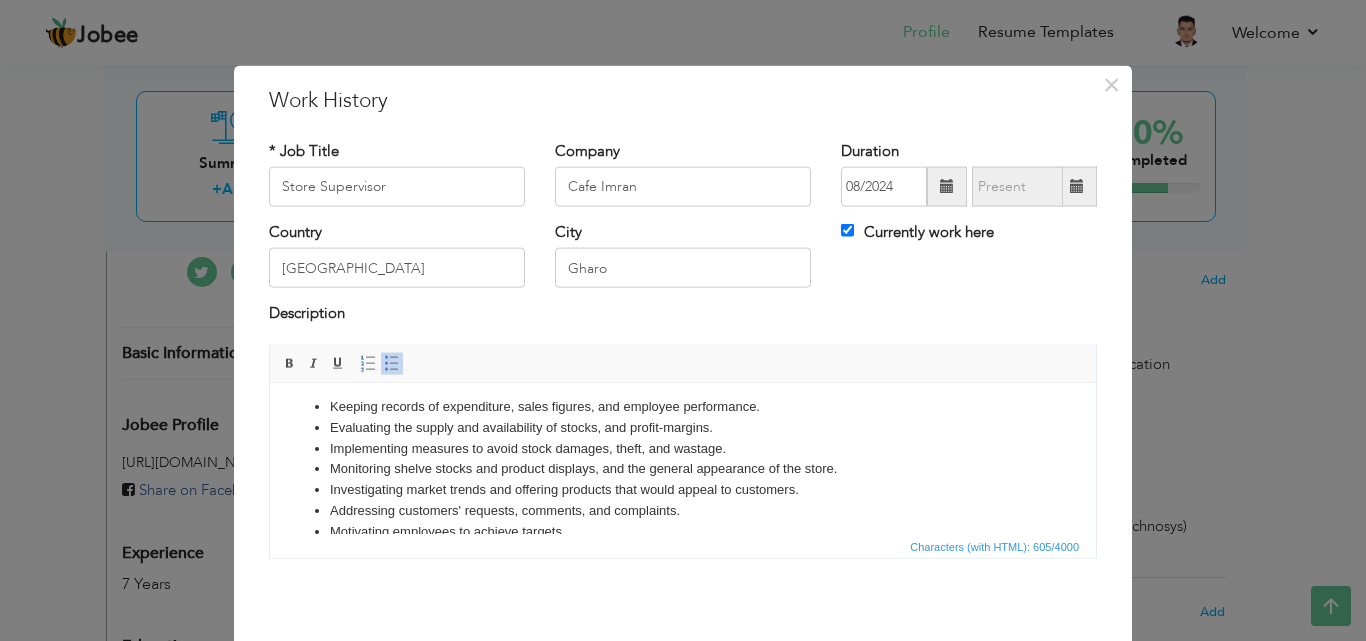 scroll, scrollTop: 0, scrollLeft: 0, axis: both 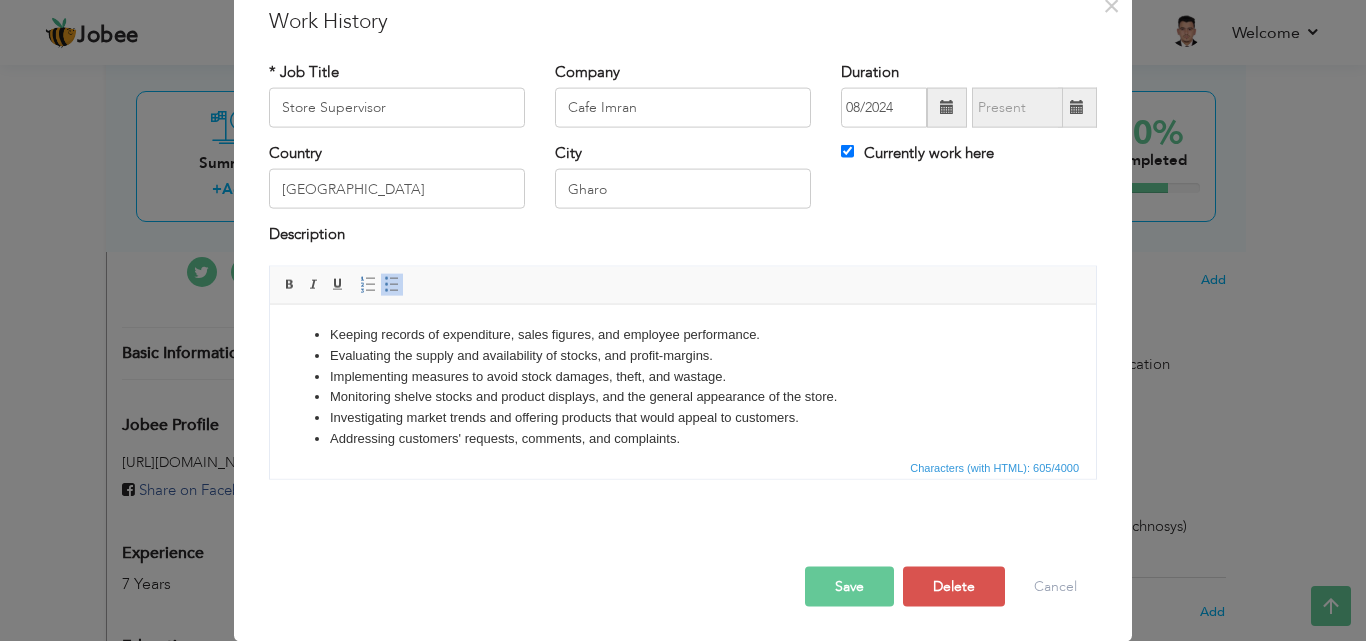 click on "Save" at bounding box center [849, 586] 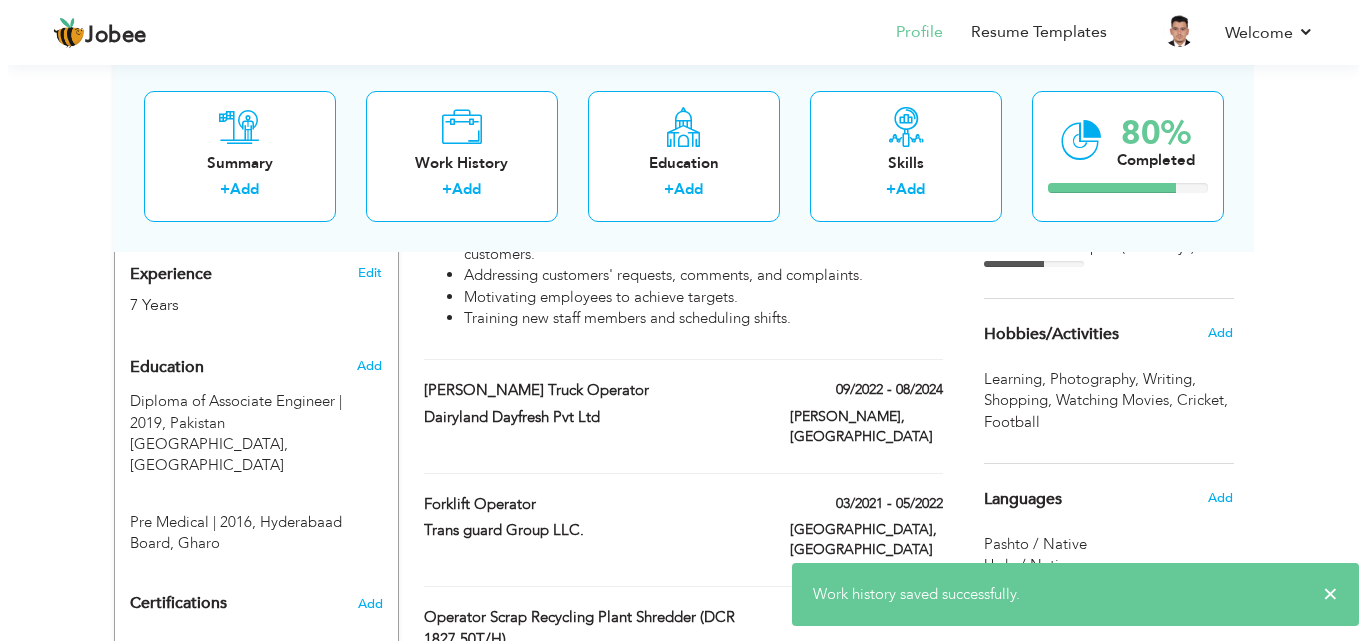 scroll, scrollTop: 800, scrollLeft: 0, axis: vertical 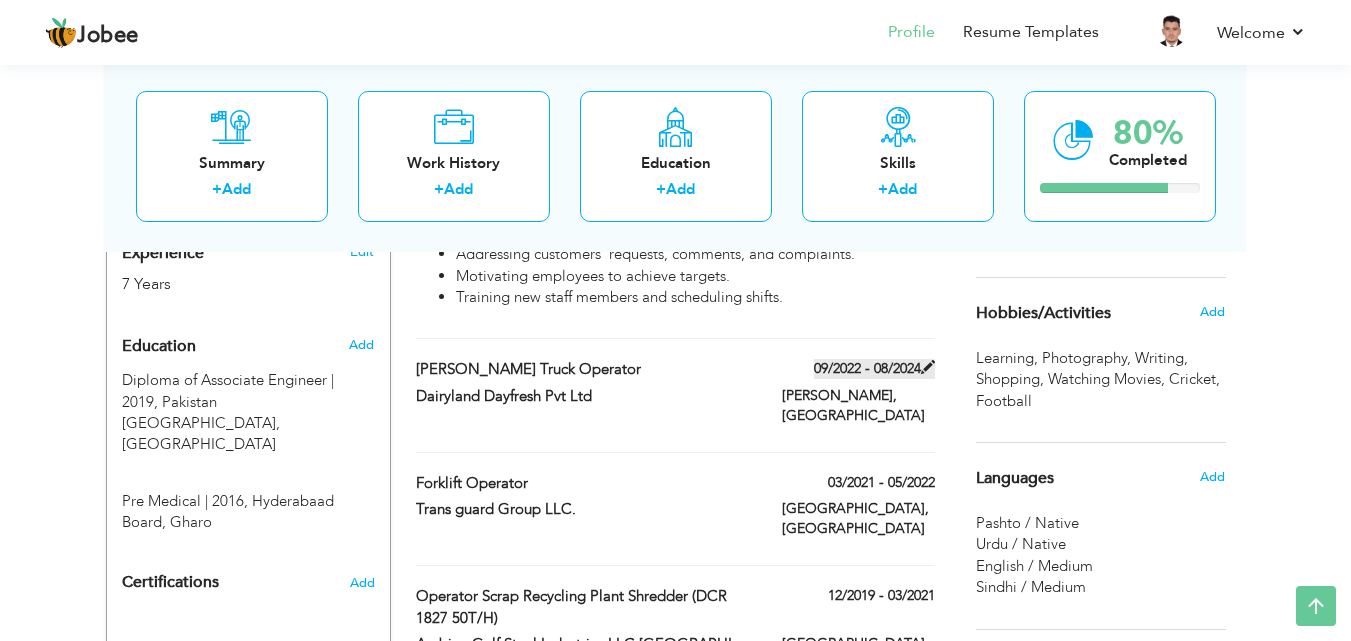 click at bounding box center [928, 367] 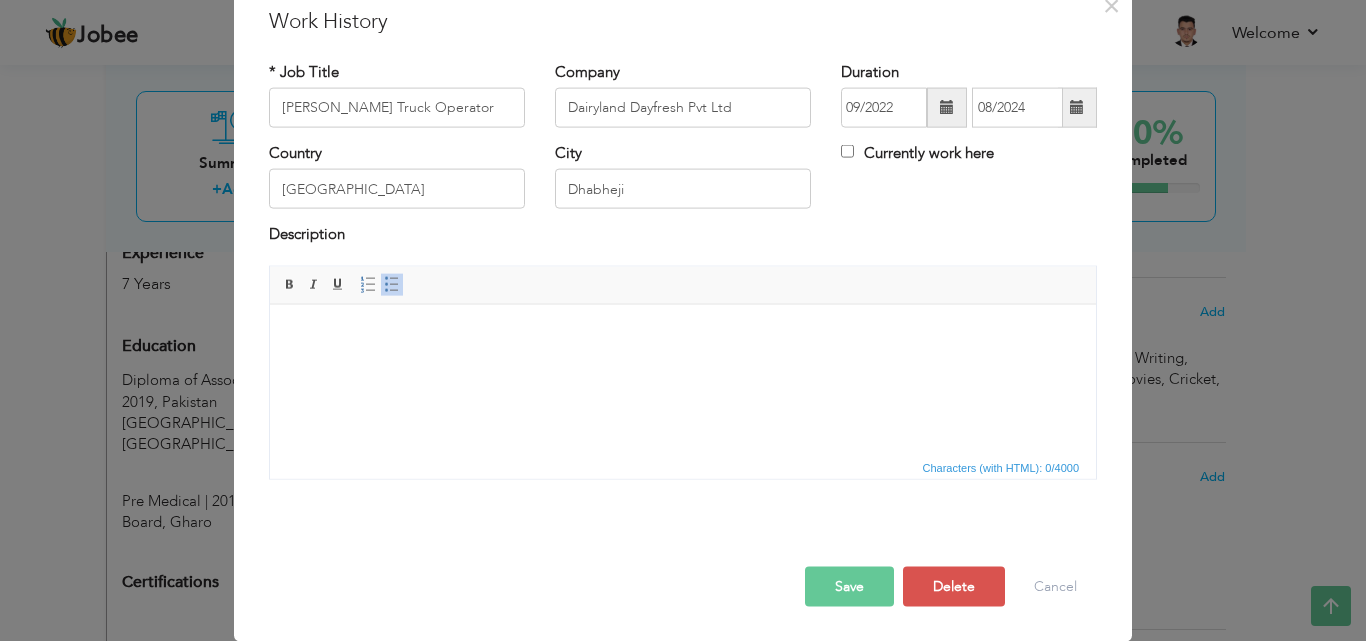 scroll, scrollTop: 0, scrollLeft: 0, axis: both 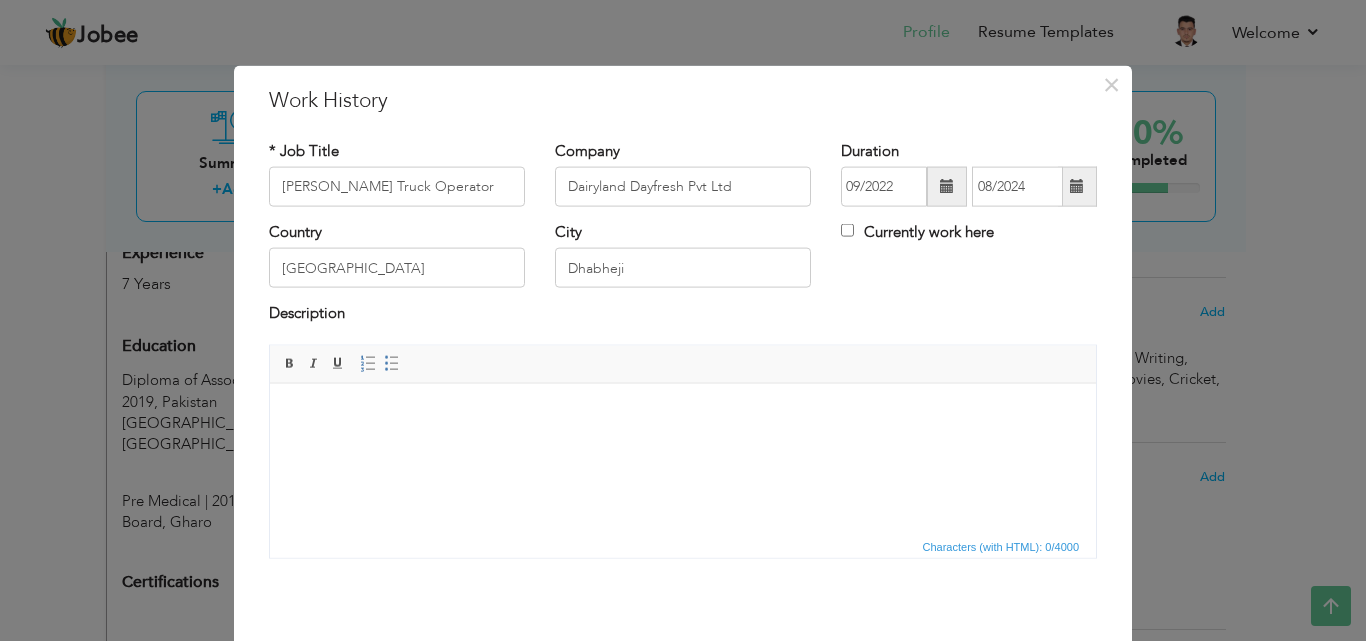 click at bounding box center [683, 413] 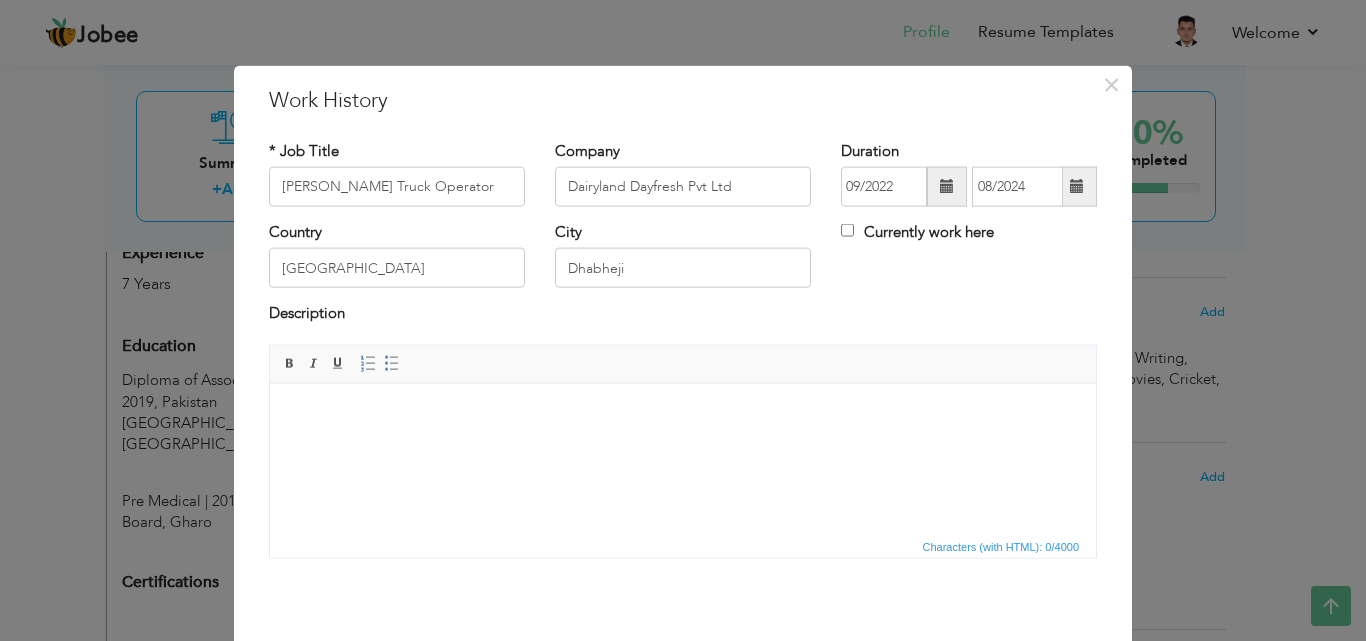 click at bounding box center [683, 413] 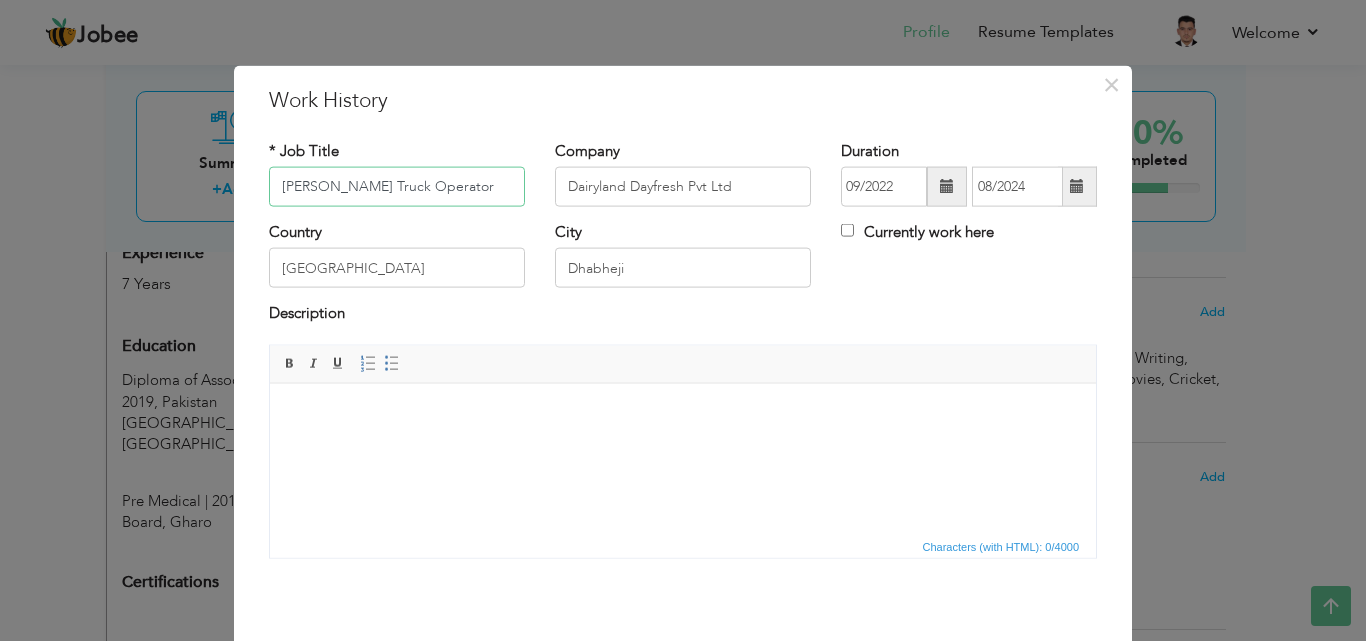 drag, startPoint x: 412, startPoint y: 178, endPoint x: 238, endPoint y: 177, distance: 174.00287 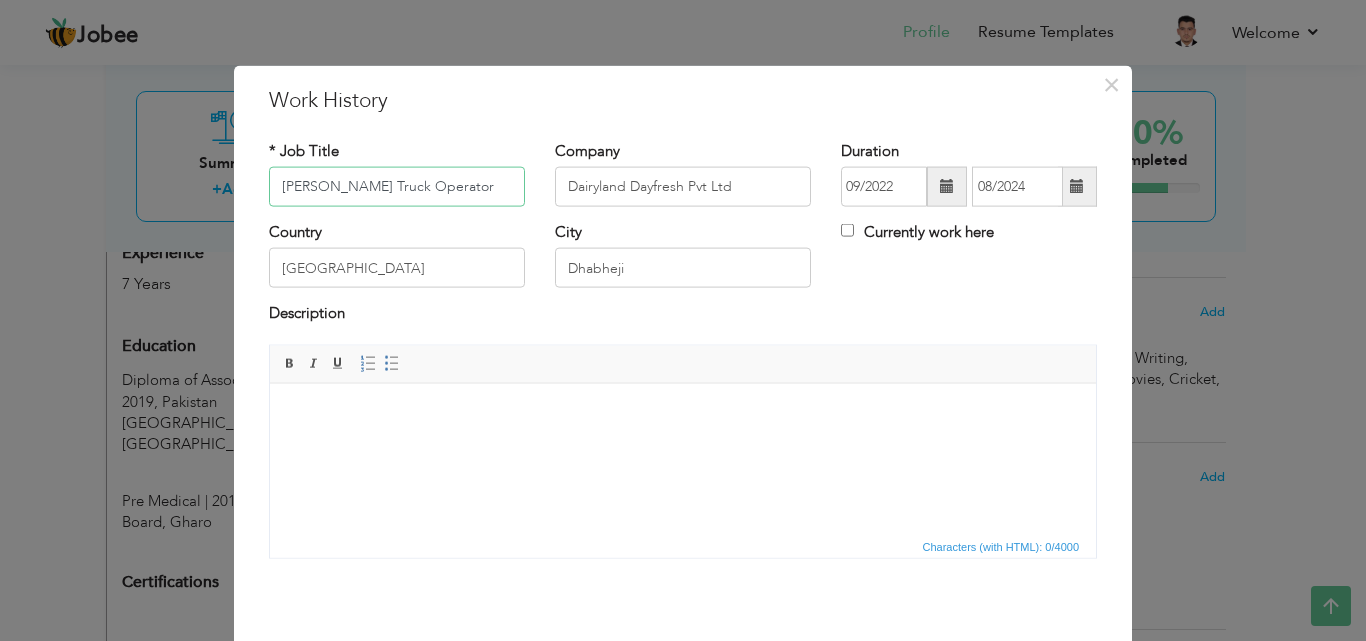 click on "[PERSON_NAME] Truck Operator" at bounding box center (397, 187) 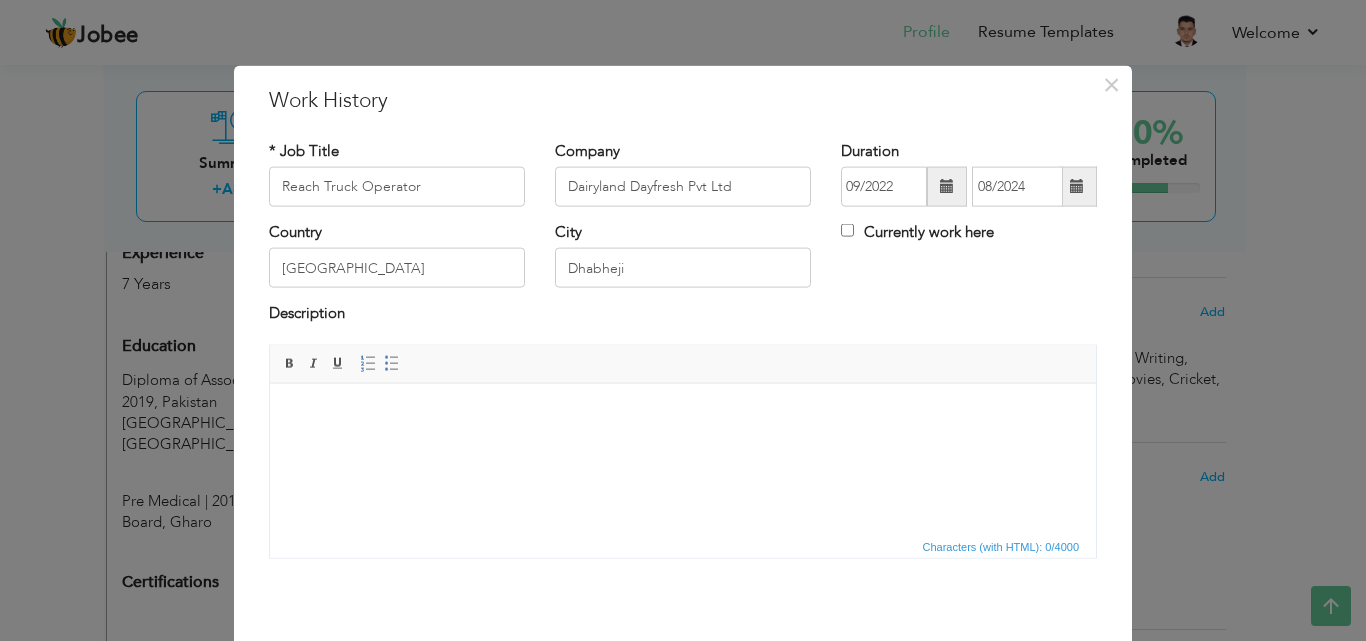 click at bounding box center [683, 413] 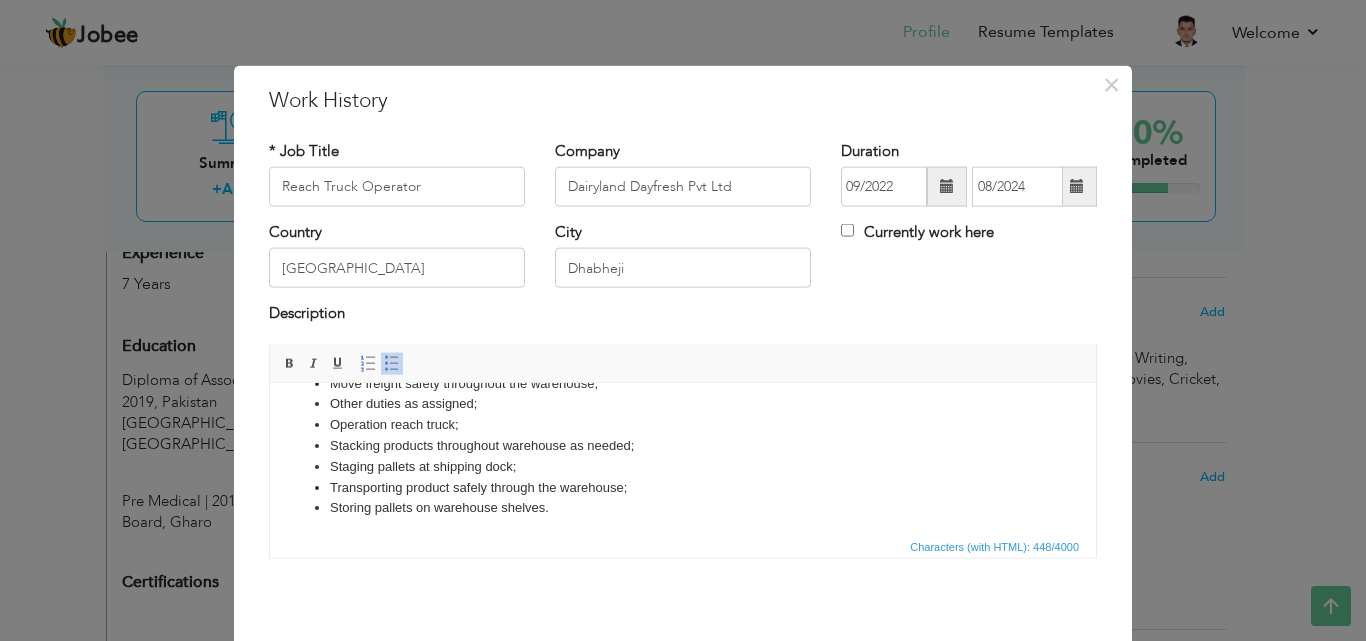 scroll, scrollTop: 77, scrollLeft: 0, axis: vertical 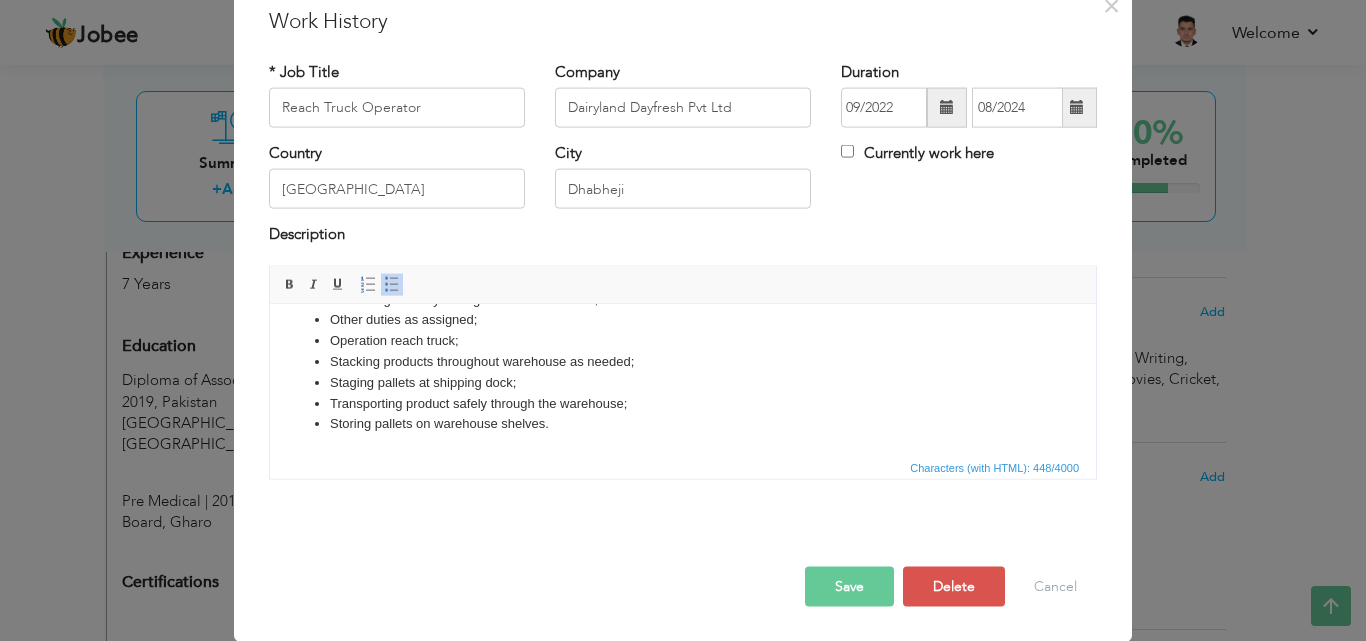 click on "Save" at bounding box center (849, 586) 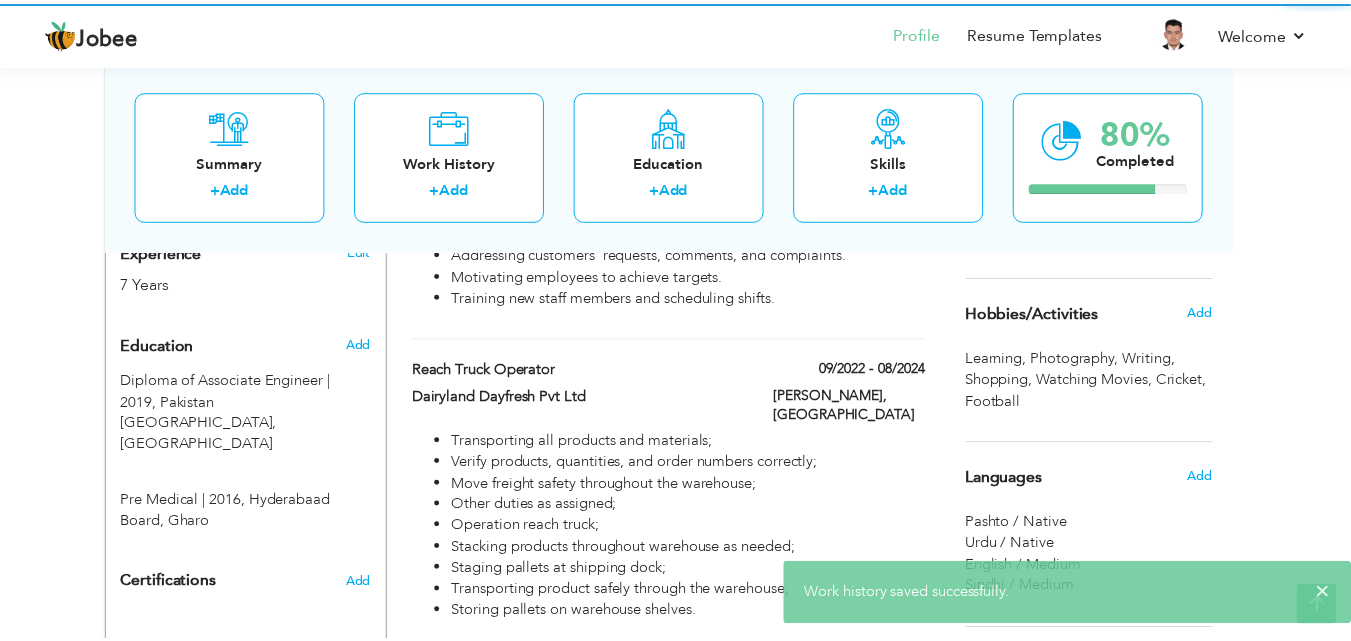 scroll, scrollTop: 0, scrollLeft: 0, axis: both 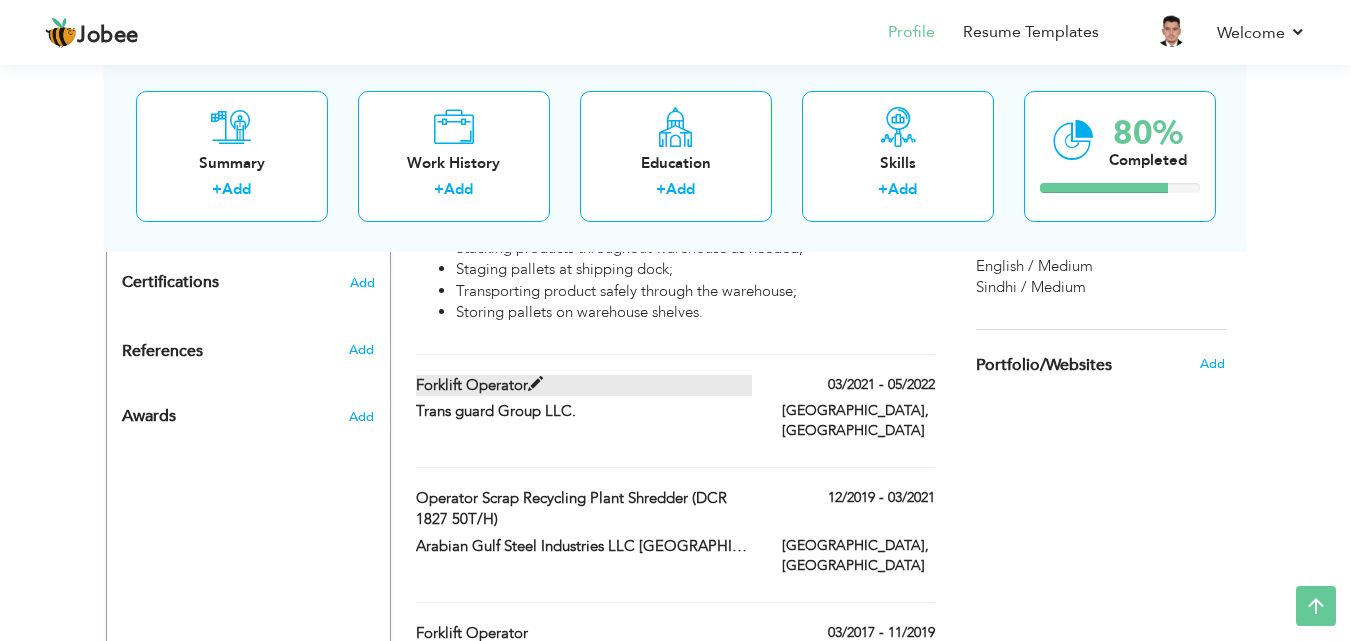 click at bounding box center (535, 384) 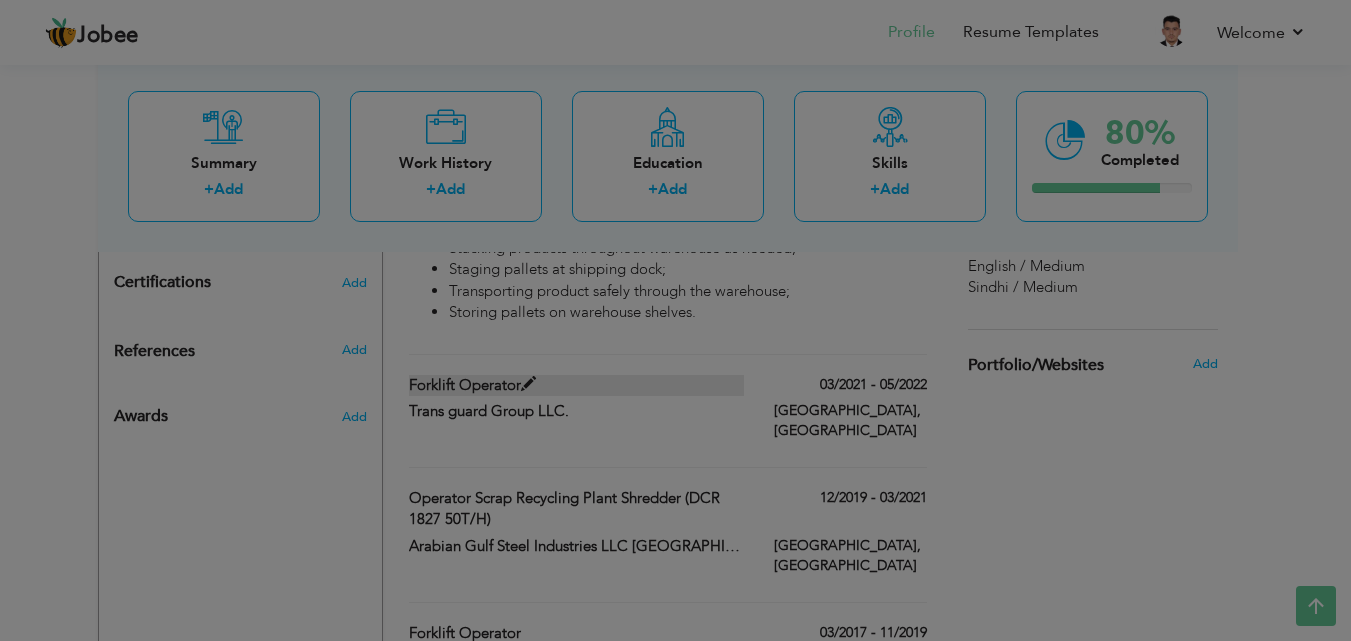 type on "Forklift Operator" 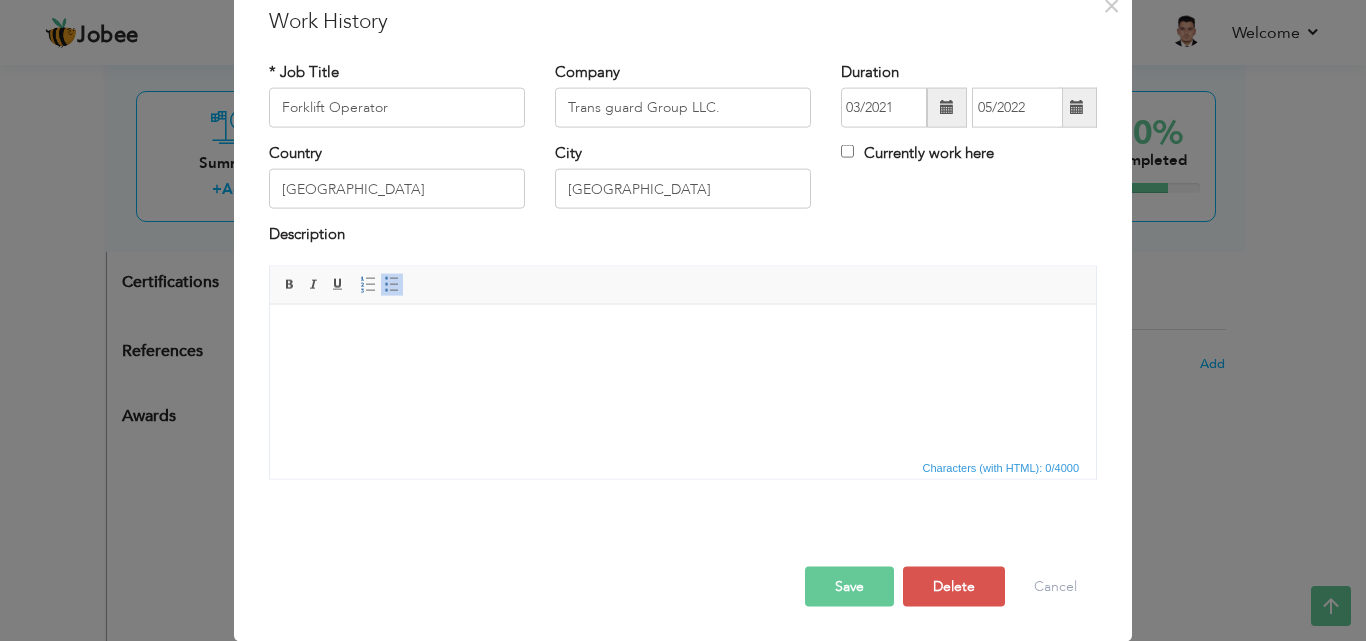 scroll, scrollTop: 0, scrollLeft: 0, axis: both 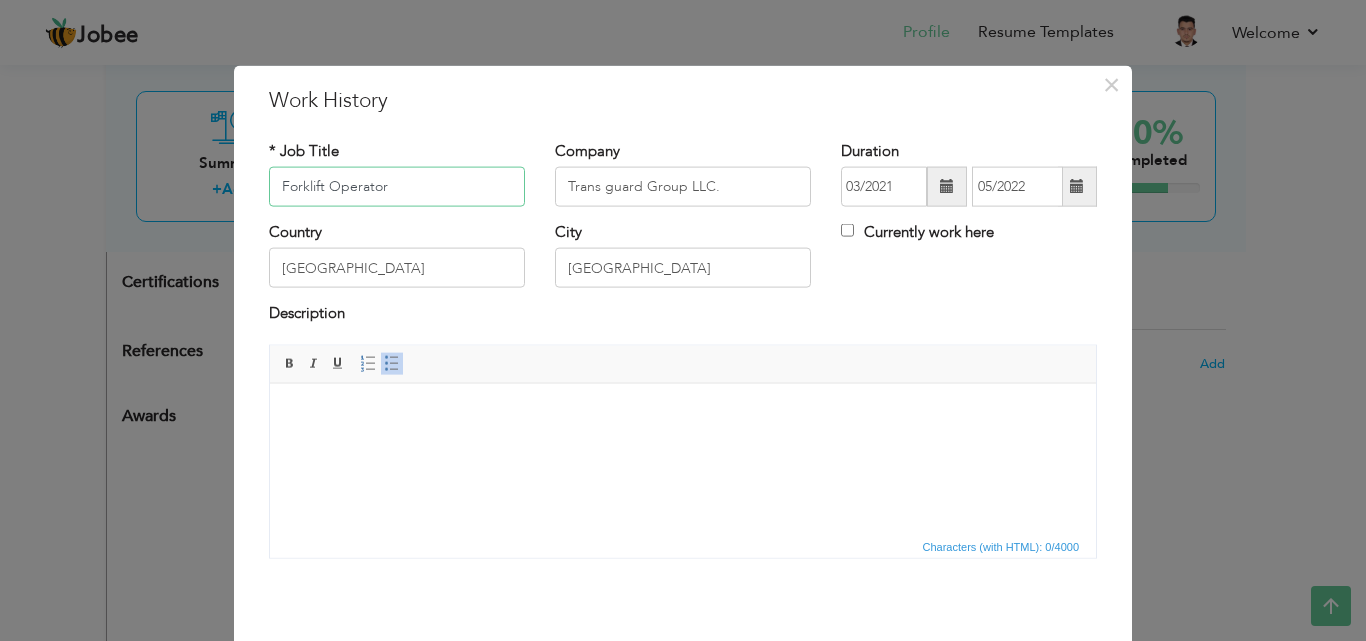 drag, startPoint x: 382, startPoint y: 183, endPoint x: 216, endPoint y: 183, distance: 166 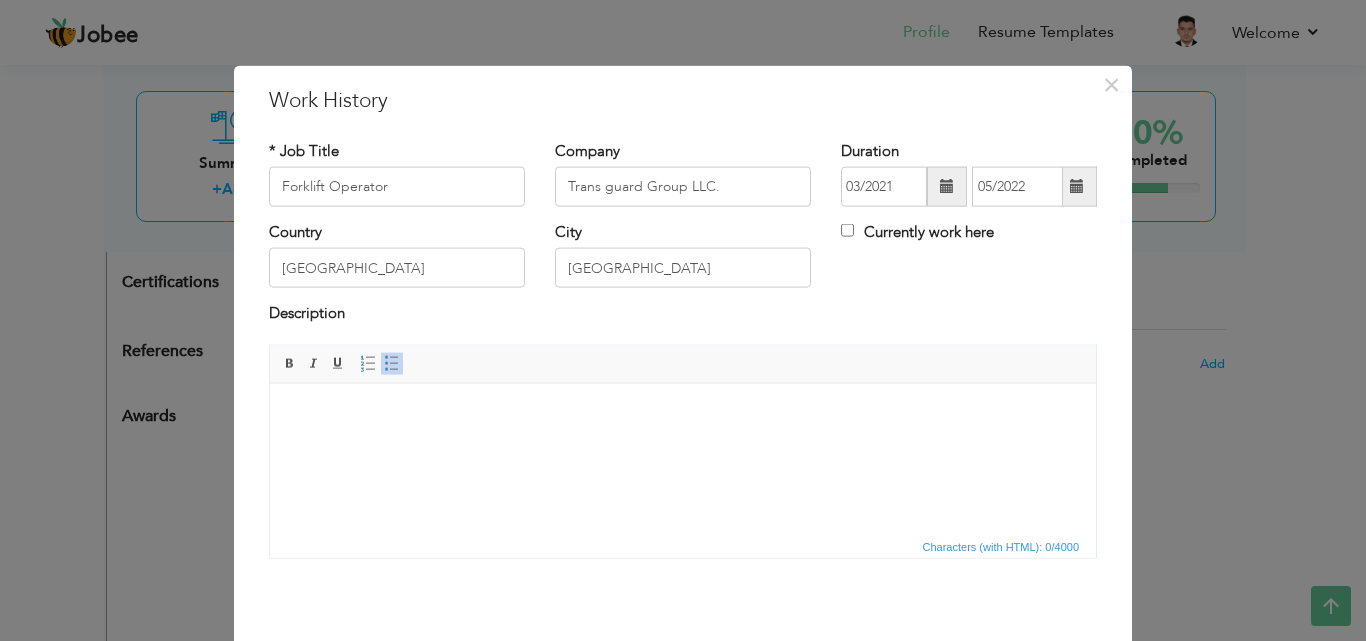 click at bounding box center [683, 413] 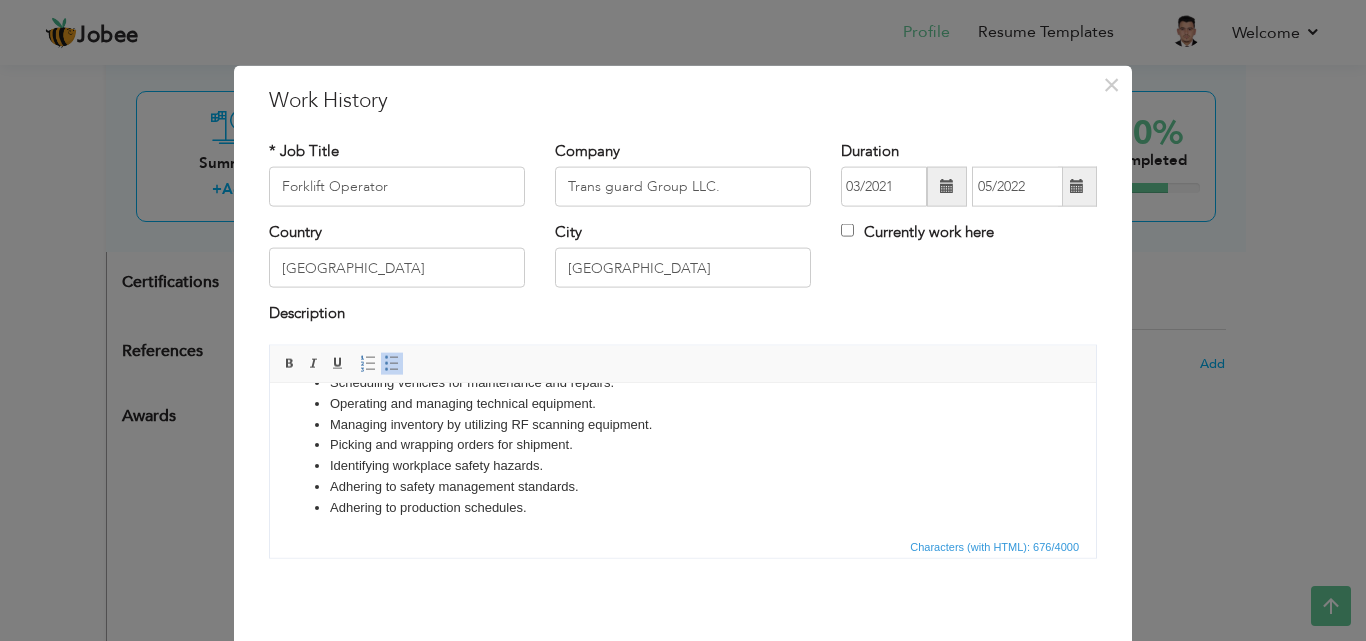 scroll, scrollTop: 140, scrollLeft: 0, axis: vertical 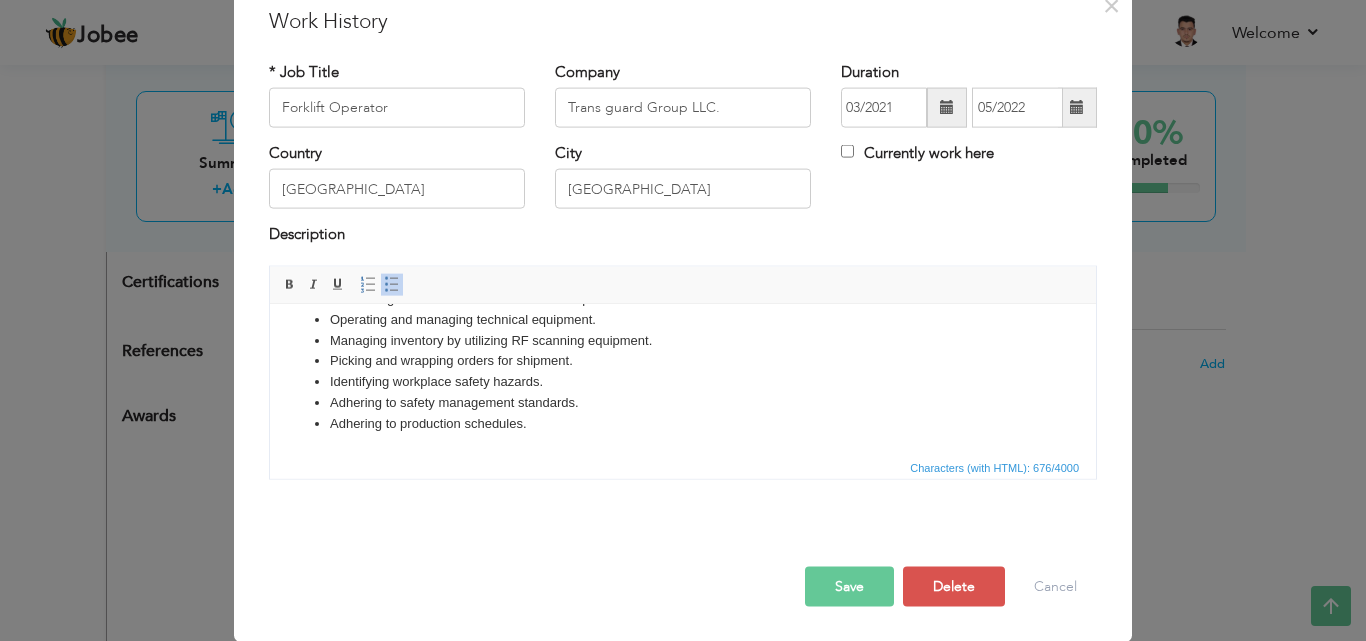 click on "Save" at bounding box center [849, 586] 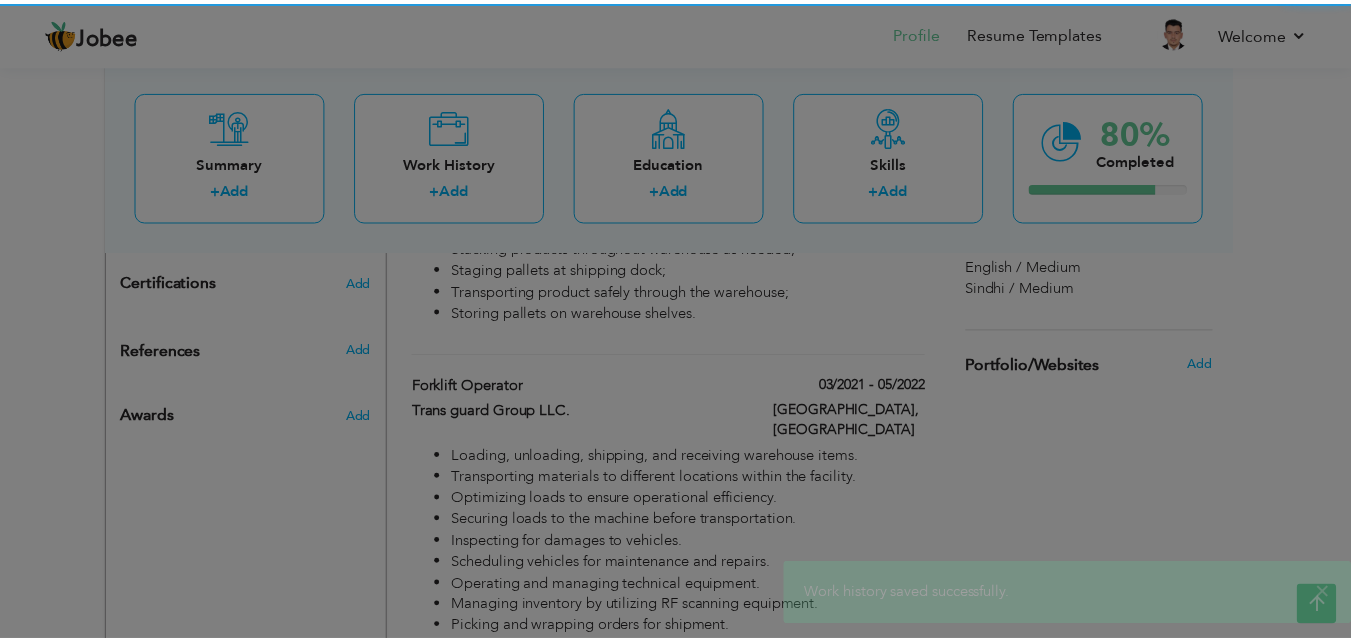 scroll, scrollTop: 0, scrollLeft: 0, axis: both 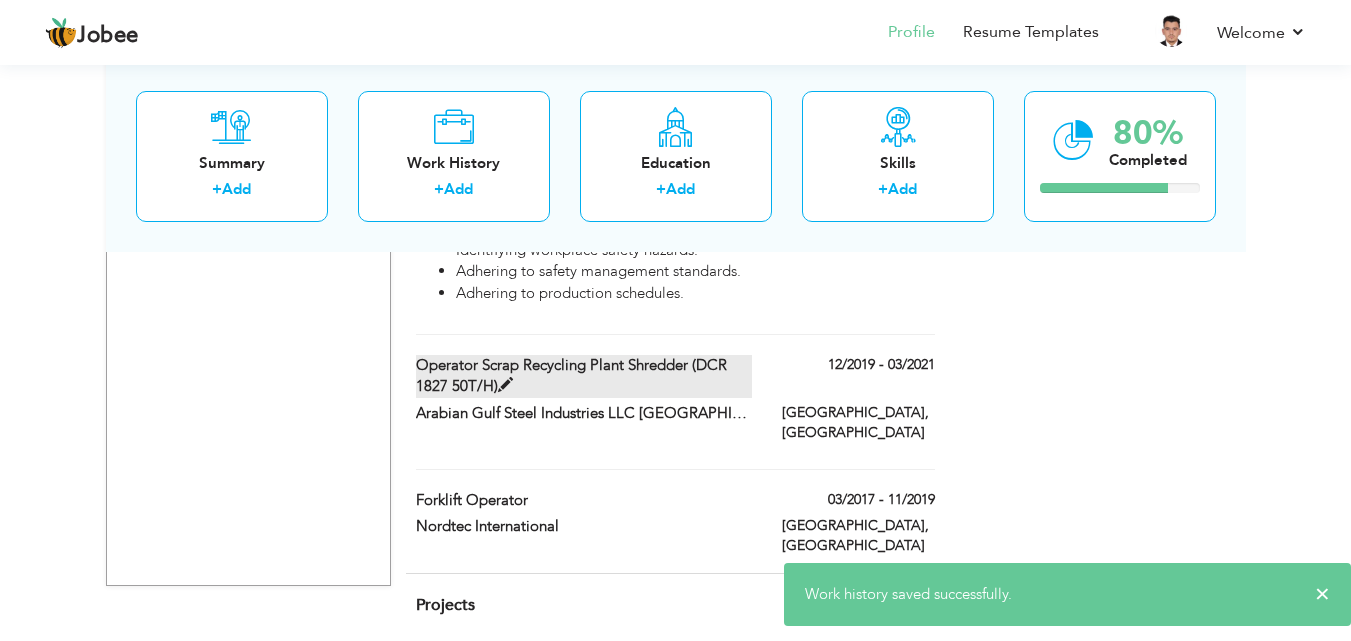 click at bounding box center (505, 385) 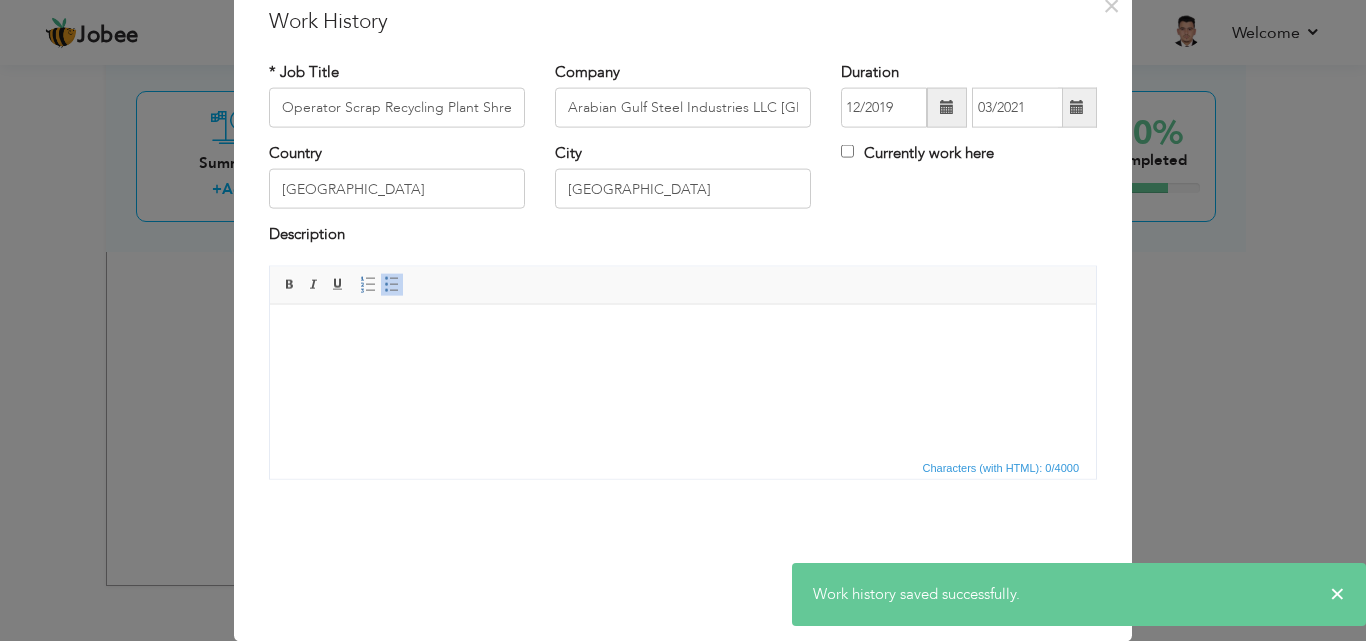 scroll, scrollTop: 0, scrollLeft: 0, axis: both 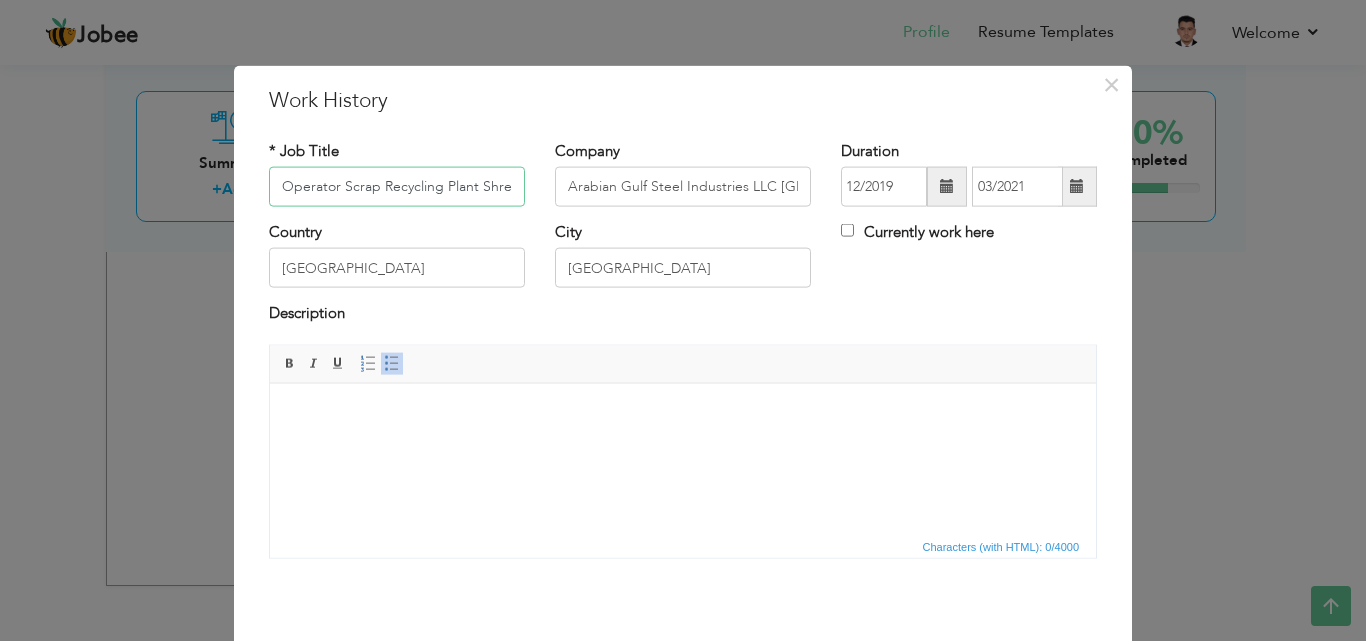 drag, startPoint x: 506, startPoint y: 186, endPoint x: 90, endPoint y: 171, distance: 416.27036 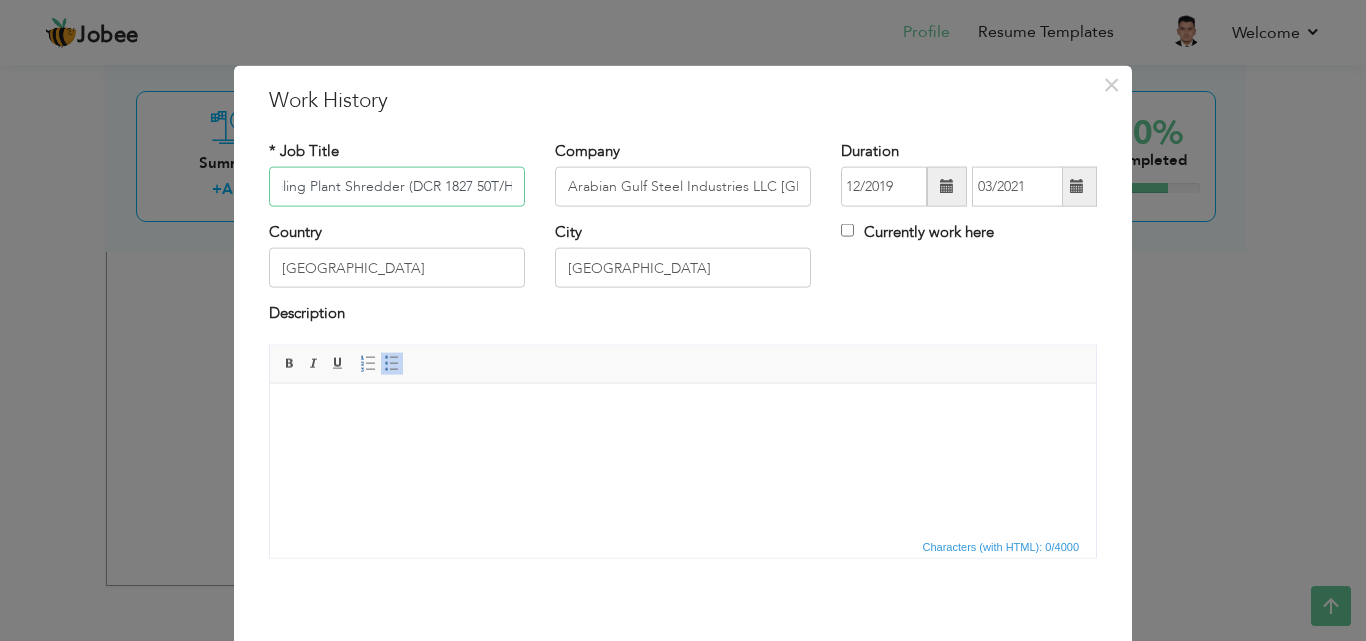 drag, startPoint x: 434, startPoint y: 183, endPoint x: 596, endPoint y: 183, distance: 162 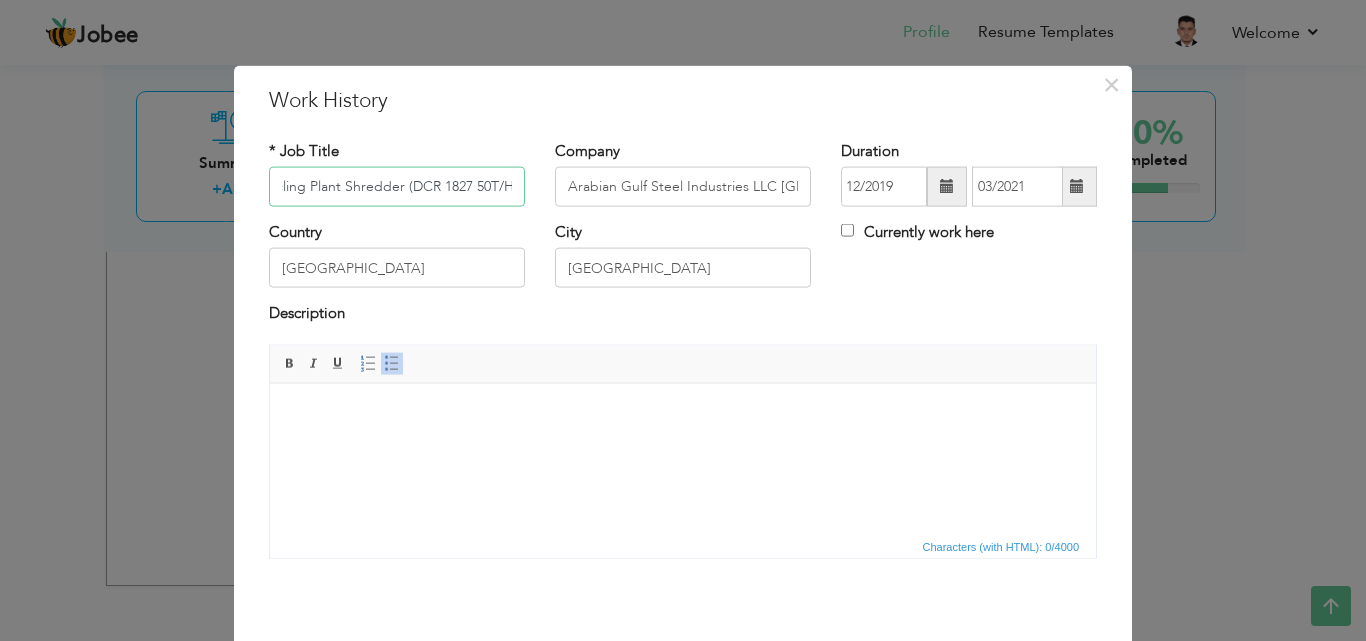 scroll, scrollTop: 0, scrollLeft: 0, axis: both 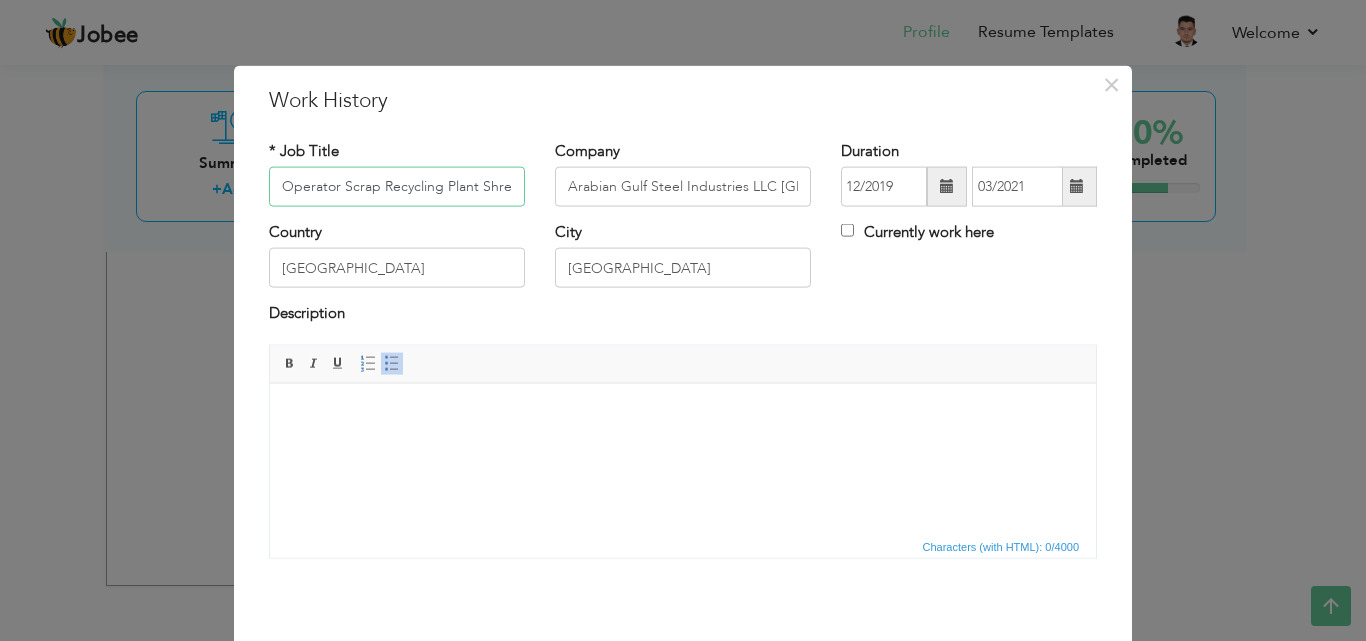 click on "Operator Scrap Recycling Plant Shredder (DCR 1827 50T/H)" at bounding box center [397, 187] 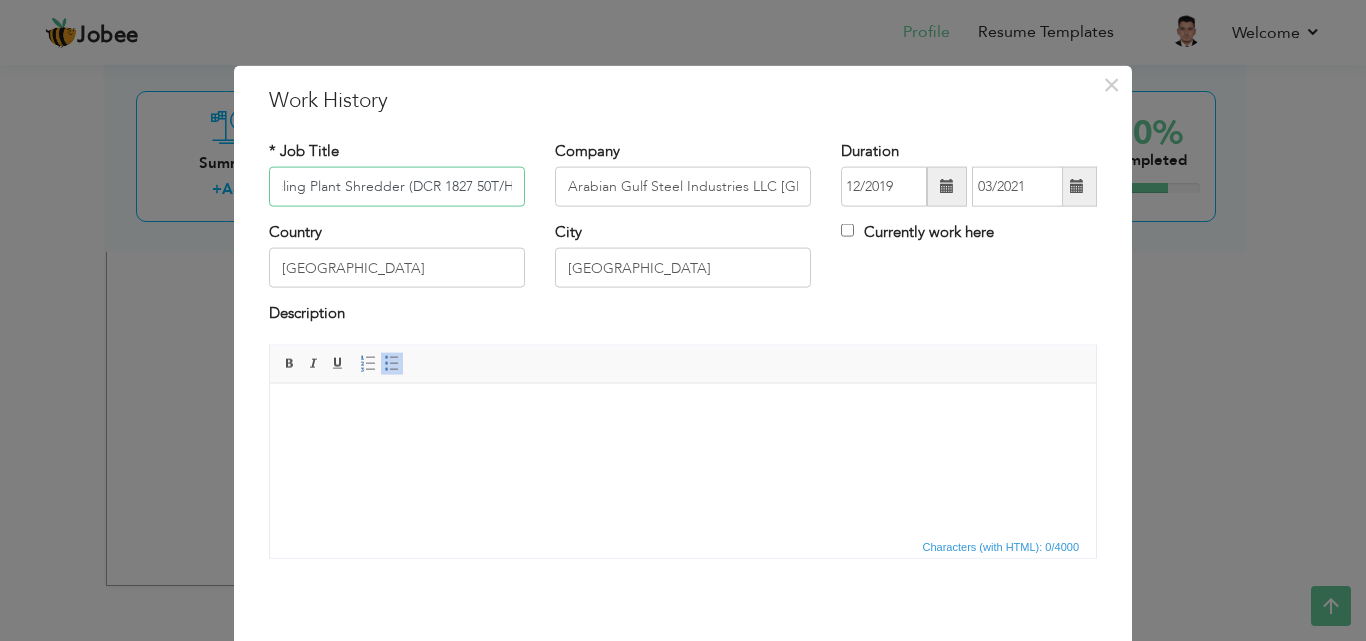 drag, startPoint x: 270, startPoint y: 180, endPoint x: 543, endPoint y: 206, distance: 274.2353 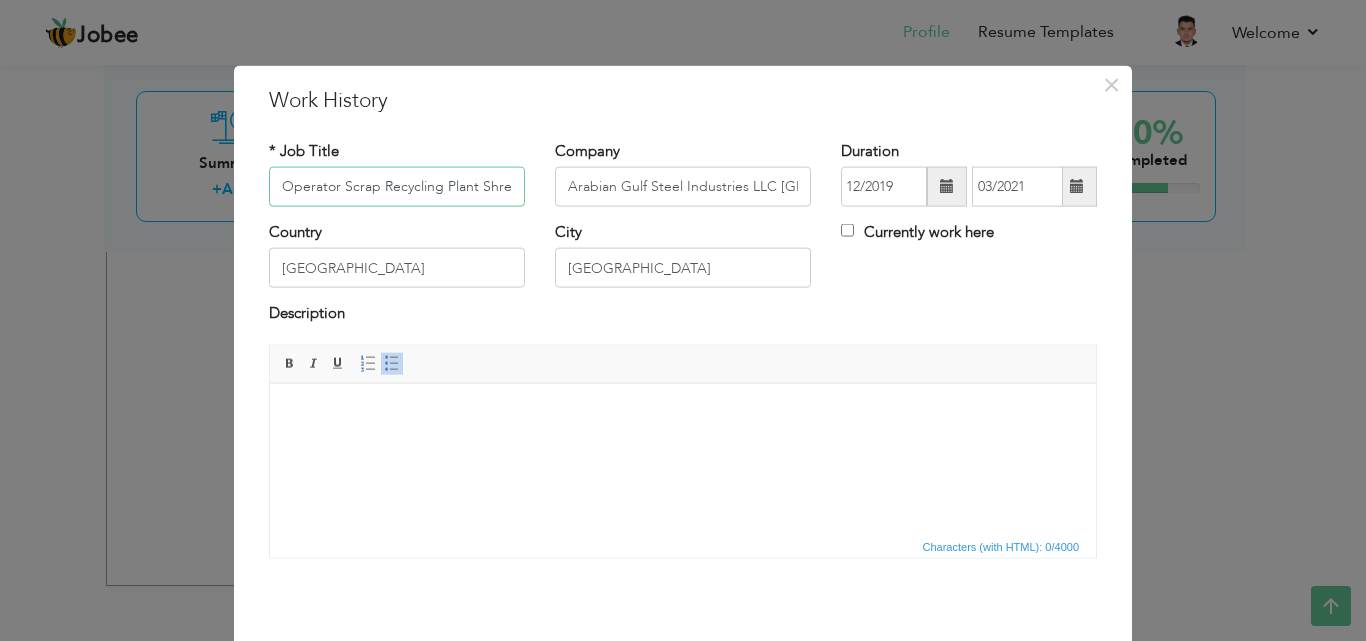 drag, startPoint x: 301, startPoint y: 184, endPoint x: 219, endPoint y: 176, distance: 82.38932 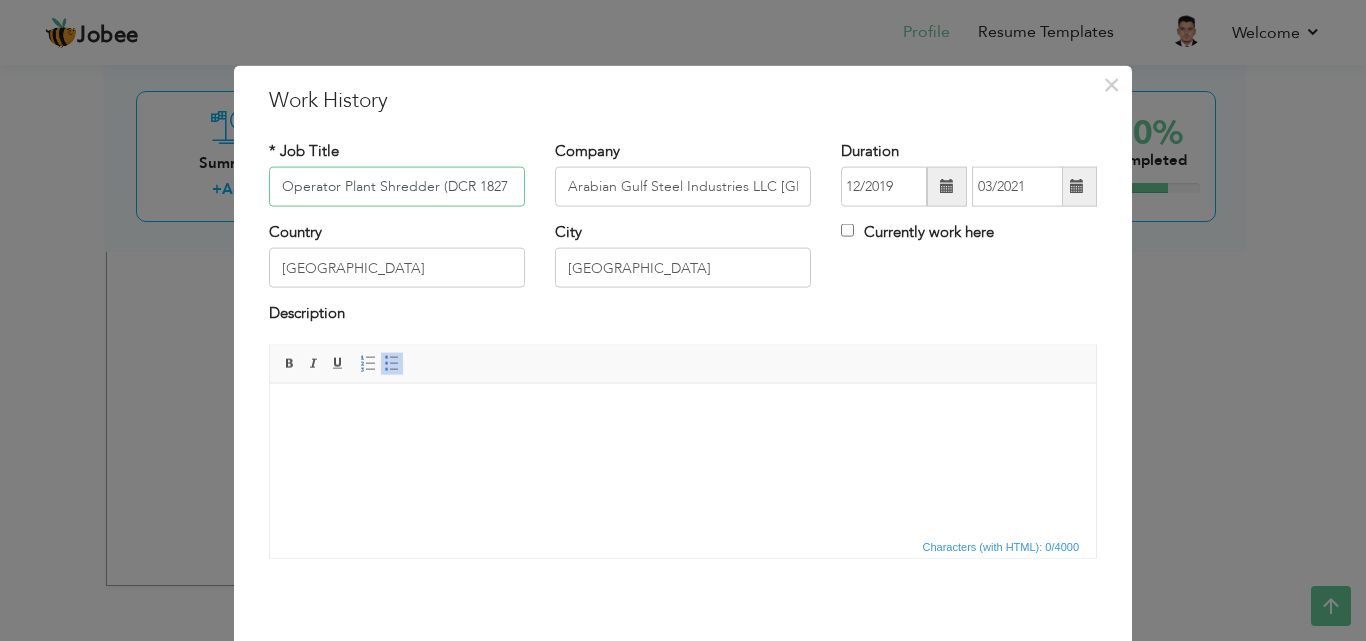 drag, startPoint x: 339, startPoint y: 186, endPoint x: 171, endPoint y: 186, distance: 168 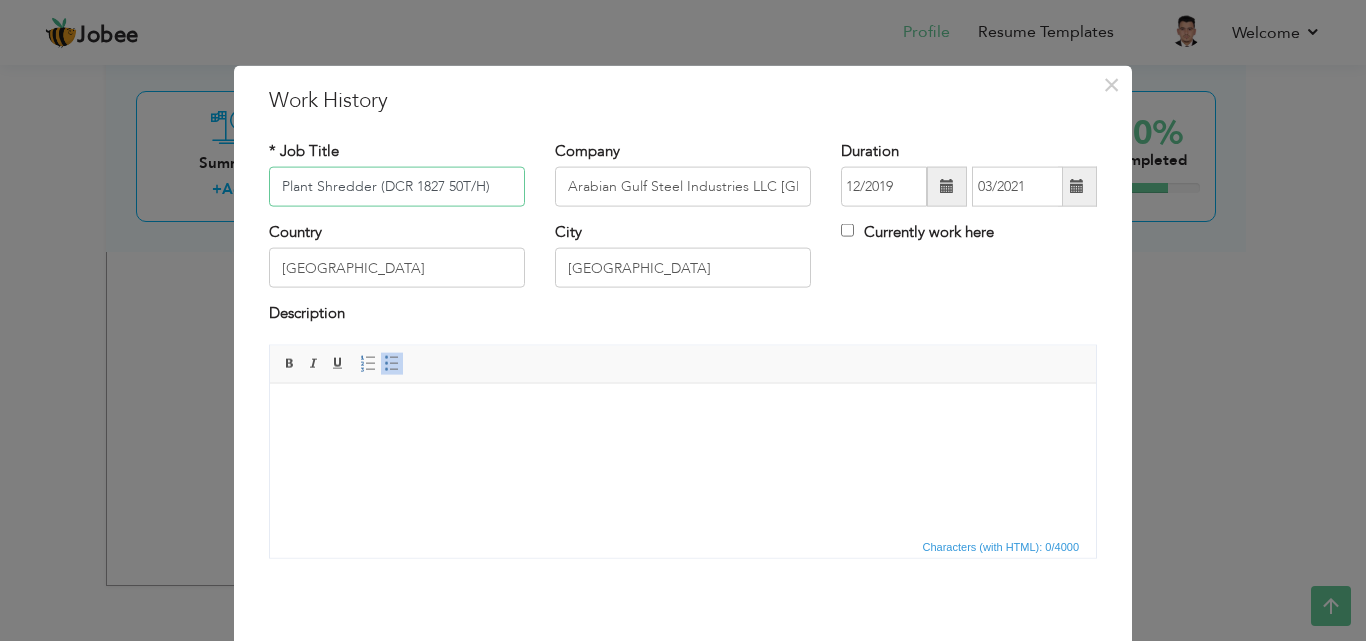 click on "Plant Shredder (DCR 1827 50T/H)" at bounding box center (397, 187) 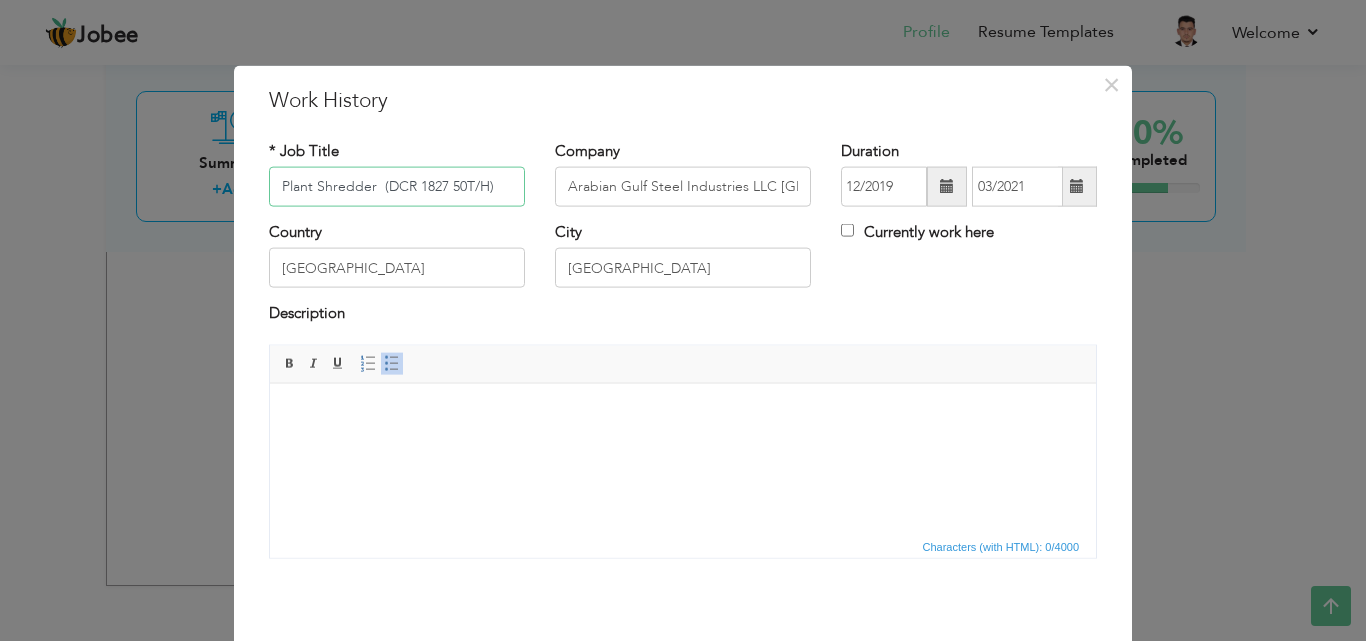 paste on "Operator" 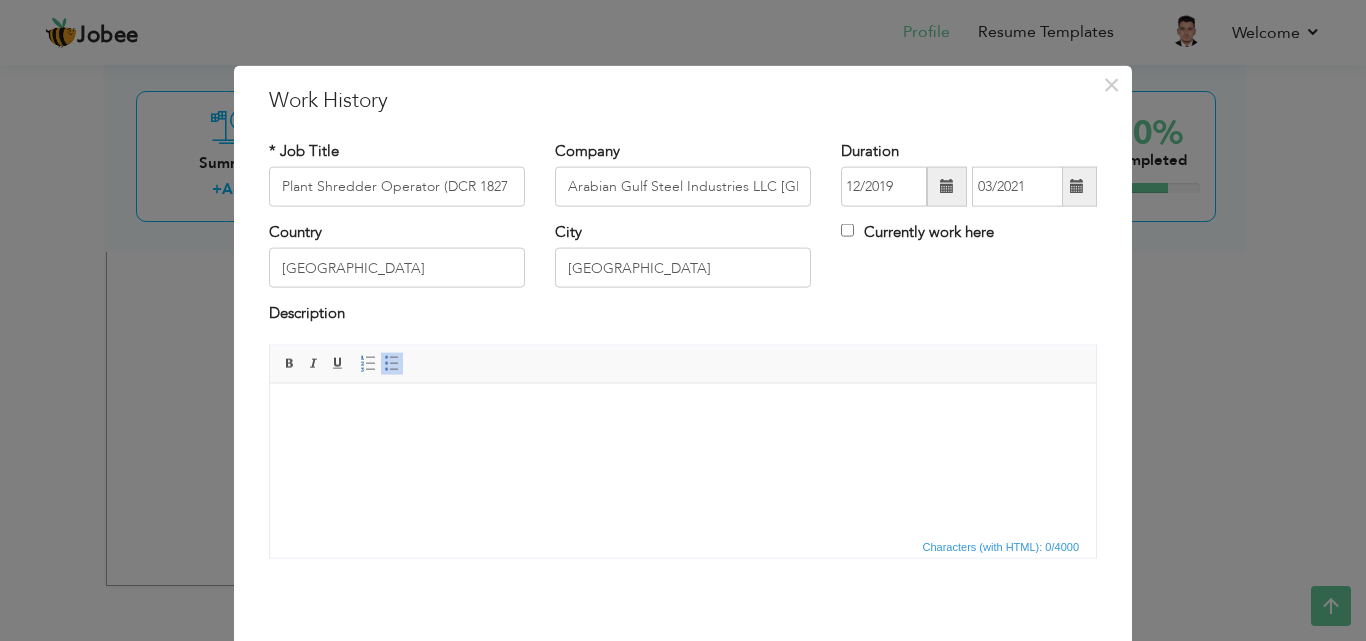 click at bounding box center [683, 413] 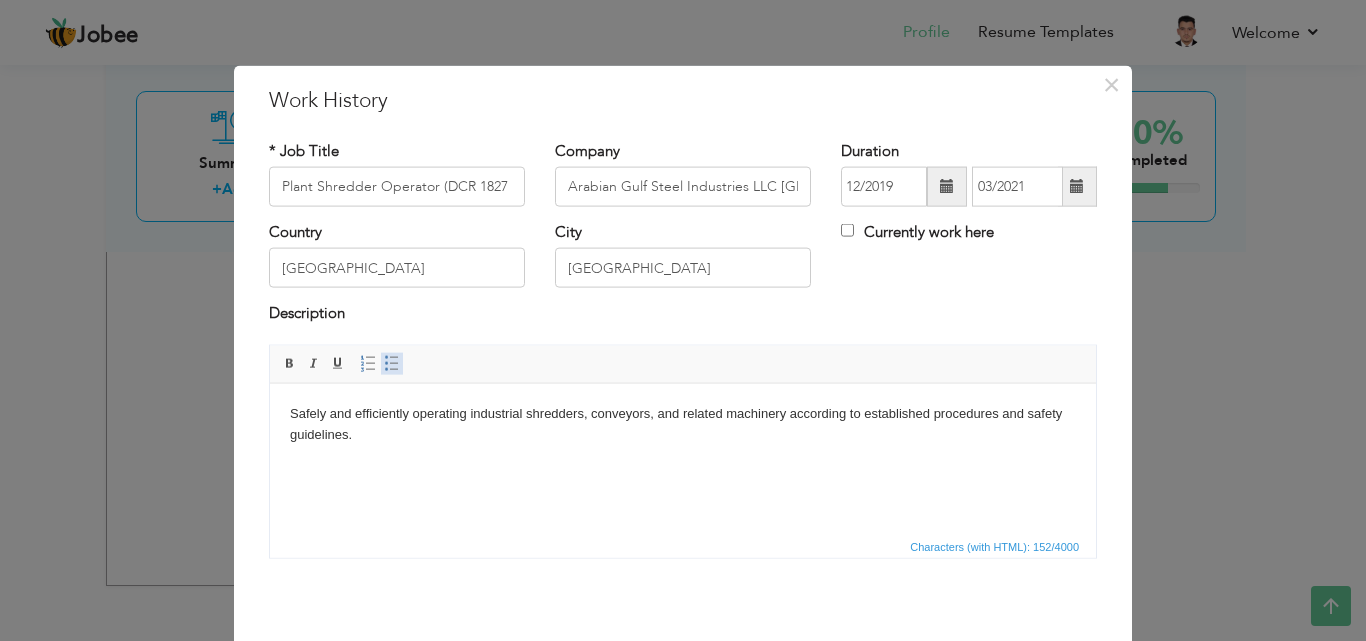 click at bounding box center (392, 363) 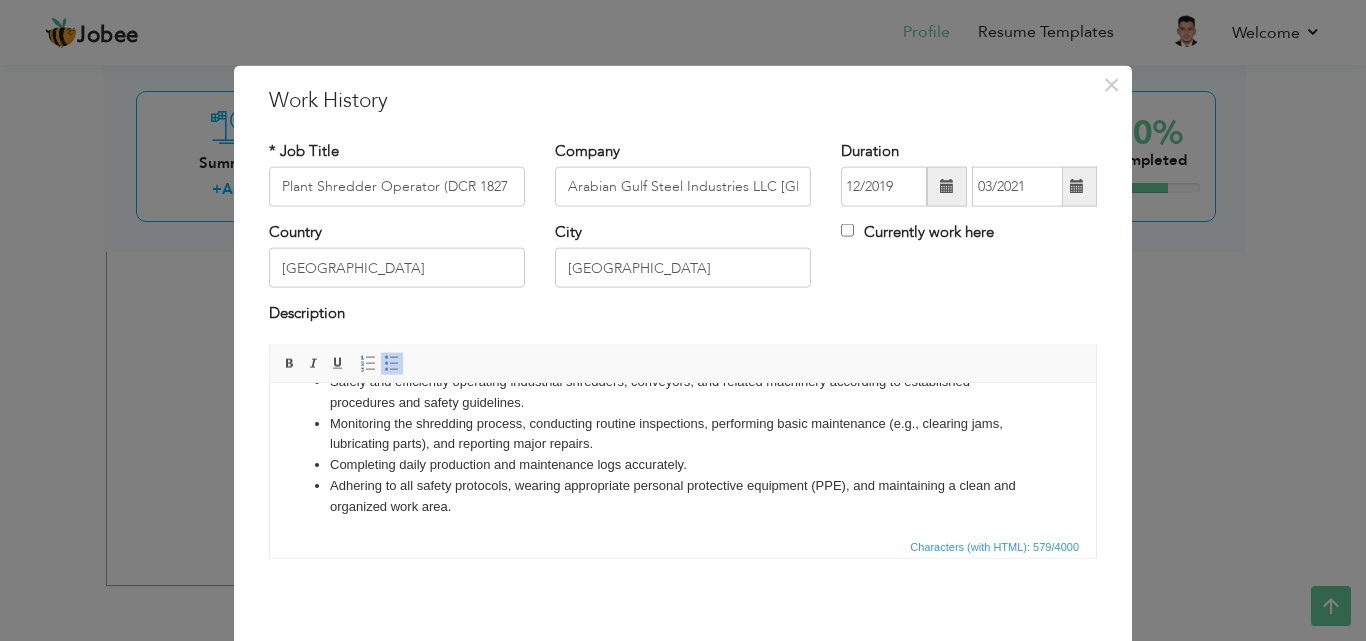 scroll, scrollTop: 36, scrollLeft: 0, axis: vertical 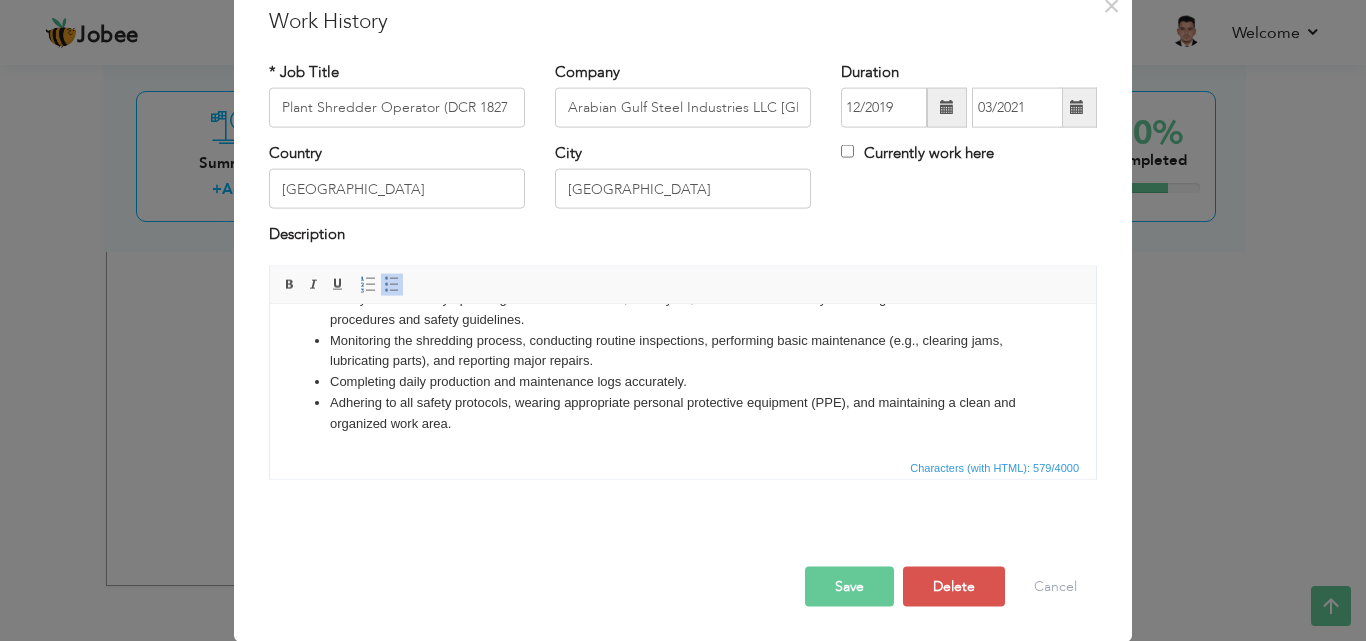 click on "Save" at bounding box center [849, 586] 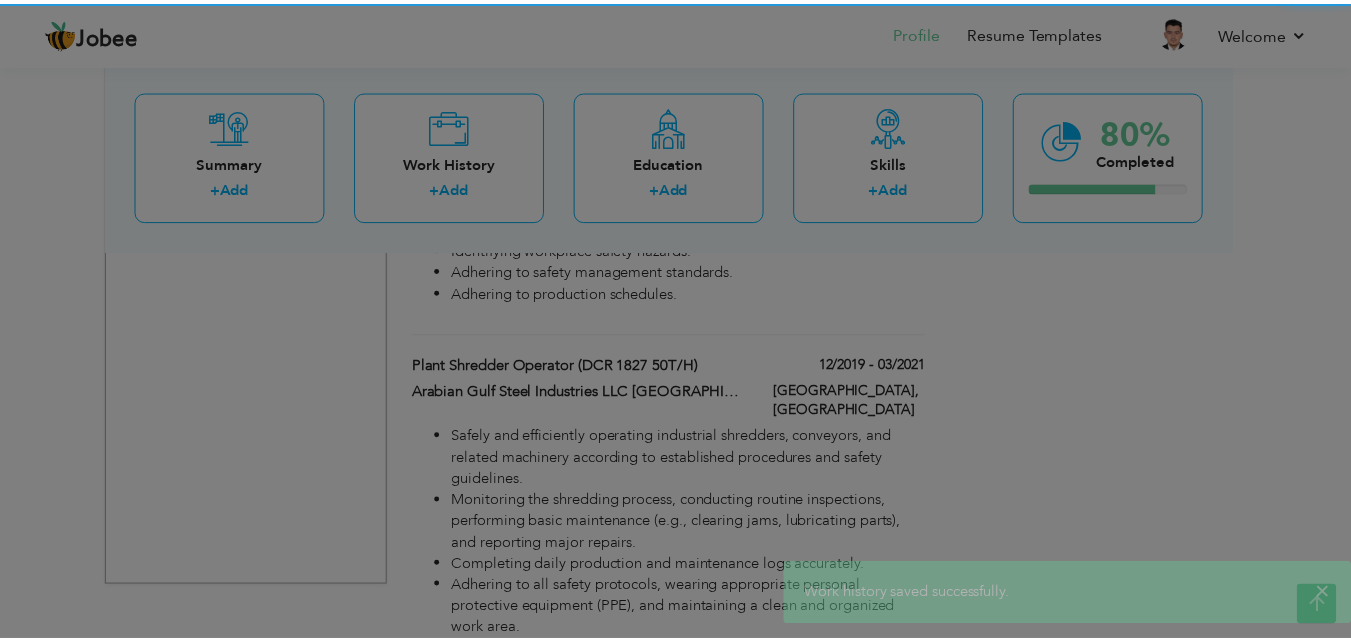 scroll, scrollTop: 0, scrollLeft: 0, axis: both 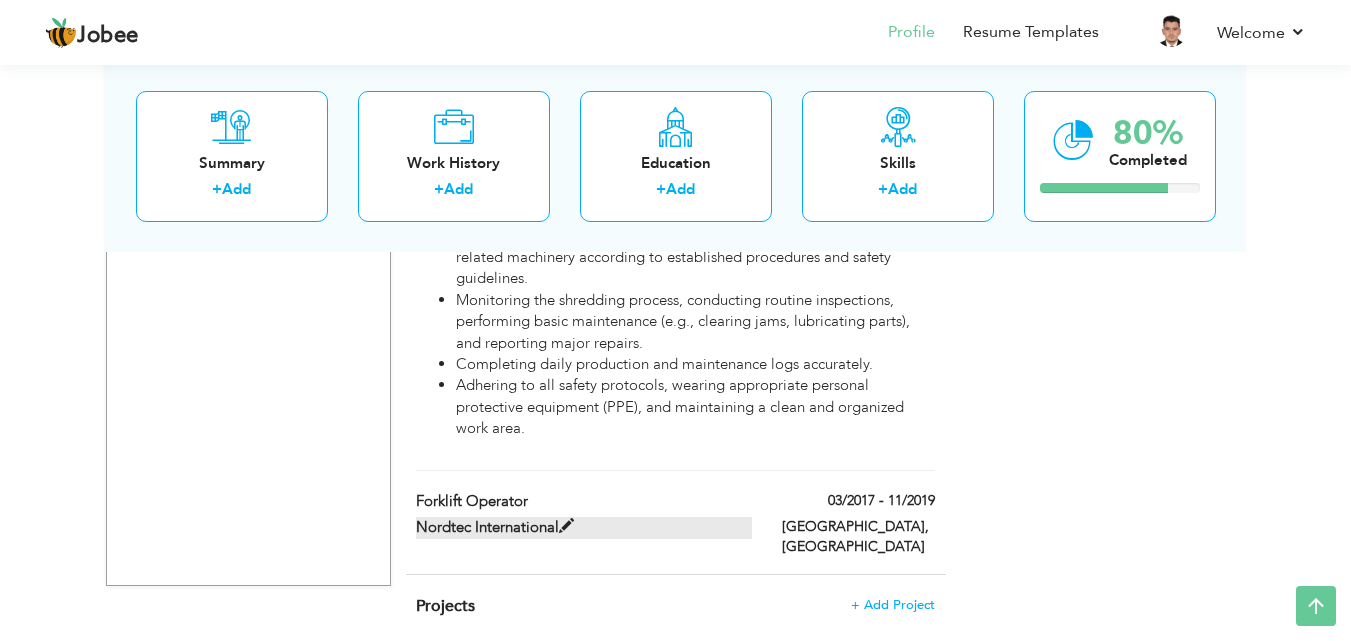 click at bounding box center [566, 526] 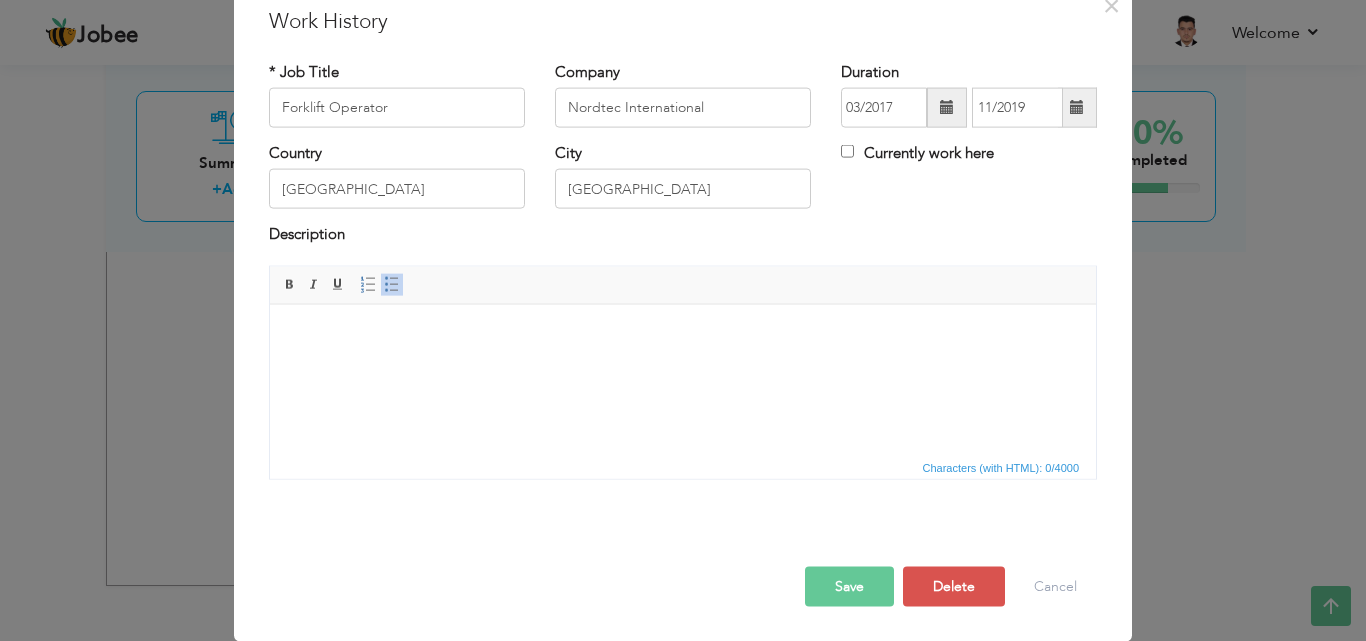 scroll, scrollTop: 0, scrollLeft: 0, axis: both 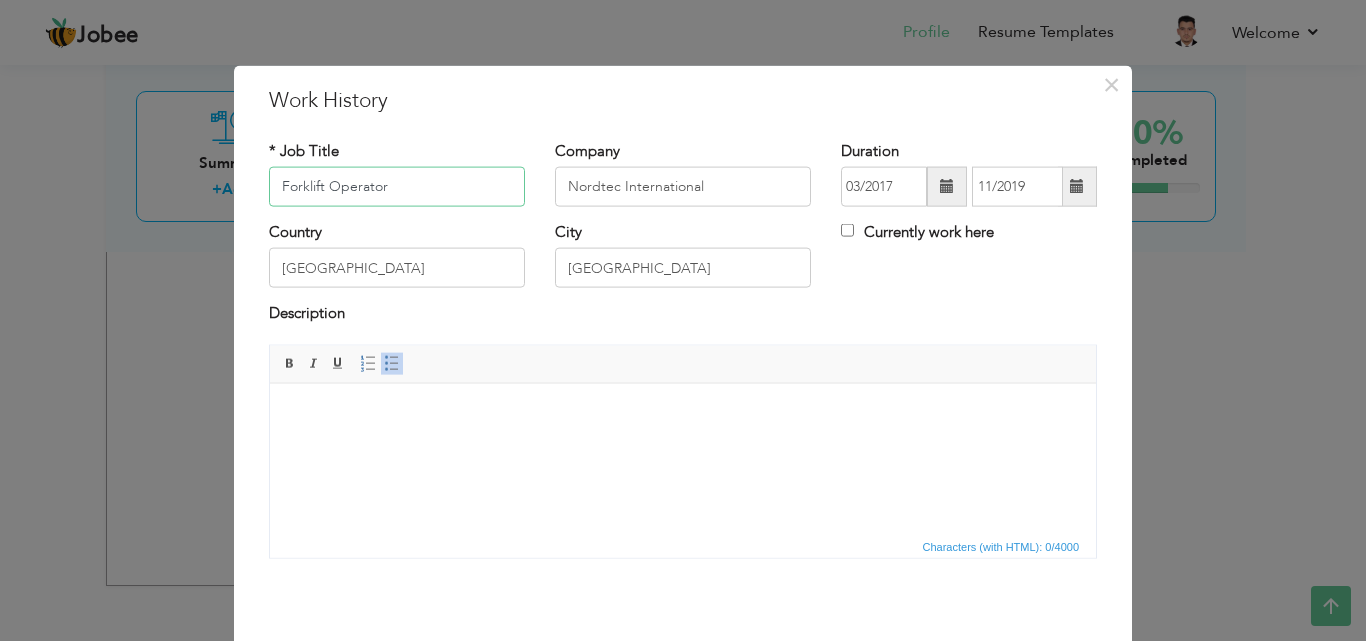drag, startPoint x: 394, startPoint y: 188, endPoint x: 100, endPoint y: 188, distance: 294 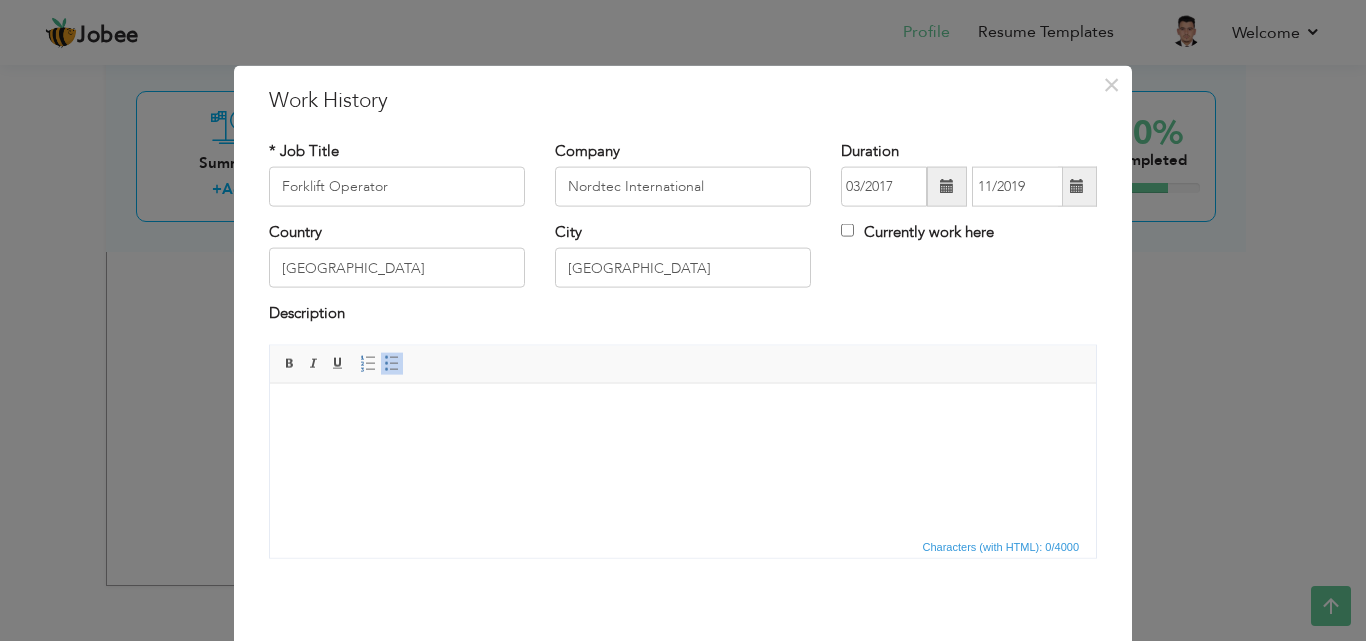 click at bounding box center [683, 413] 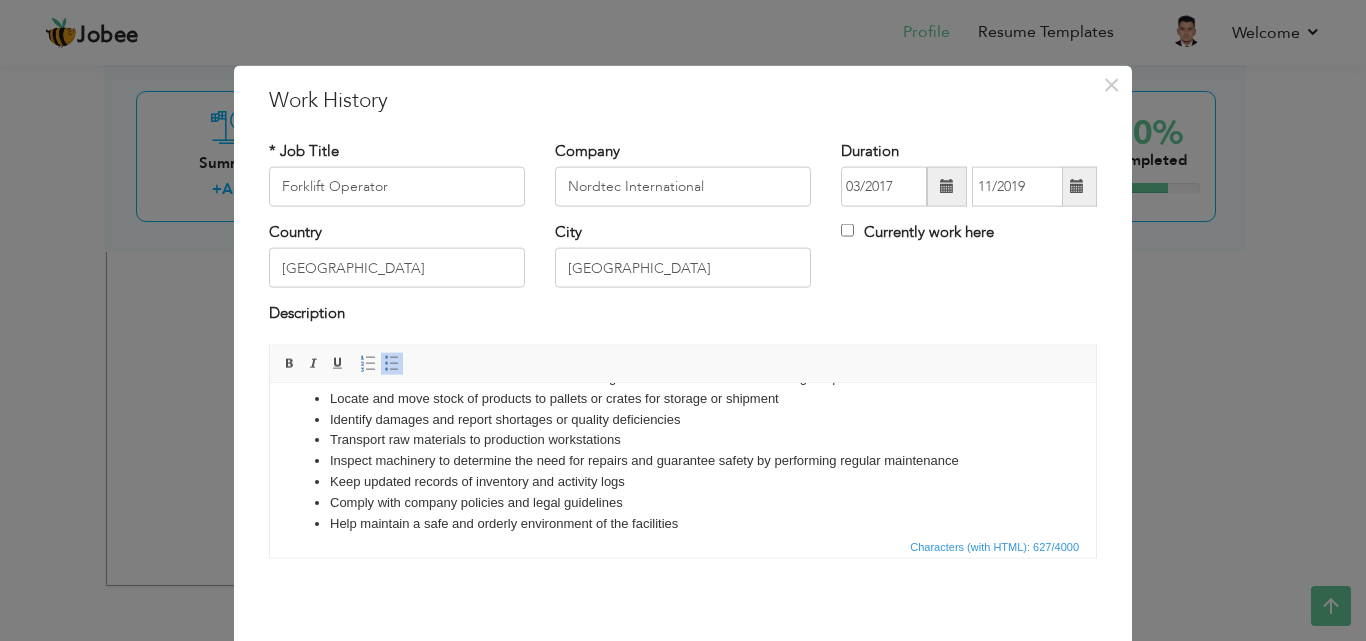 scroll, scrollTop: 56, scrollLeft: 0, axis: vertical 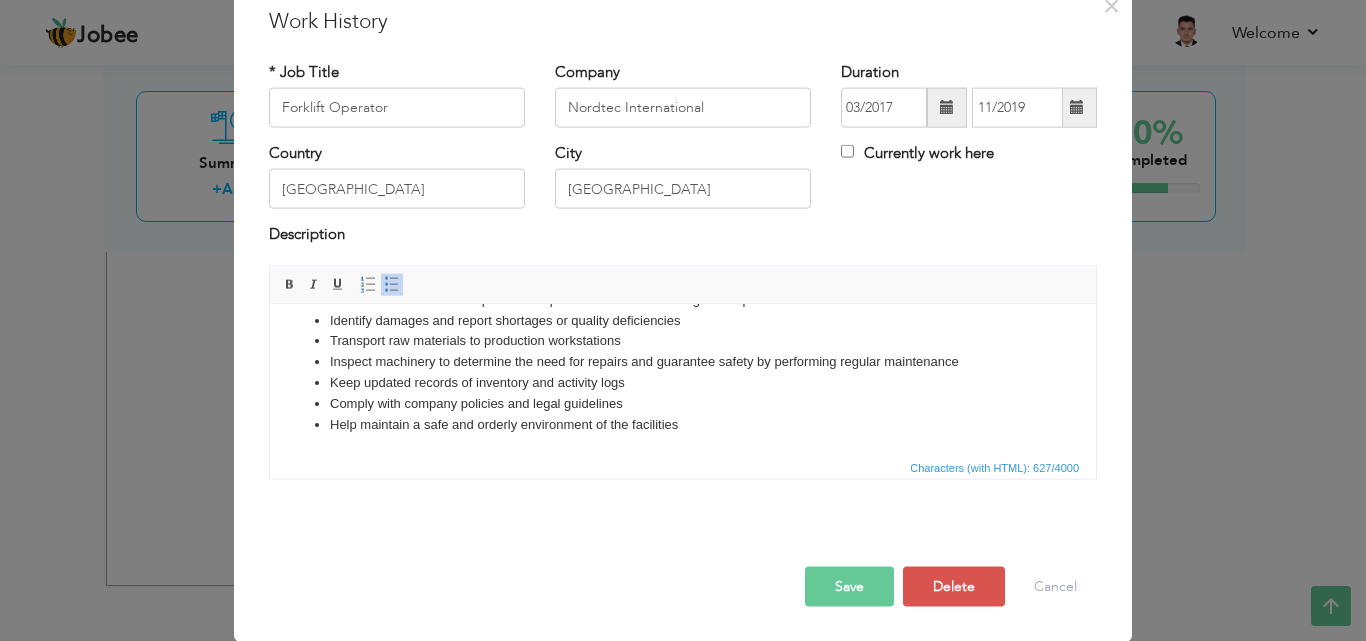 click on "Save" at bounding box center (849, 586) 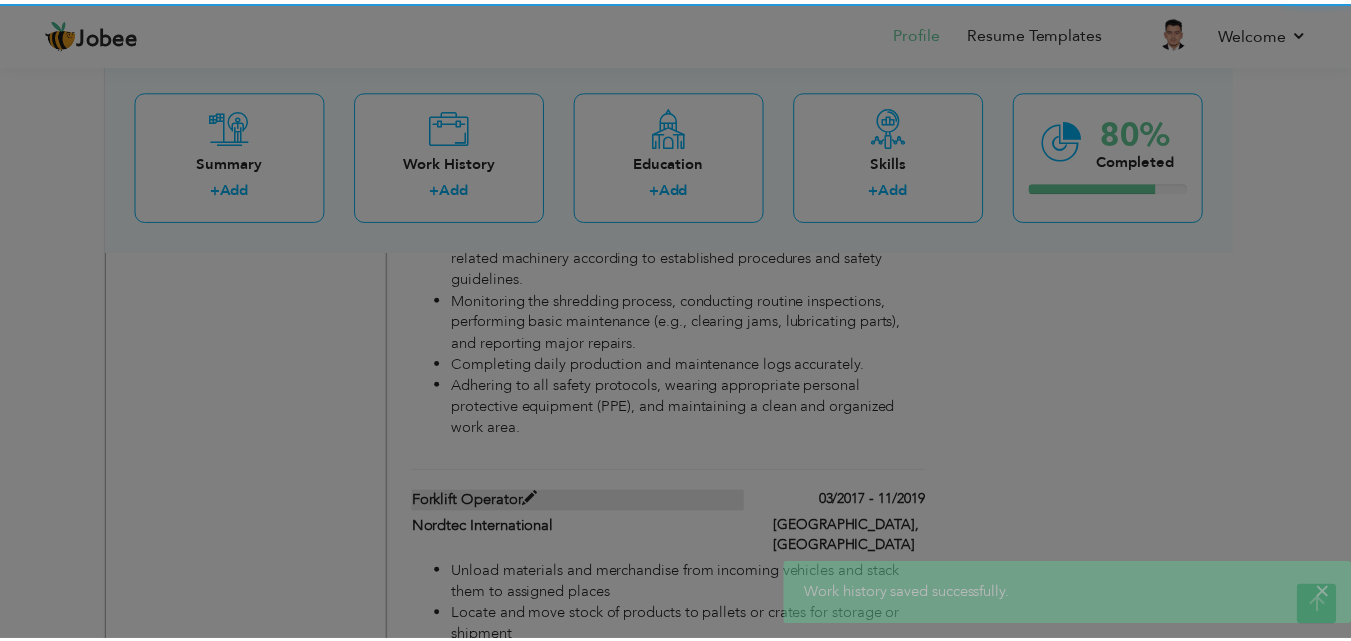scroll, scrollTop: 0, scrollLeft: 0, axis: both 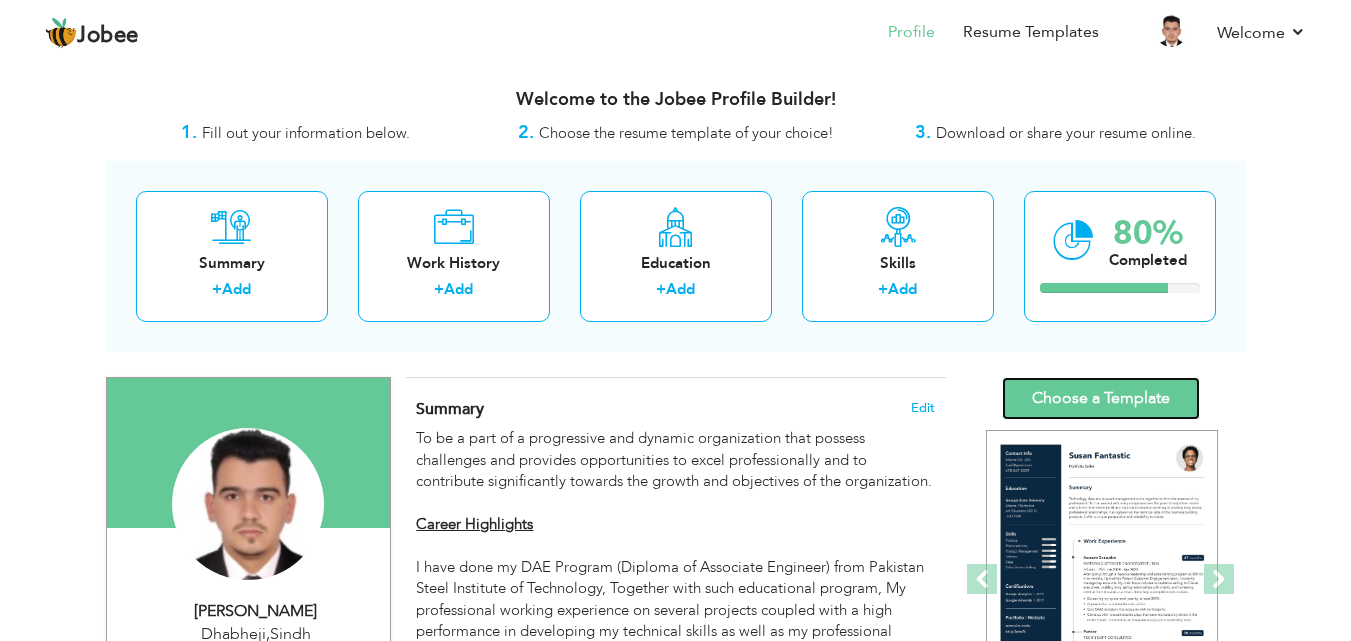 click on "Choose a Template" at bounding box center [1101, 398] 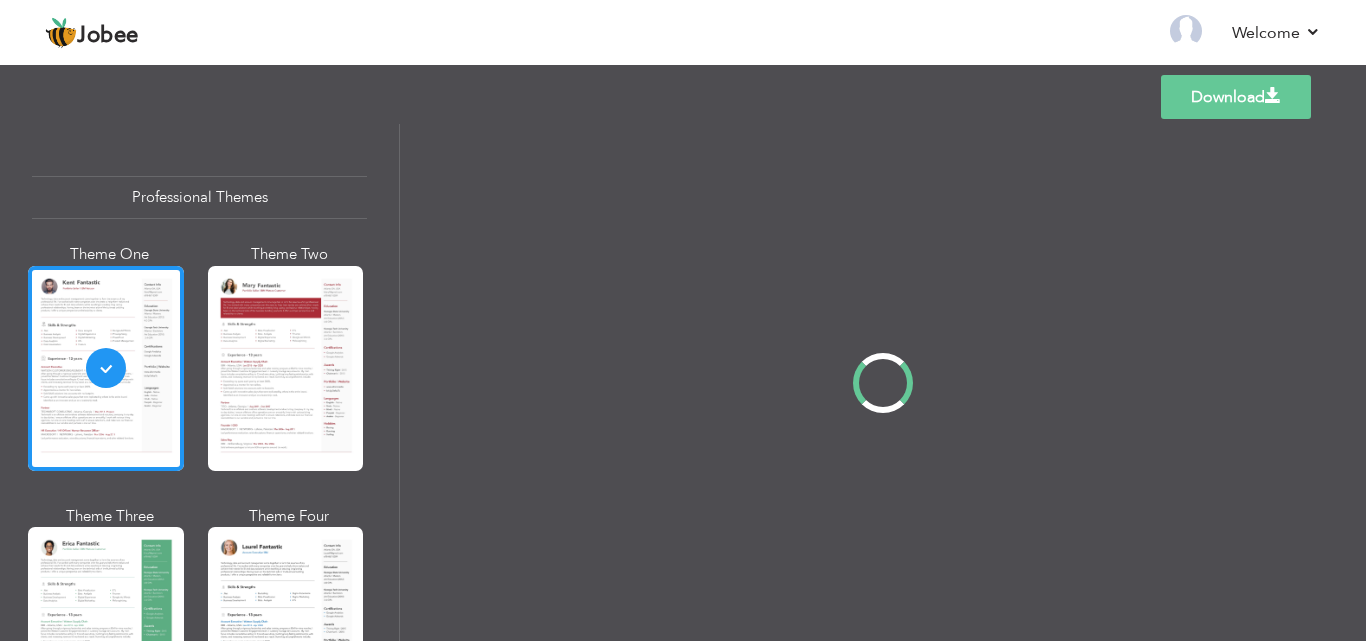 scroll, scrollTop: 0, scrollLeft: 0, axis: both 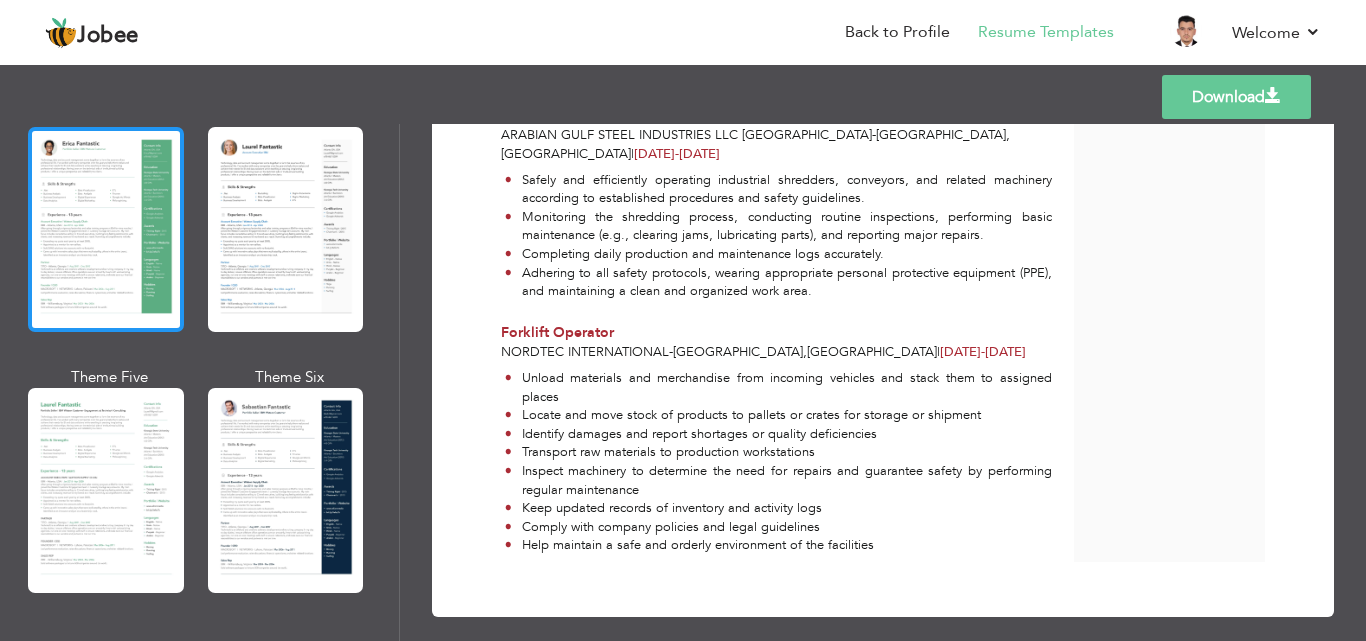 click at bounding box center [106, 229] 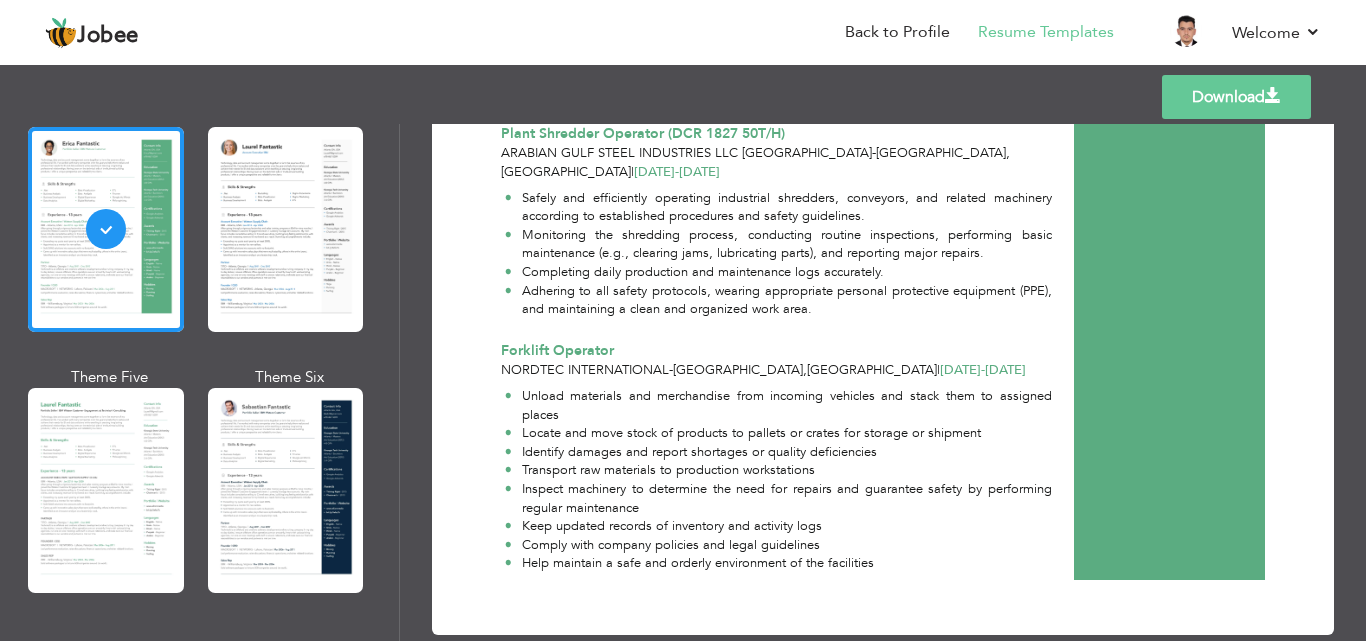 scroll, scrollTop: 1372, scrollLeft: 0, axis: vertical 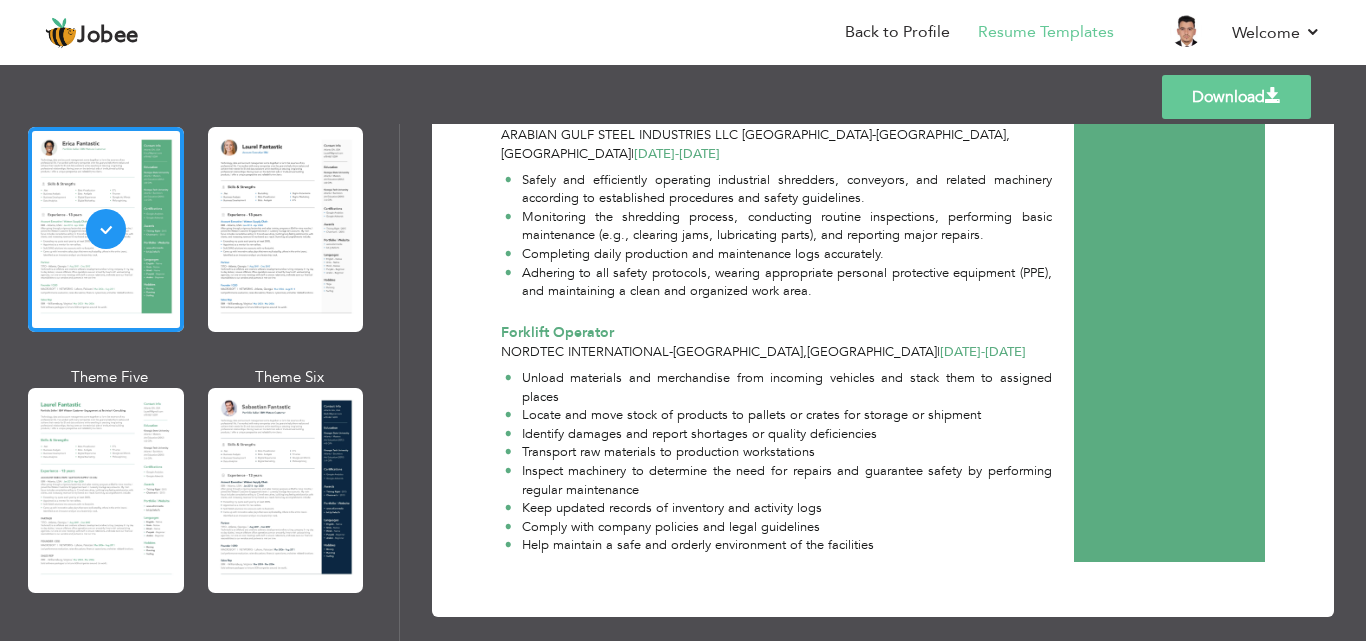click on "Download" at bounding box center (1236, 97) 